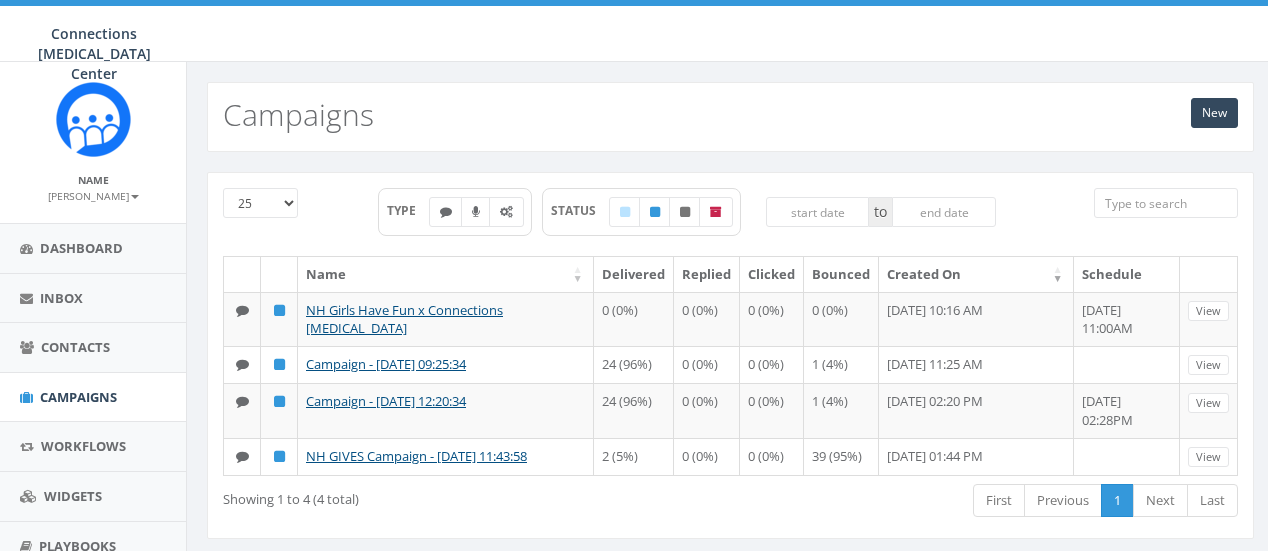 scroll, scrollTop: 0, scrollLeft: 0, axis: both 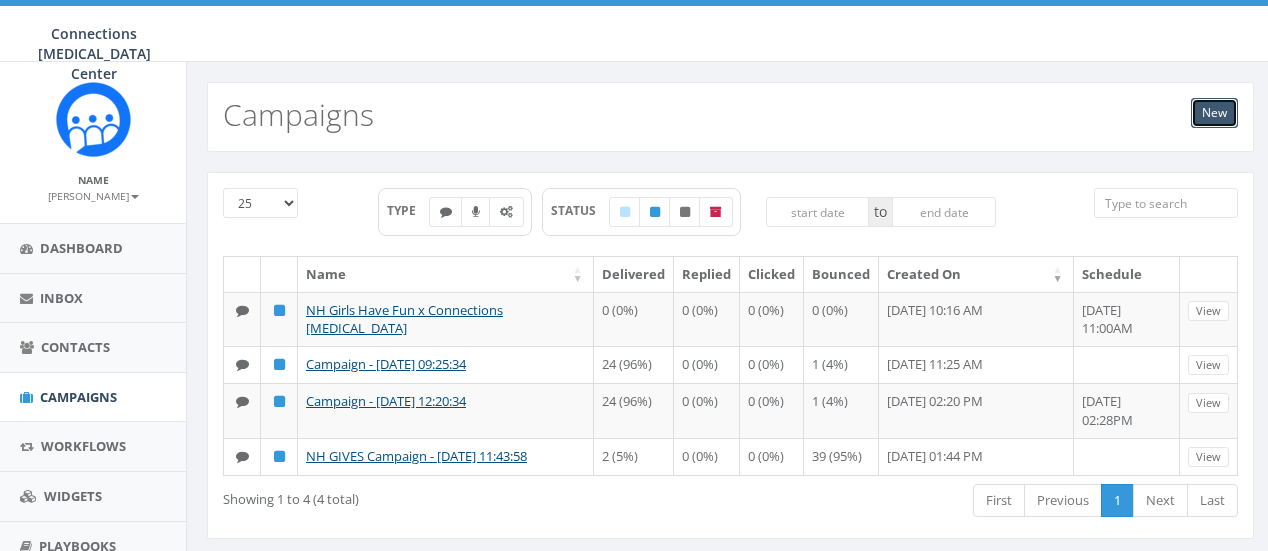 click on "New" at bounding box center [1214, 113] 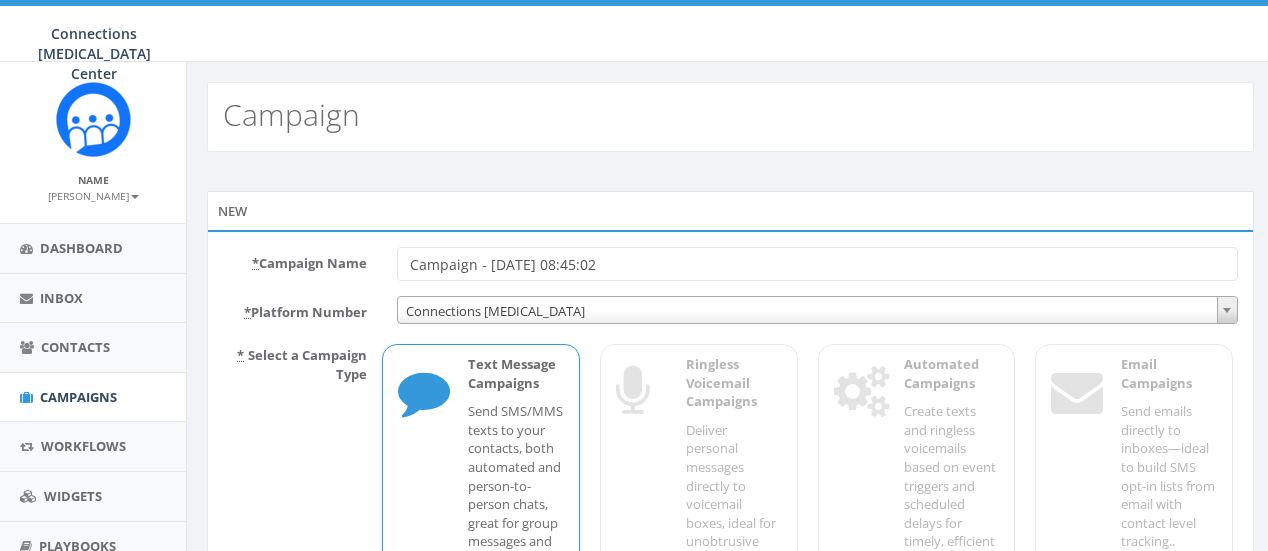 scroll, scrollTop: 0, scrollLeft: 0, axis: both 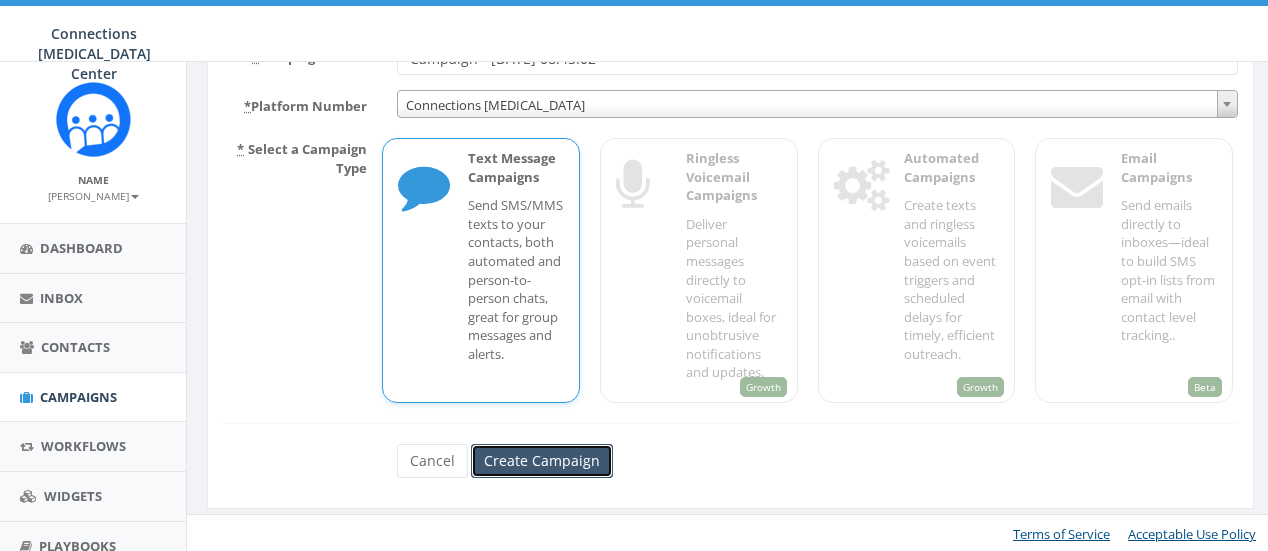 click on "Create Campaign" at bounding box center (542, 461) 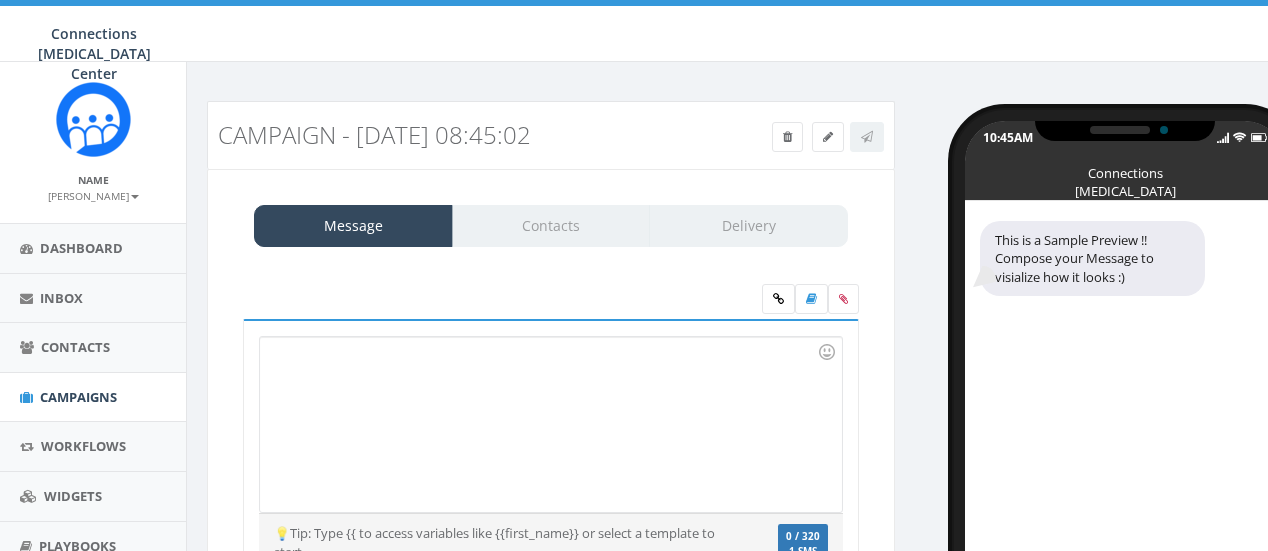 scroll, scrollTop: 0, scrollLeft: 0, axis: both 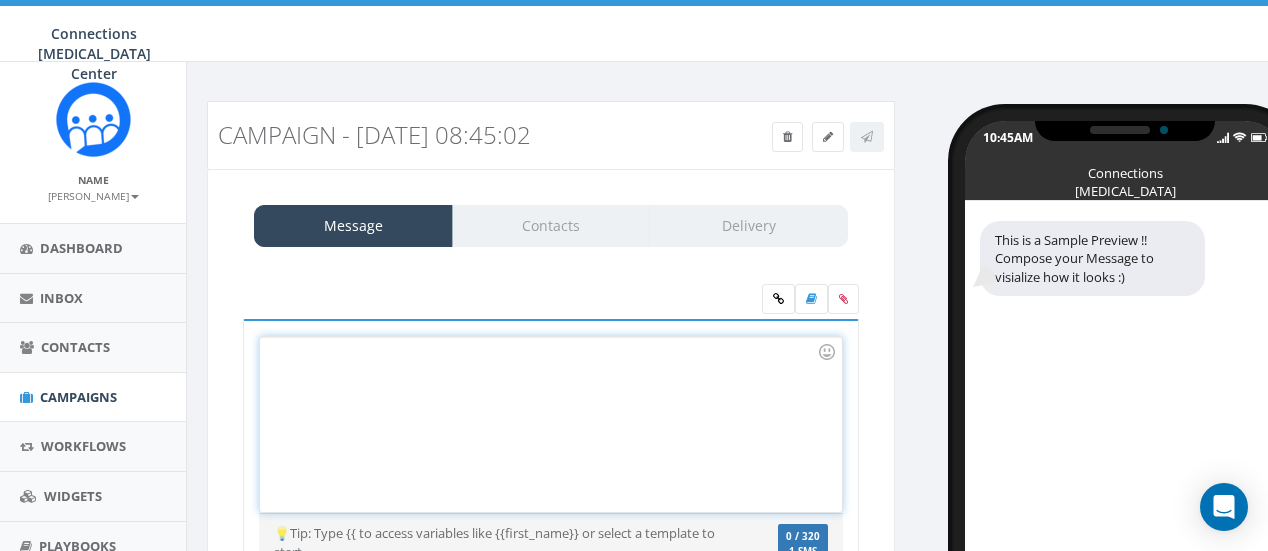 click at bounding box center [550, 424] 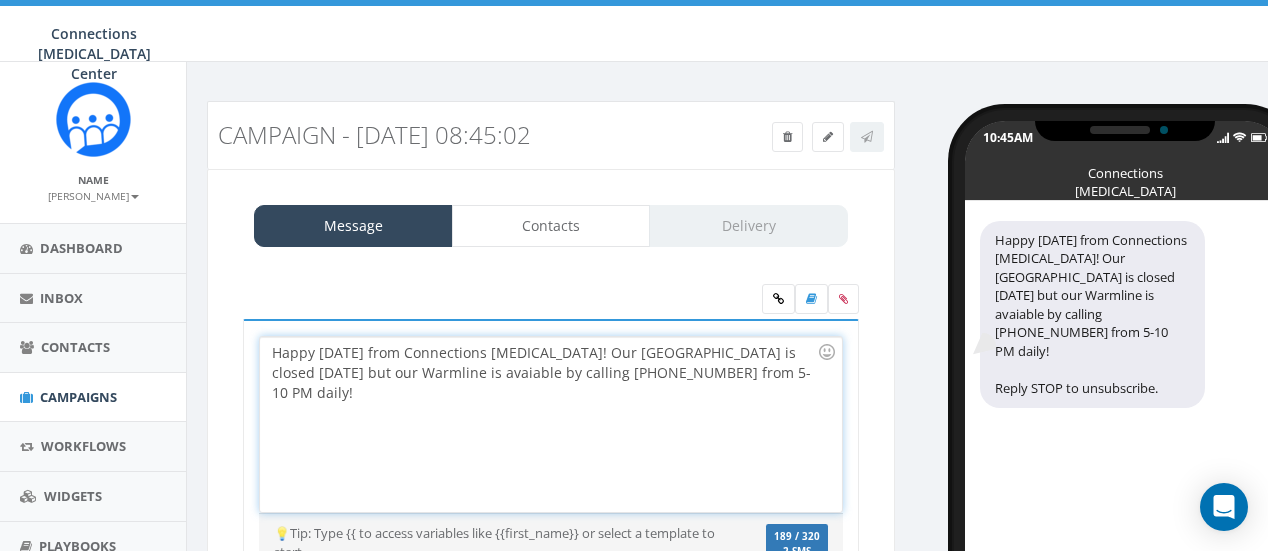 click on "Happy 4th of July from Connections Peer Support! Our Portsmouth center is closed today but our Warmline is avaiable by calling (603) 427-6966 from 5-10 PM daily!" at bounding box center [550, 424] 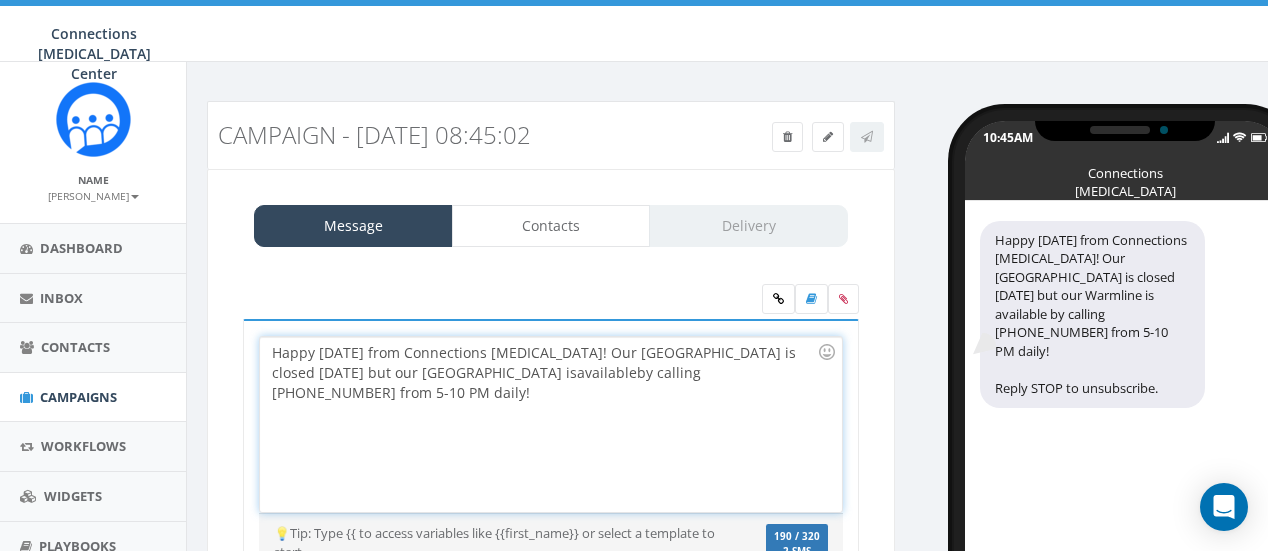 drag, startPoint x: 755, startPoint y: 376, endPoint x: 798, endPoint y: 377, distance: 43.011627 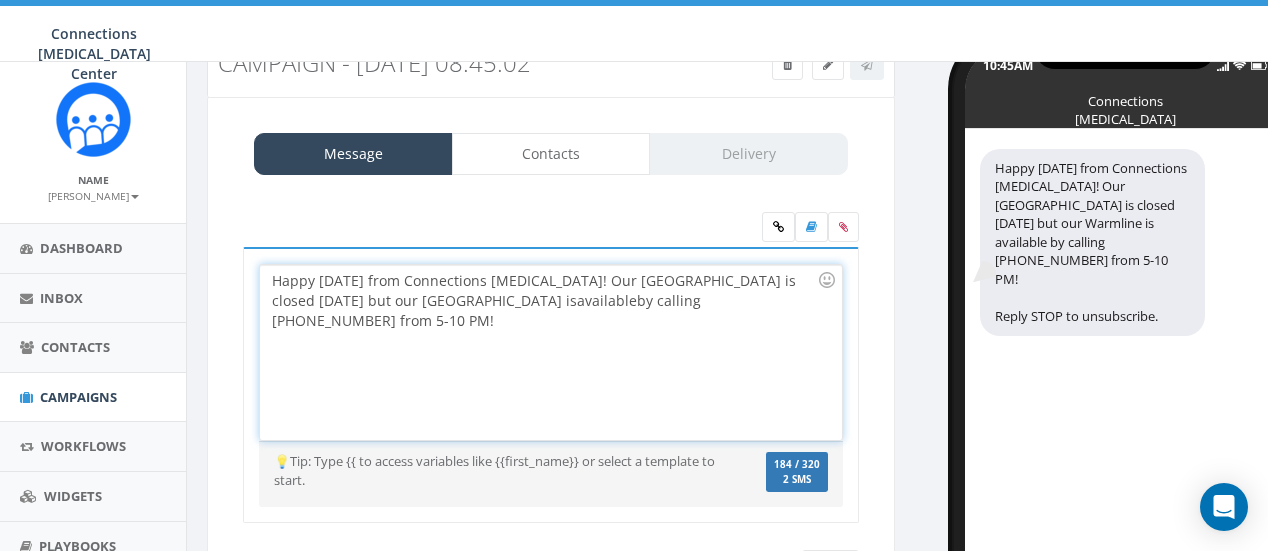 scroll, scrollTop: 178, scrollLeft: 0, axis: vertical 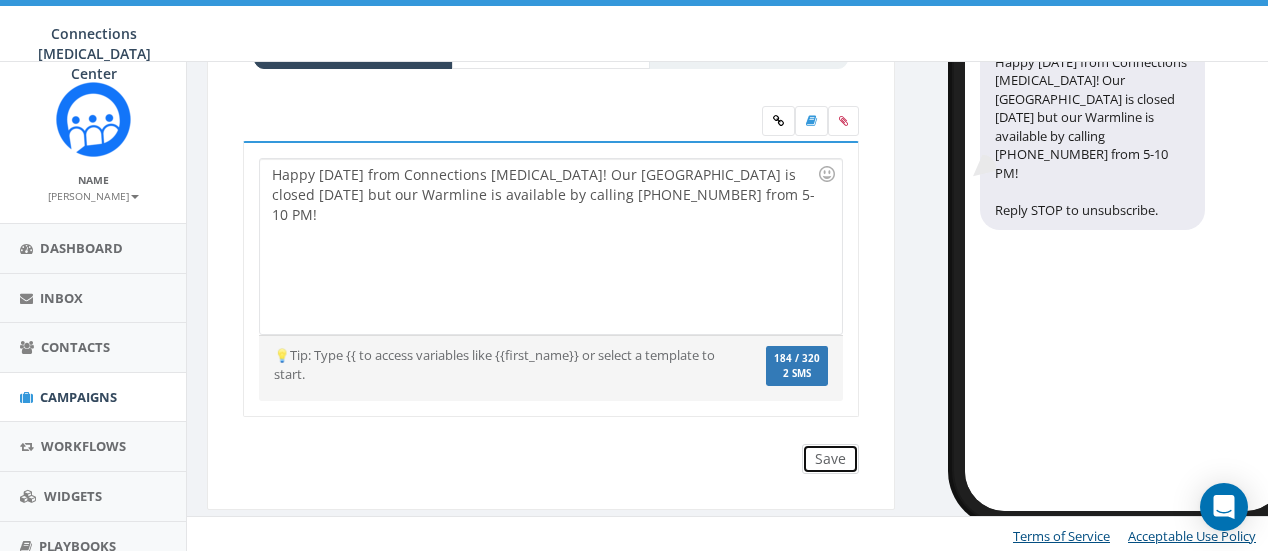 click on "Save" at bounding box center (830, 459) 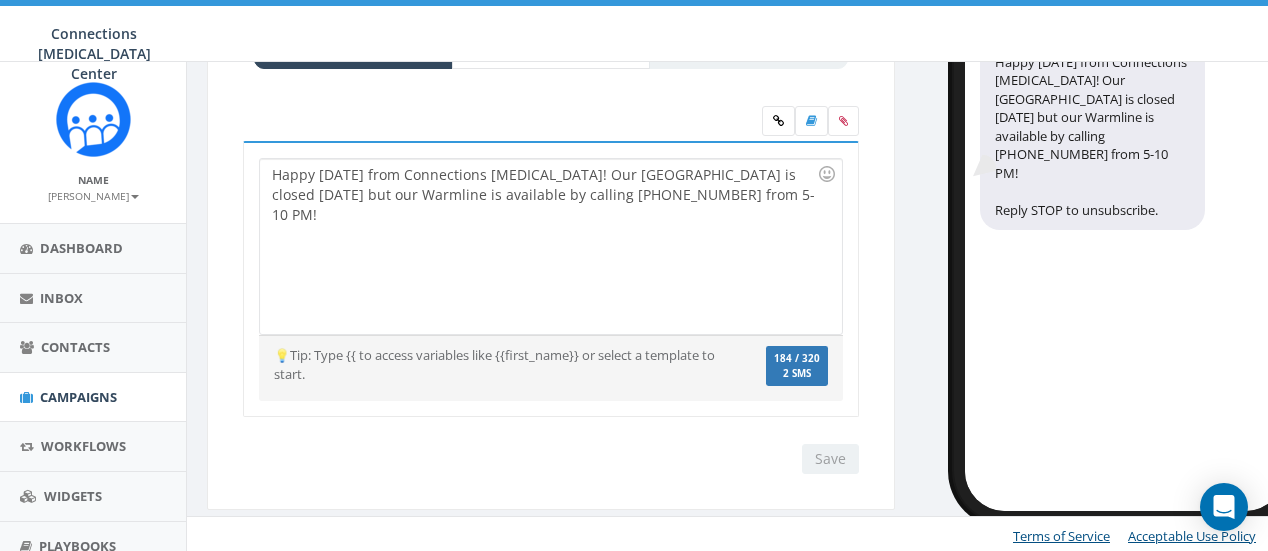 scroll, scrollTop: 0, scrollLeft: 0, axis: both 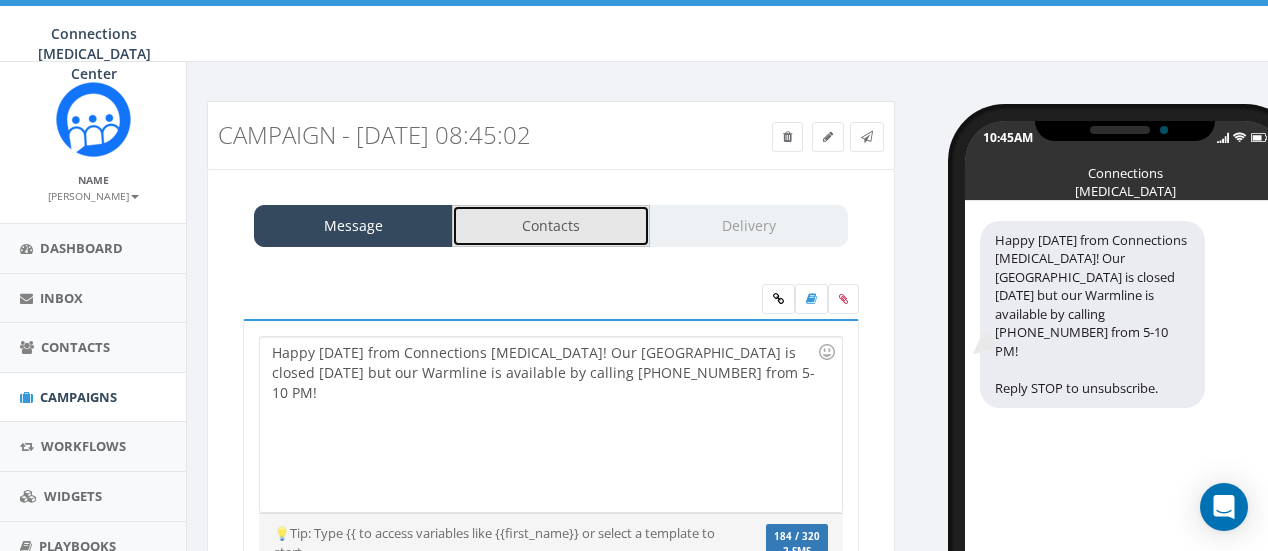 click on "Contacts" at bounding box center (551, 226) 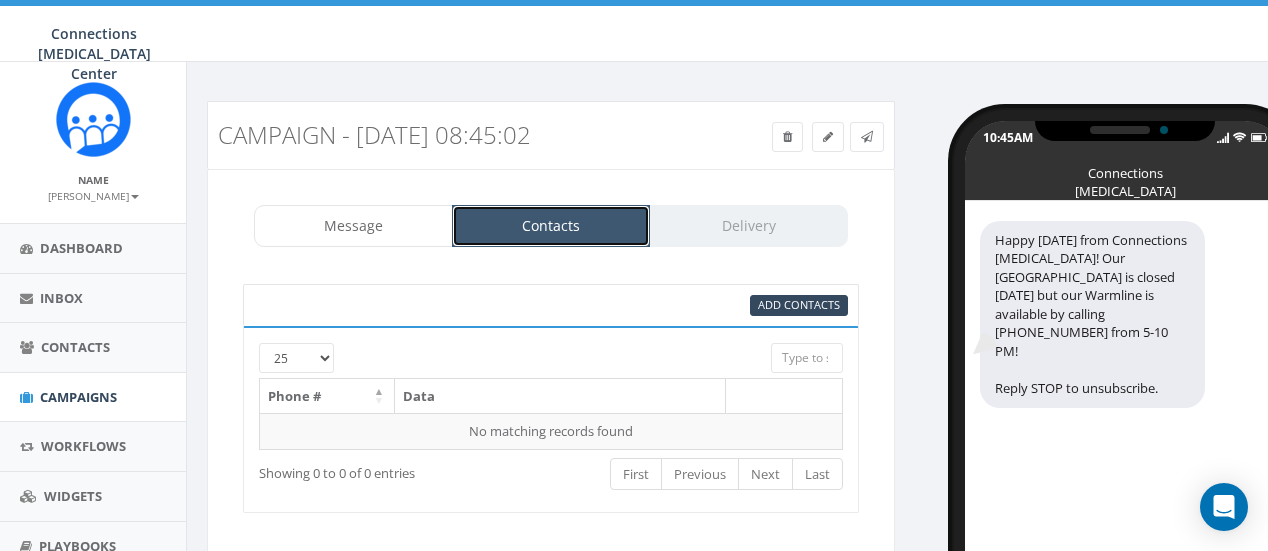 scroll, scrollTop: 105, scrollLeft: 0, axis: vertical 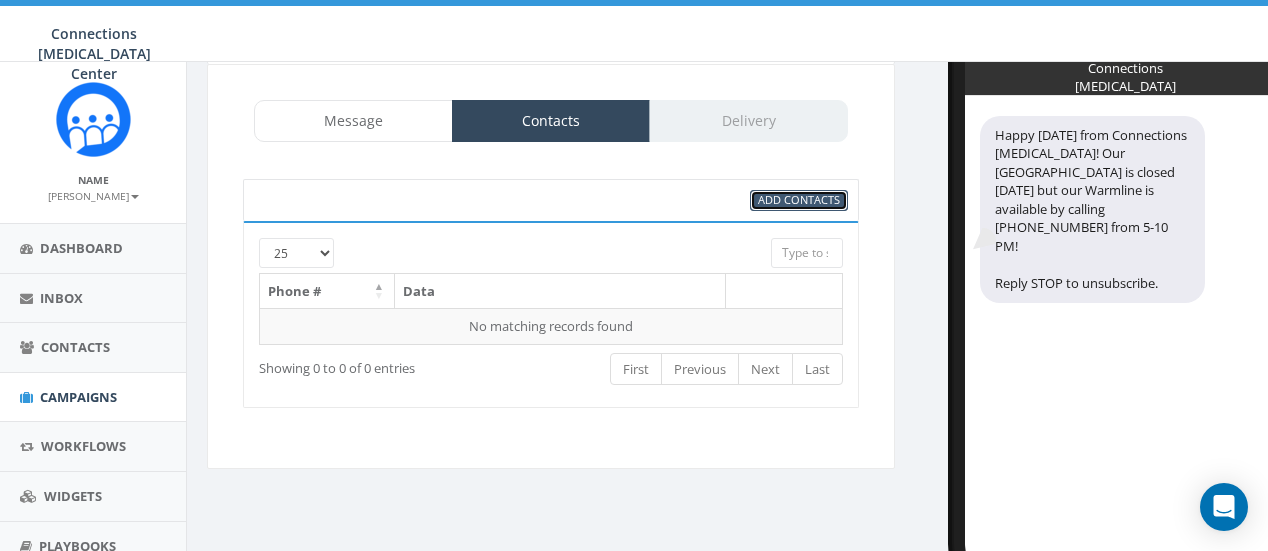 click on "Add Contacts" at bounding box center [799, 199] 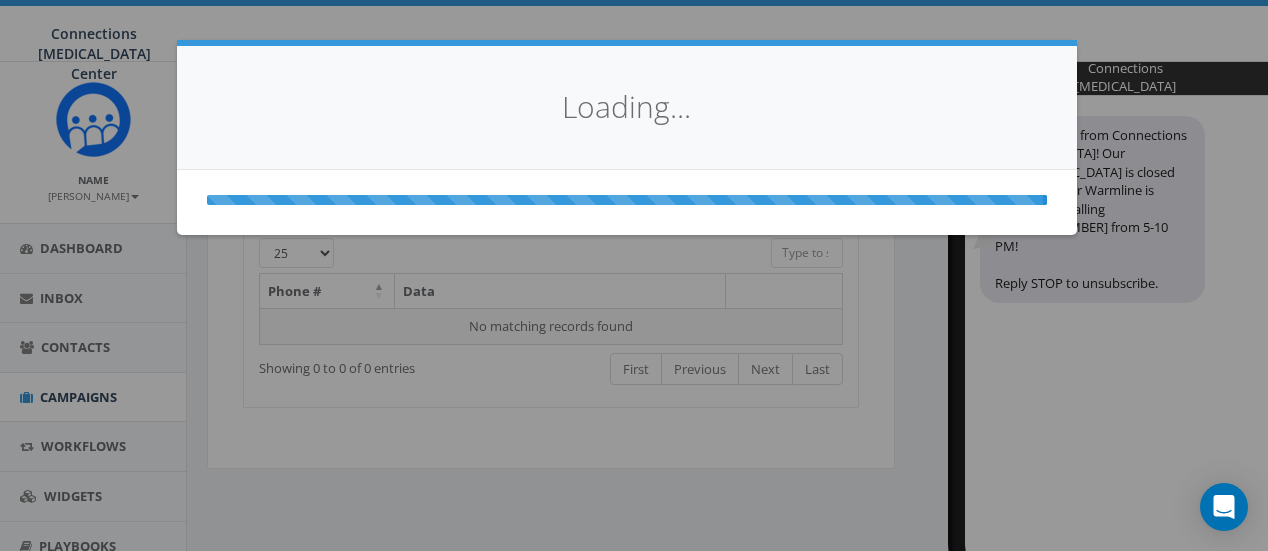 select 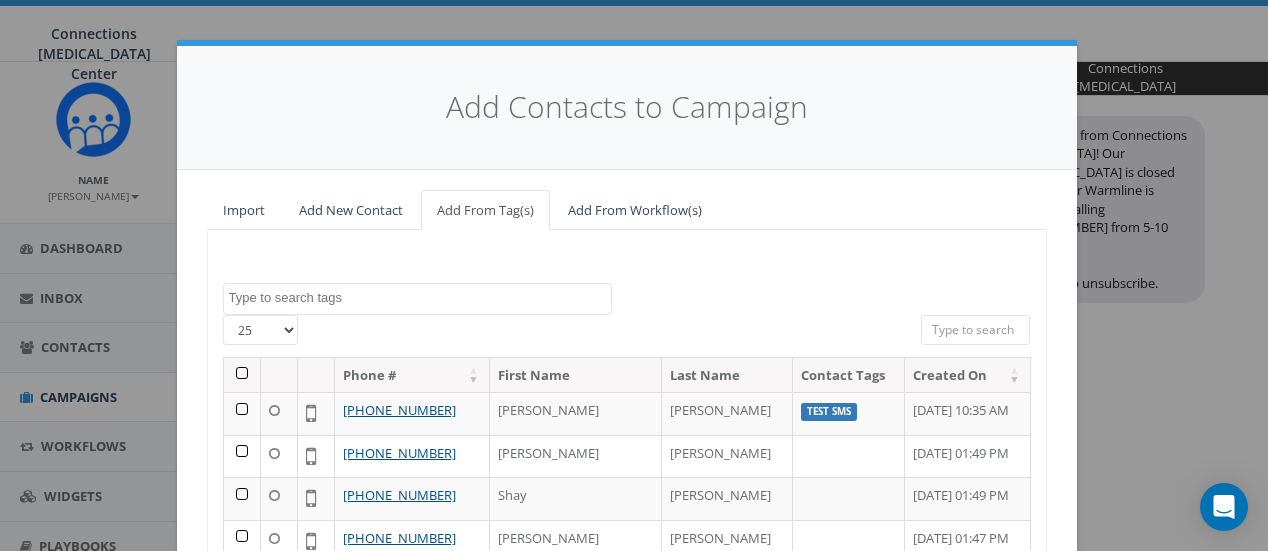 click at bounding box center [242, 375] 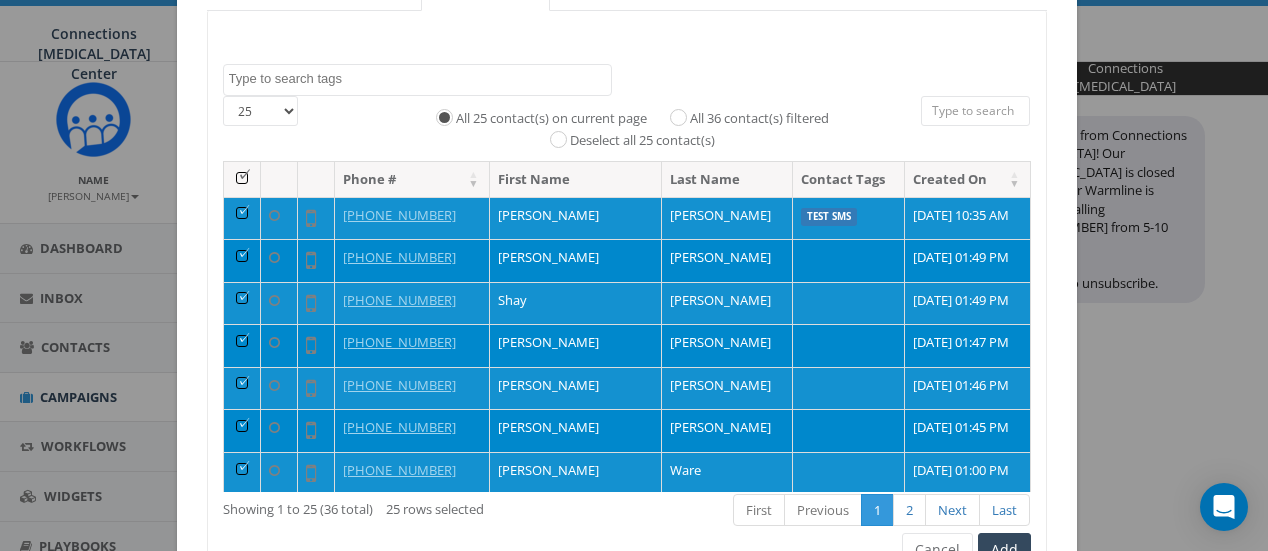 scroll, scrollTop: 218, scrollLeft: 0, axis: vertical 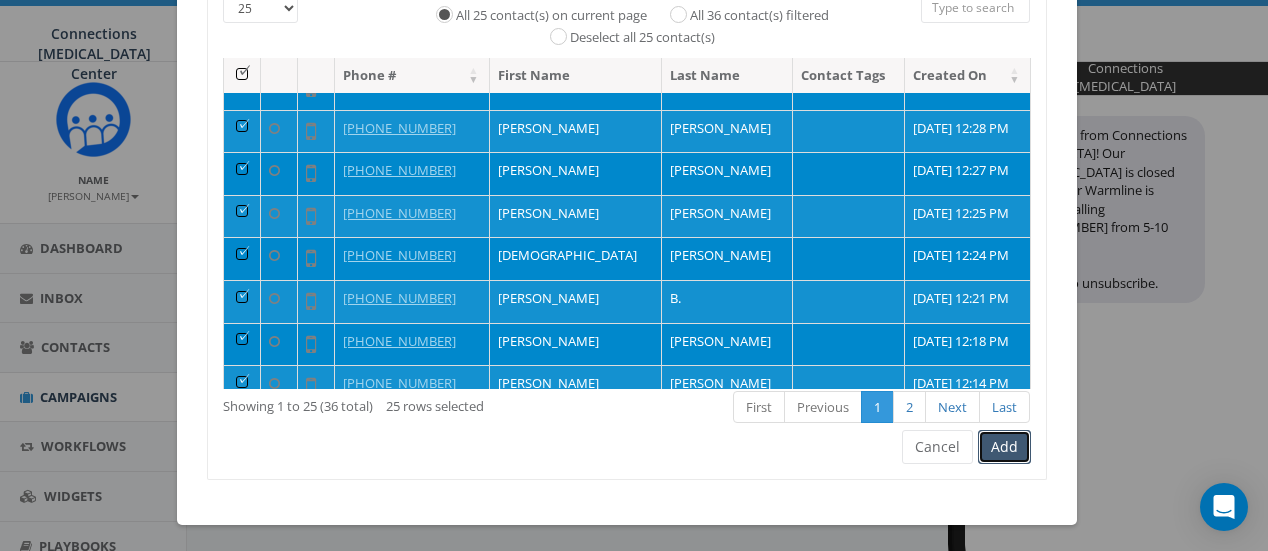click on "Add" at bounding box center (1004, 447) 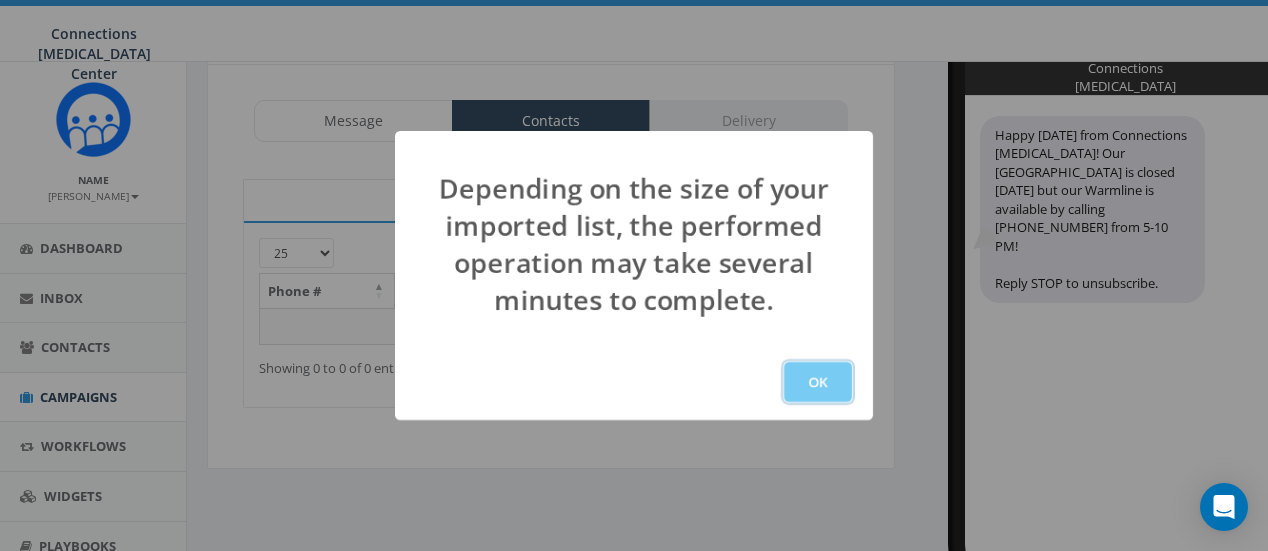 click on "OK" at bounding box center [818, 382] 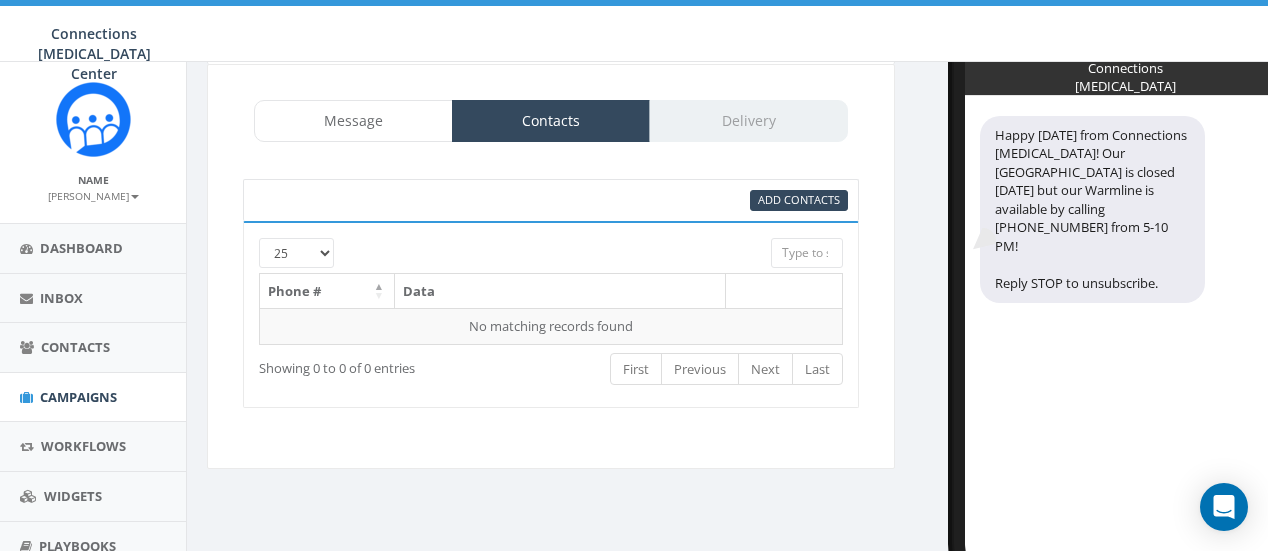 scroll, scrollTop: 171, scrollLeft: 0, axis: vertical 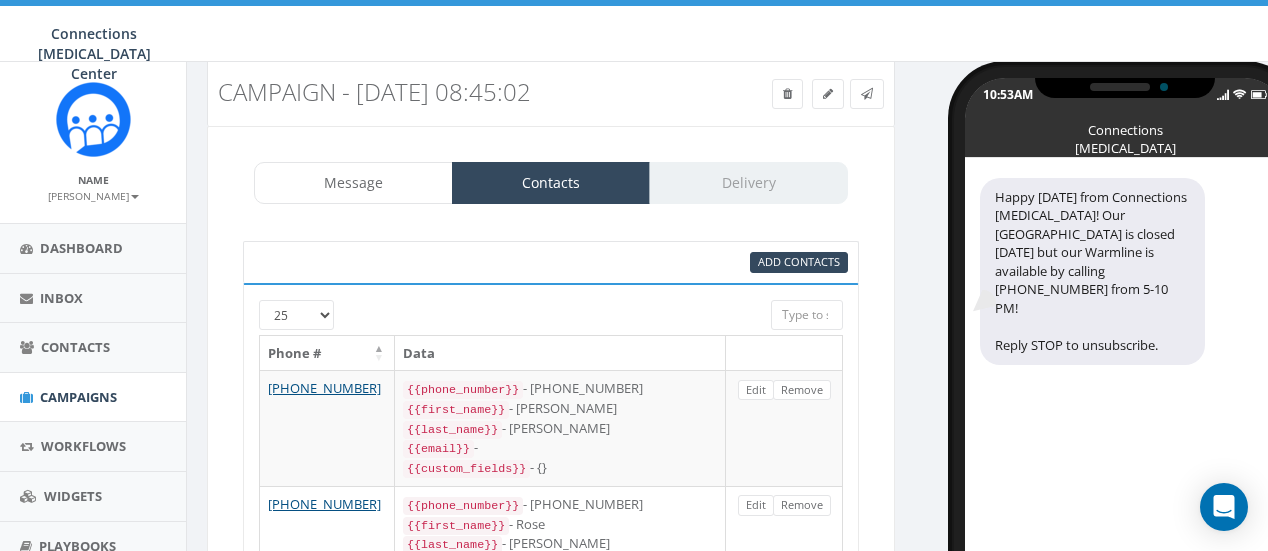 click on "25 50 100" at bounding box center (296, 315) 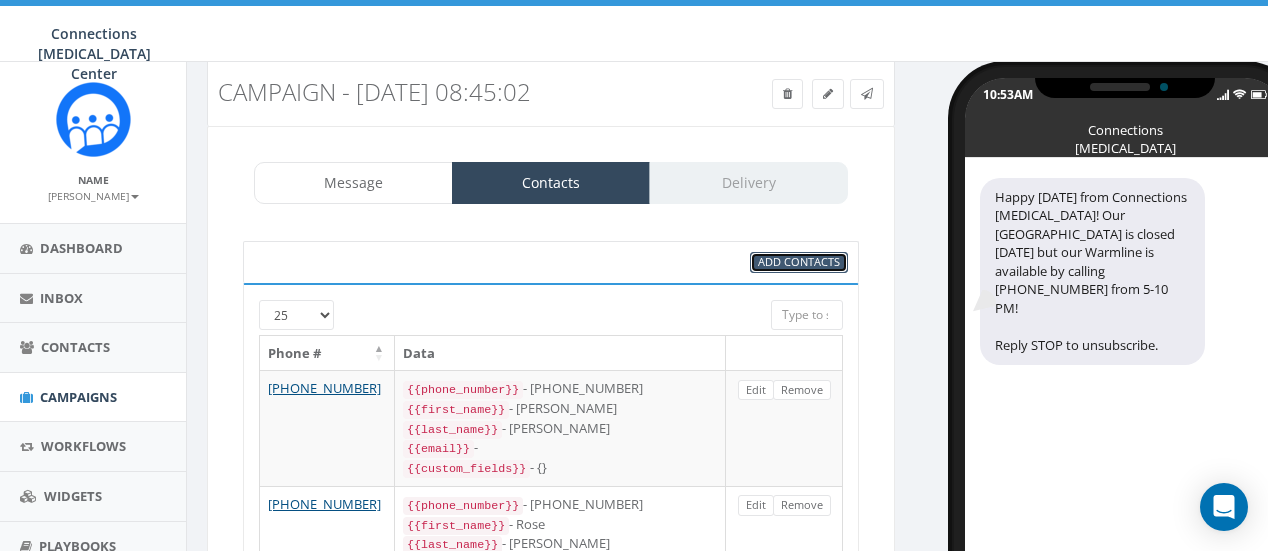 click on "Add Contacts" at bounding box center (799, 261) 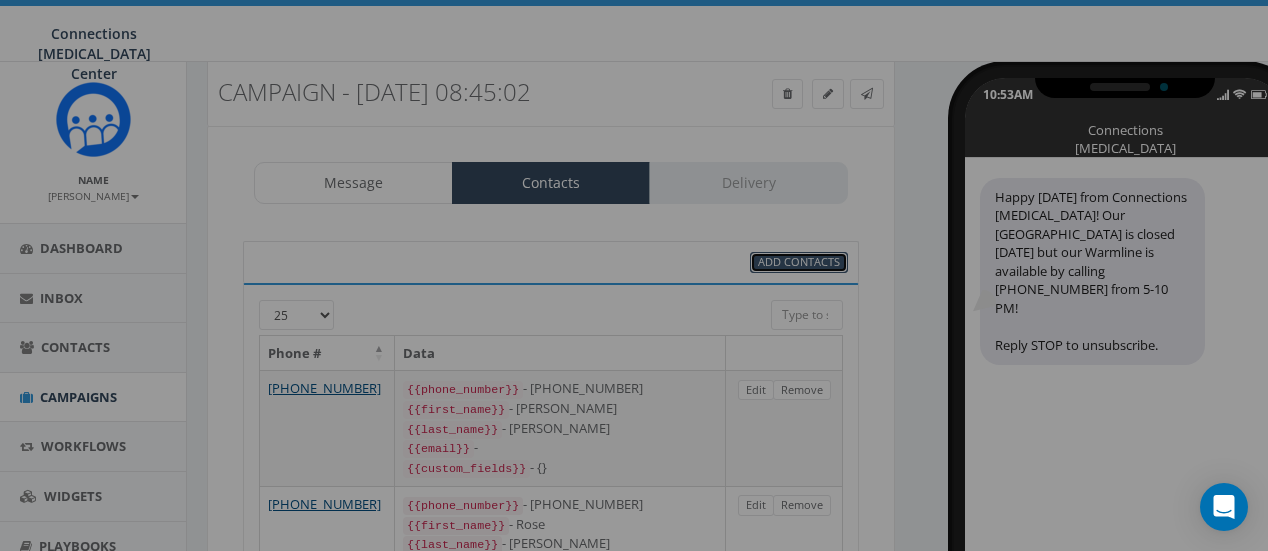 select 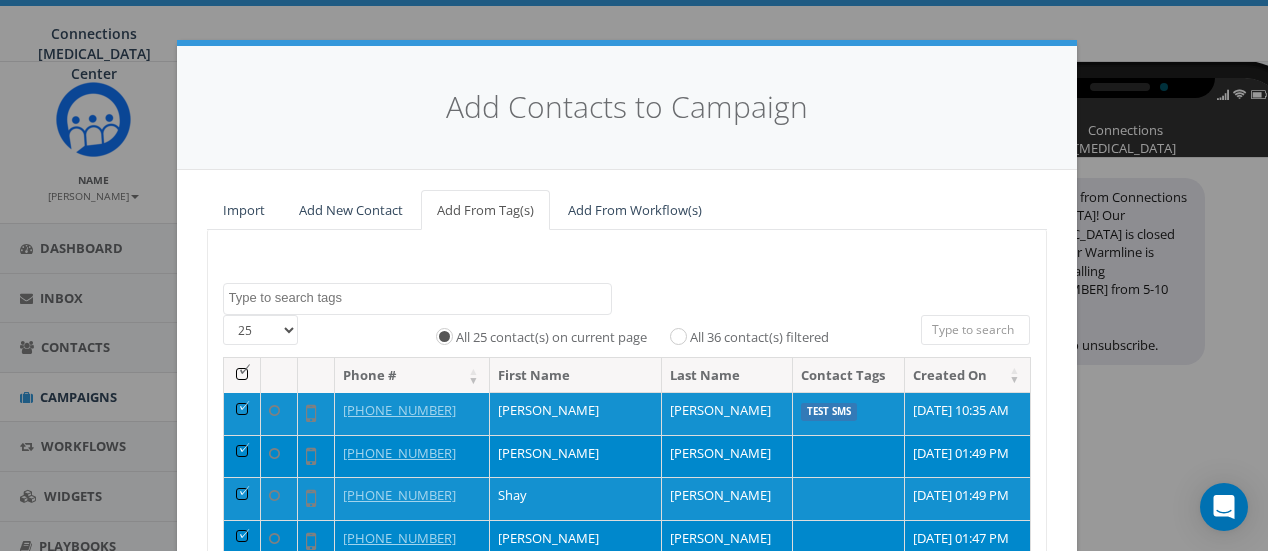 scroll, scrollTop: 299, scrollLeft: 0, axis: vertical 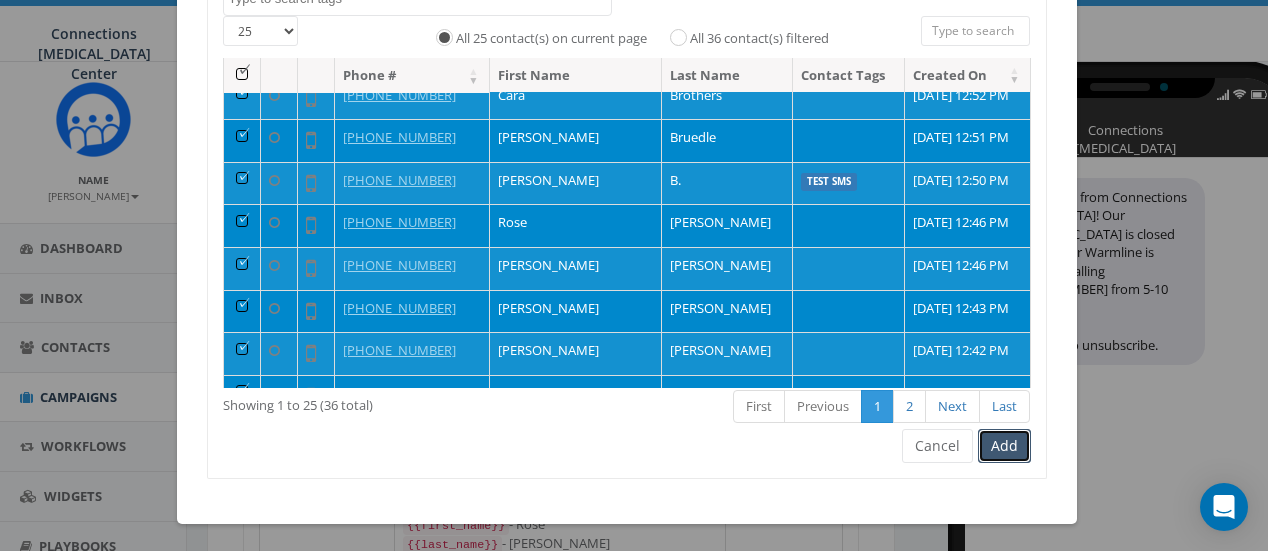 click on "Add" at bounding box center (1004, 446) 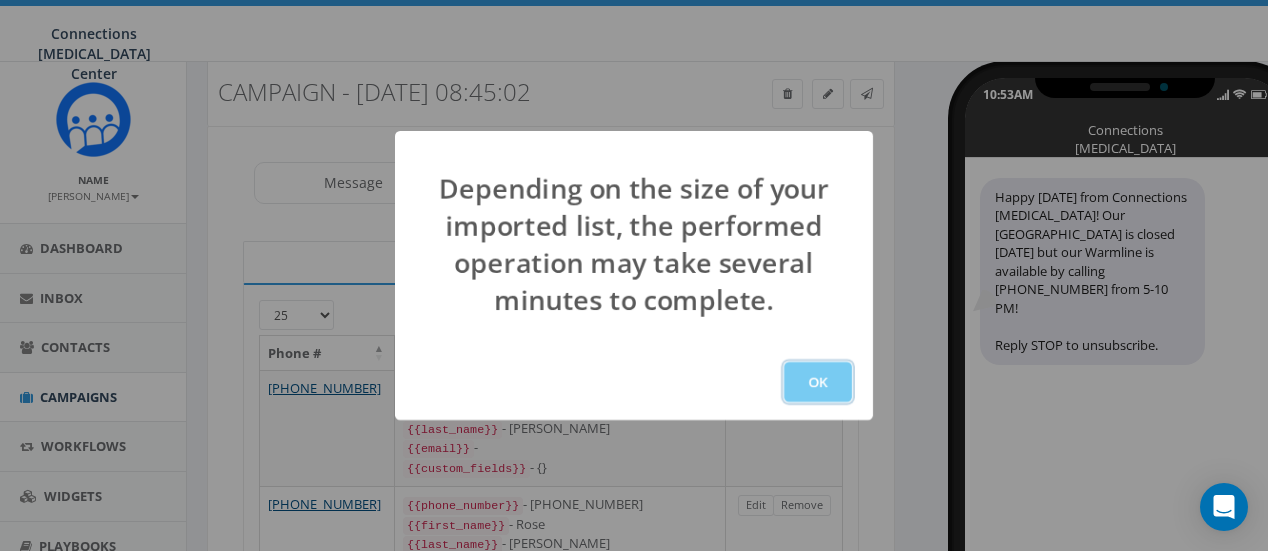 click on "OK" at bounding box center (818, 382) 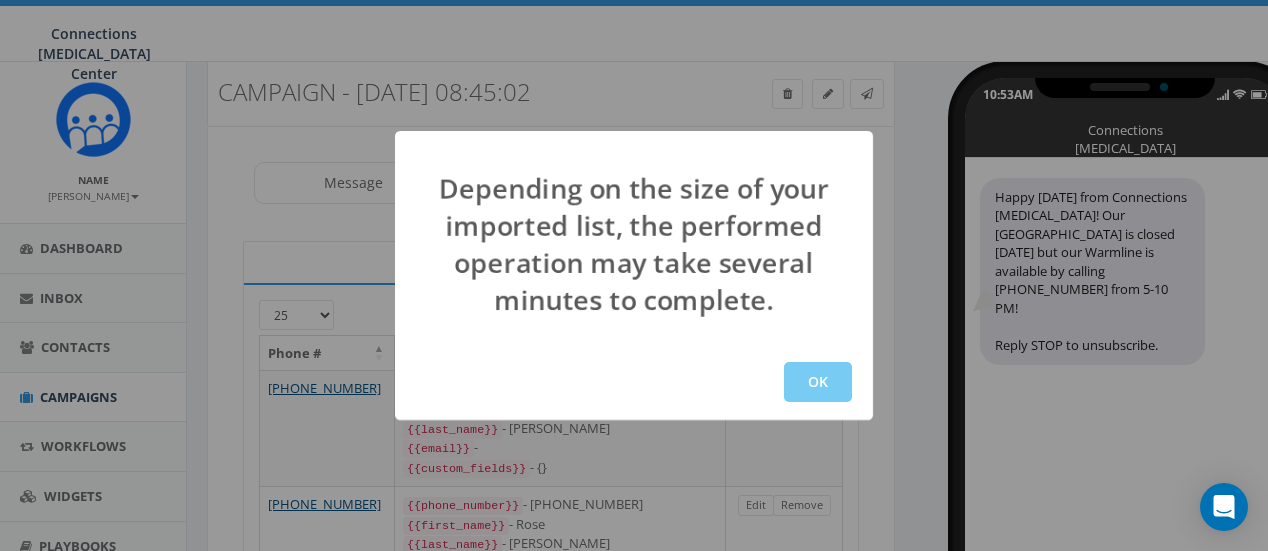 scroll, scrollTop: 262, scrollLeft: 0, axis: vertical 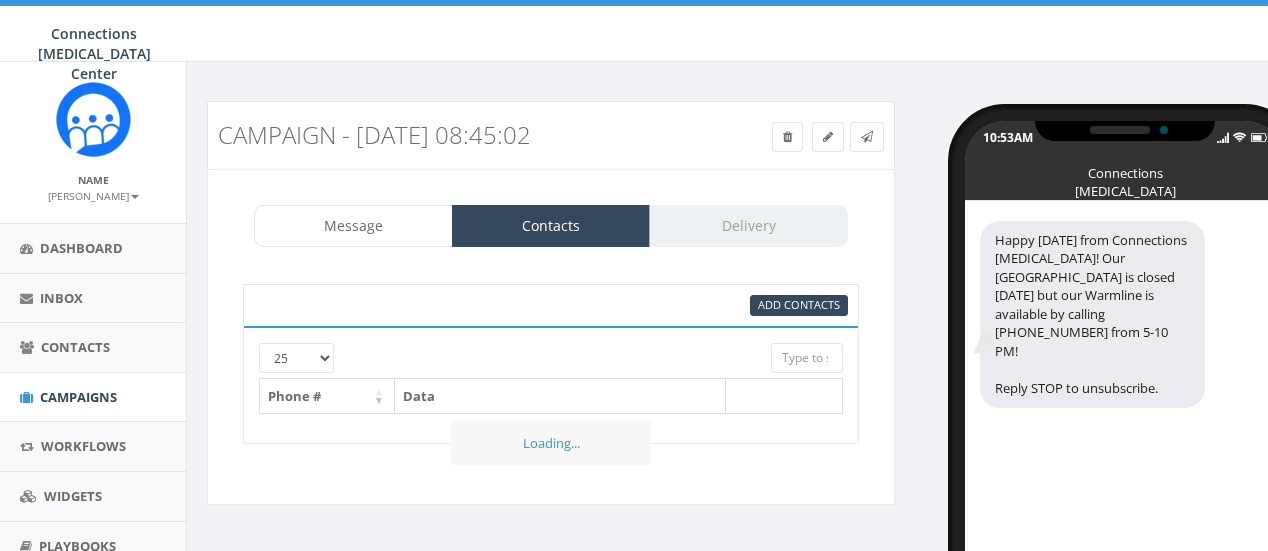 select 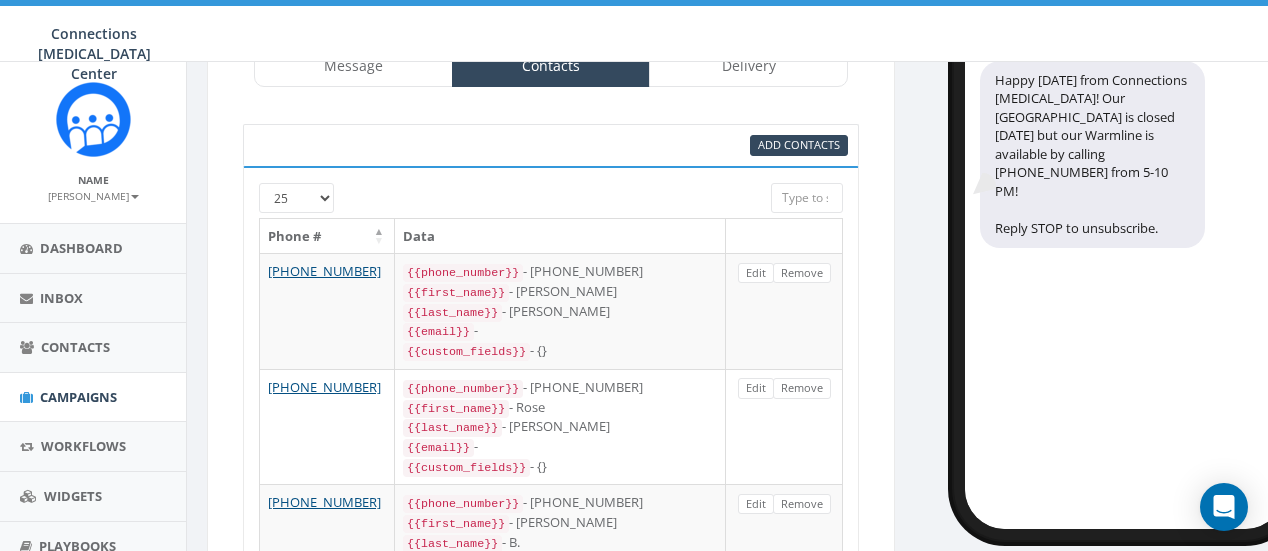 scroll, scrollTop: 160, scrollLeft: 0, axis: vertical 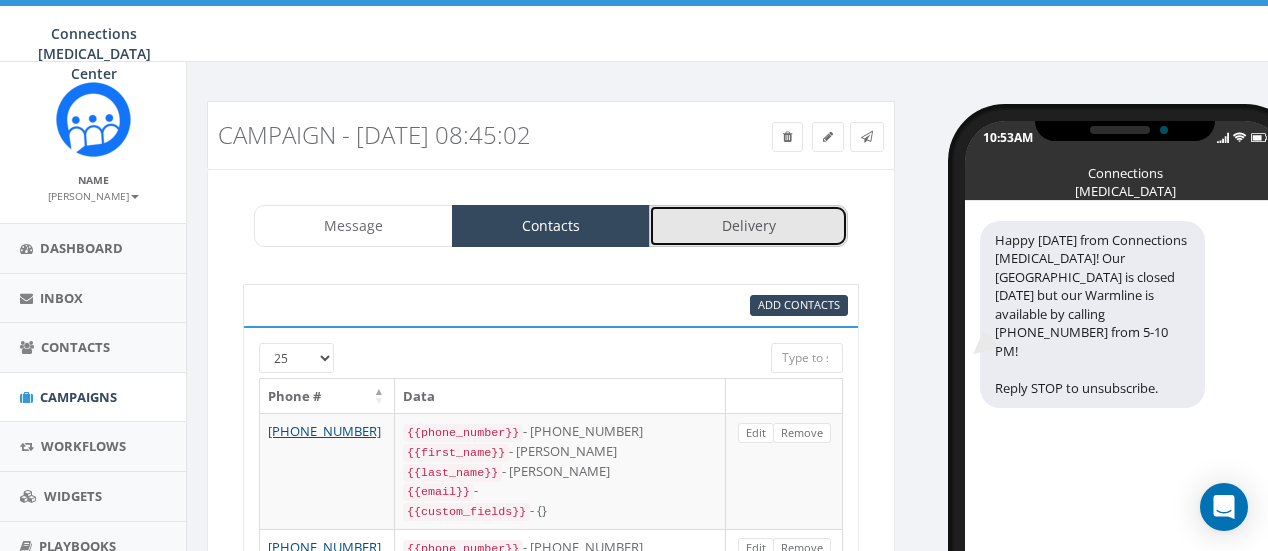 click on "Delivery" at bounding box center (748, 226) 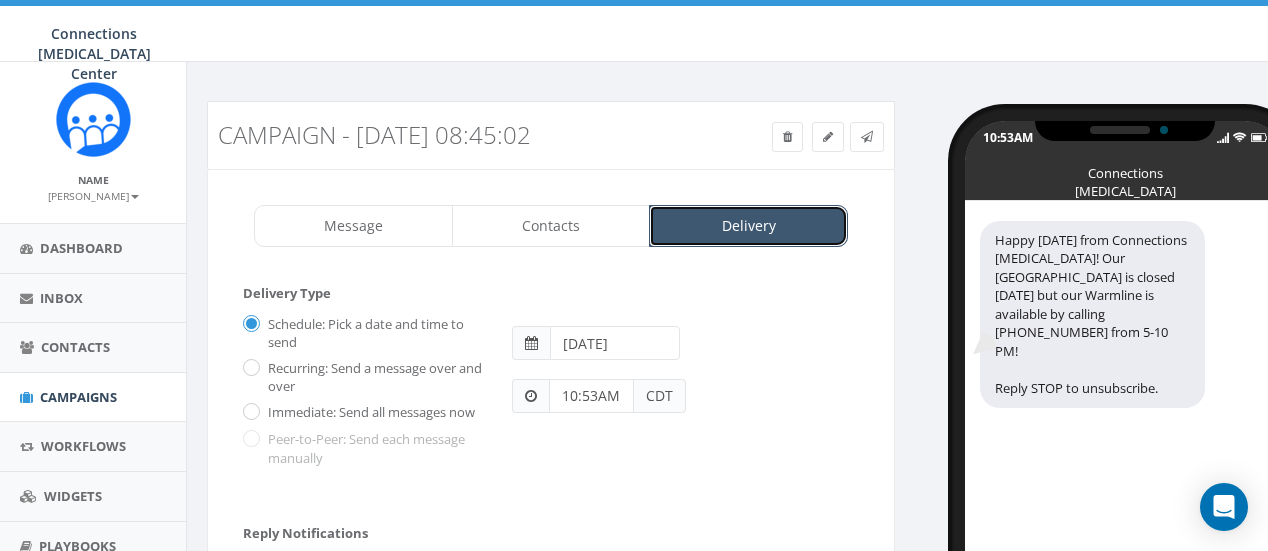 scroll, scrollTop: 160, scrollLeft: 0, axis: vertical 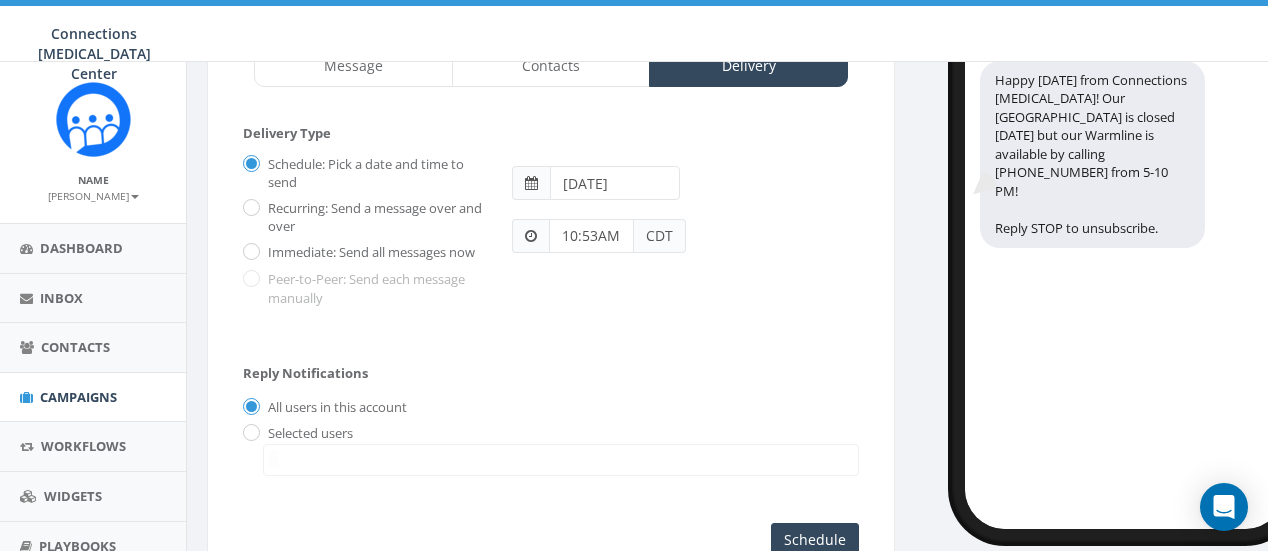 click on "2025-07-03" at bounding box center (615, 183) 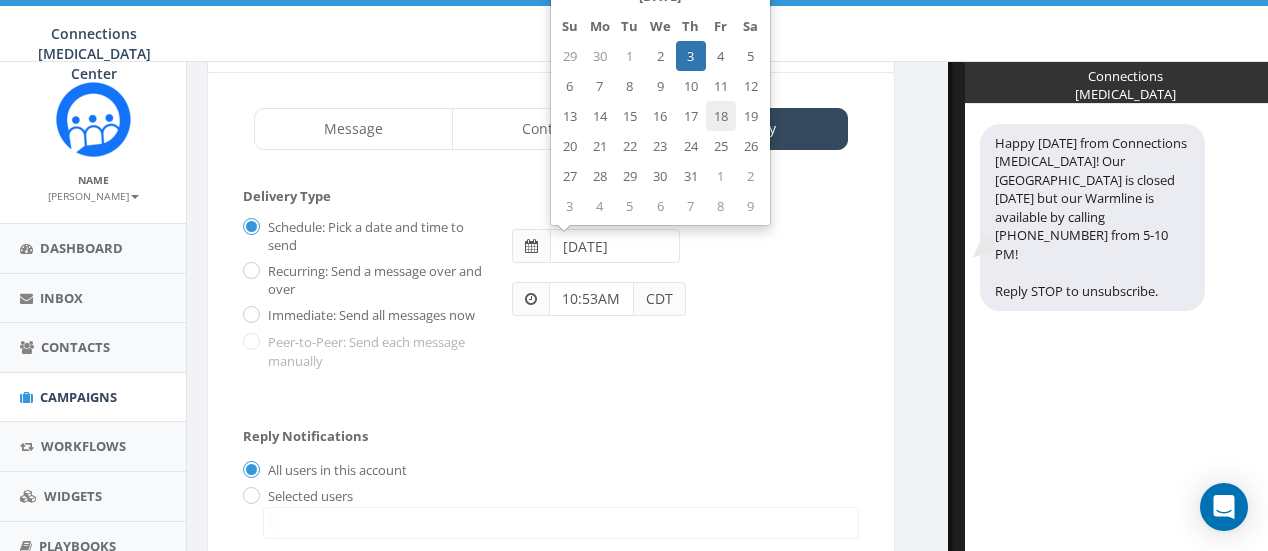 scroll, scrollTop: 88, scrollLeft: 0, axis: vertical 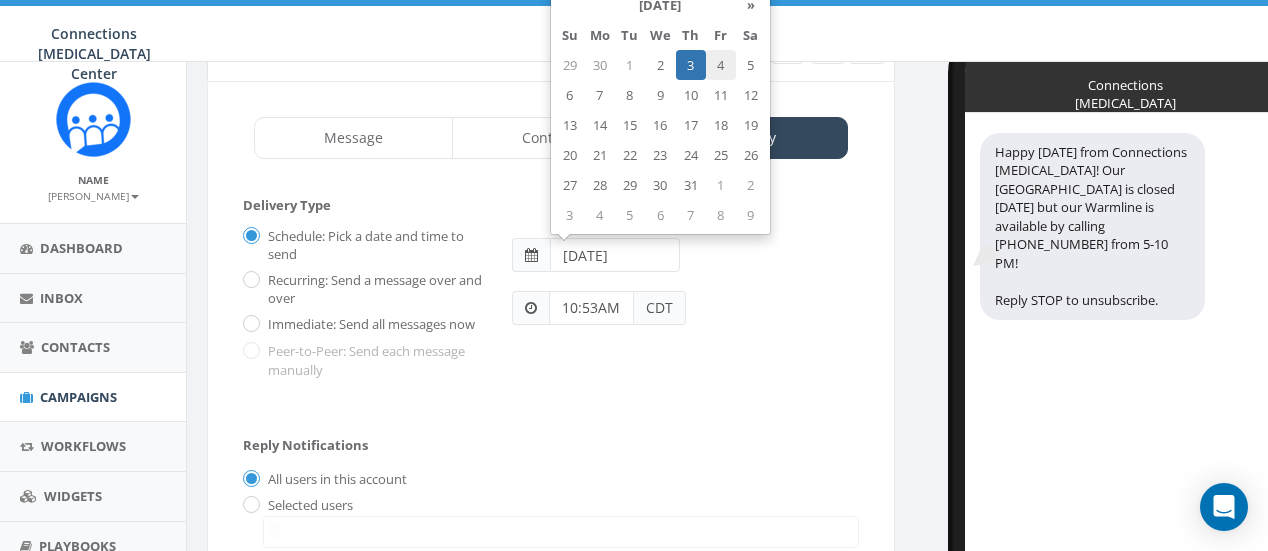 click on "4" at bounding box center [721, 65] 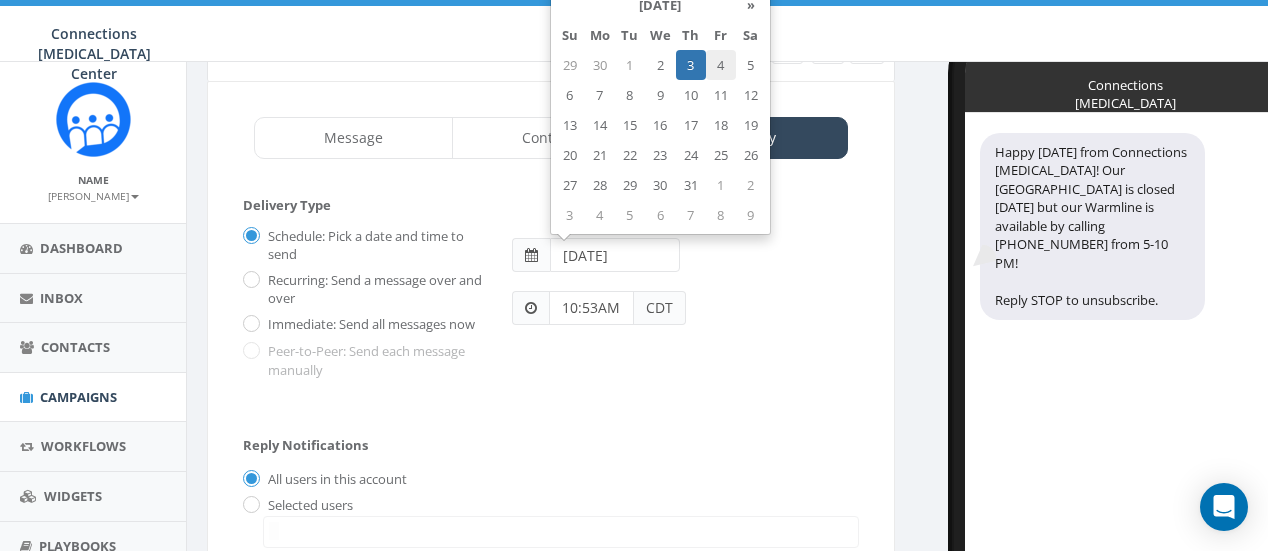 type on "2025-07-04" 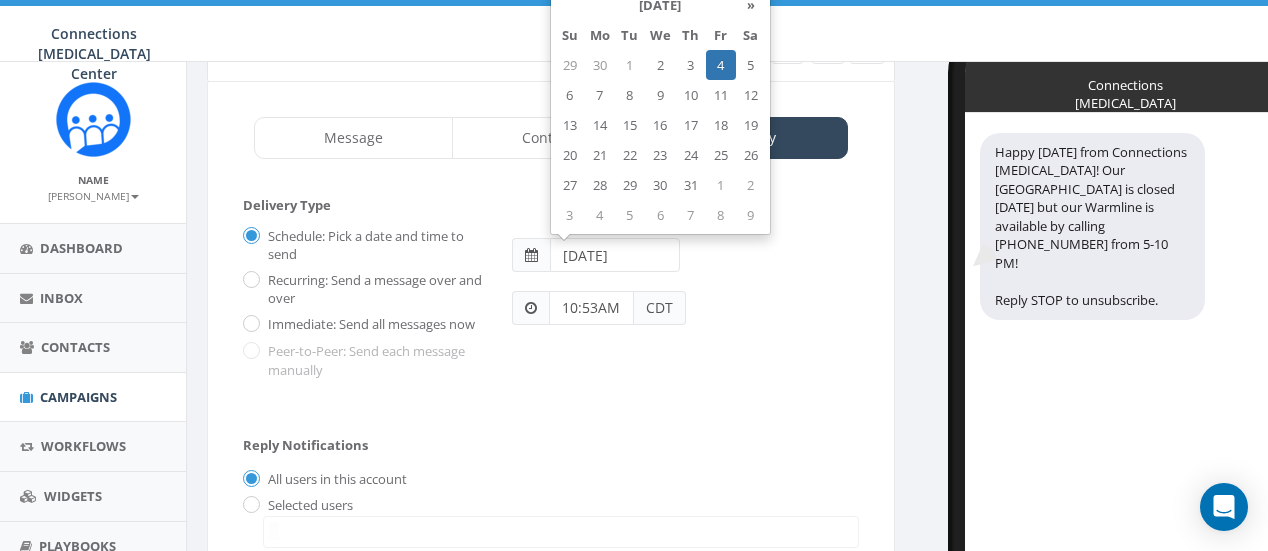 click on "10:53AM" at bounding box center (591, 308) 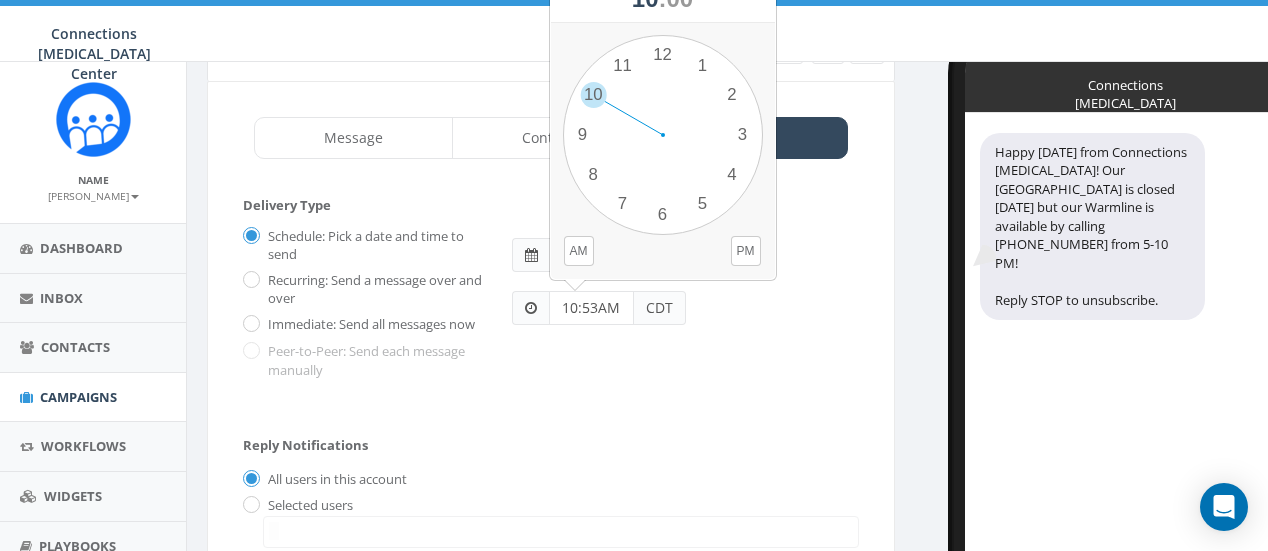 click on "1 2 3 4 5 6 7 8 9 10 11 12 00 05 10 15 20 25 30 35 40 45 50 55" at bounding box center (663, 135) 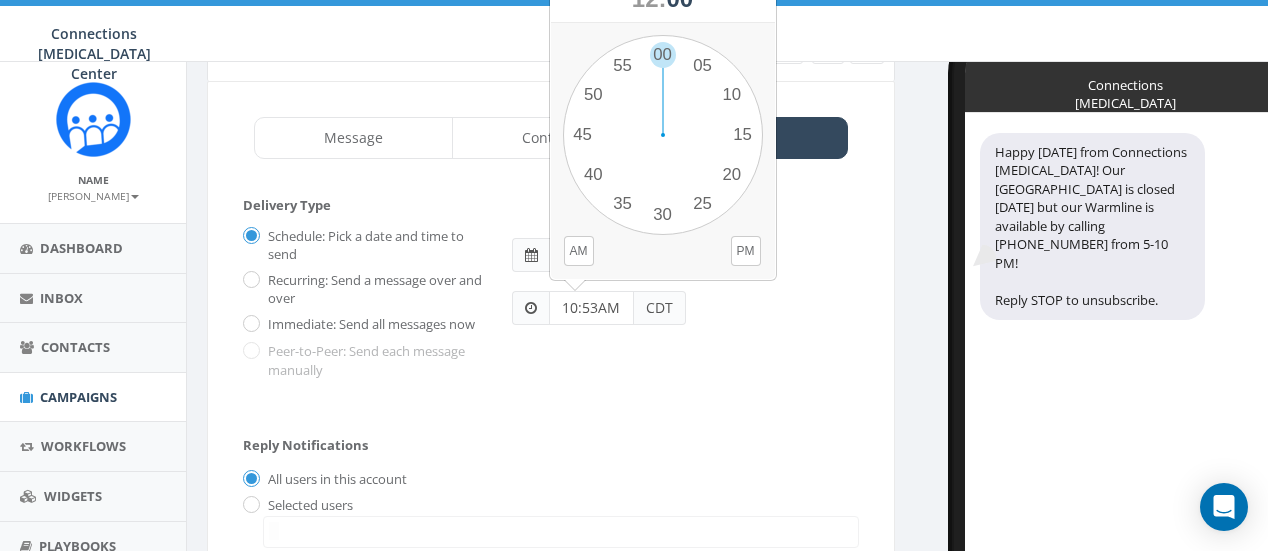 drag, startPoint x: 621, startPoint y: 307, endPoint x: 561, endPoint y: 311, distance: 60.133186 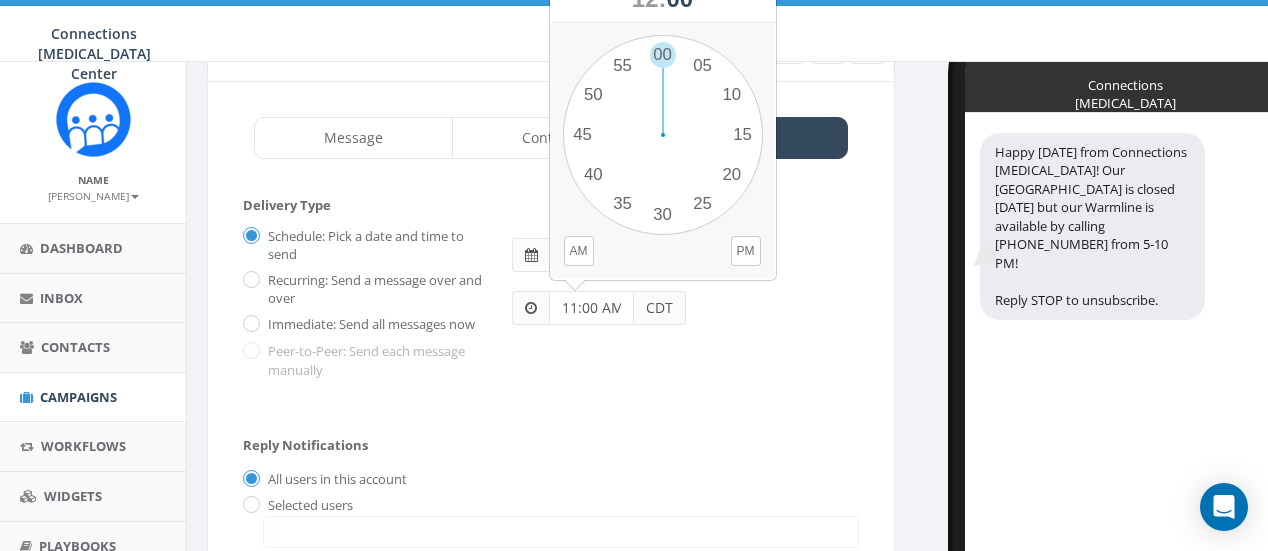scroll, scrollTop: 0, scrollLeft: 0, axis: both 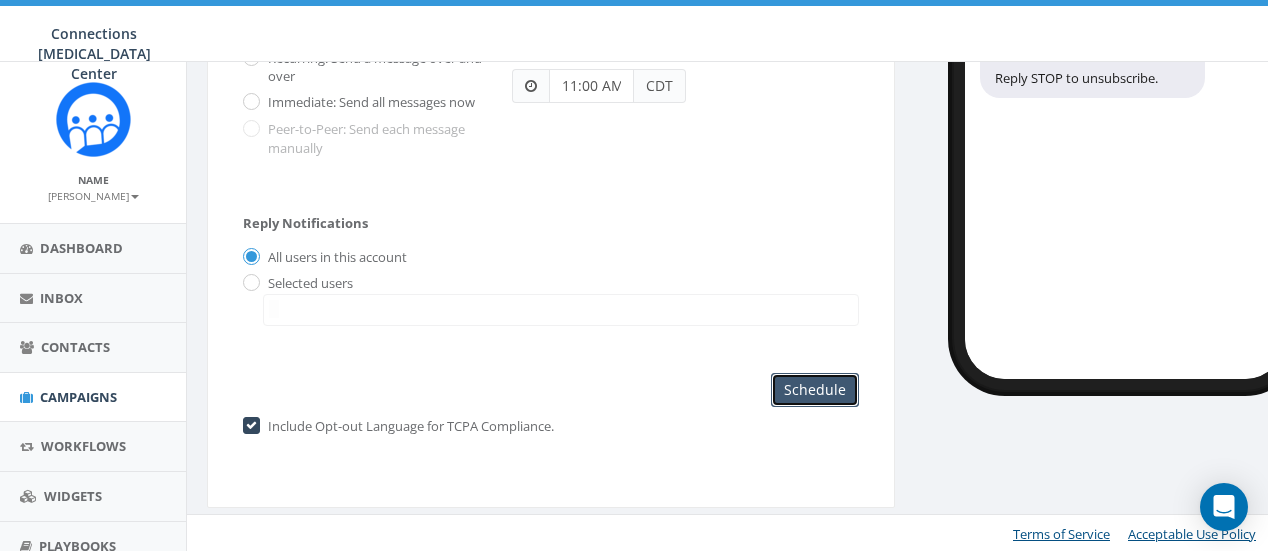 click on "Schedule" at bounding box center (815, 390) 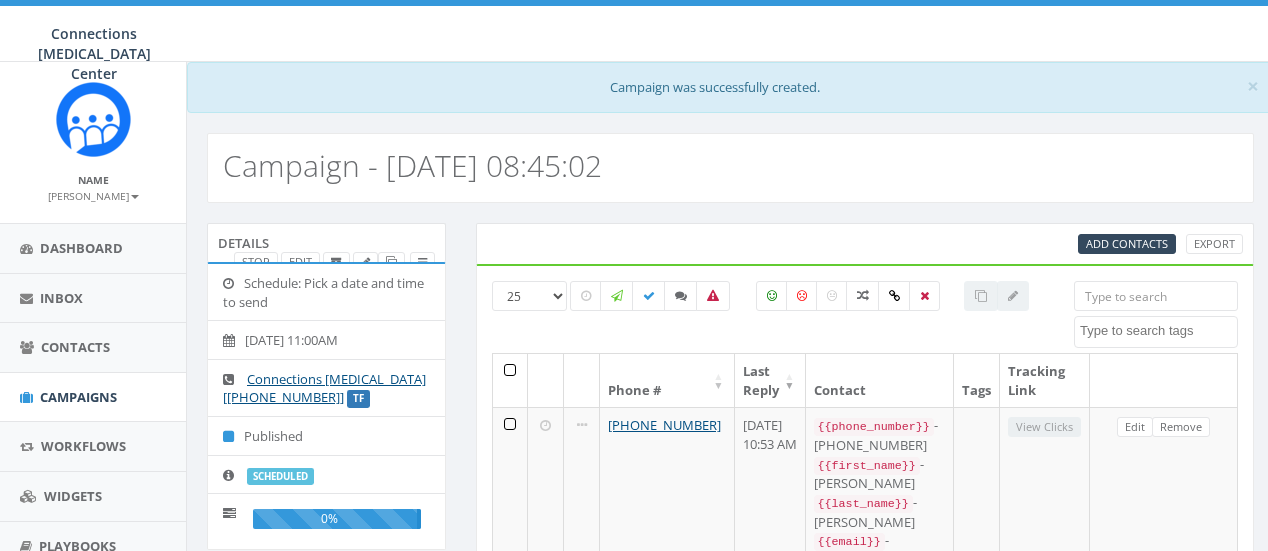 select 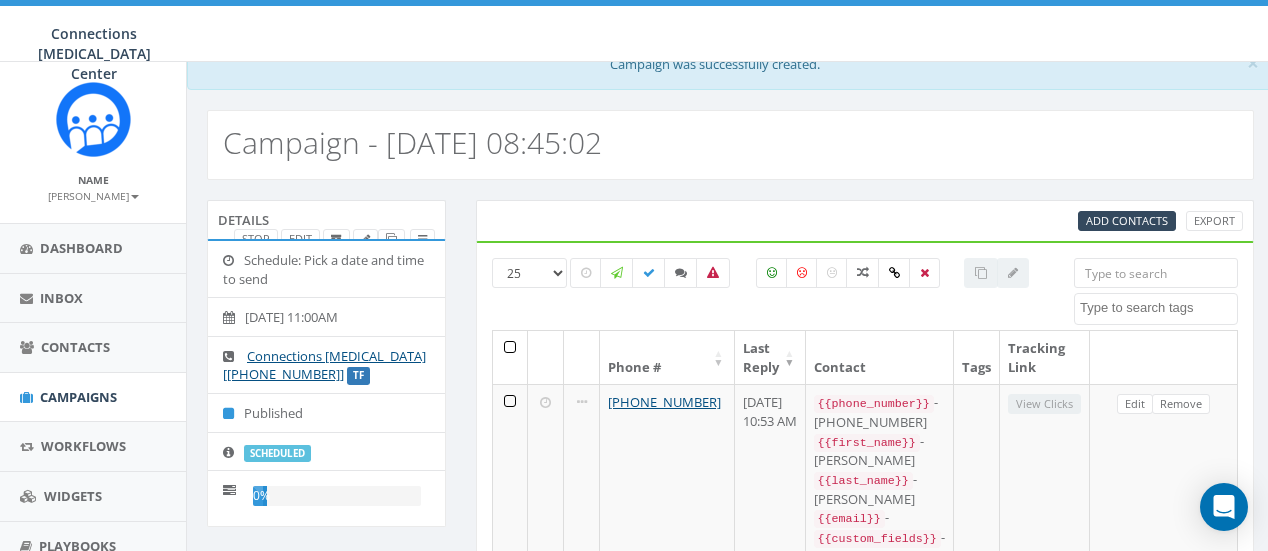 scroll, scrollTop: 22, scrollLeft: 0, axis: vertical 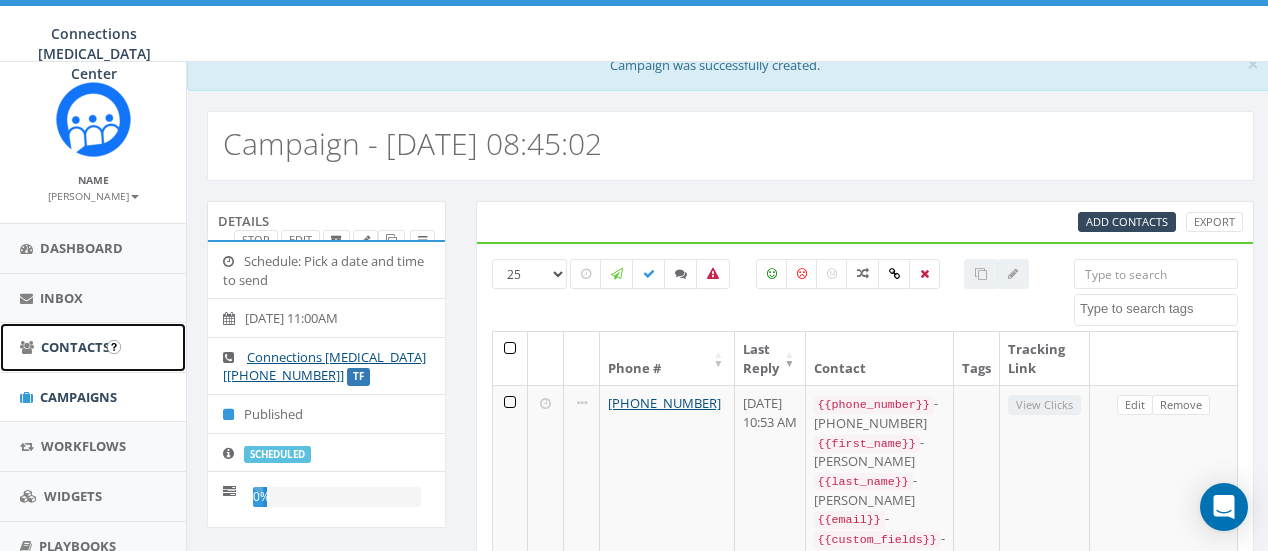 click on "Contacts" at bounding box center [75, 347] 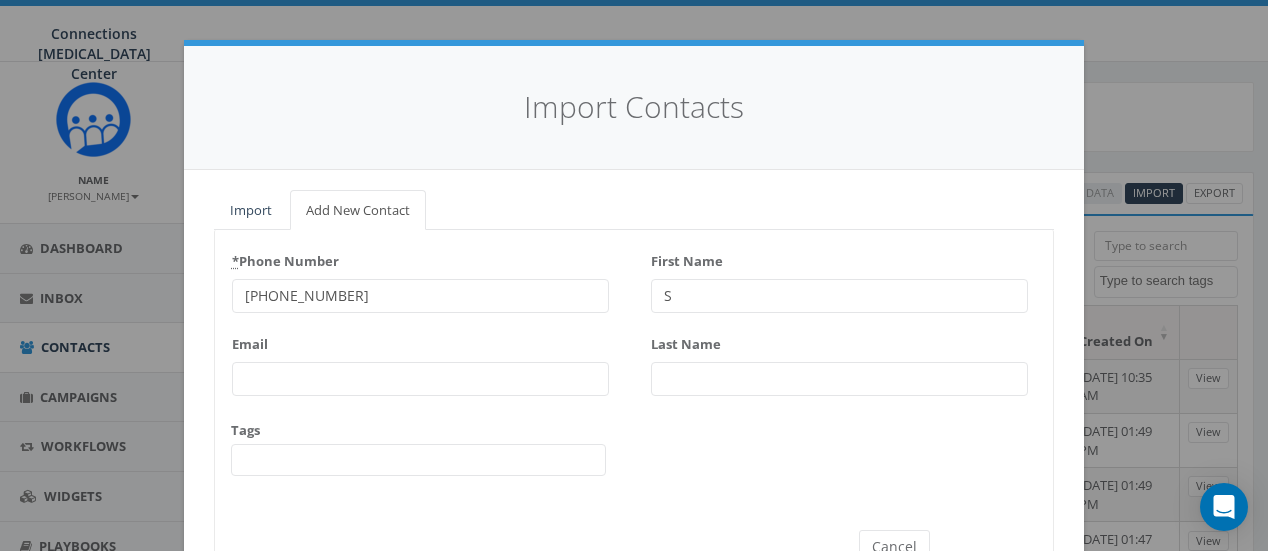 select 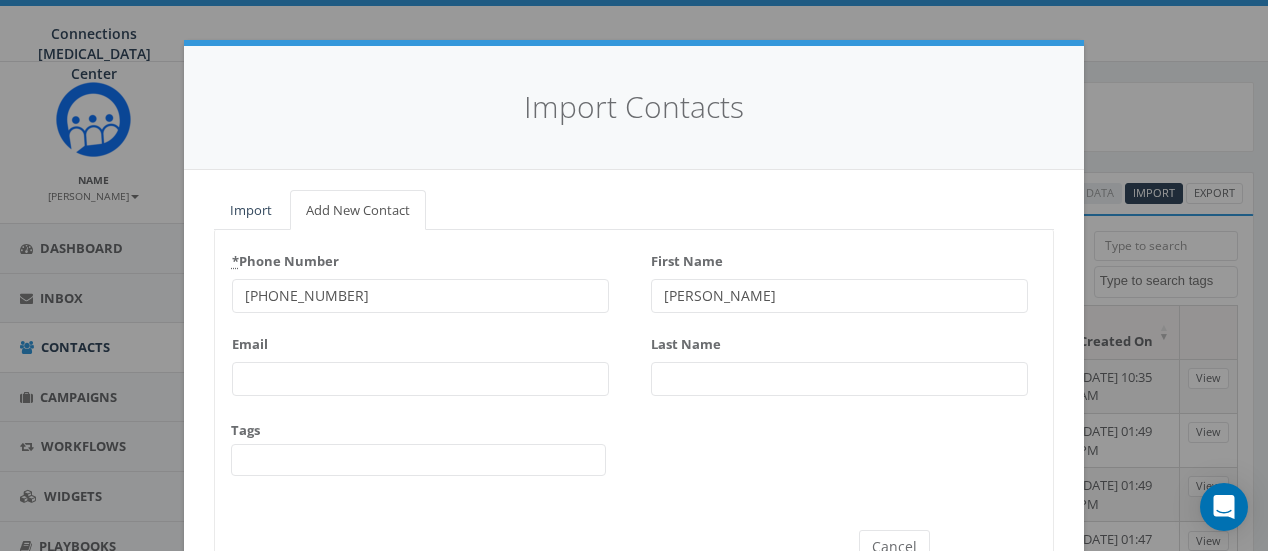 type on "[PERSON_NAME]" 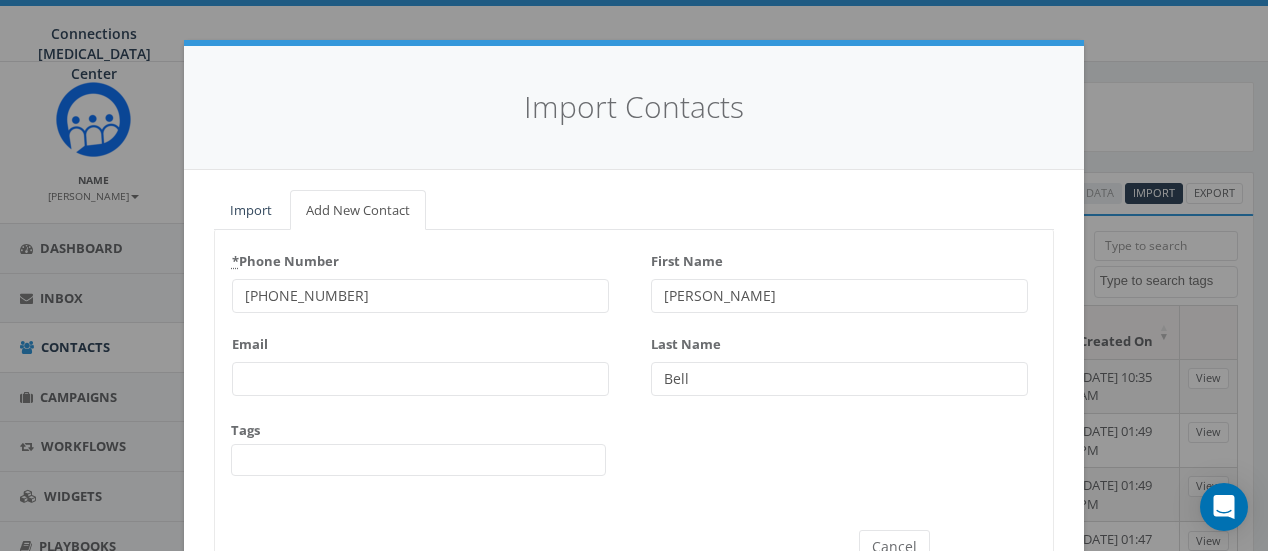 type on "Bell" 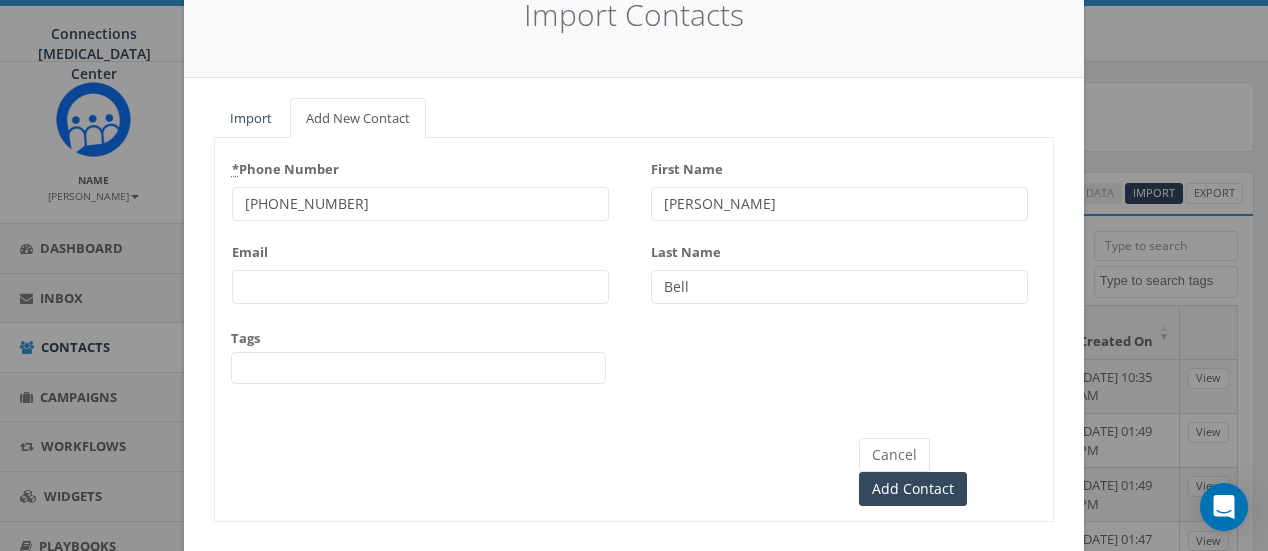 scroll, scrollTop: 100, scrollLeft: 0, axis: vertical 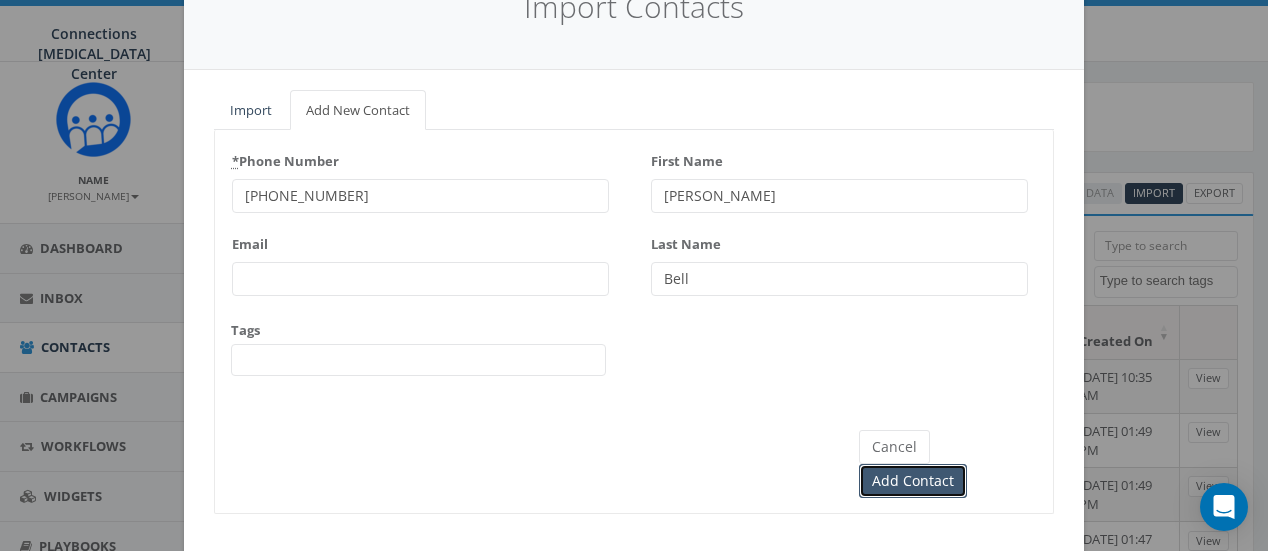 click on "Add Contact" at bounding box center (913, 481) 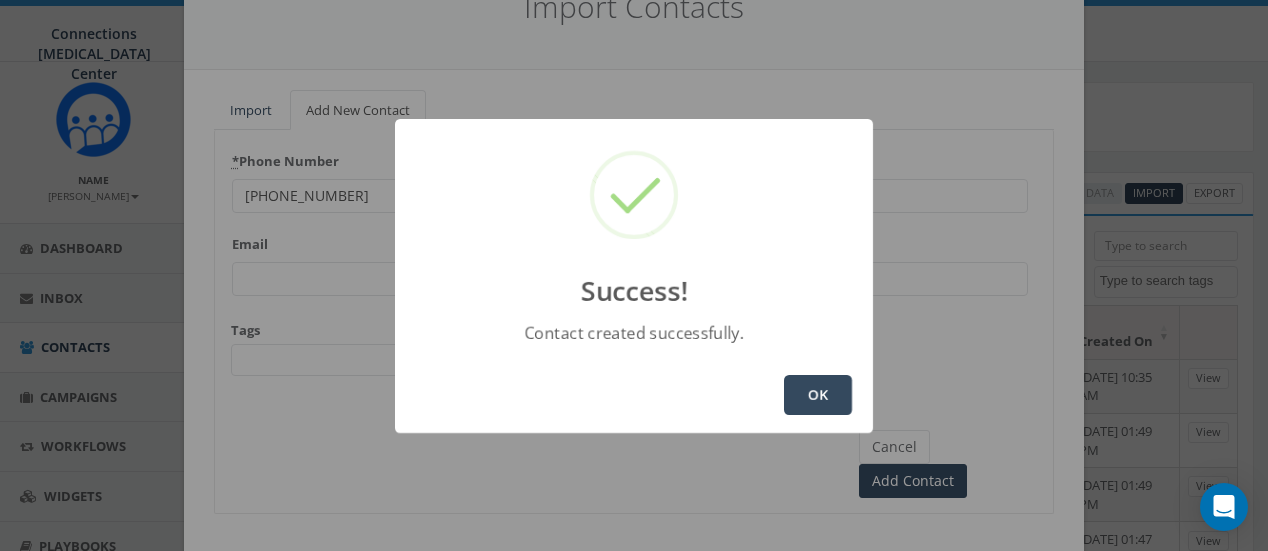 click on "OK" at bounding box center [818, 395] 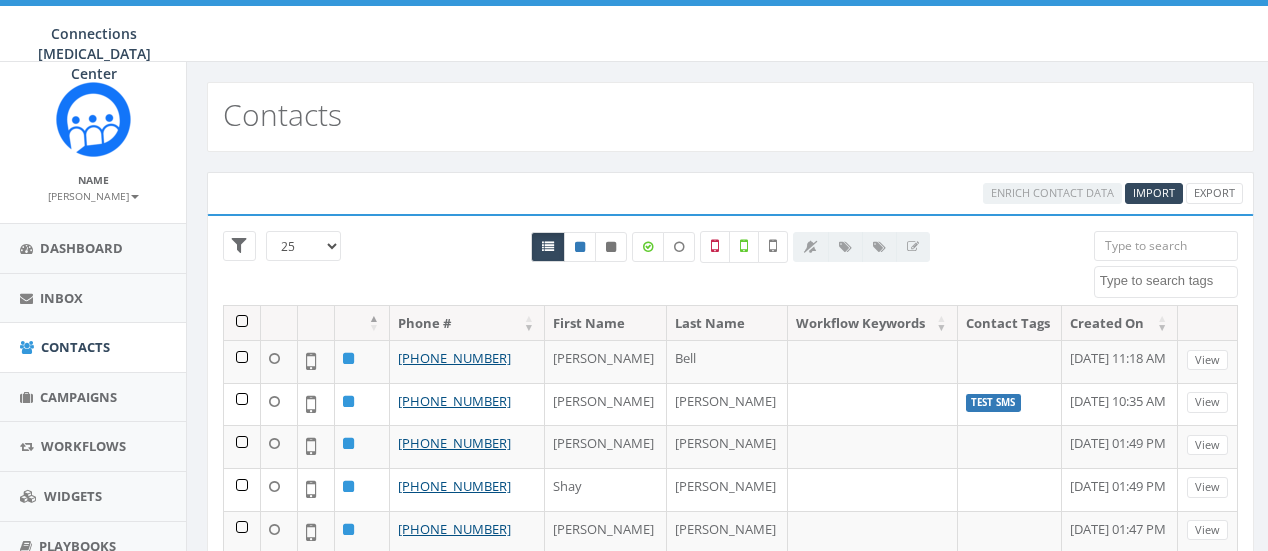 select 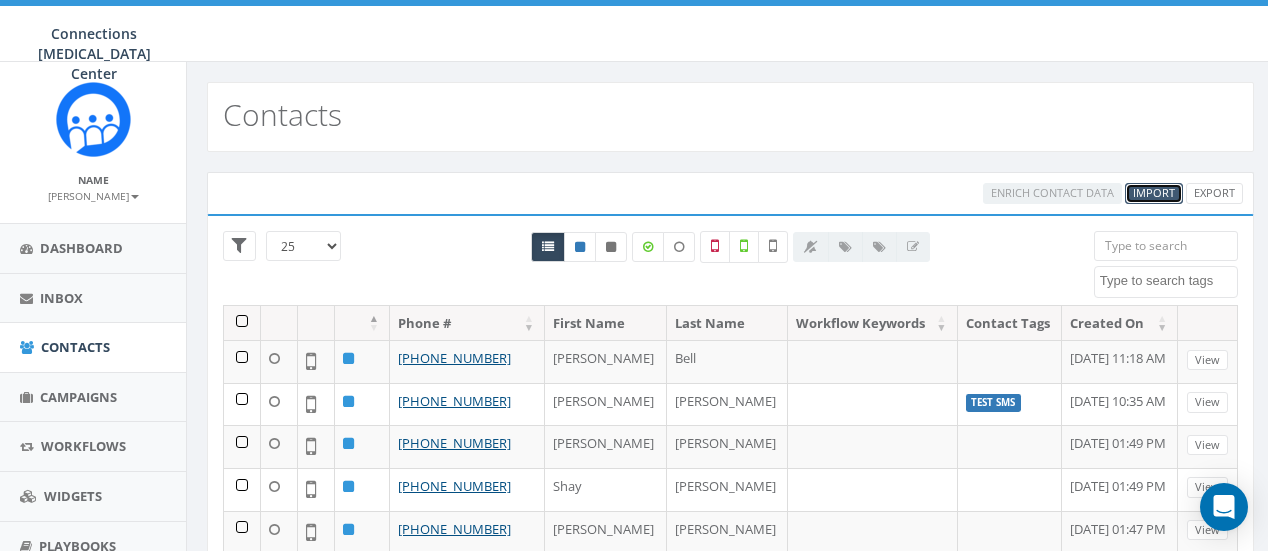 click on "Import" at bounding box center [1154, 192] 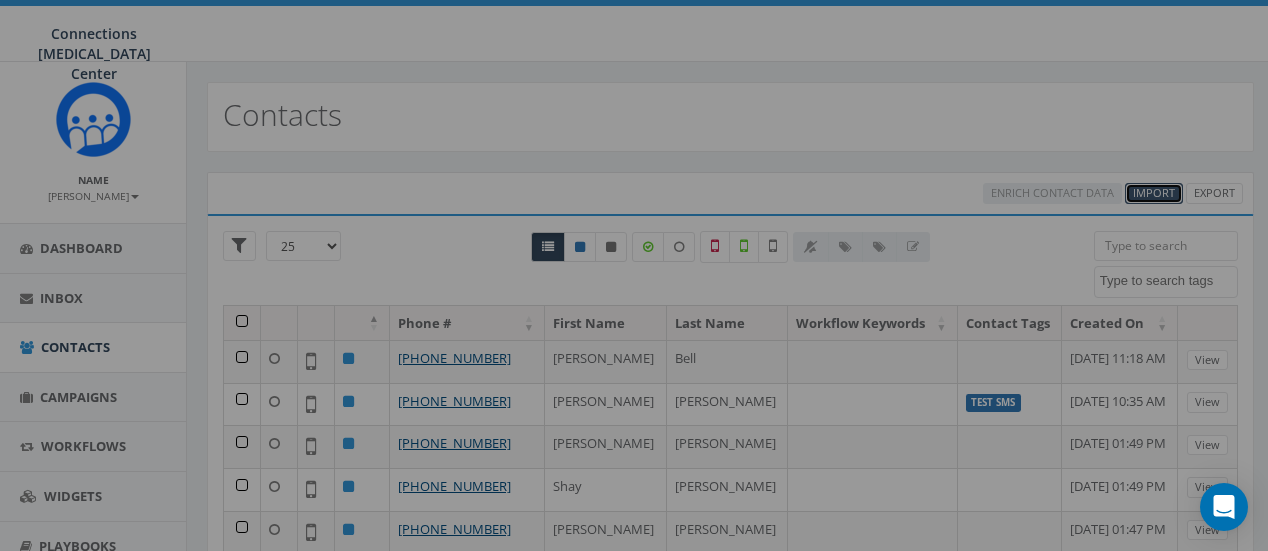 select 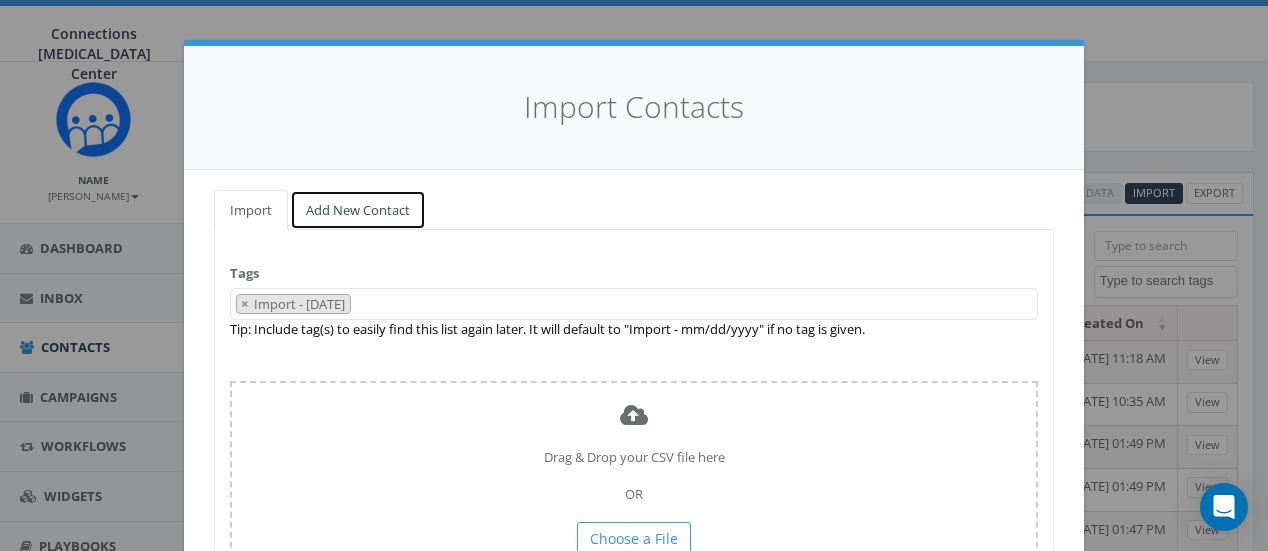 click on "Add New Contact" at bounding box center [358, 210] 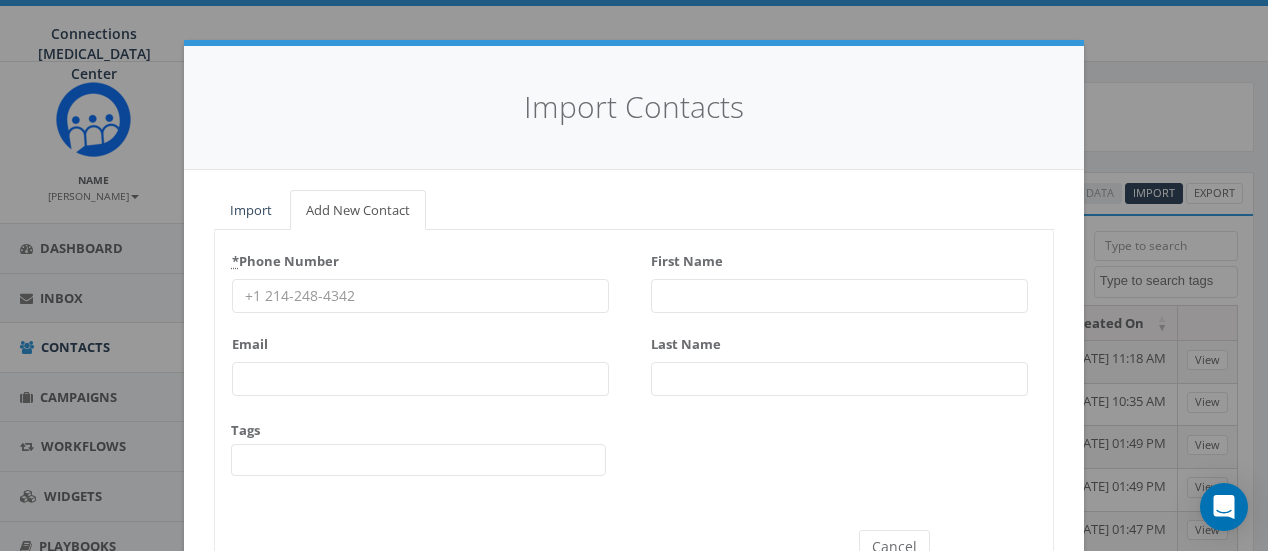 click on "*   Phone Number" at bounding box center [420, 296] 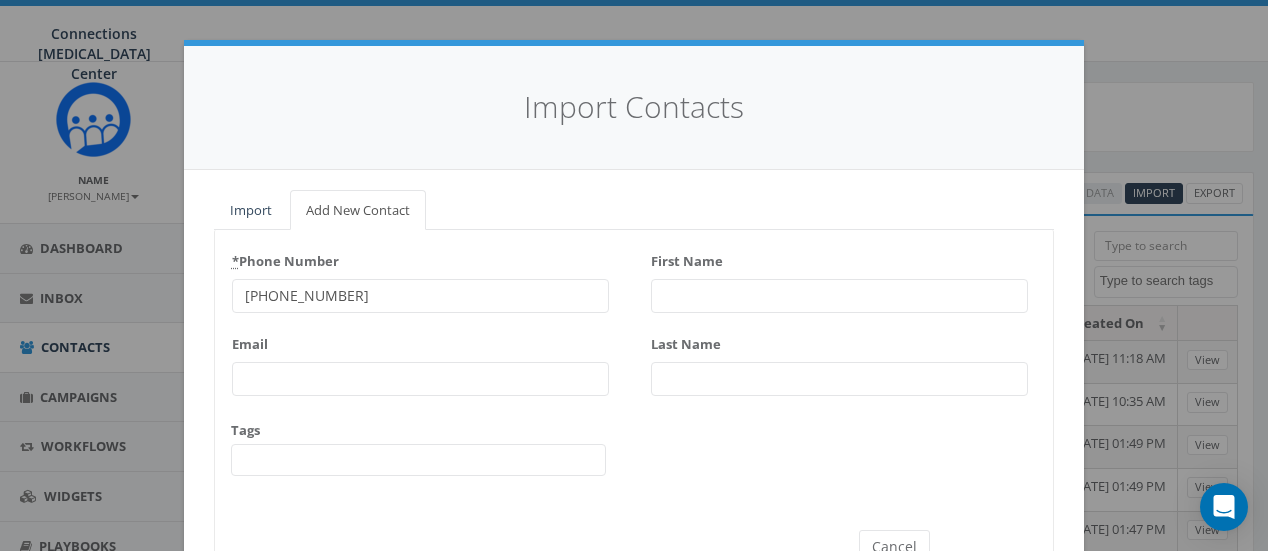 type on "603-840-9880" 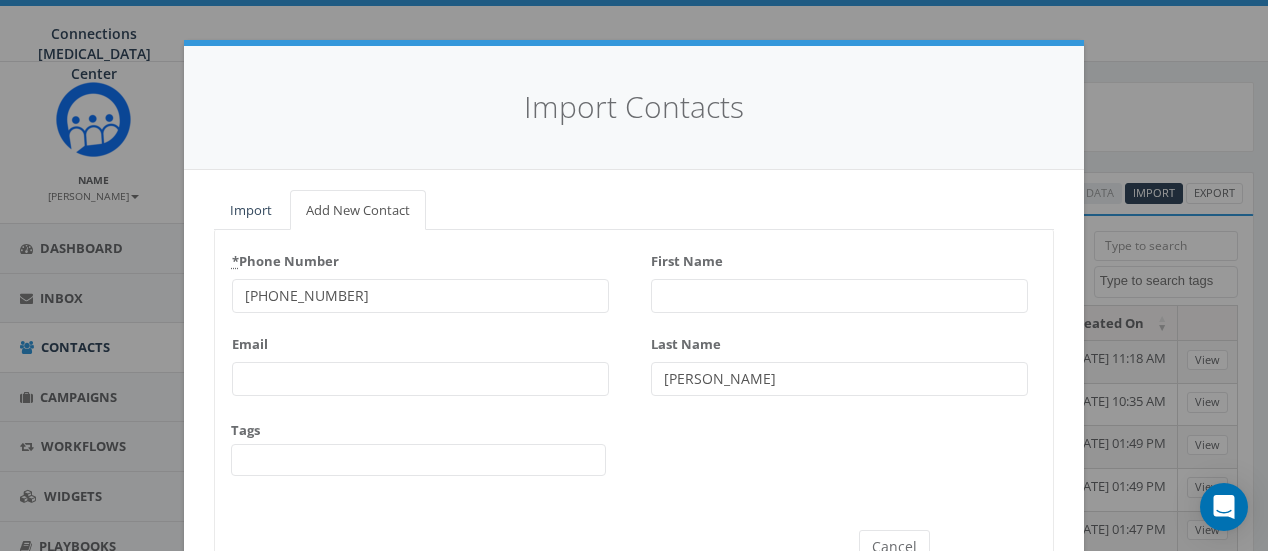 type on "[PERSON_NAME]" 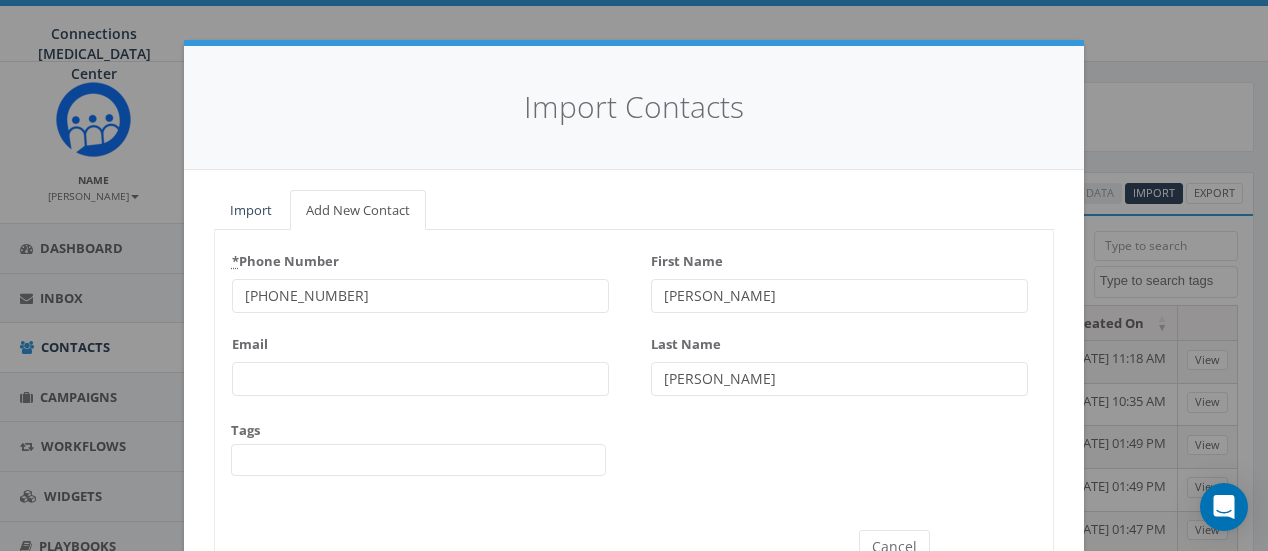 scroll, scrollTop: 101, scrollLeft: 0, axis: vertical 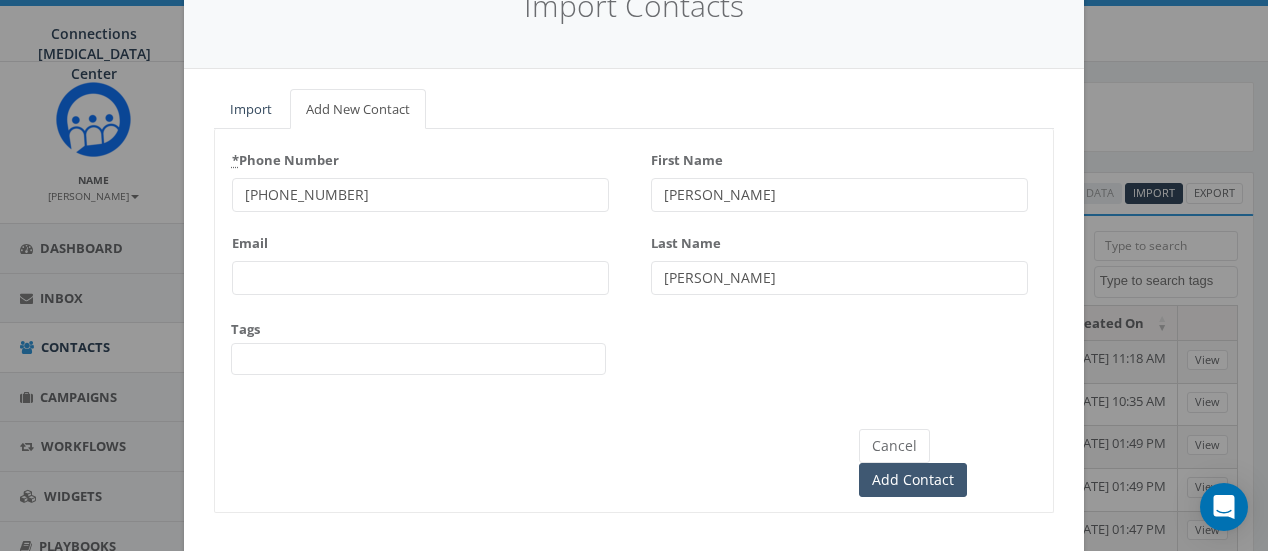 type on "[PERSON_NAME]" 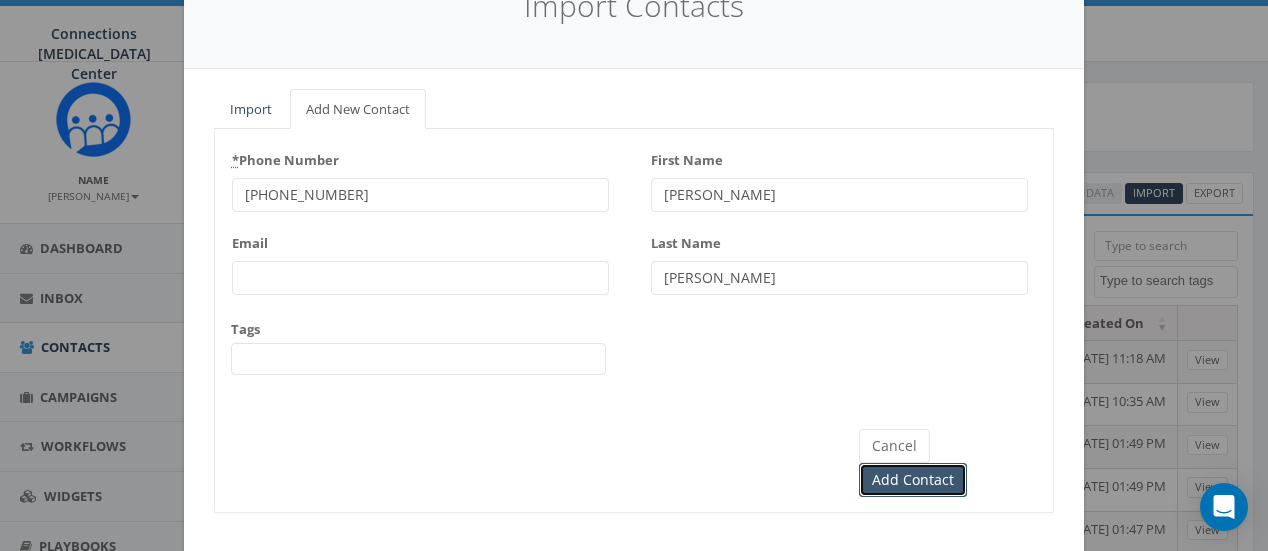 click on "Add Contact" at bounding box center [913, 480] 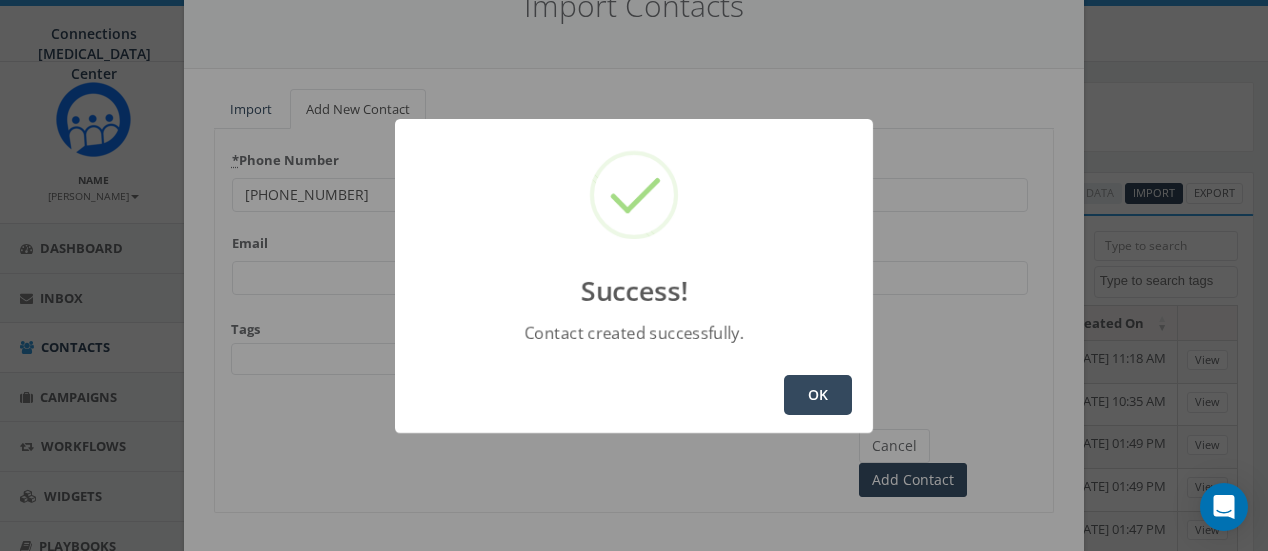 click on "OK" at bounding box center (818, 395) 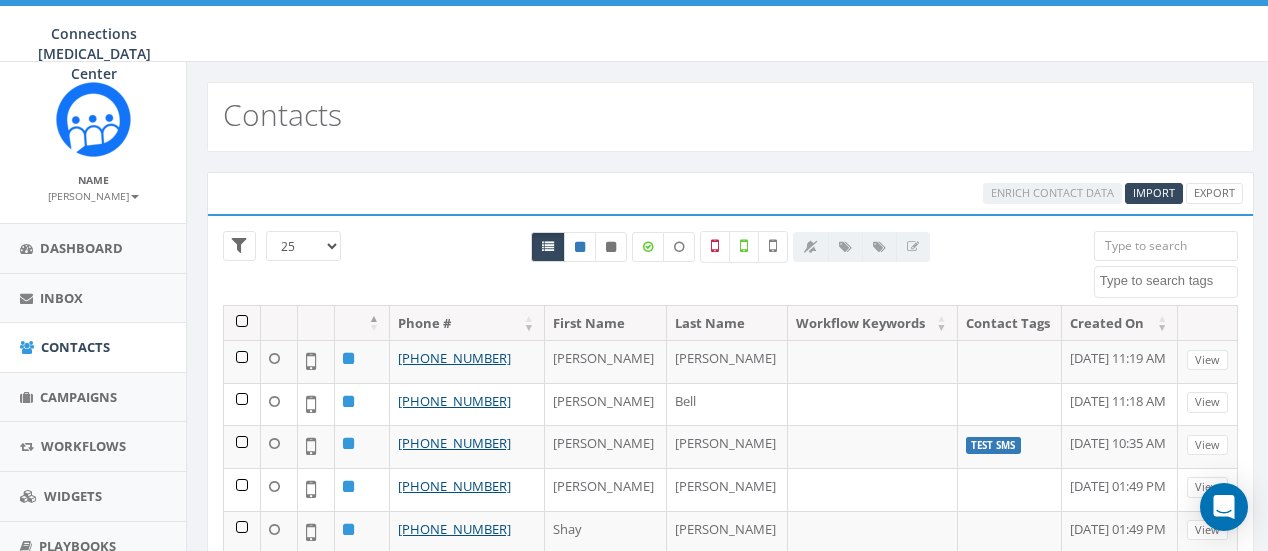 select 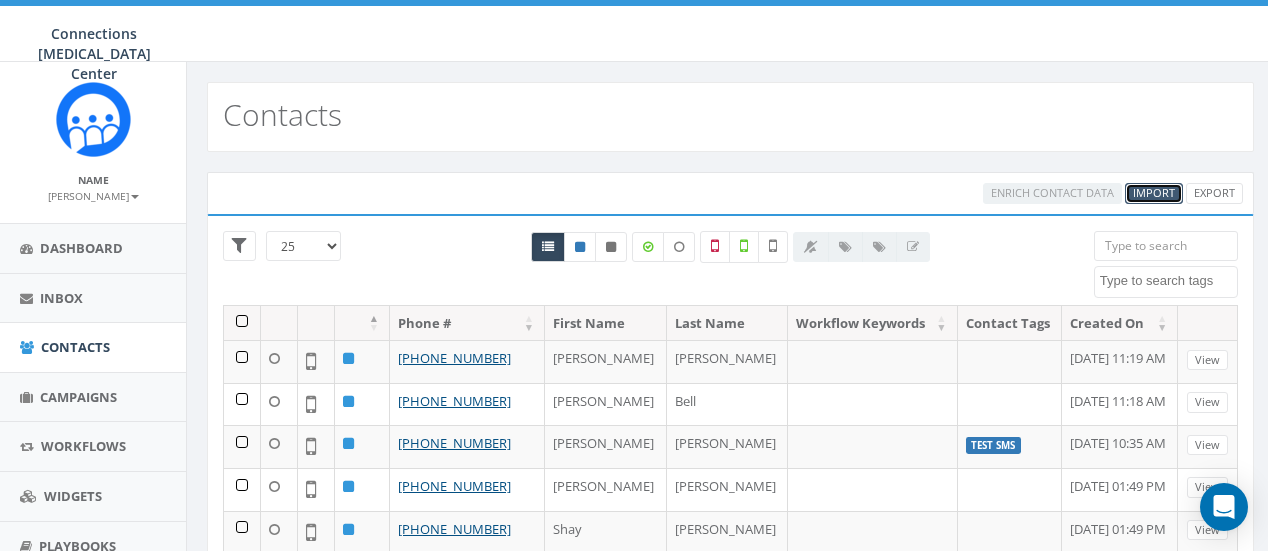 click on "Import" at bounding box center [1154, 192] 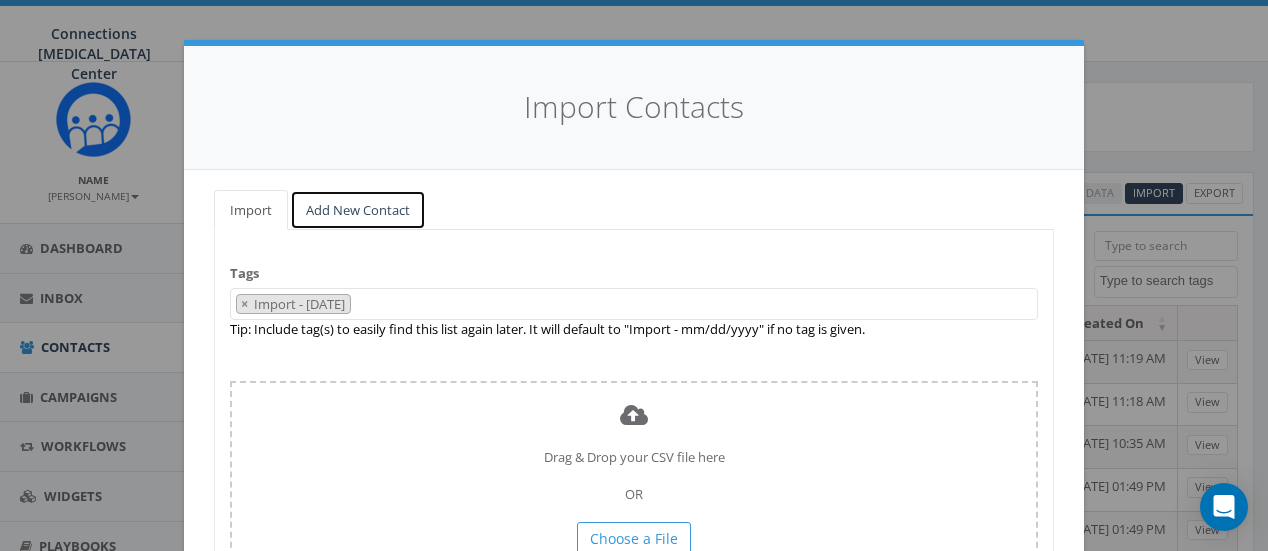 click on "Add New Contact" at bounding box center (358, 210) 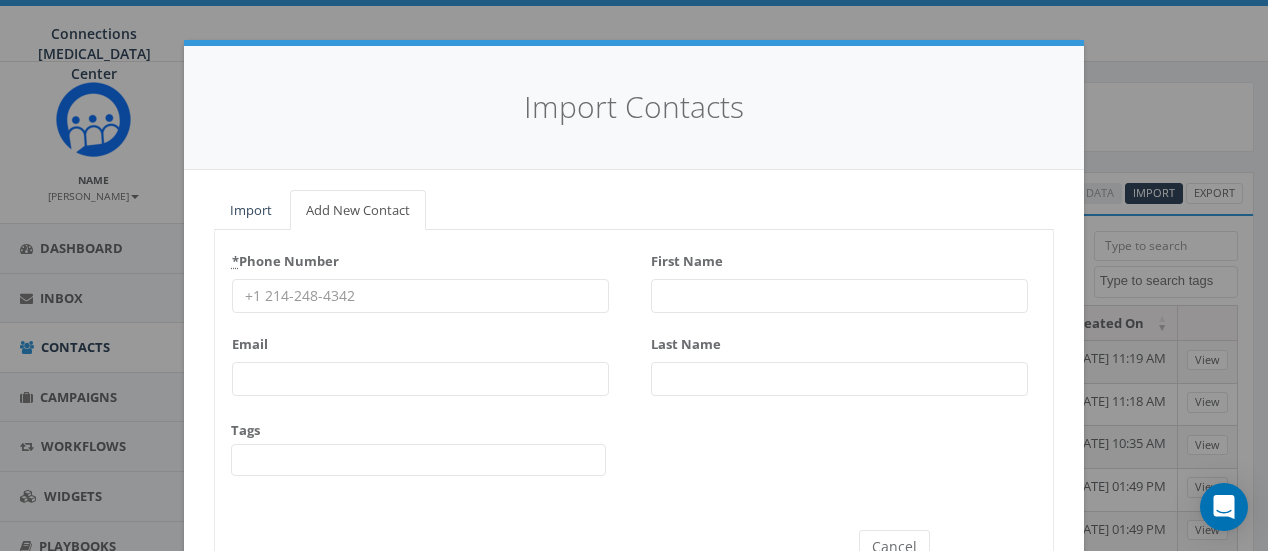 click on "*   Phone Number" at bounding box center (420, 296) 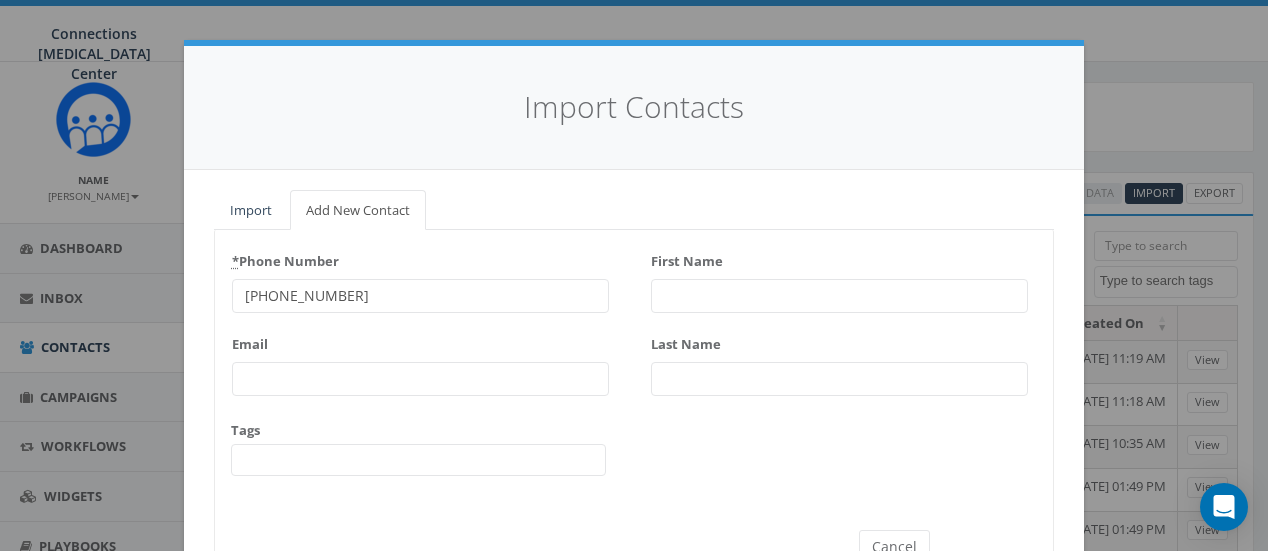 type on "[PHONE_NUMBER]" 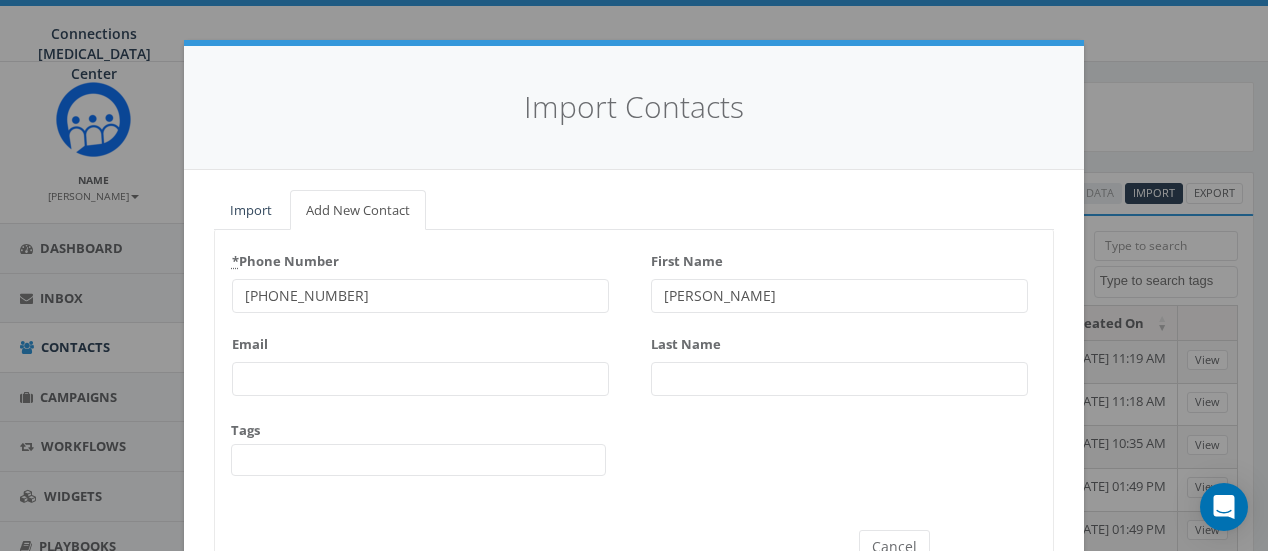 type on "[PERSON_NAME]" 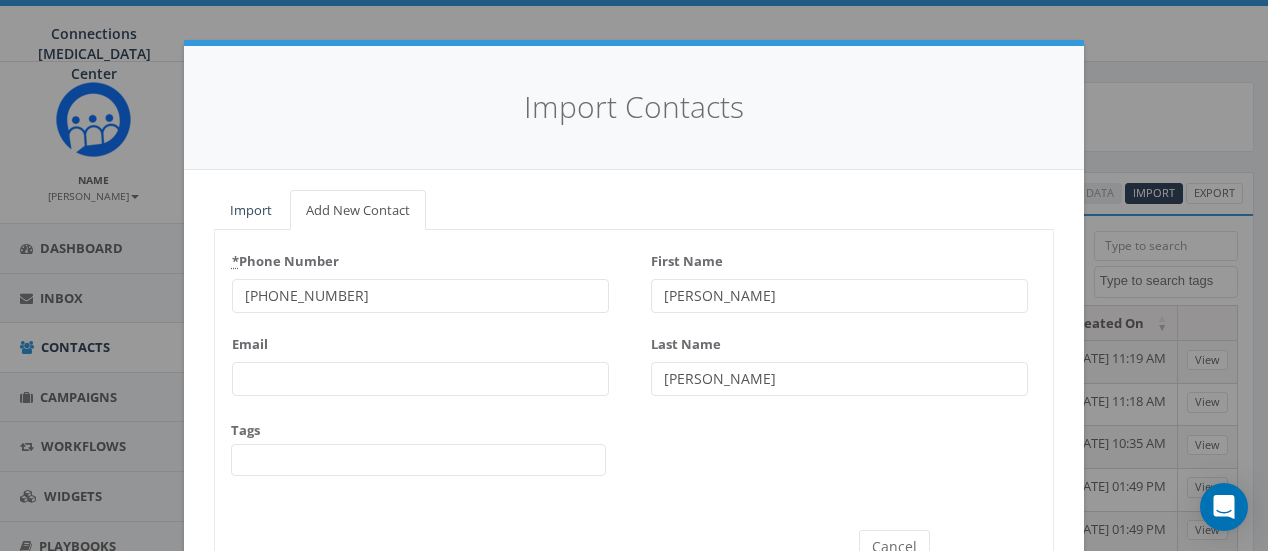 scroll, scrollTop: 101, scrollLeft: 0, axis: vertical 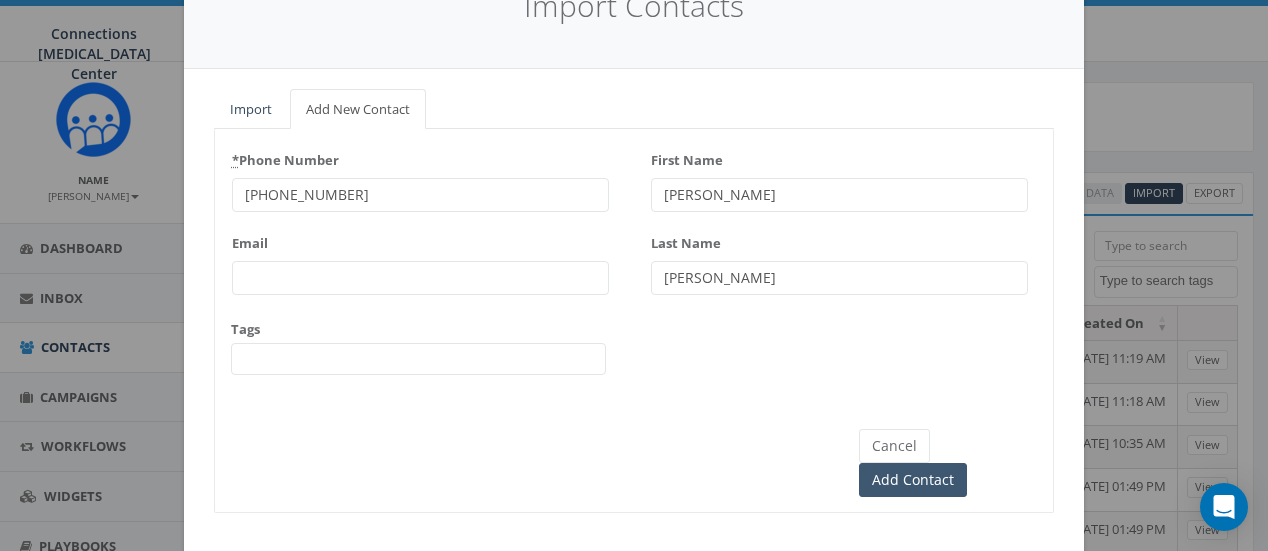 type on "[PERSON_NAME]" 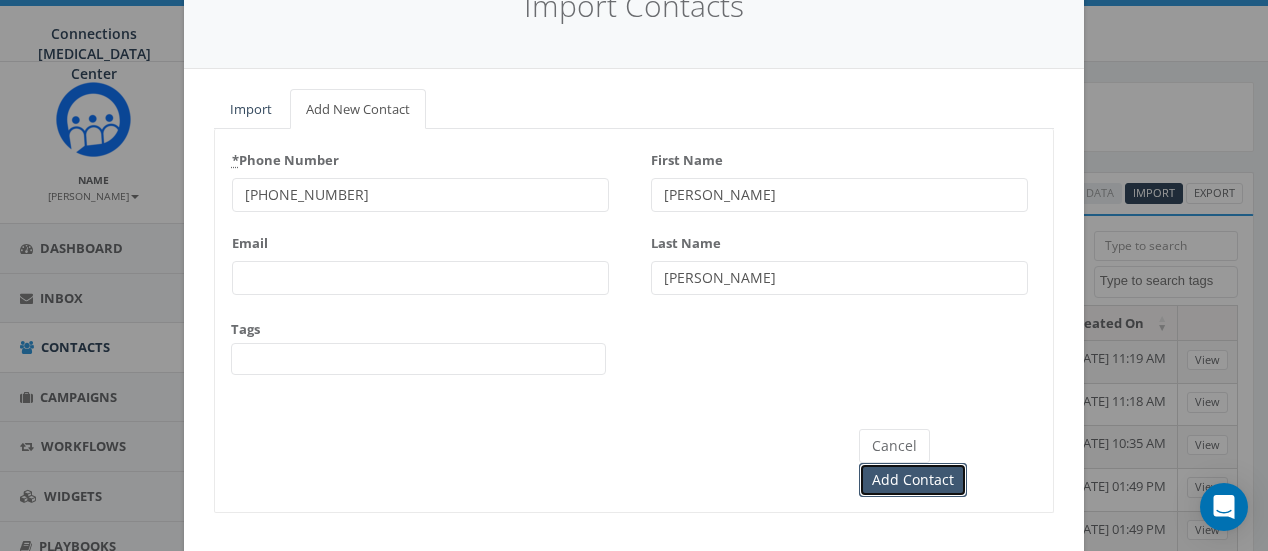 click on "Add Contact" at bounding box center [913, 480] 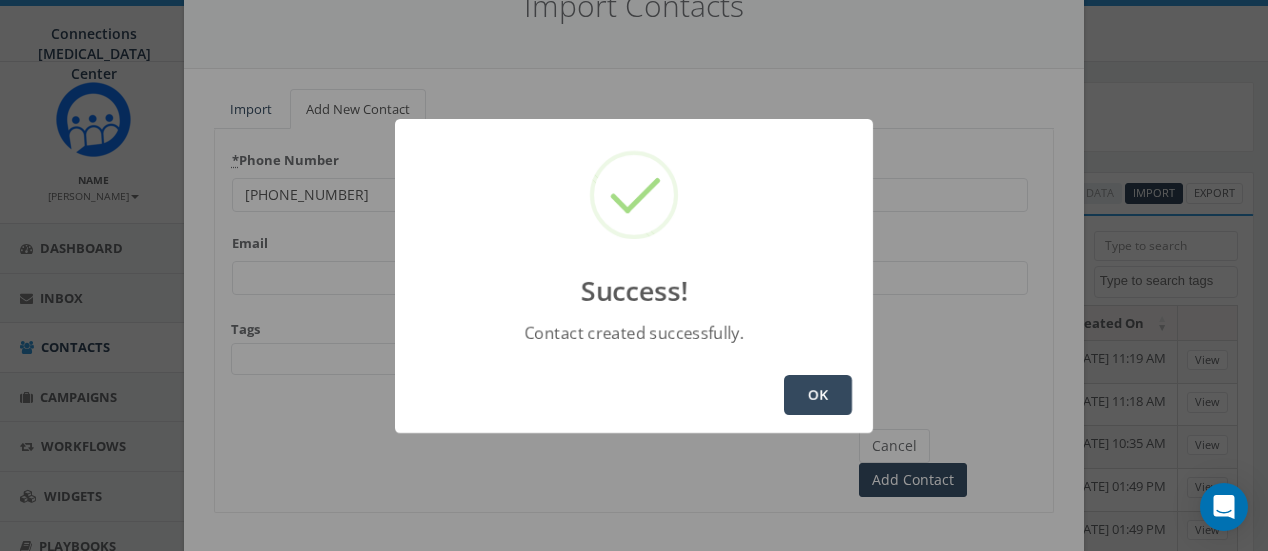 click on "OK" at bounding box center [818, 395] 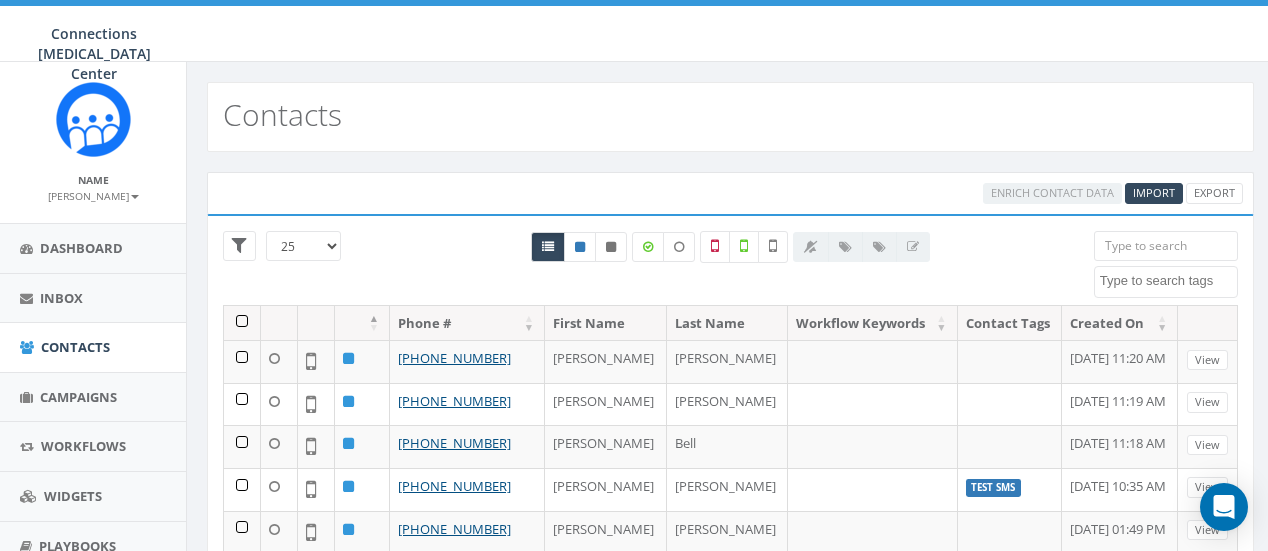 select 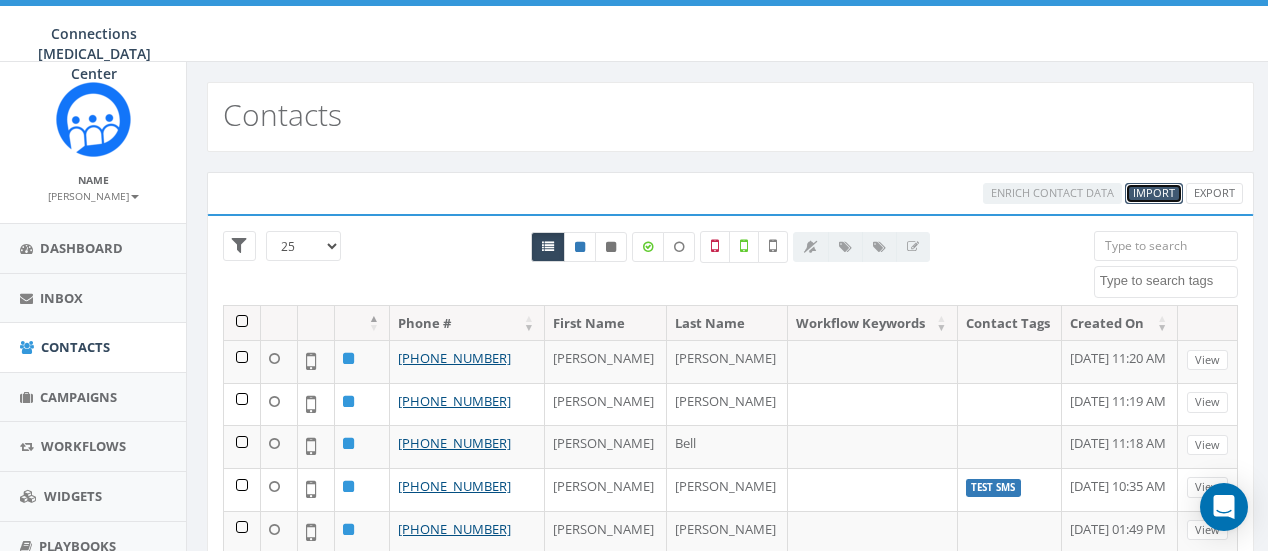 click on "Import" at bounding box center [1154, 192] 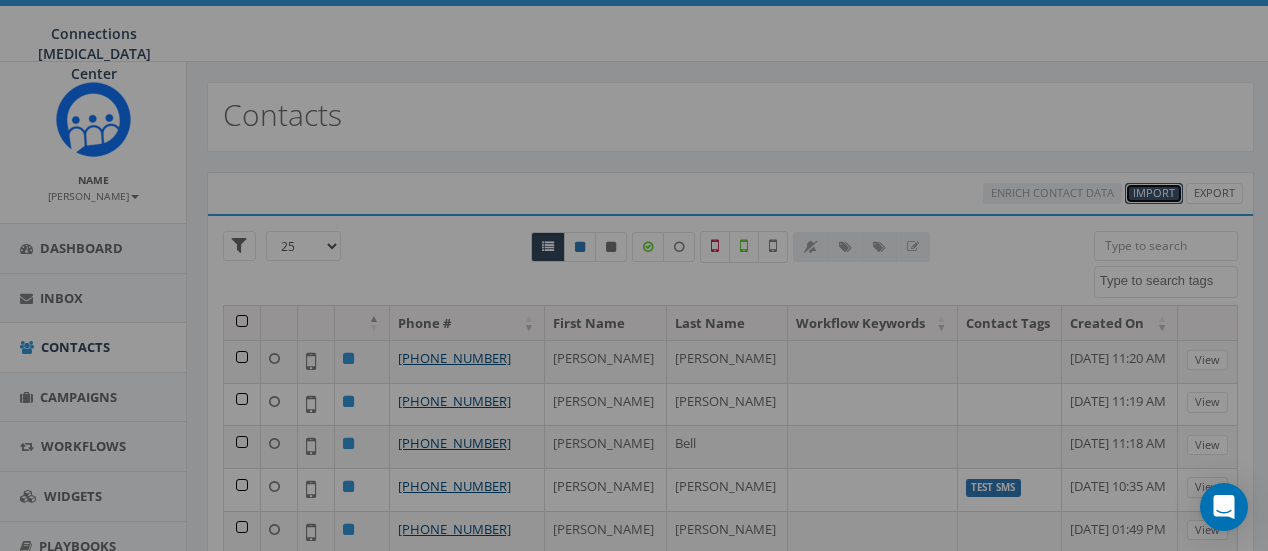 select 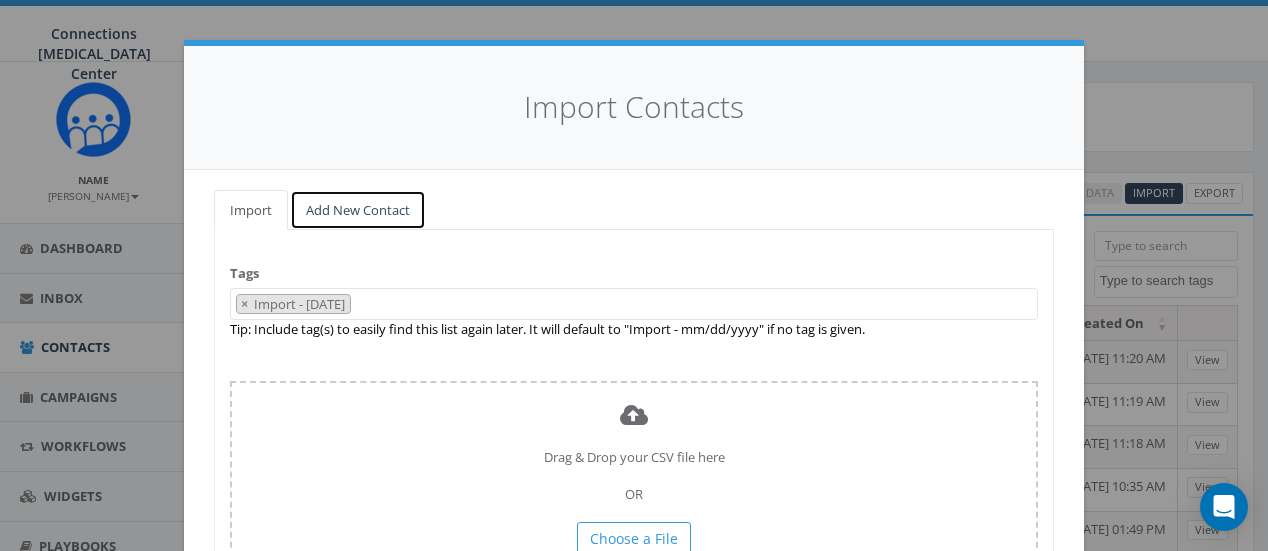 click on "Add New Contact" at bounding box center [358, 210] 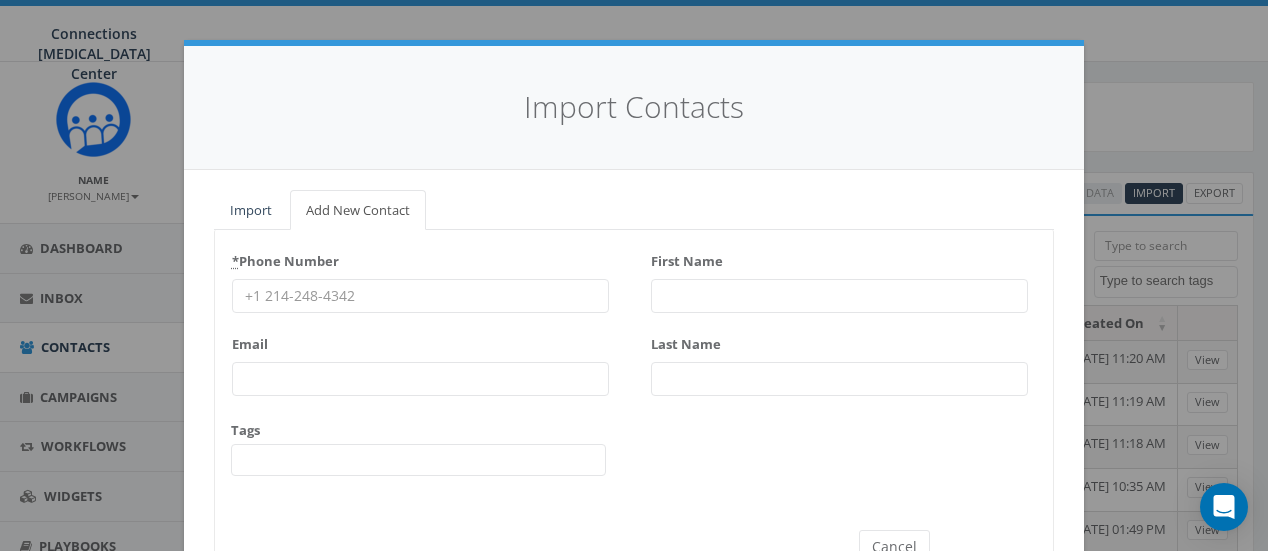 click on "*   Phone Number" at bounding box center (420, 296) 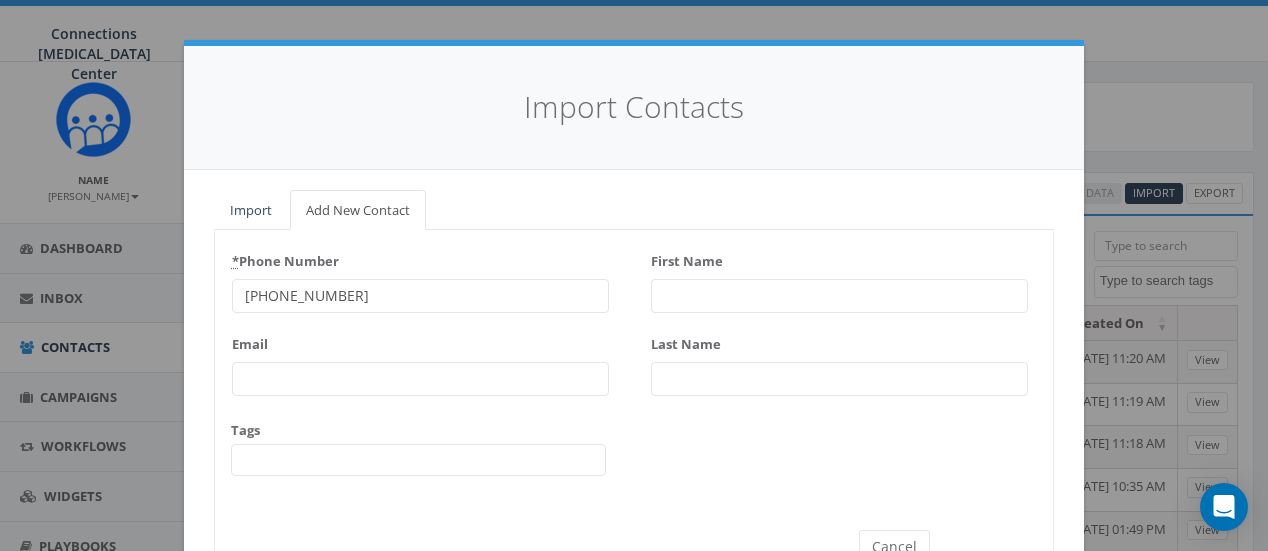 type on "[PHONE_NUMBER]" 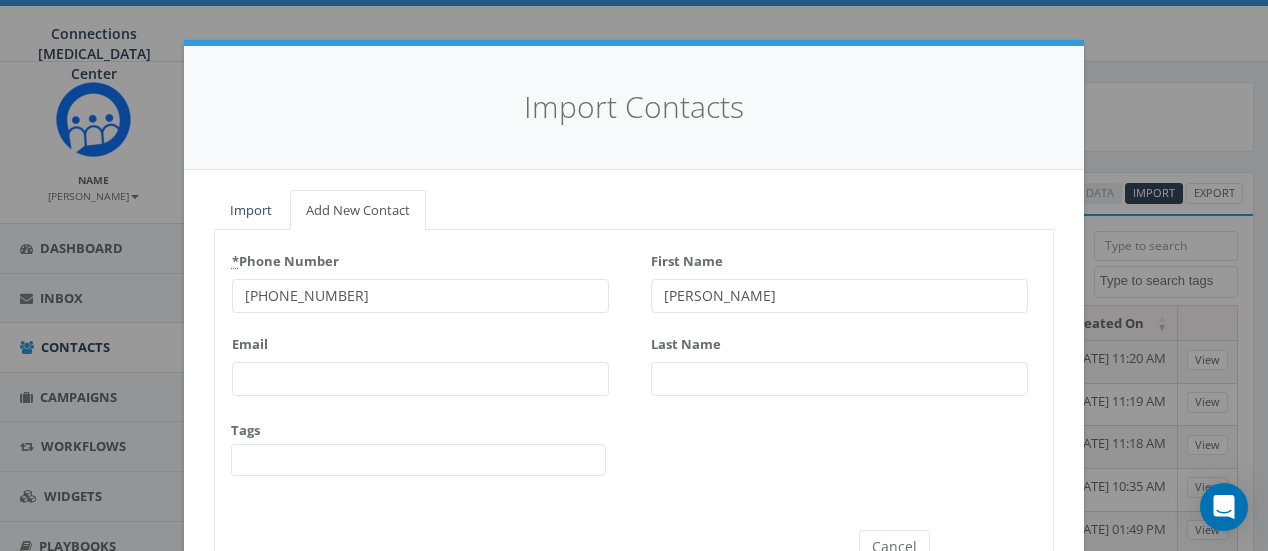 type on "[PERSON_NAME]" 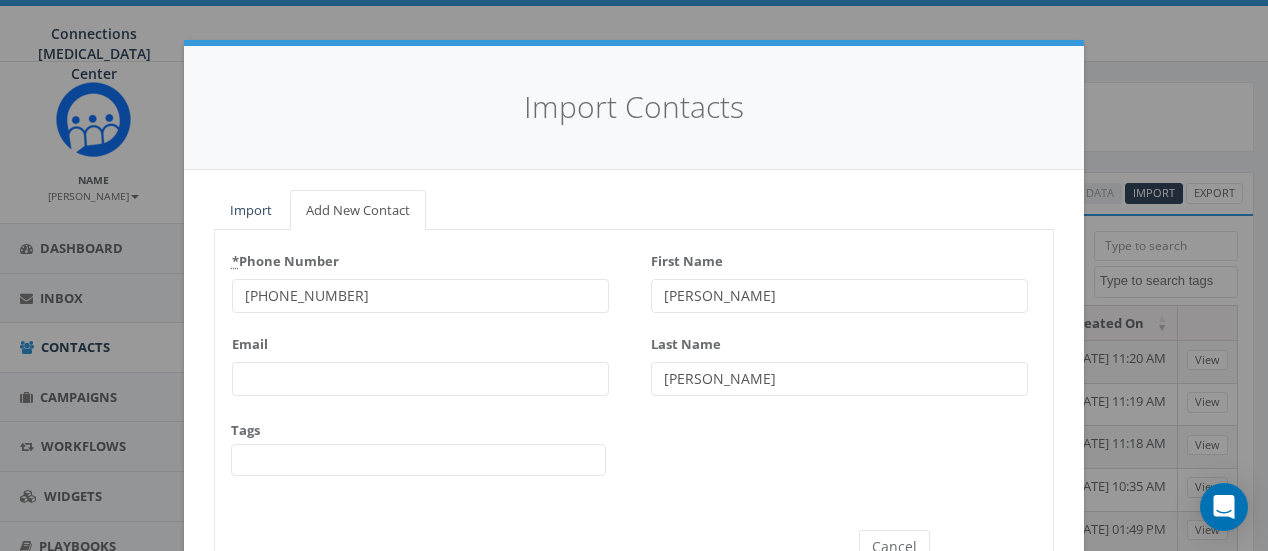 scroll, scrollTop: 78, scrollLeft: 0, axis: vertical 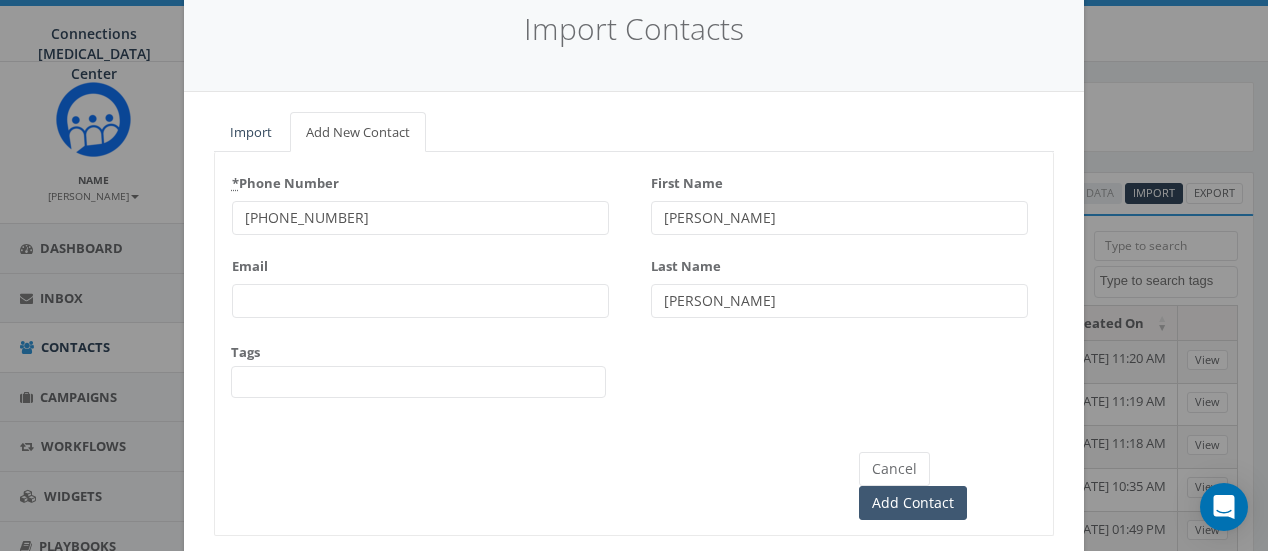 type on "[PERSON_NAME]" 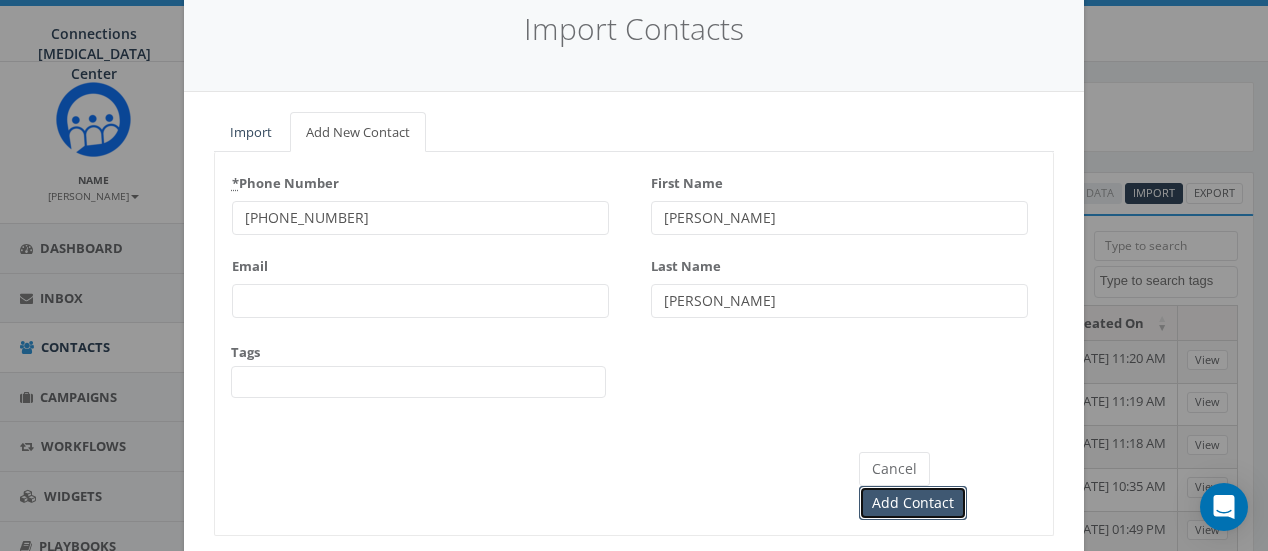 click on "Add Contact" at bounding box center [913, 503] 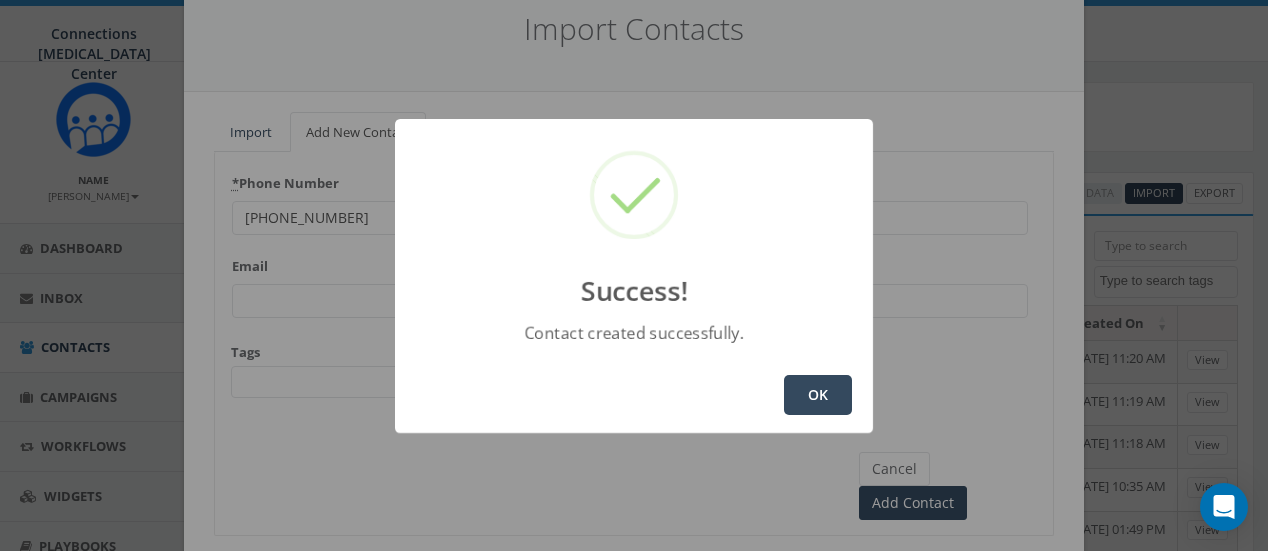 click on "OK" at bounding box center (818, 395) 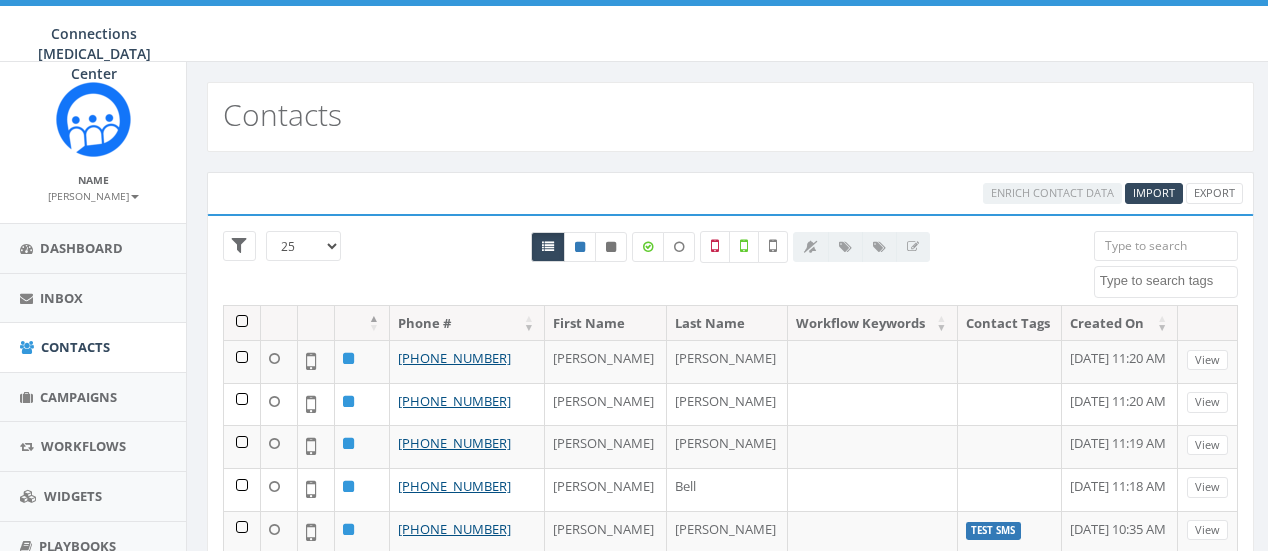 select 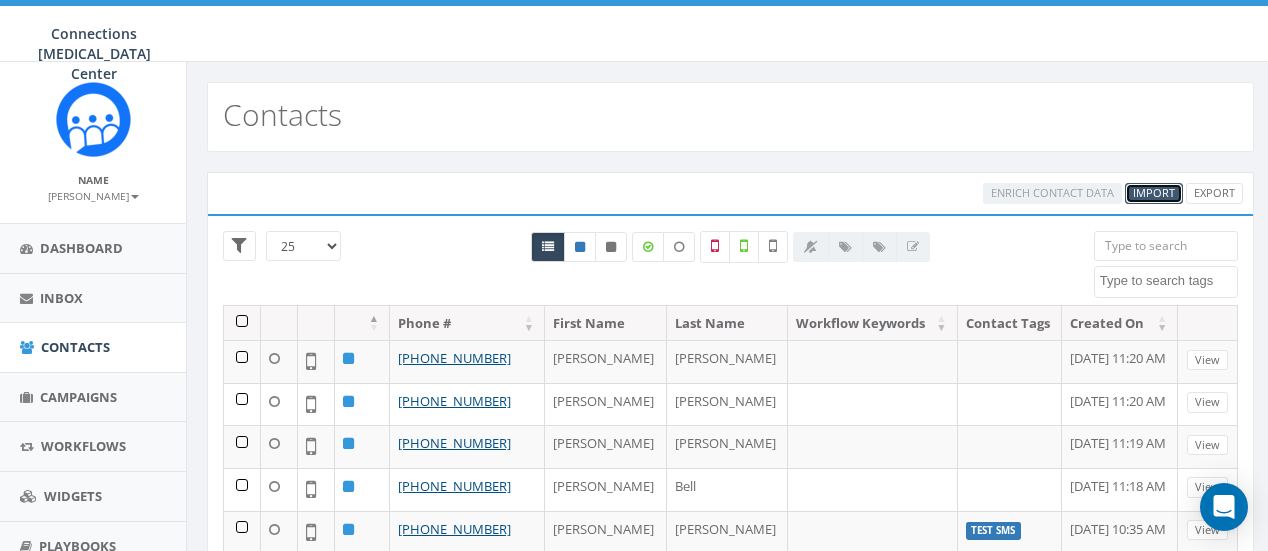 click on "Import" at bounding box center (1154, 192) 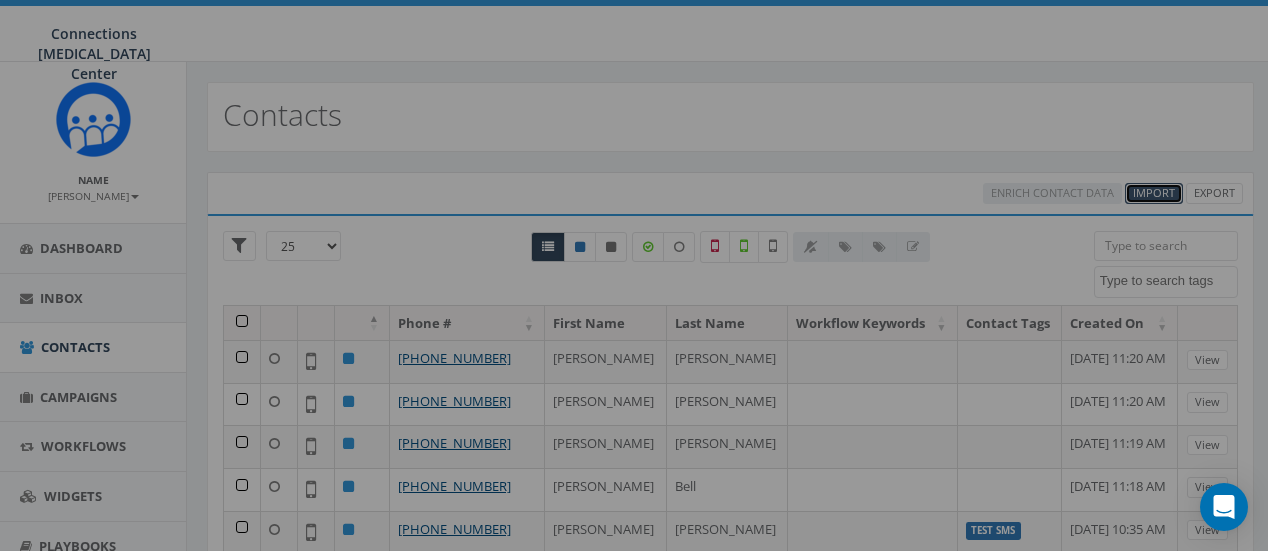 select 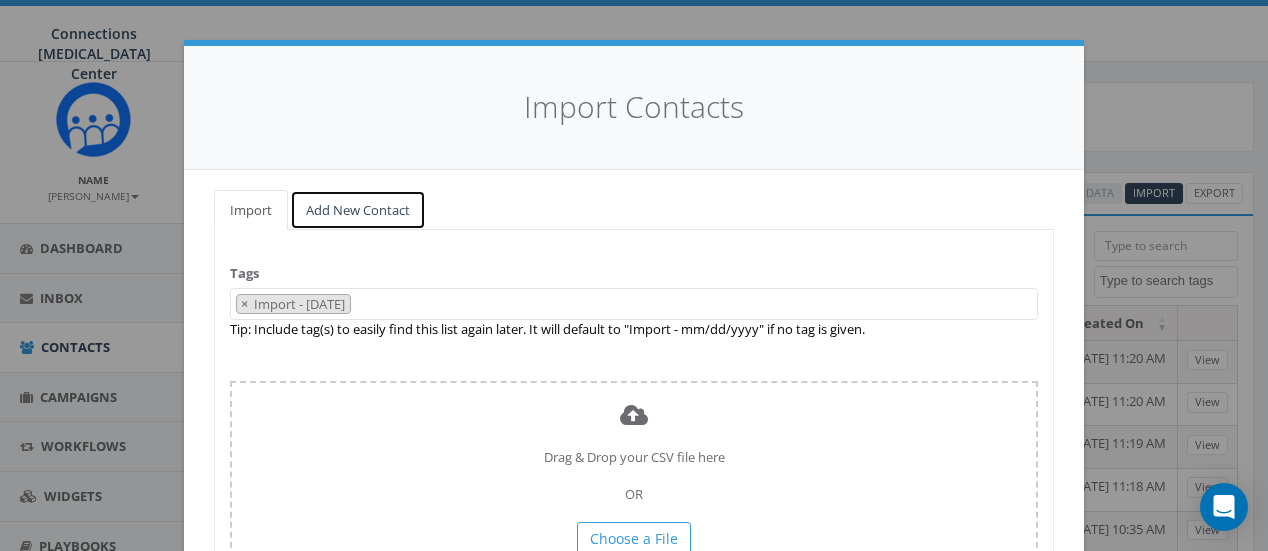 click on "Add New Contact" at bounding box center [358, 210] 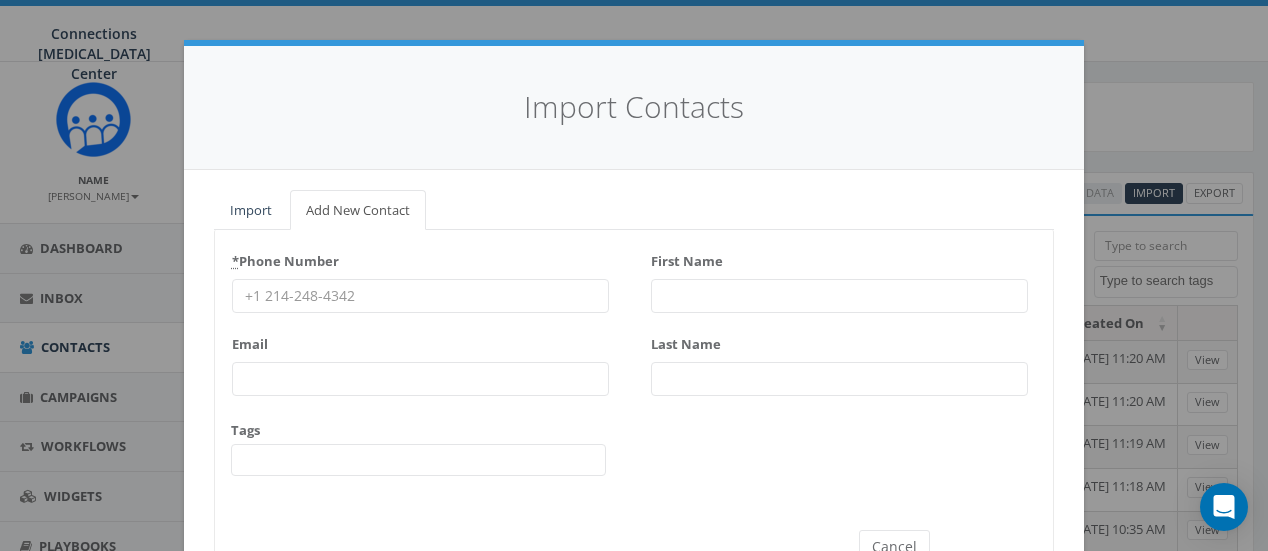 click on "*   Phone Number" at bounding box center [420, 296] 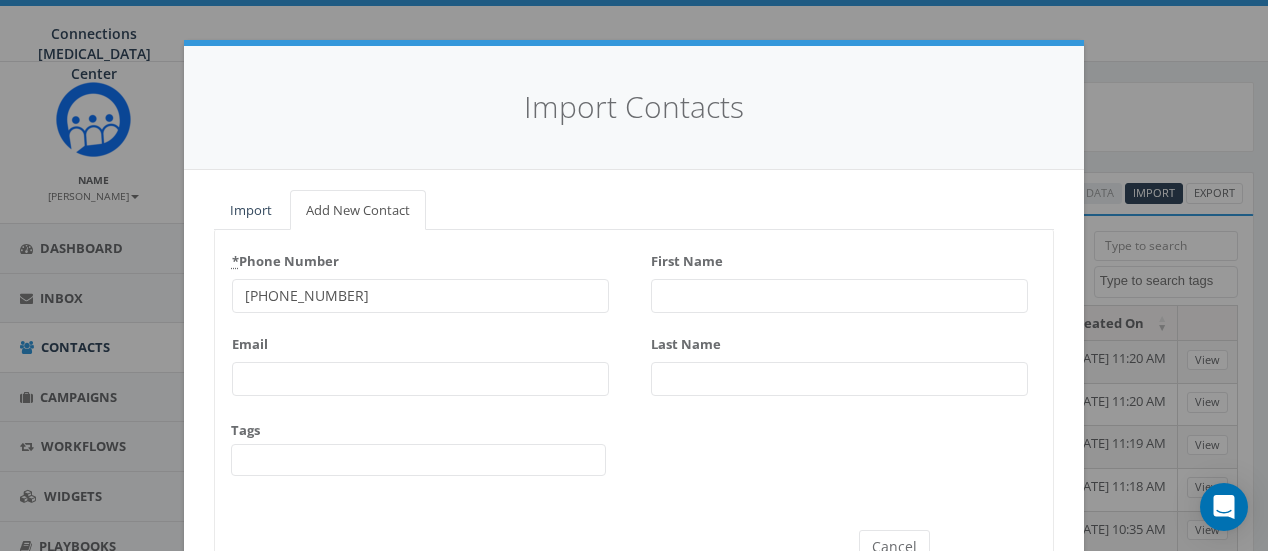 type on "207-451-0338" 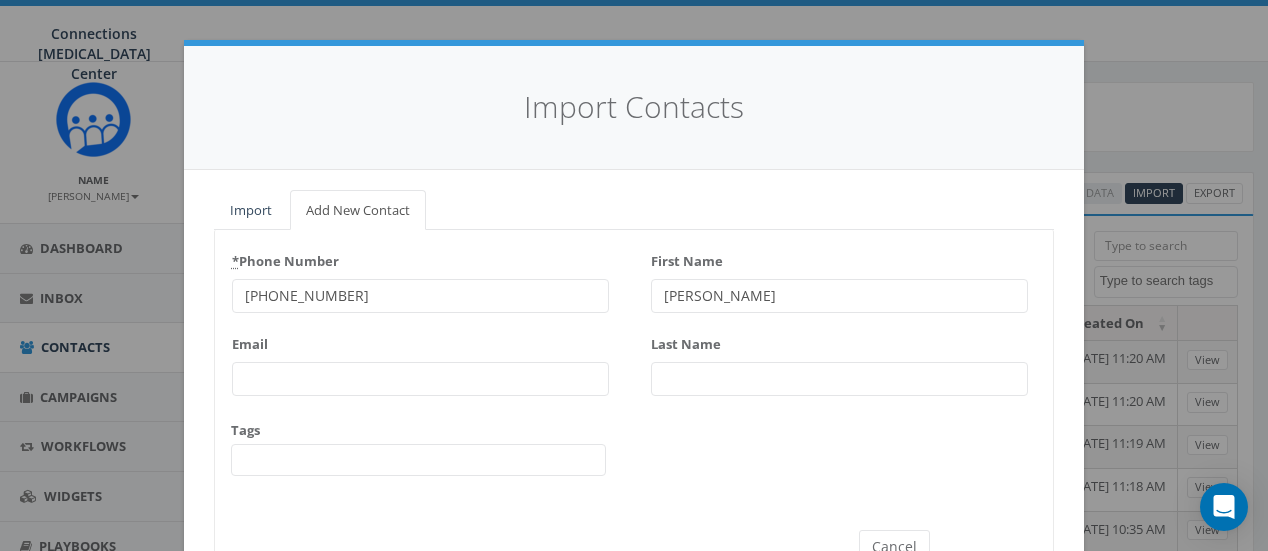 type on "[PERSON_NAME]" 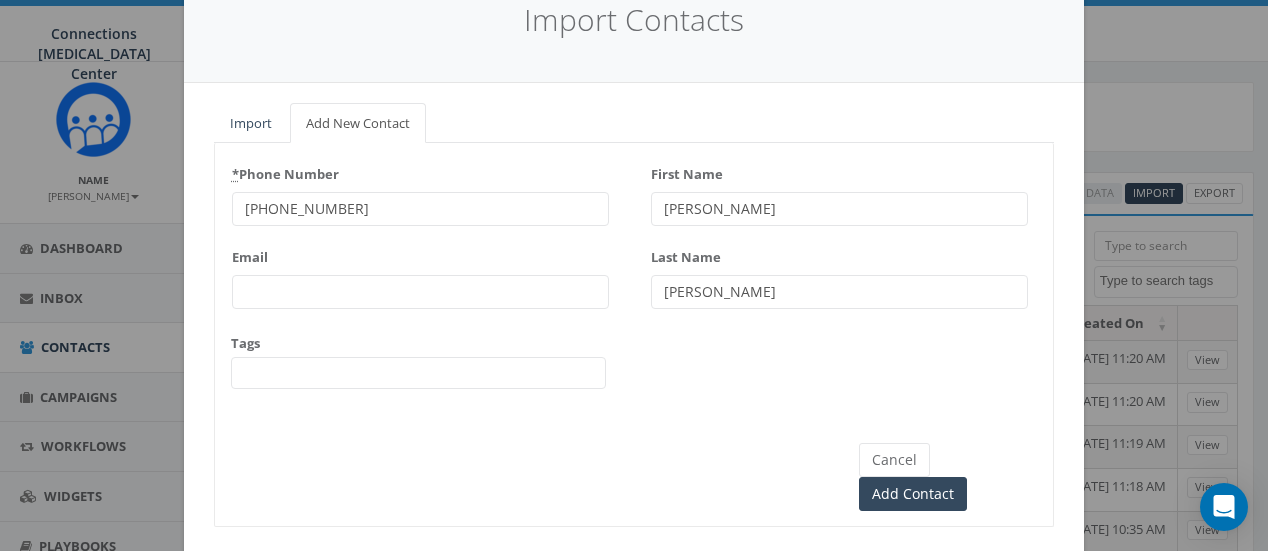 scroll, scrollTop: 88, scrollLeft: 0, axis: vertical 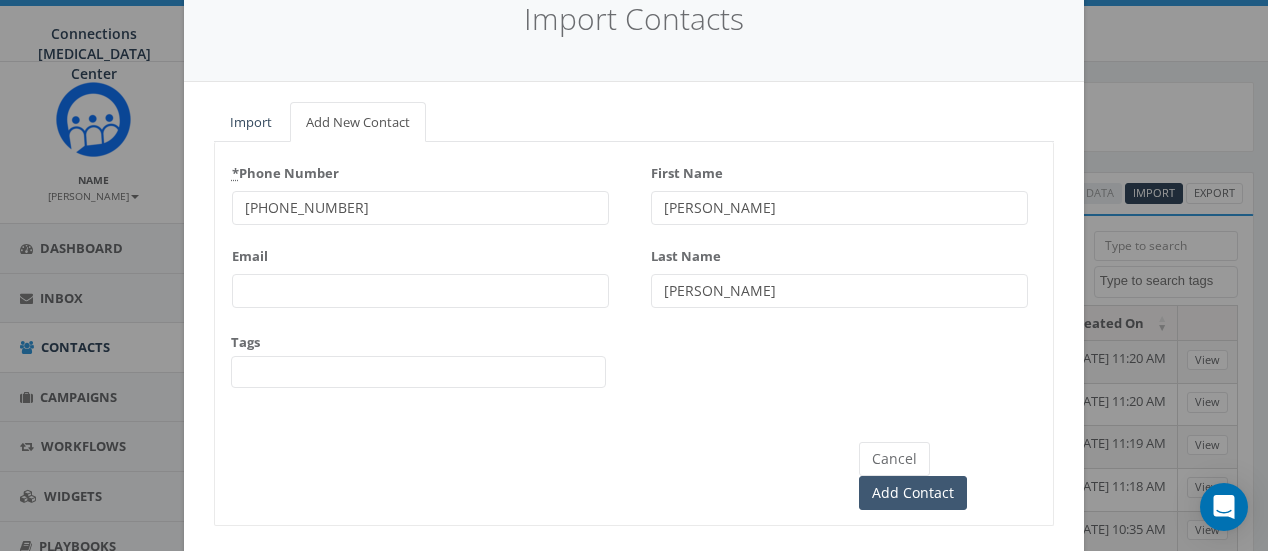 type on "[PERSON_NAME]" 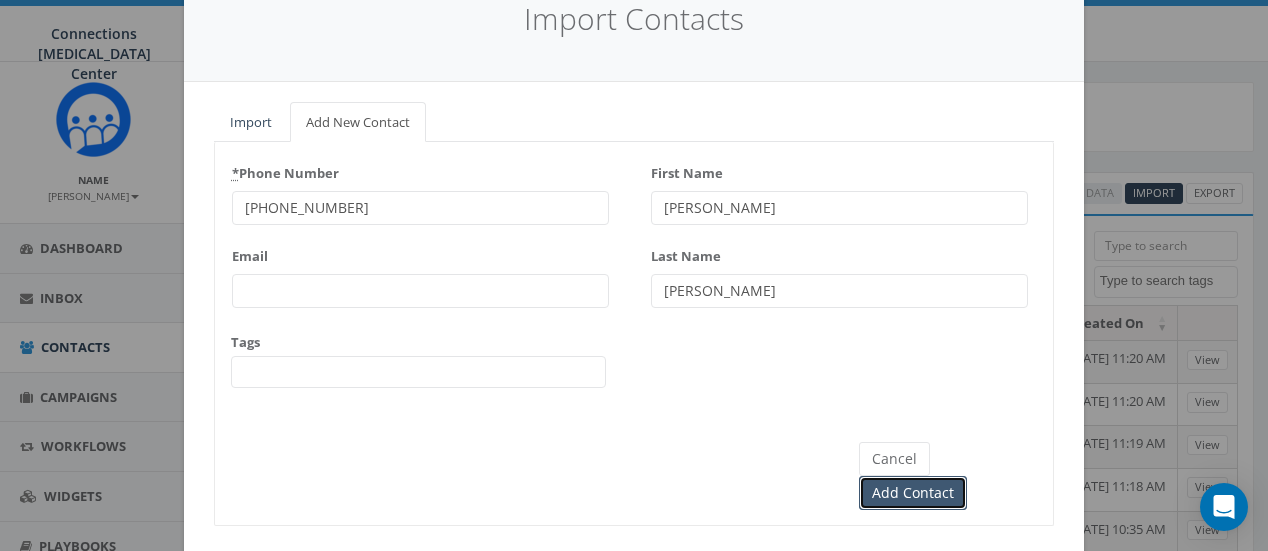 click on "Add Contact" at bounding box center [913, 493] 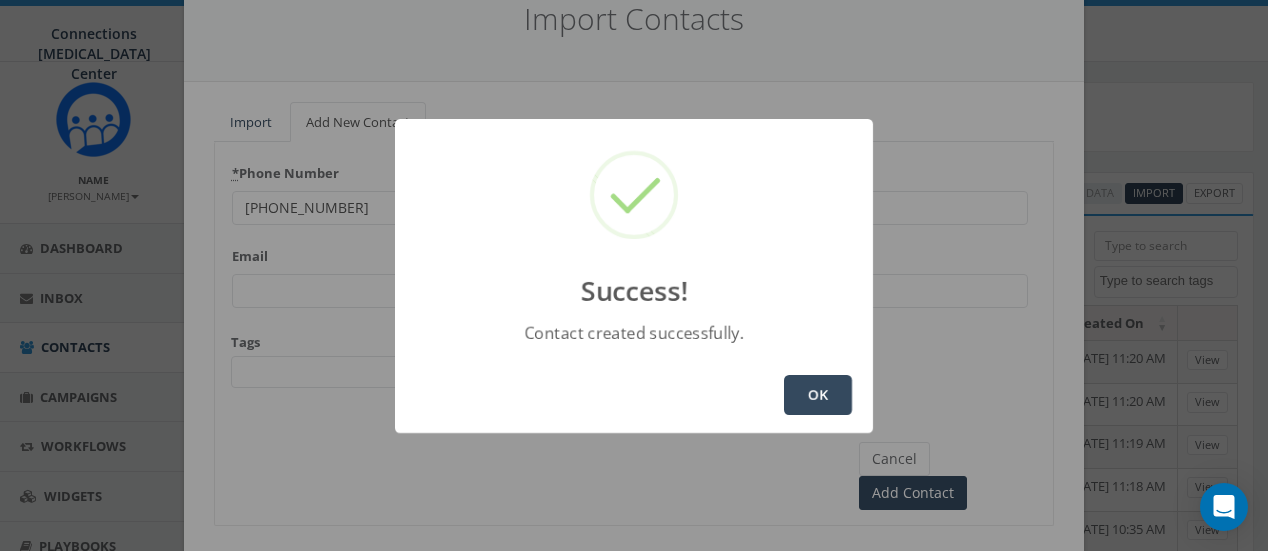 click on "OK" at bounding box center [818, 395] 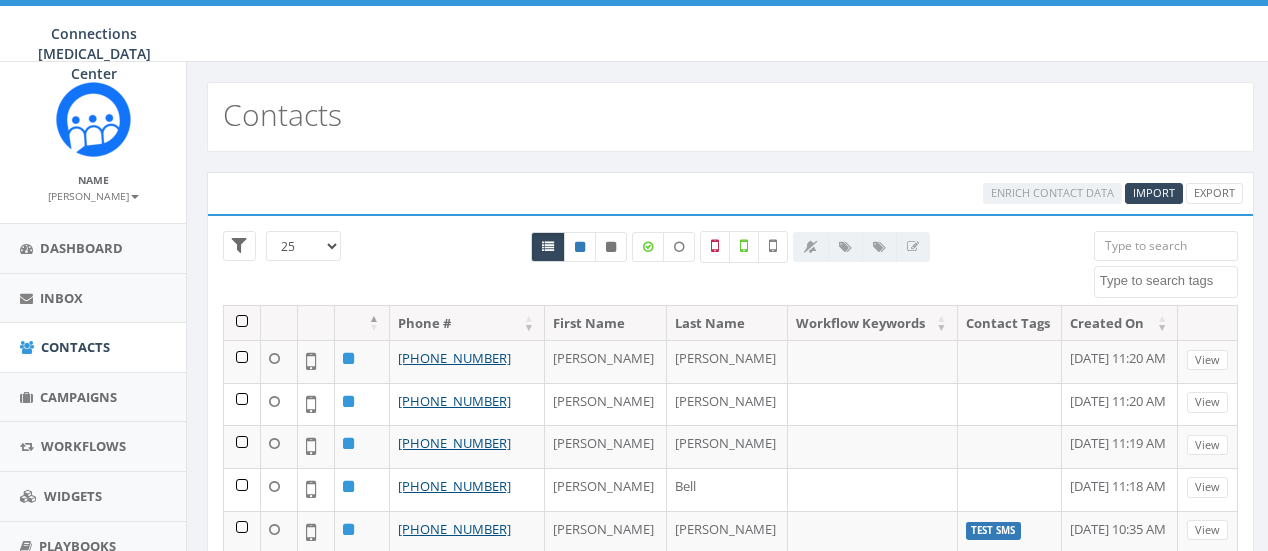 select 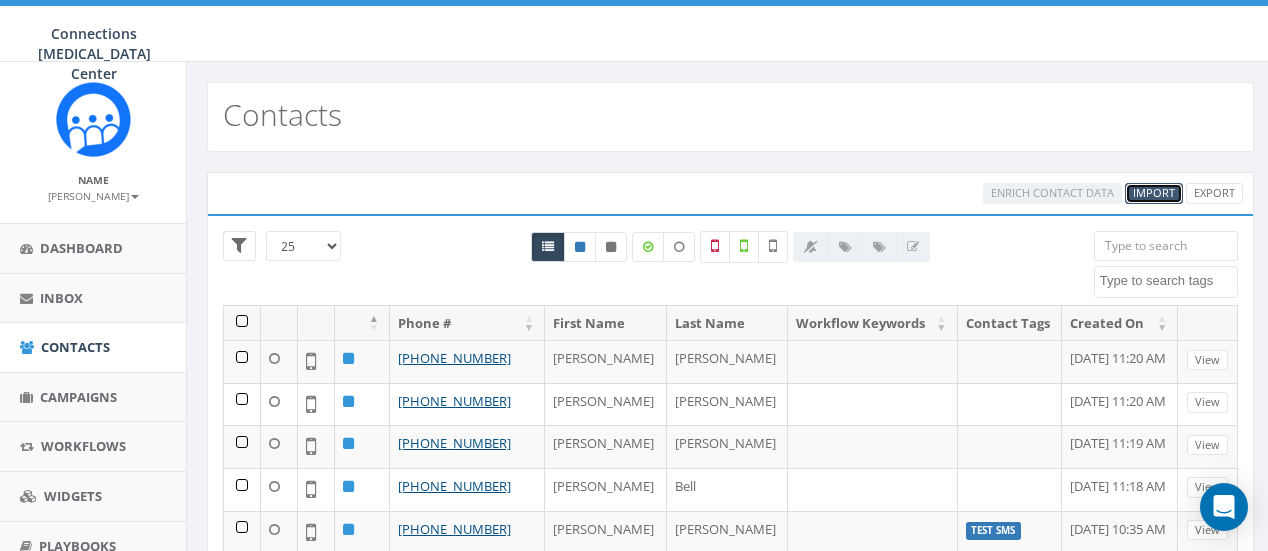 click on "Import" at bounding box center (1154, 192) 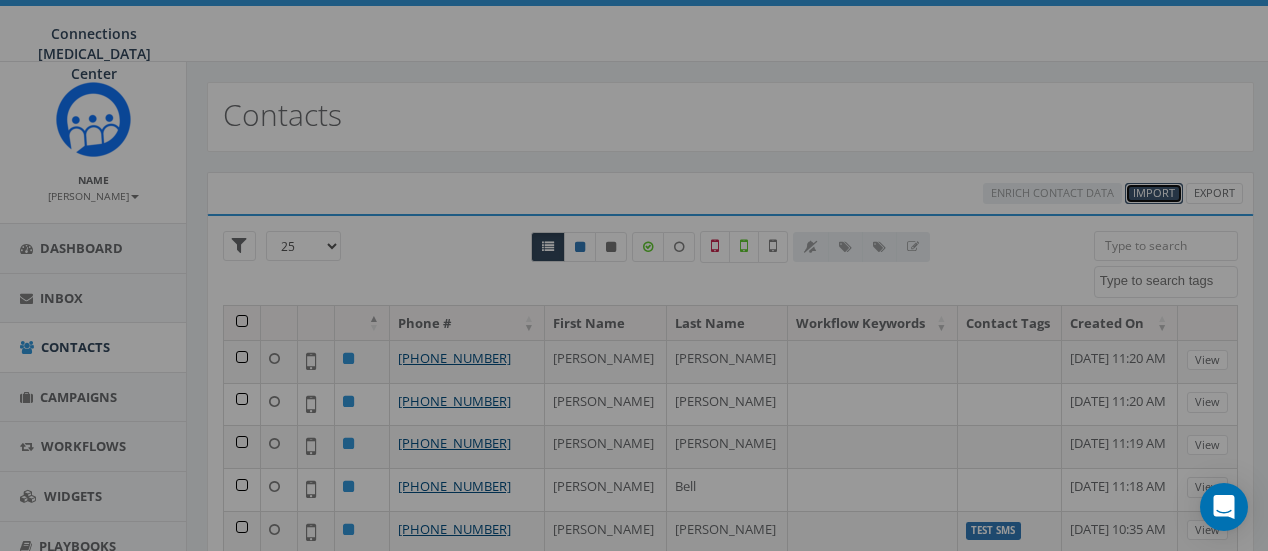 select 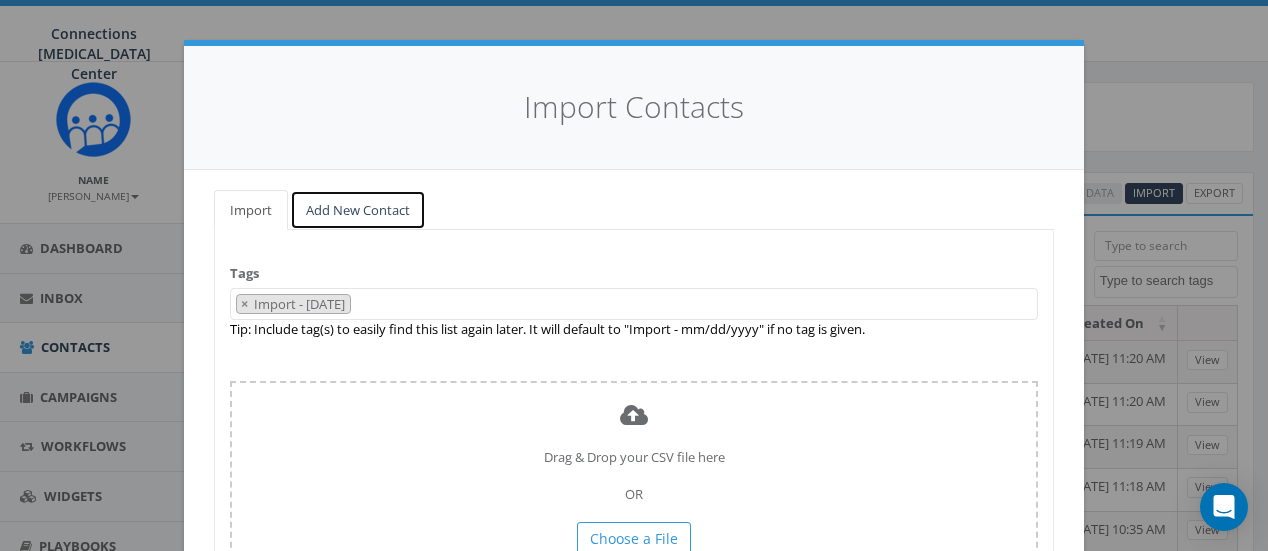click on "Add New Contact" at bounding box center [358, 210] 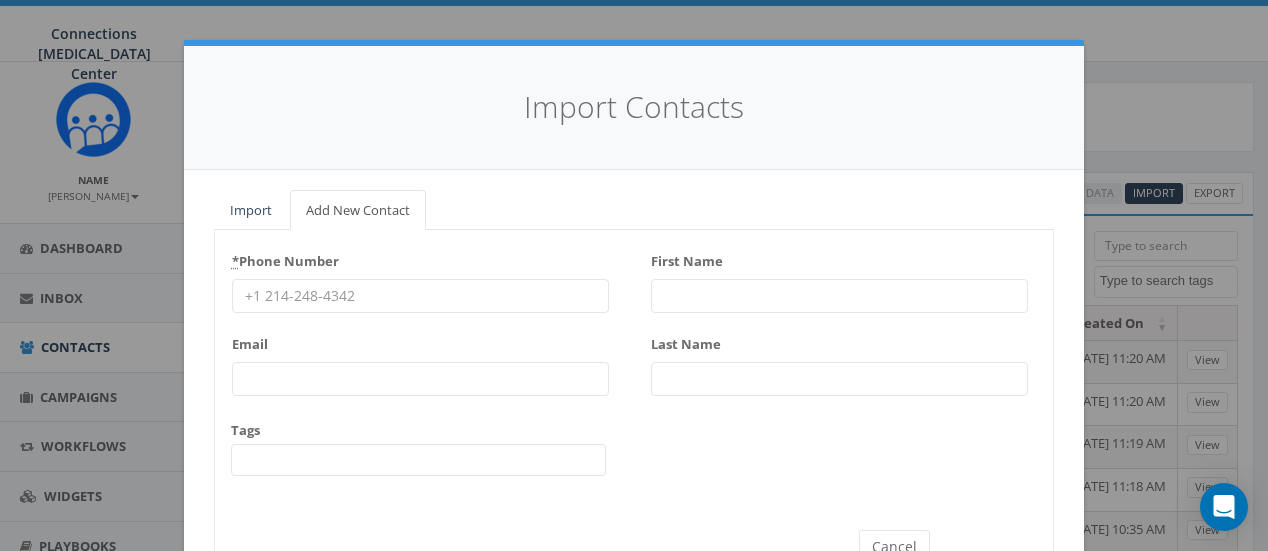 click on "*   Phone Number" at bounding box center (420, 296) 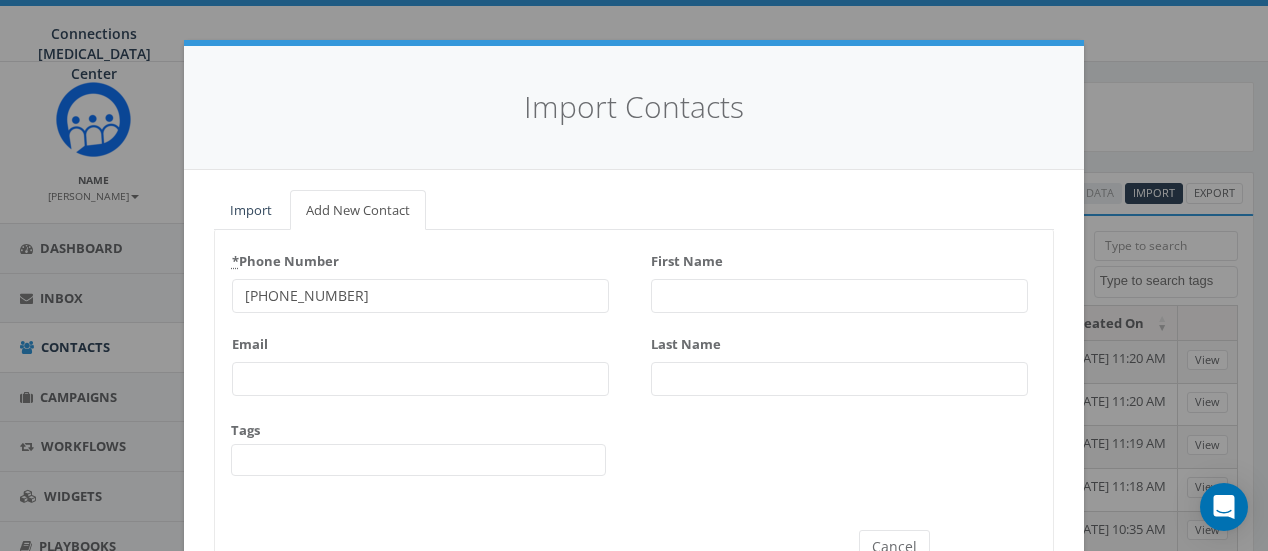 type on "603-498-1645" 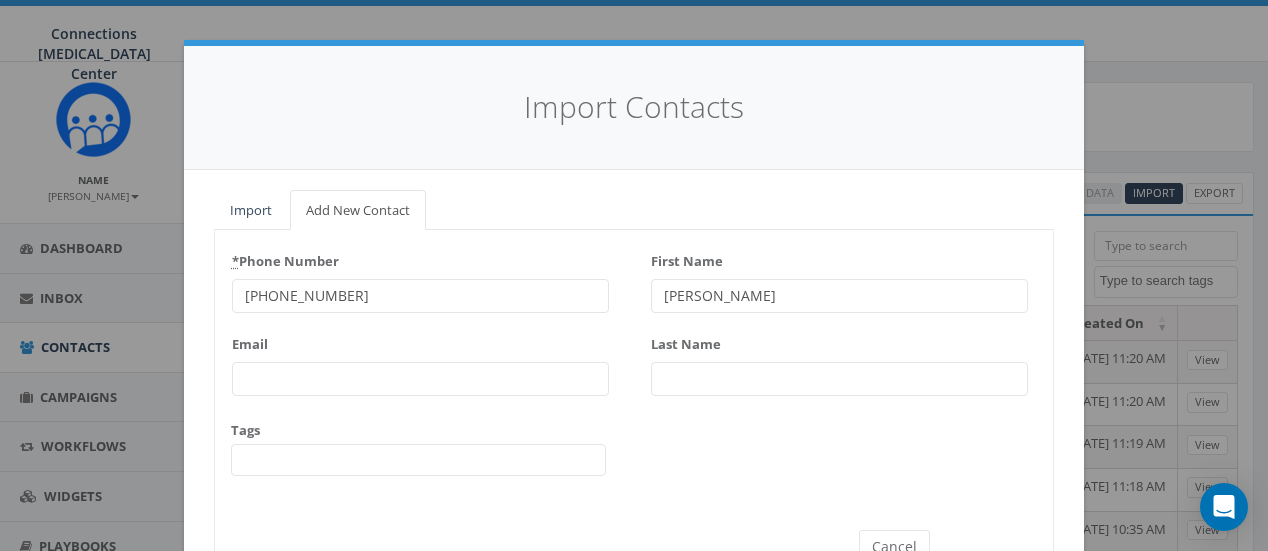 type on "[PERSON_NAME]" 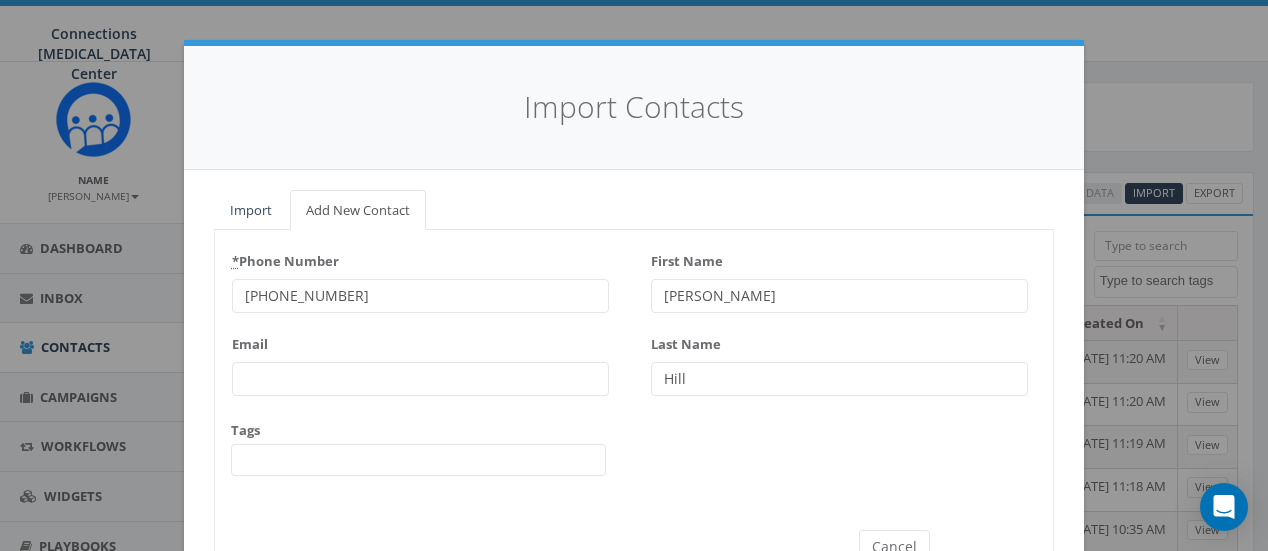 scroll, scrollTop: 101, scrollLeft: 0, axis: vertical 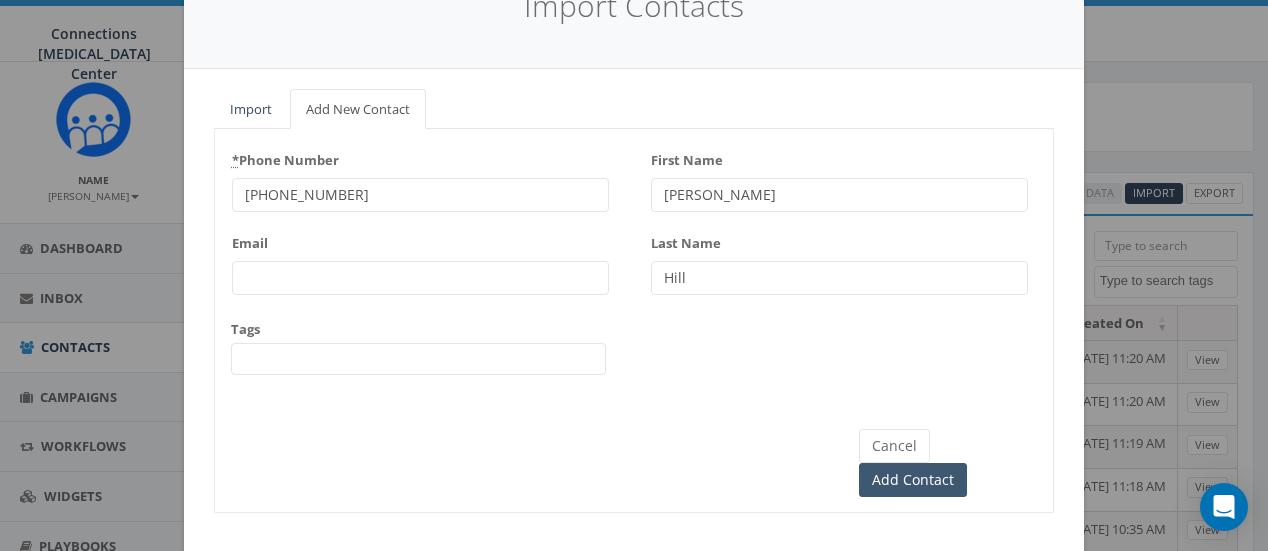 type on "Hill" 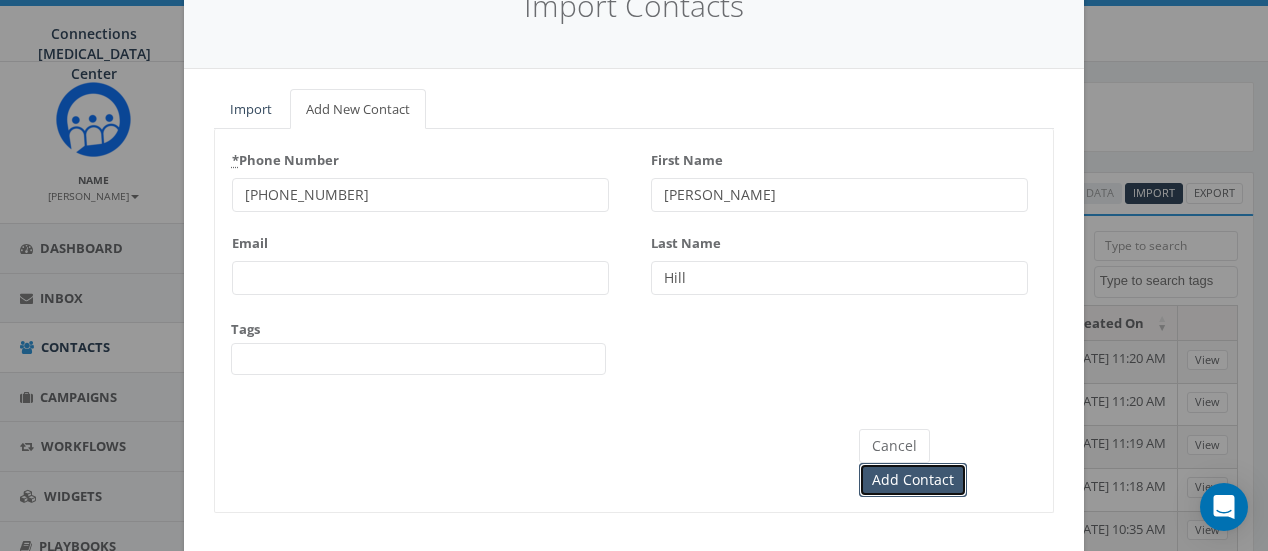 click on "Add Contact" at bounding box center (913, 480) 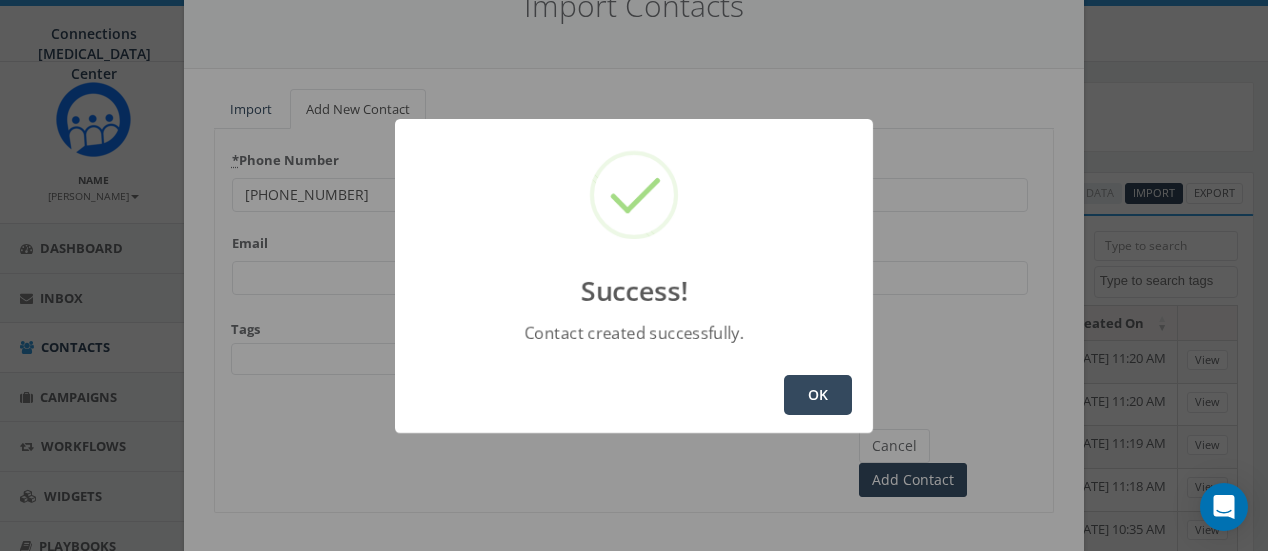 click on "OK" at bounding box center [818, 395] 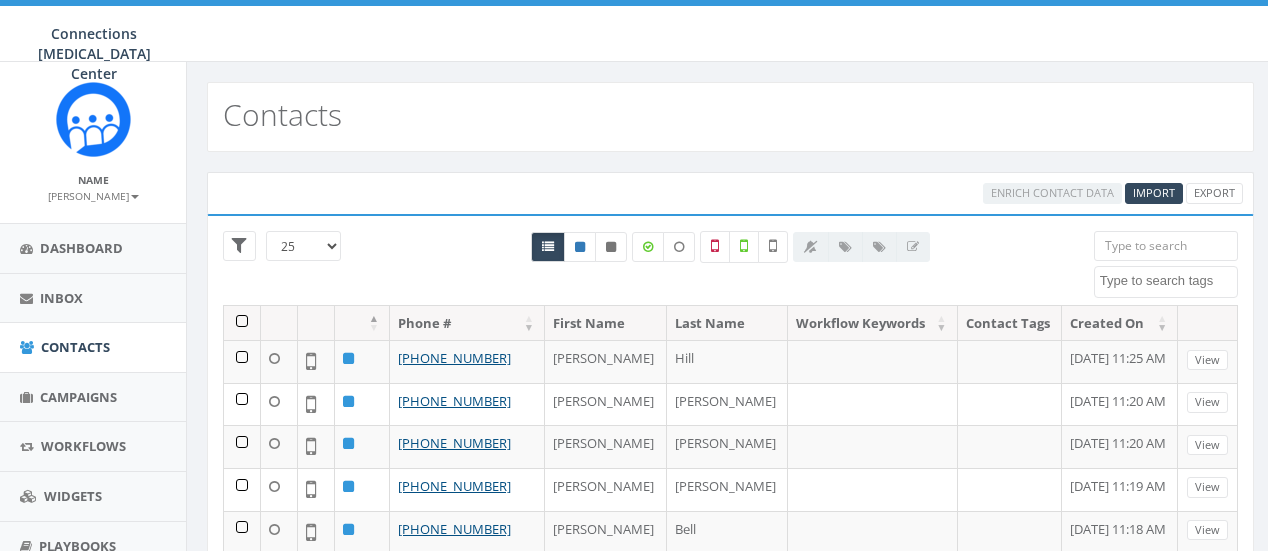 select 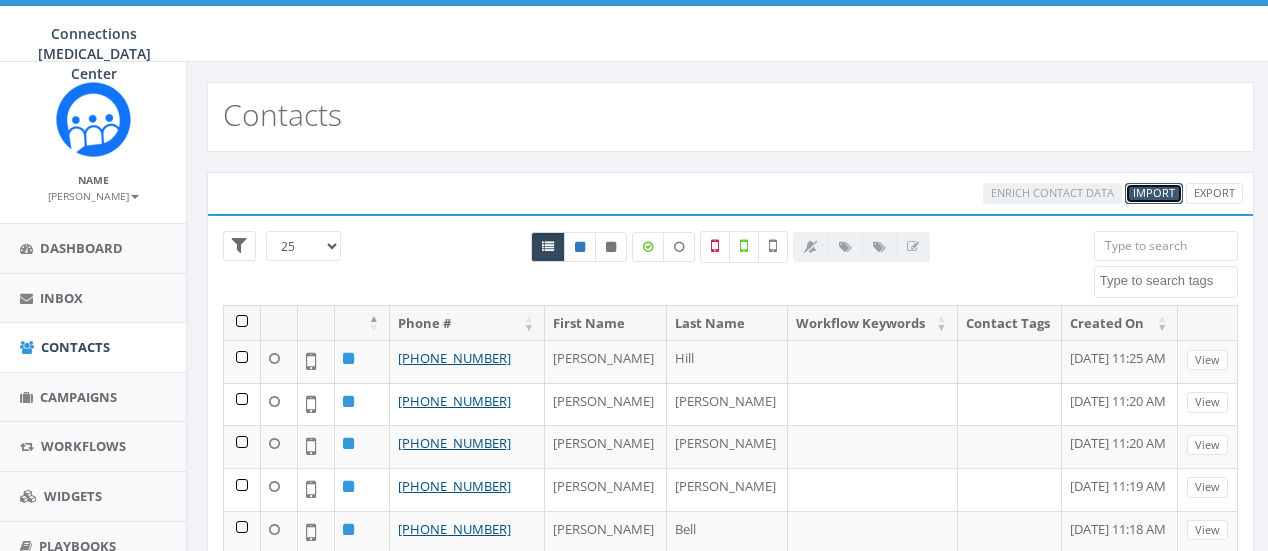 click on "Import" at bounding box center [1154, 192] 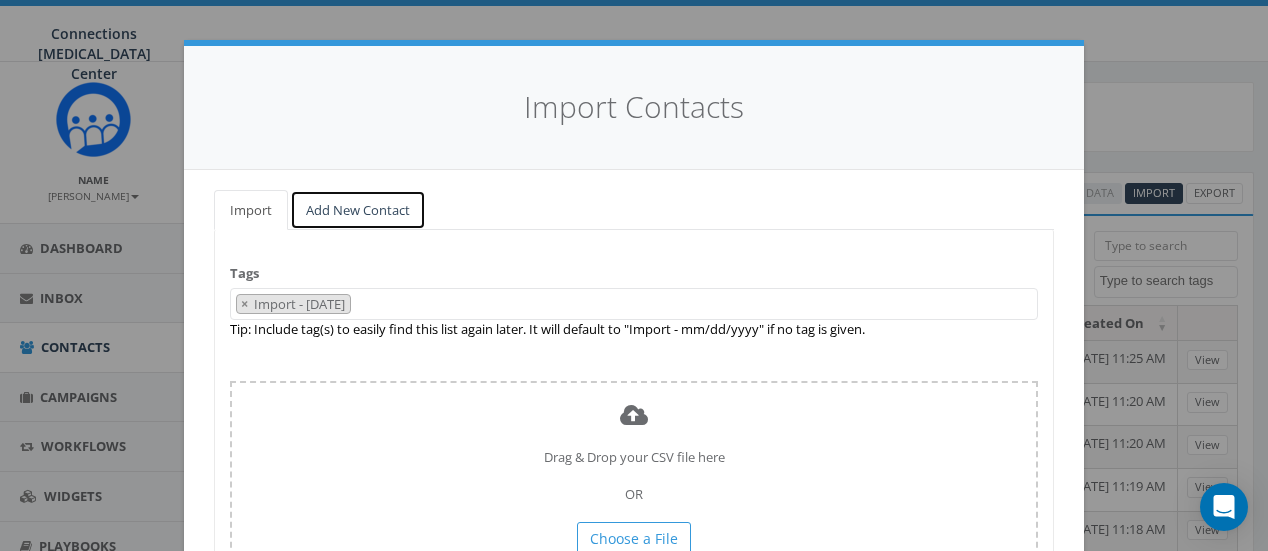 click on "Add New Contact" at bounding box center (358, 210) 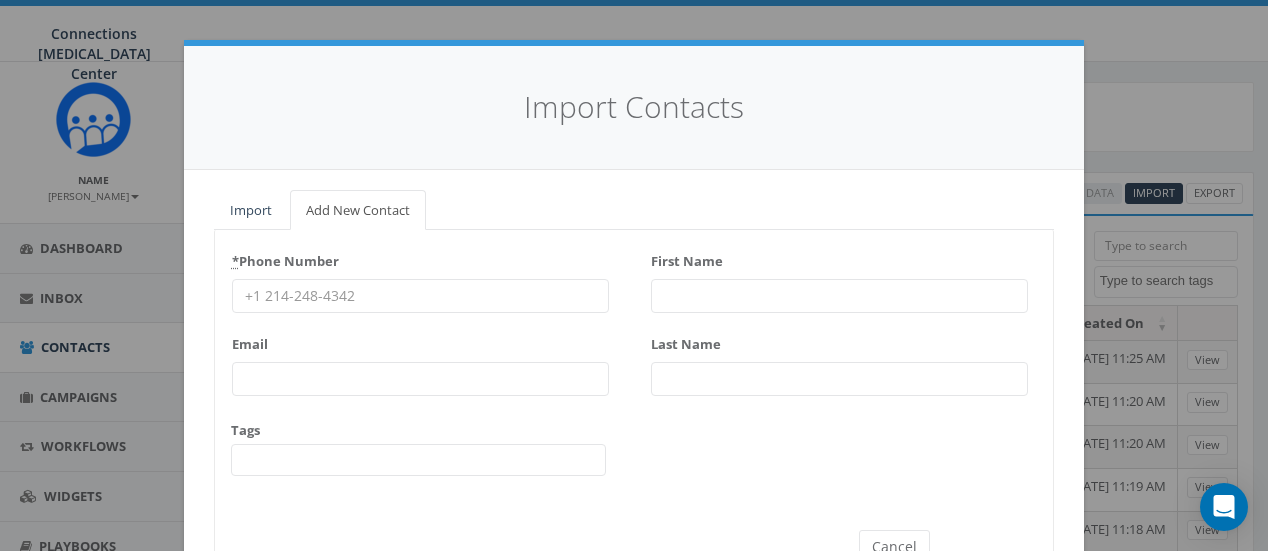 click on "*   Phone Number" at bounding box center [420, 296] 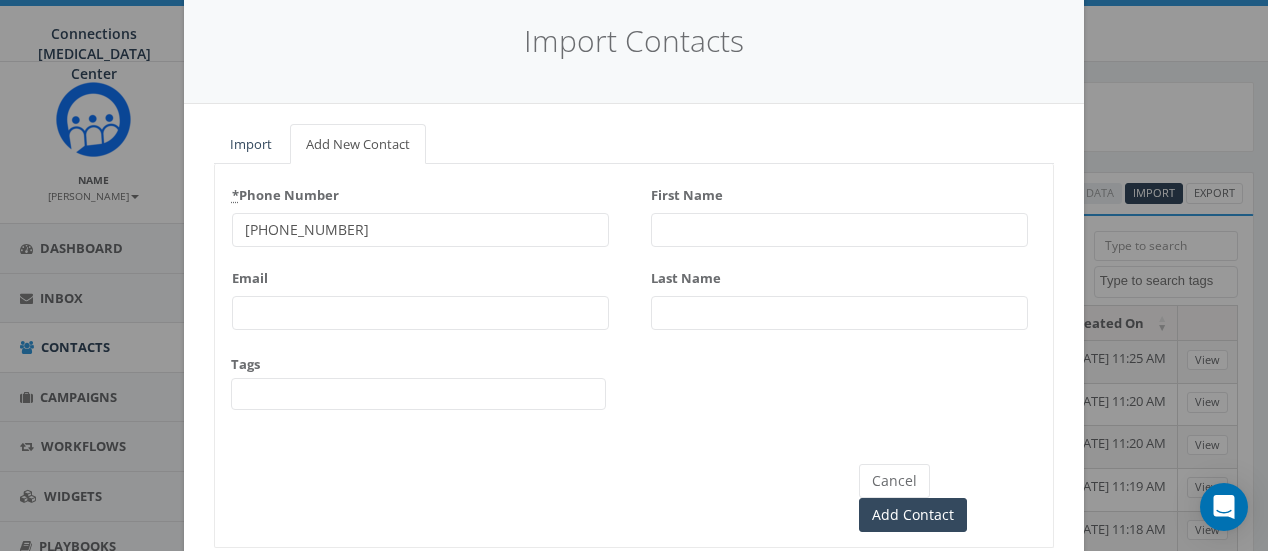 scroll, scrollTop: 68, scrollLeft: 0, axis: vertical 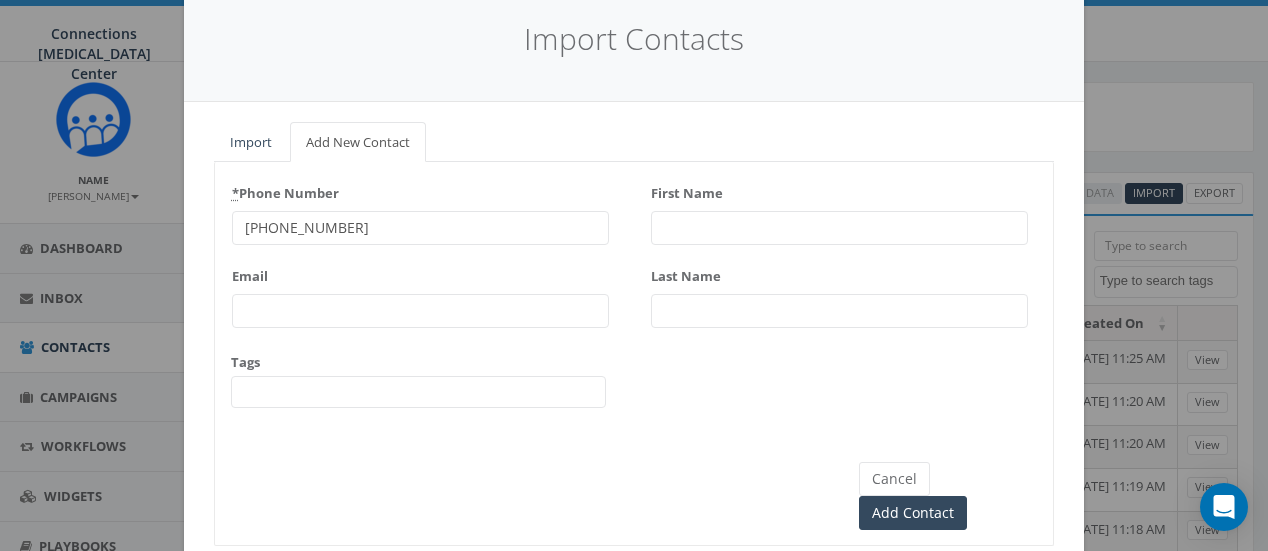 type on "207-440-7220" 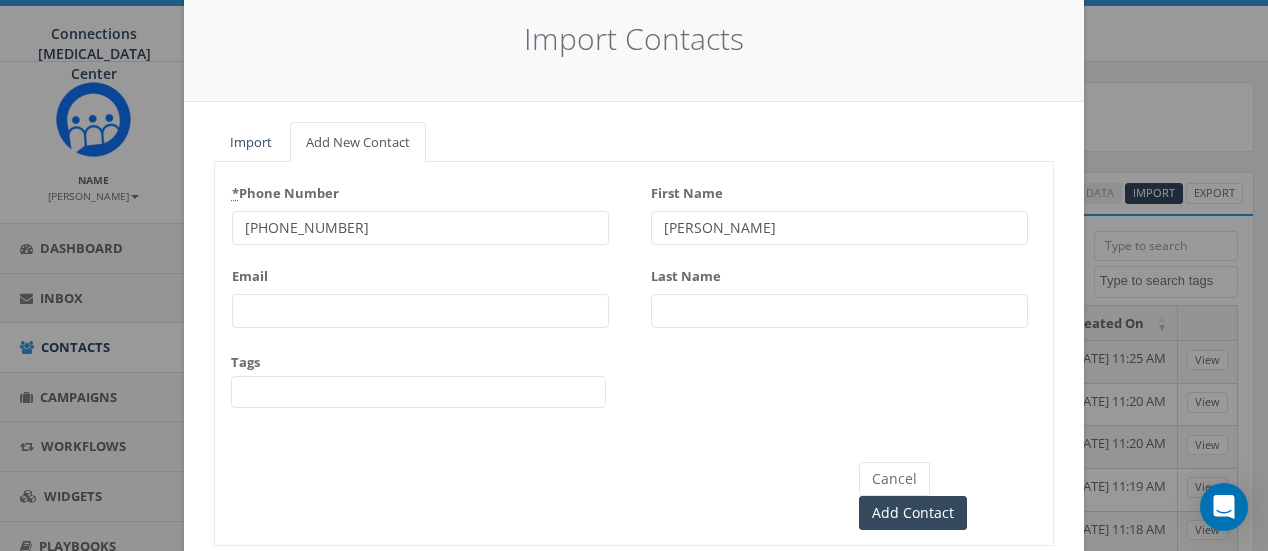 type on "[PERSON_NAME]" 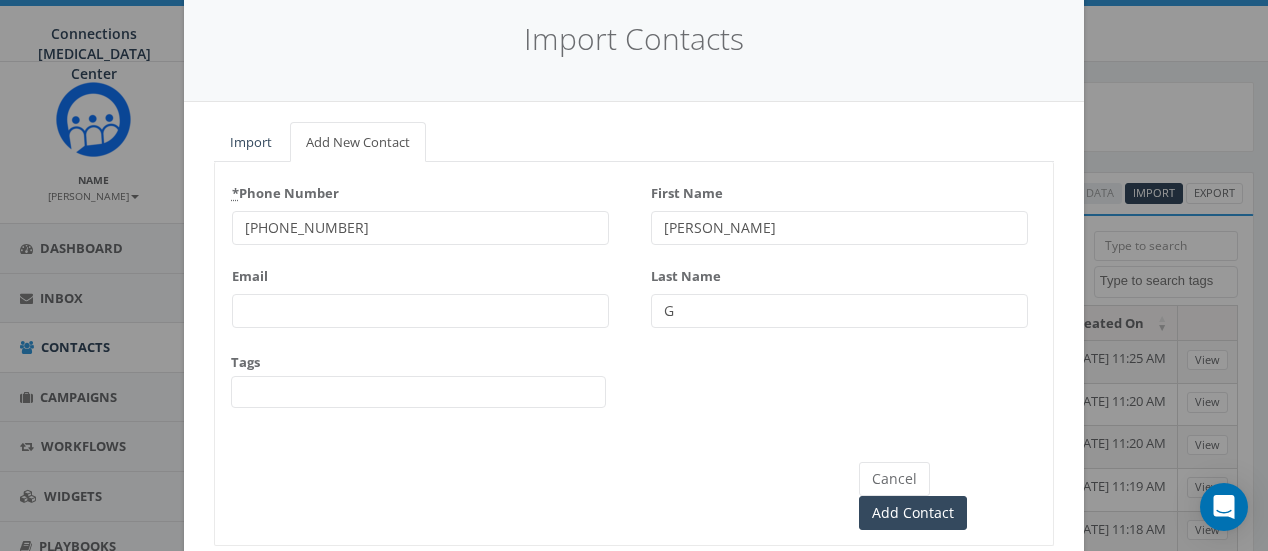 type on "G" 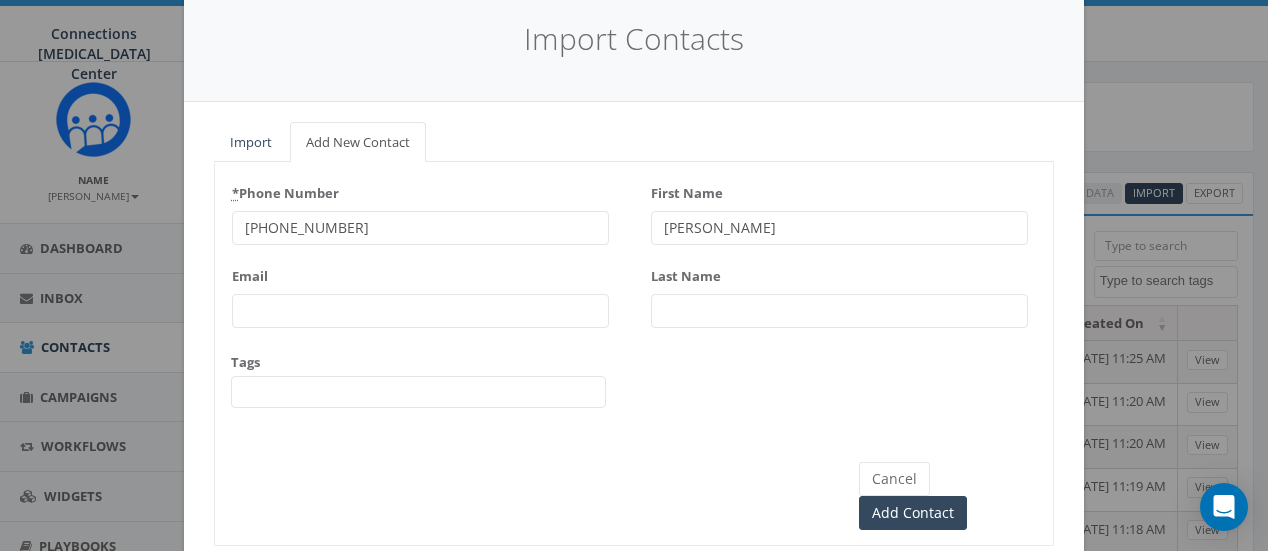 paste on "[PERSON_NAME]" 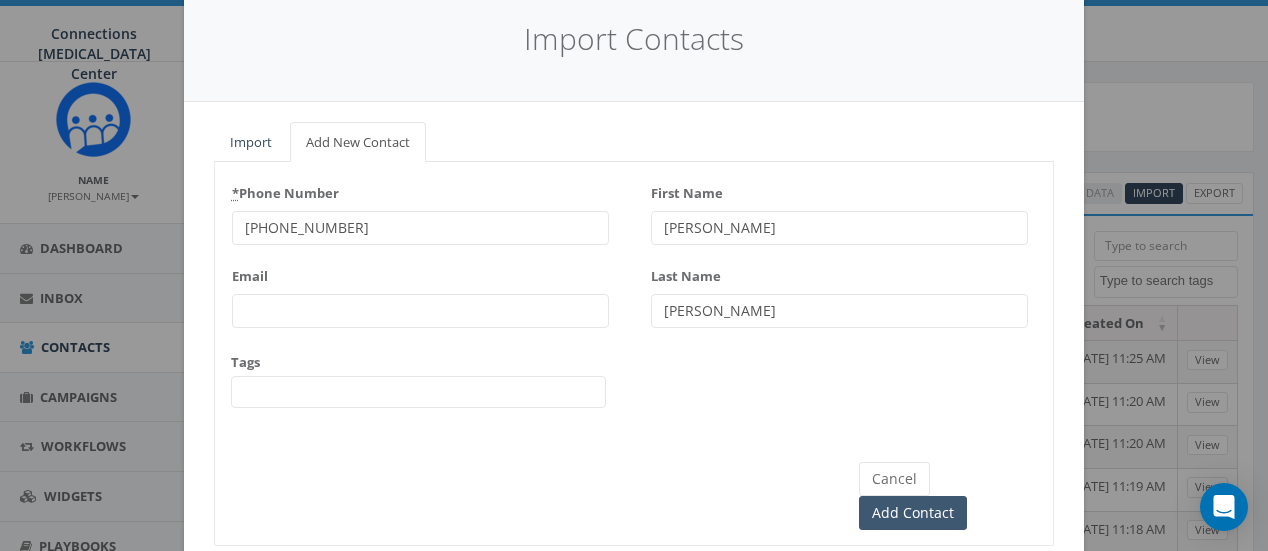type on "[PERSON_NAME]" 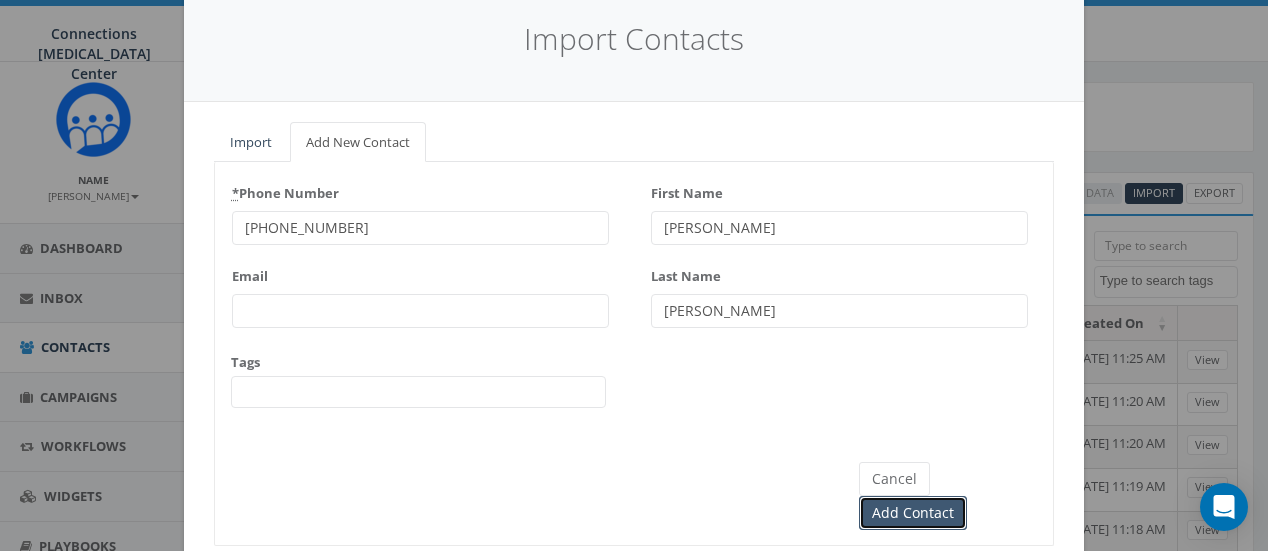 click on "Add Contact" at bounding box center [913, 513] 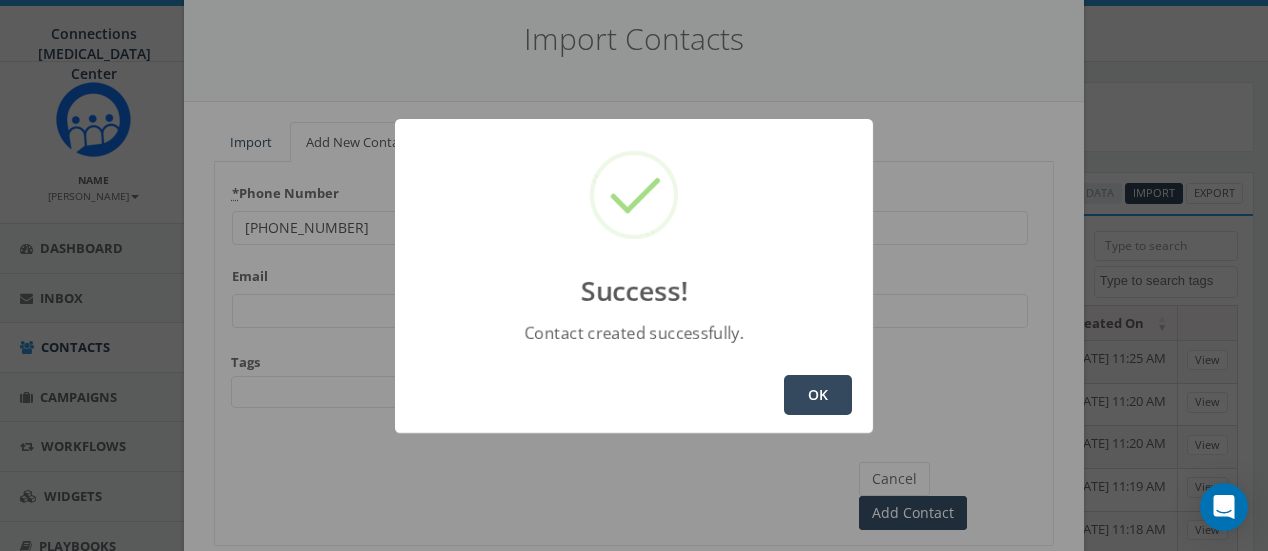 click on "OK" at bounding box center [818, 395] 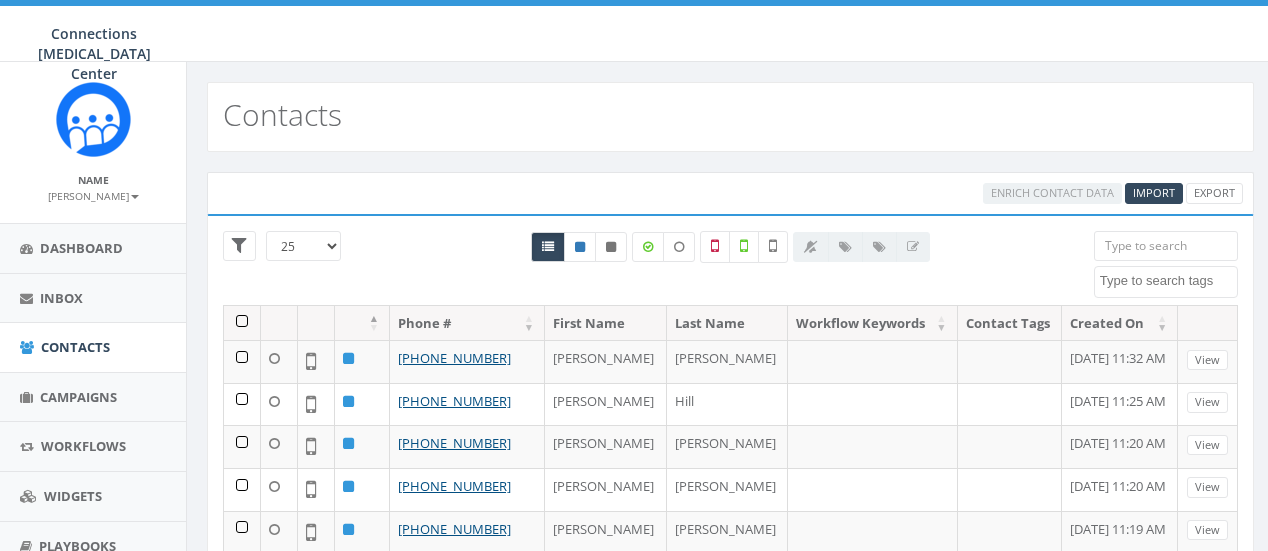 select 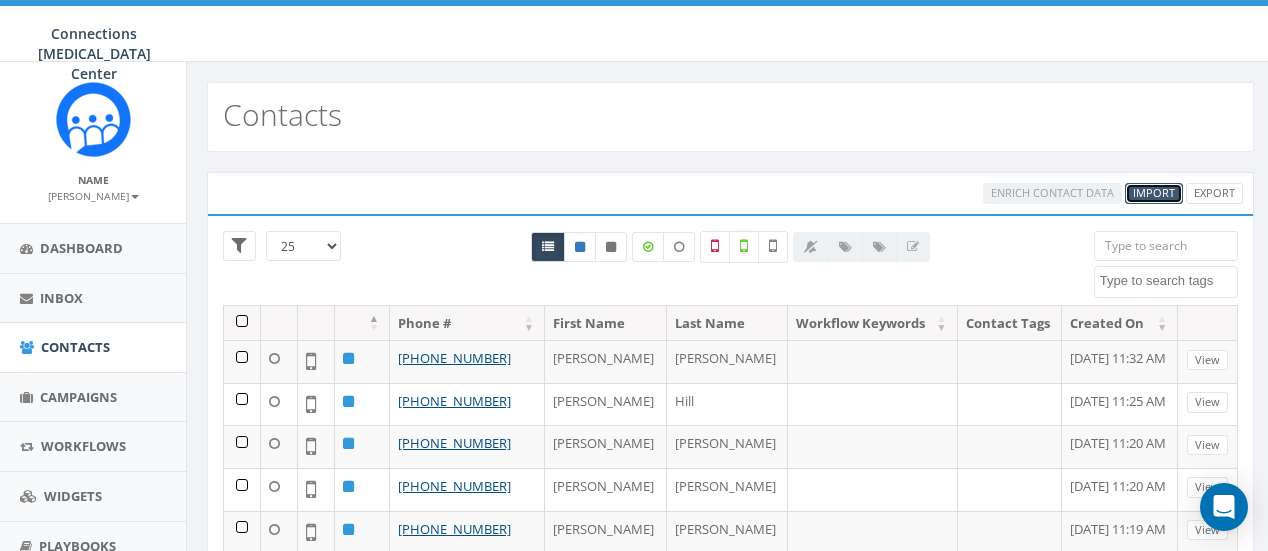 click on "Import" at bounding box center (1154, 192) 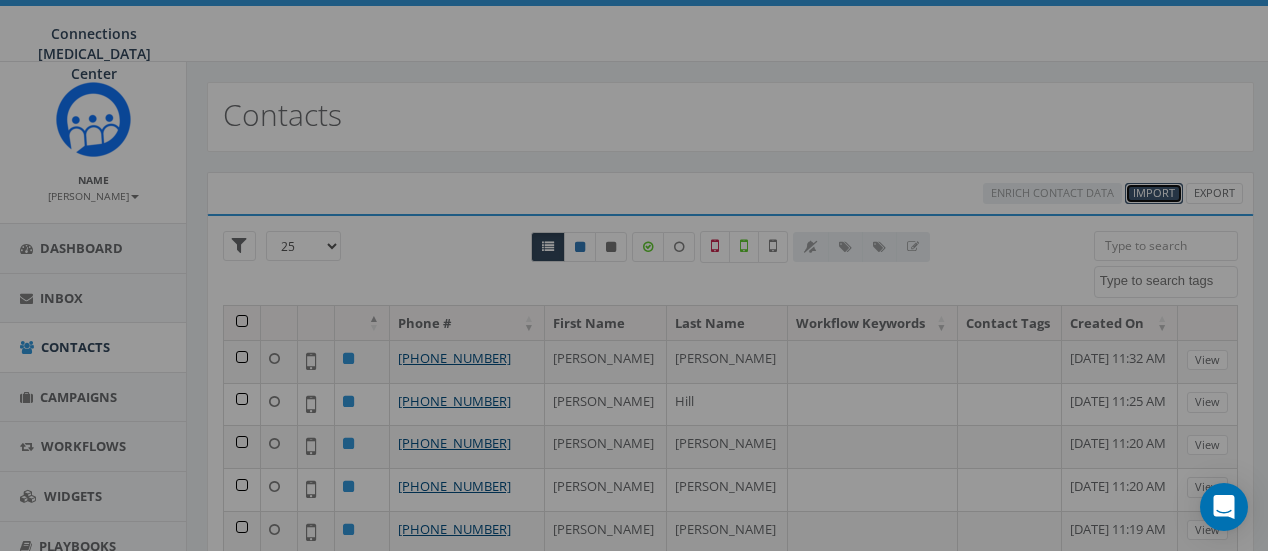 select 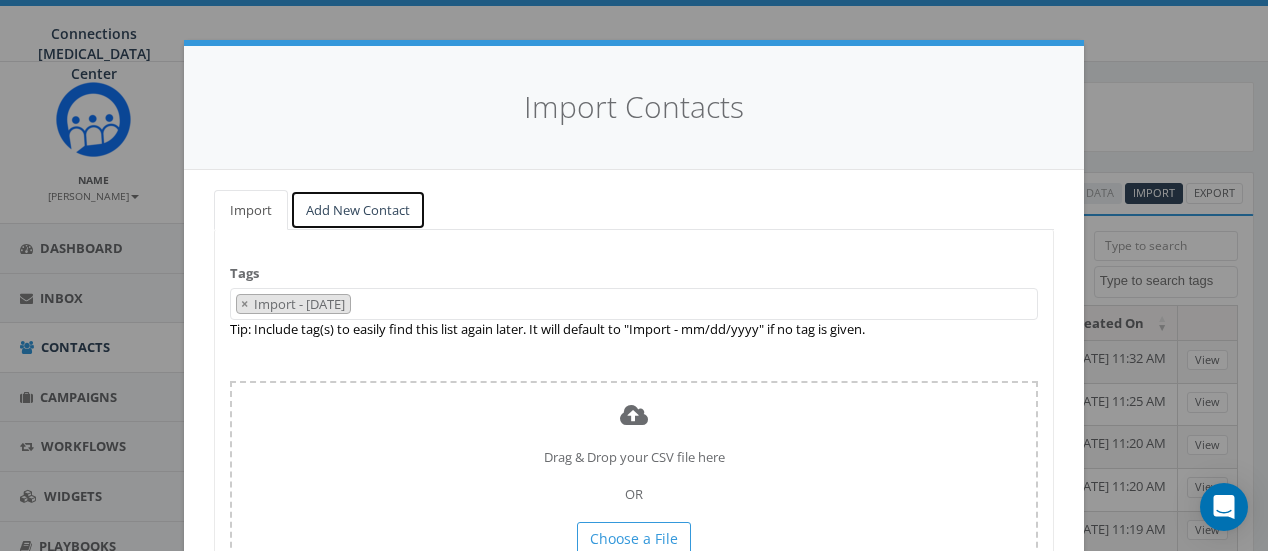 click on "Add New Contact" at bounding box center [358, 210] 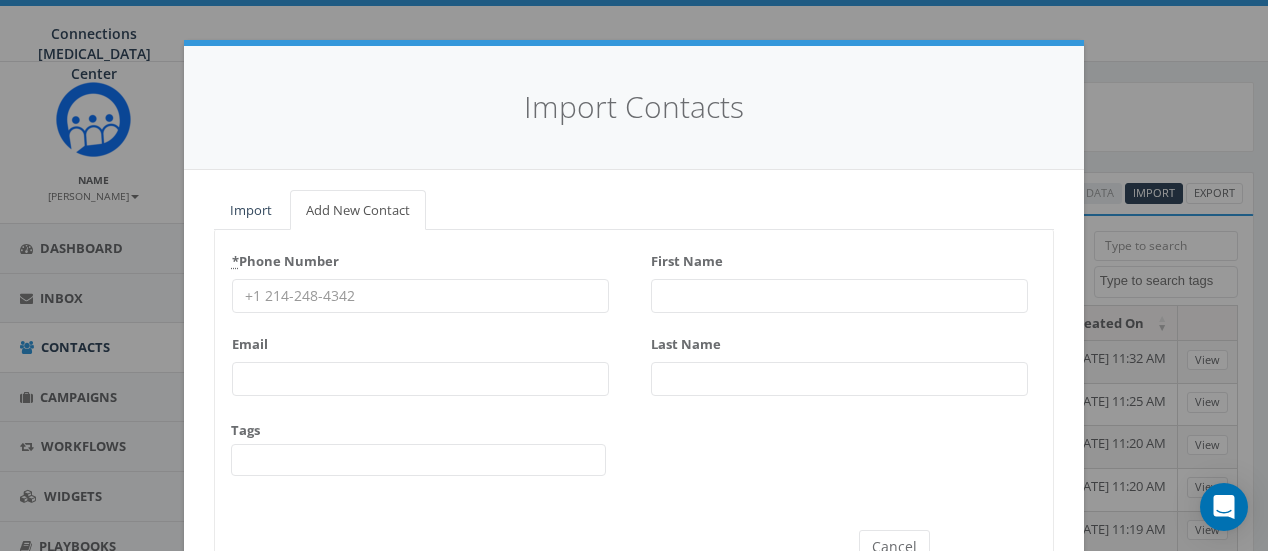 click on "*   Phone Number" at bounding box center [420, 296] 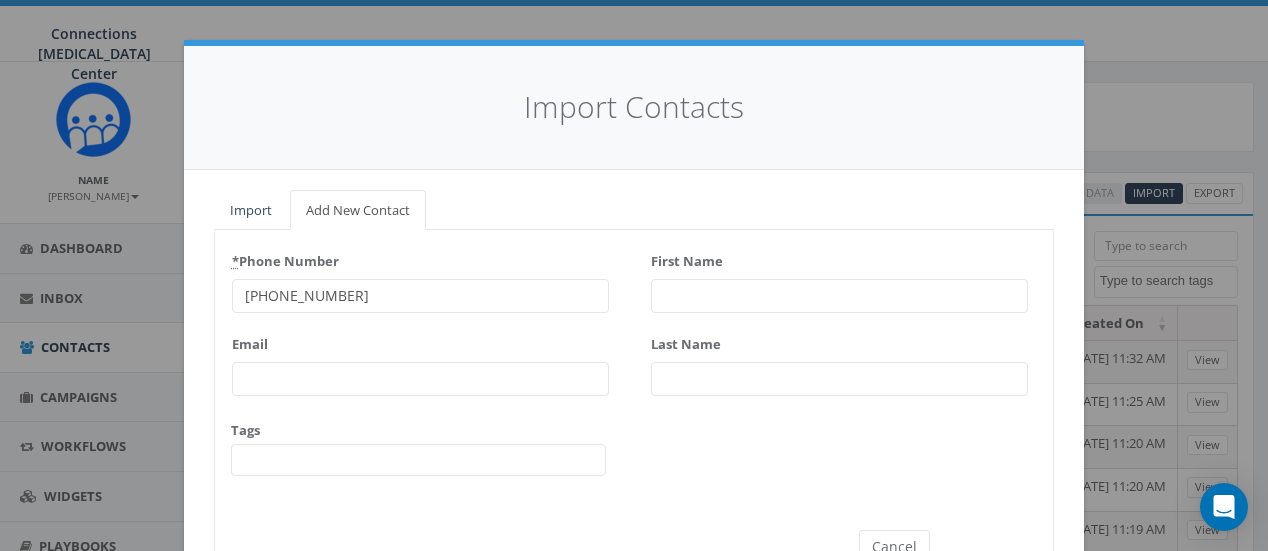 type on "603-560-6708" 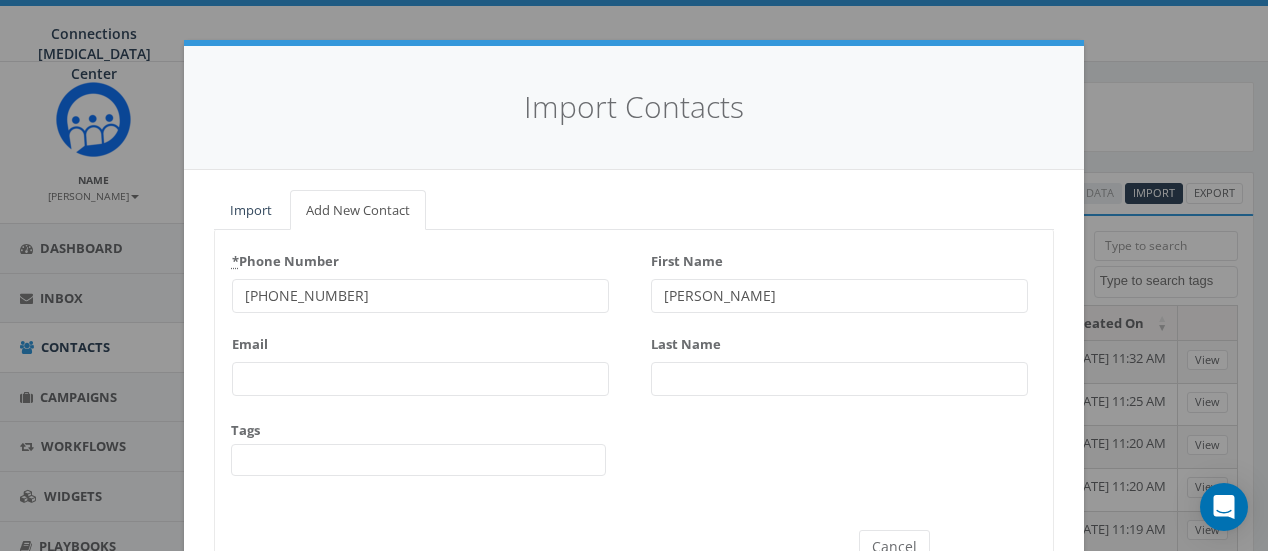 type on "[PERSON_NAME]" 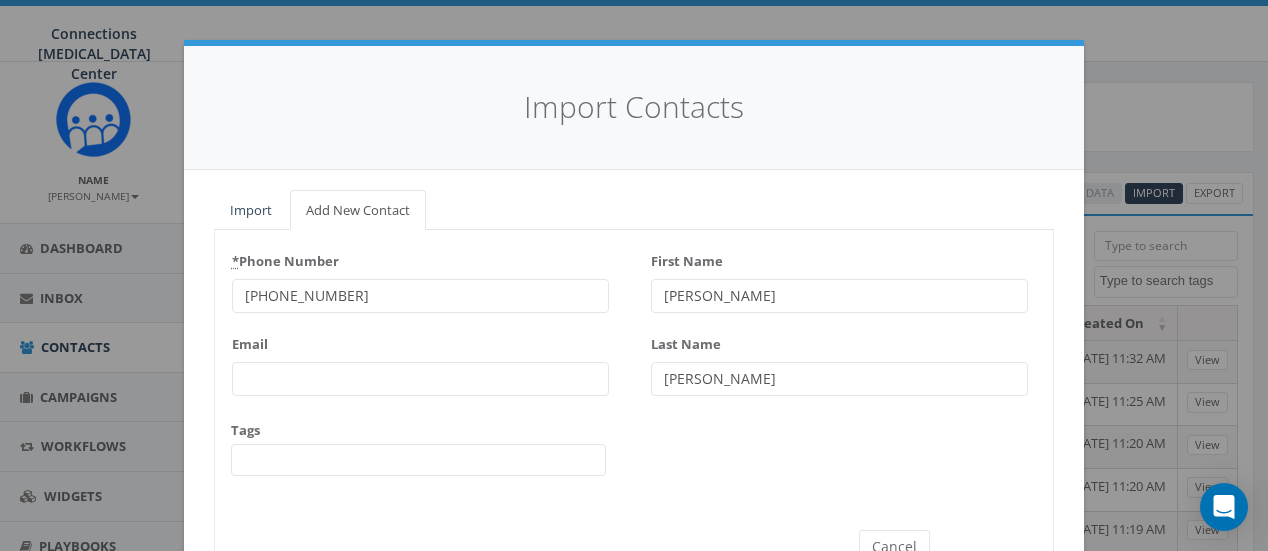 type on "[PERSON_NAME]" 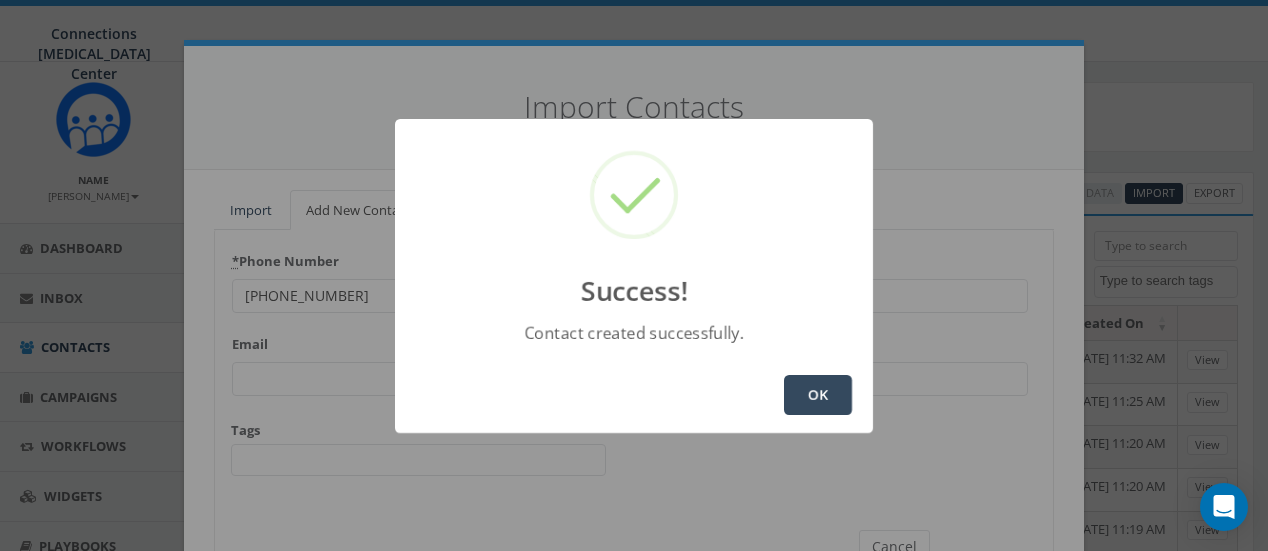 click on "OK" at bounding box center (818, 395) 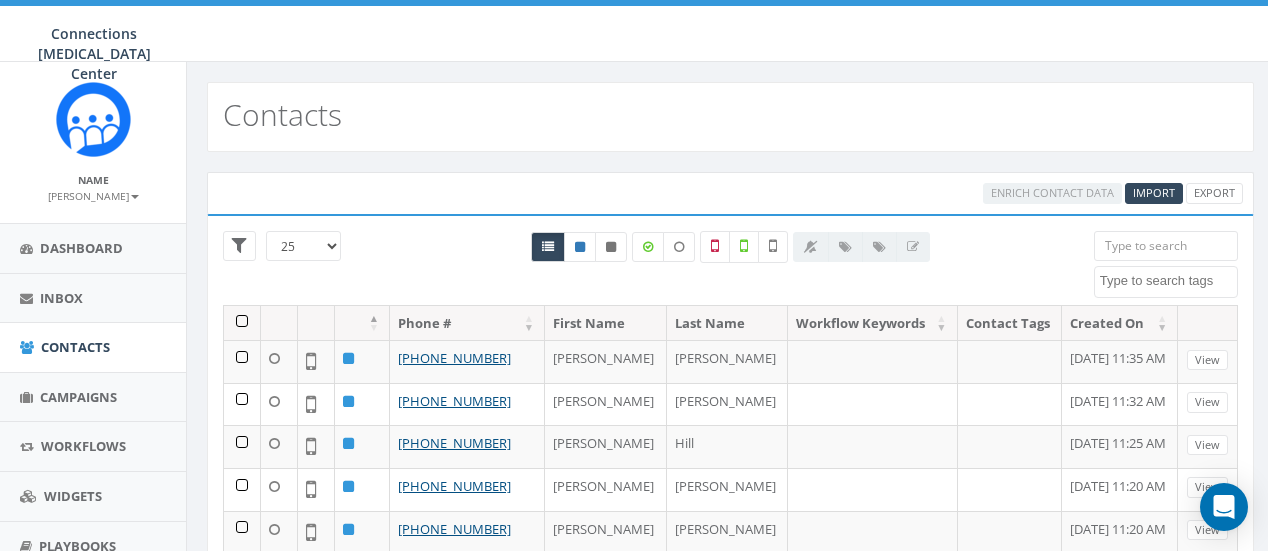 select 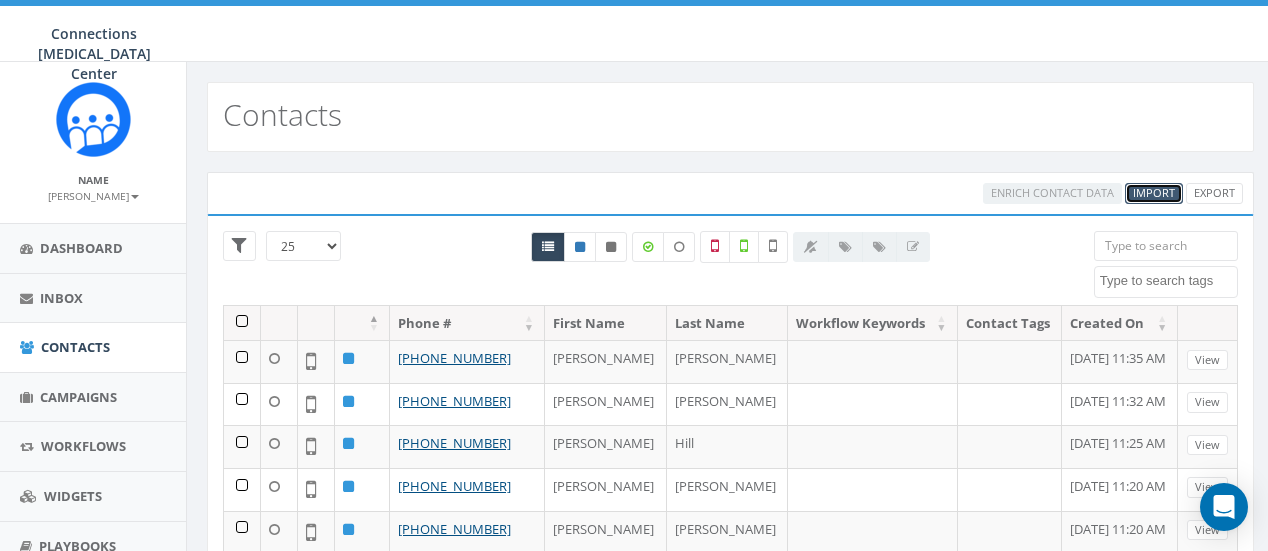 click on "Import" at bounding box center (1154, 192) 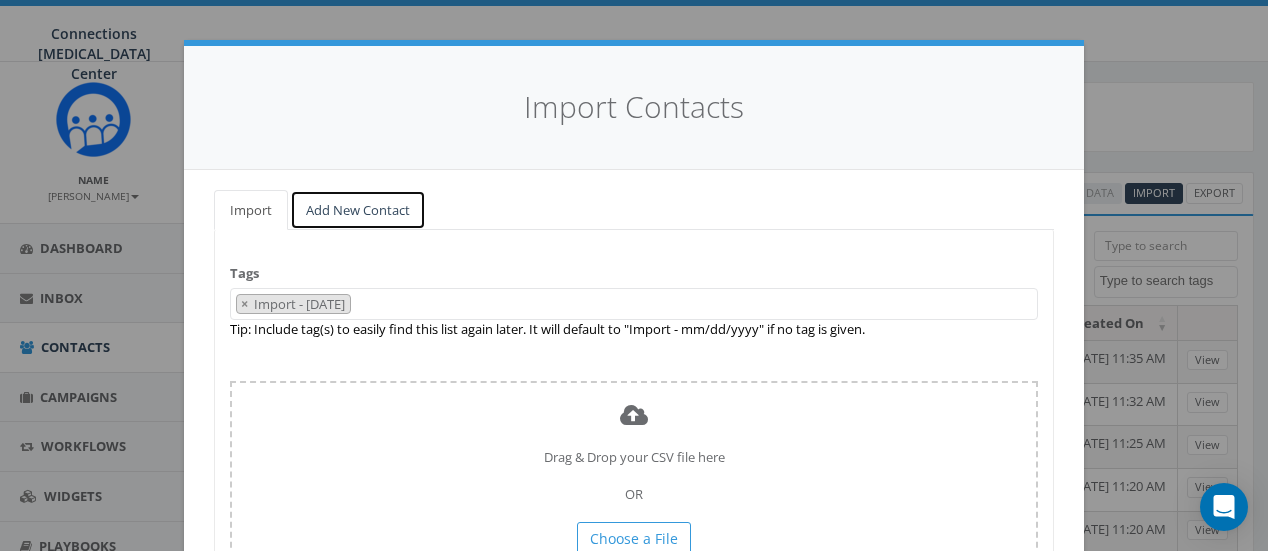 click on "Add New Contact" at bounding box center [358, 210] 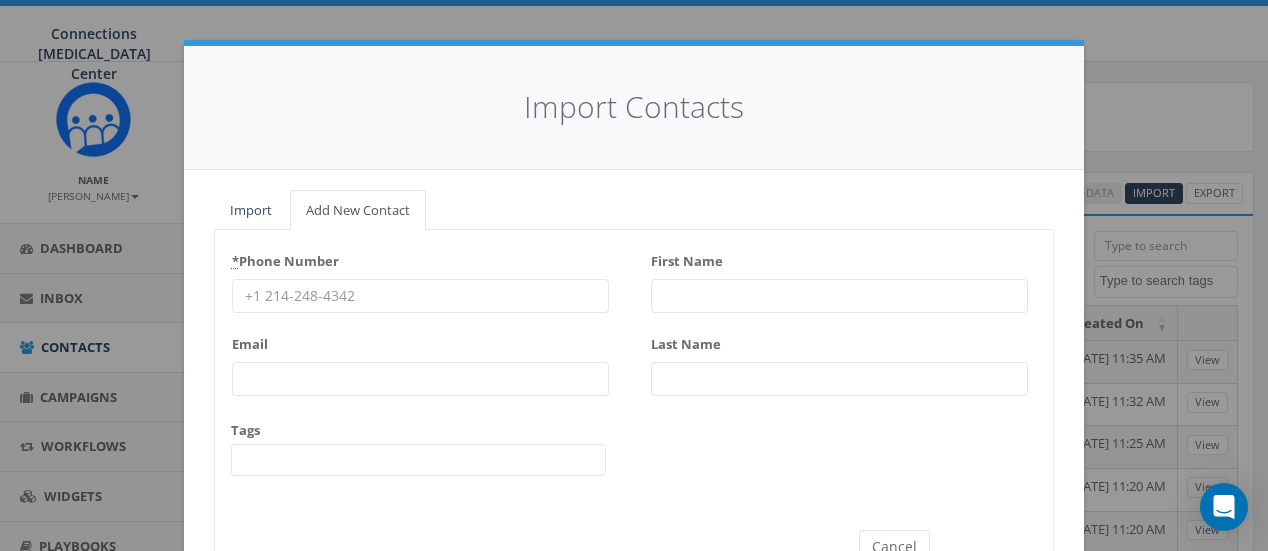 click on "*   Phone Number" at bounding box center [420, 296] 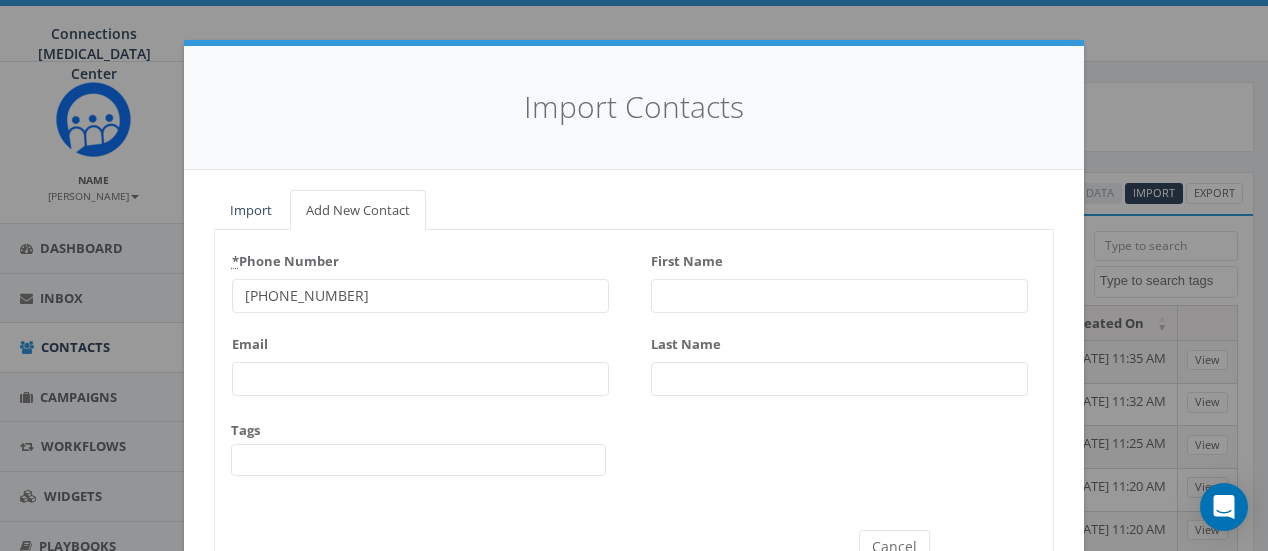 type on "954-910-6764" 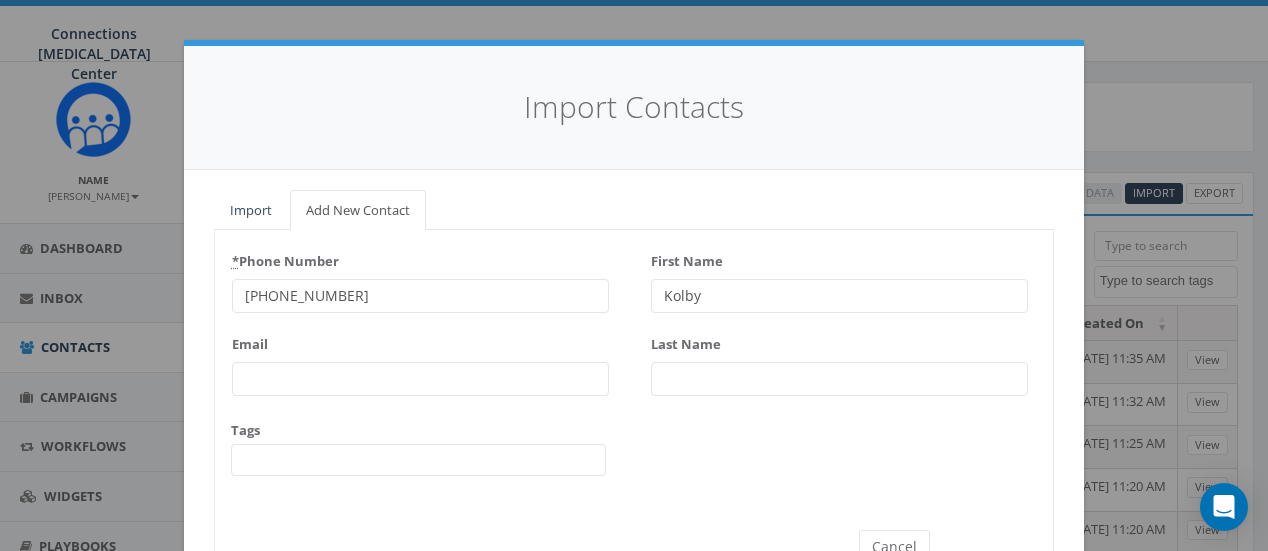 type on "Kolby" 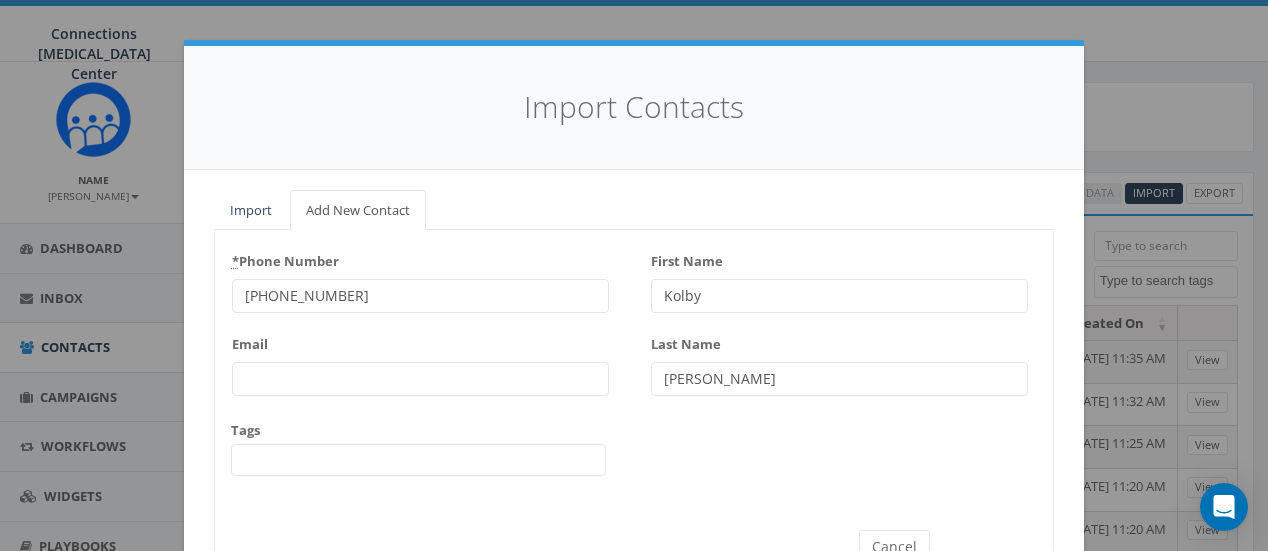 scroll, scrollTop: 61, scrollLeft: 0, axis: vertical 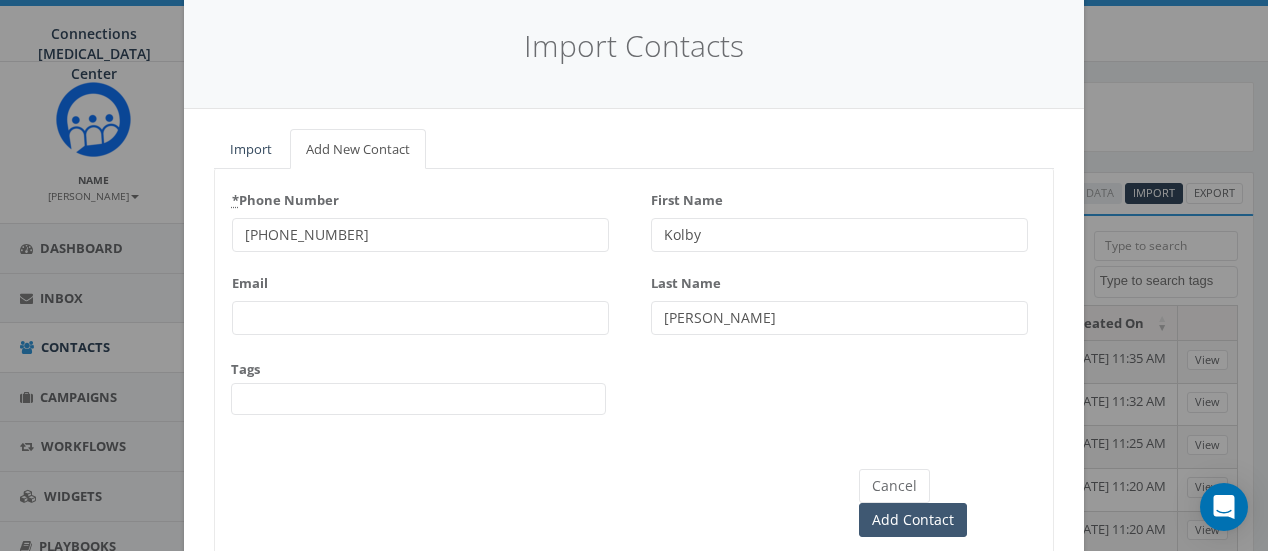 type on "[PERSON_NAME]" 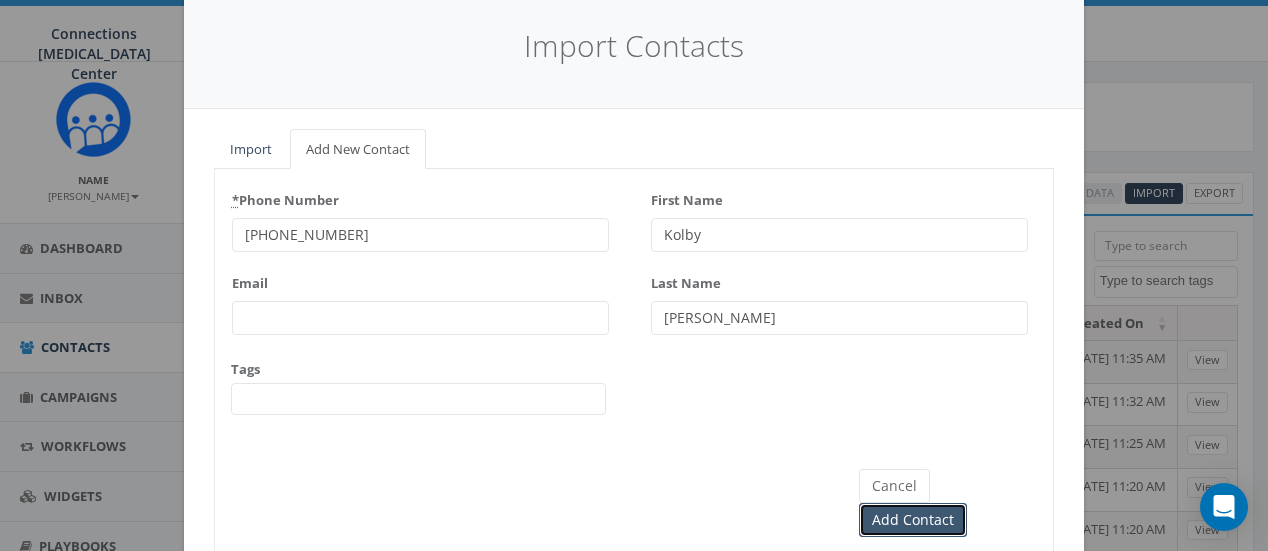 click on "Add Contact" at bounding box center (913, 520) 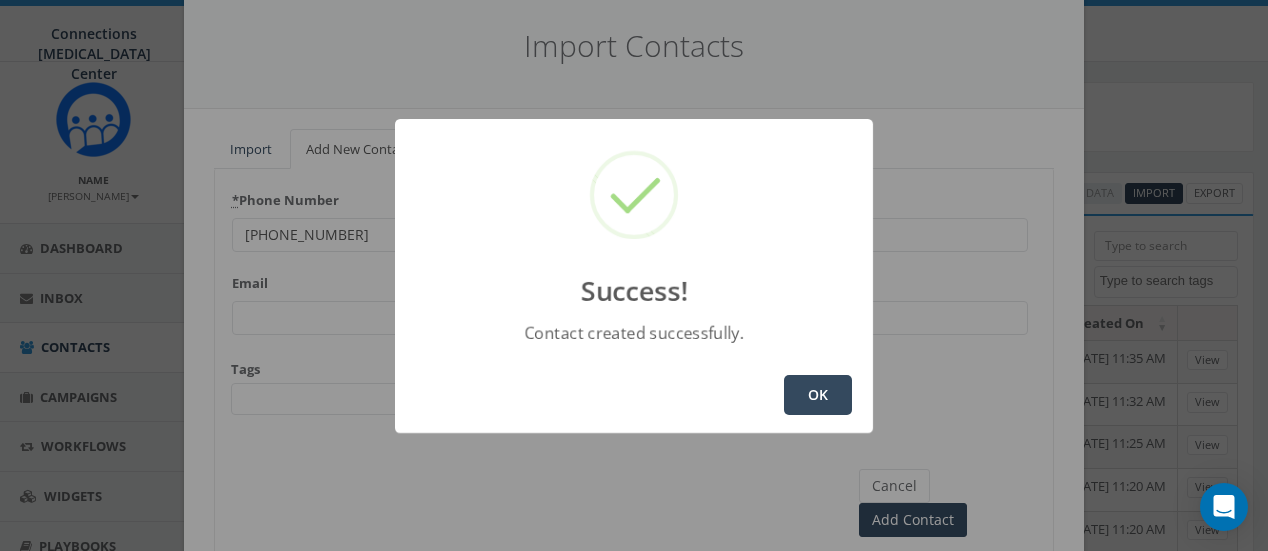 click on "OK" at bounding box center (818, 395) 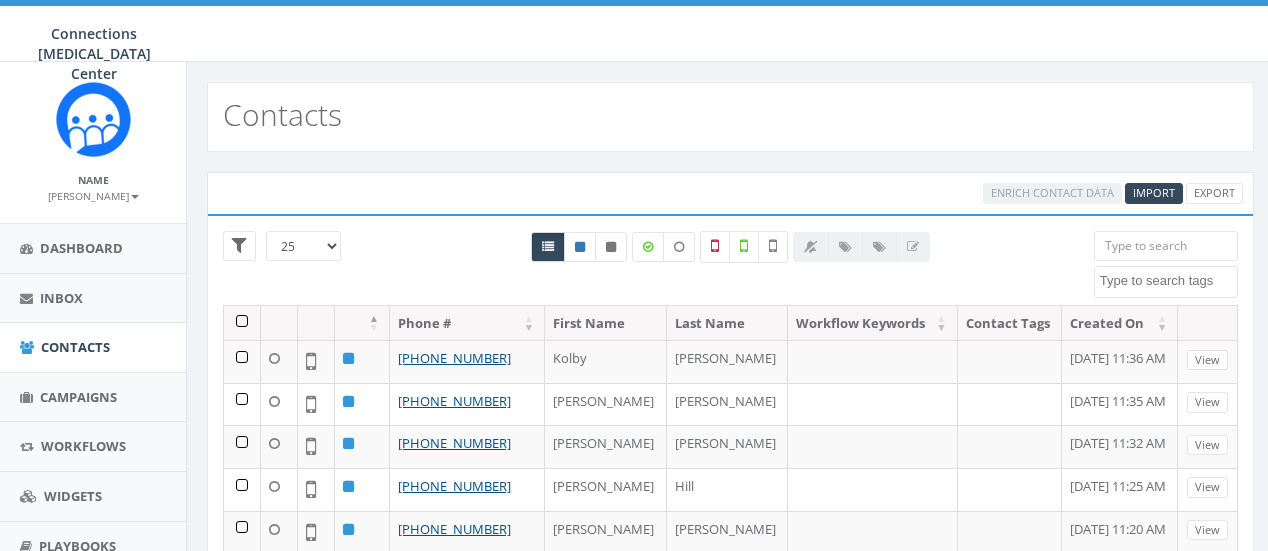 select 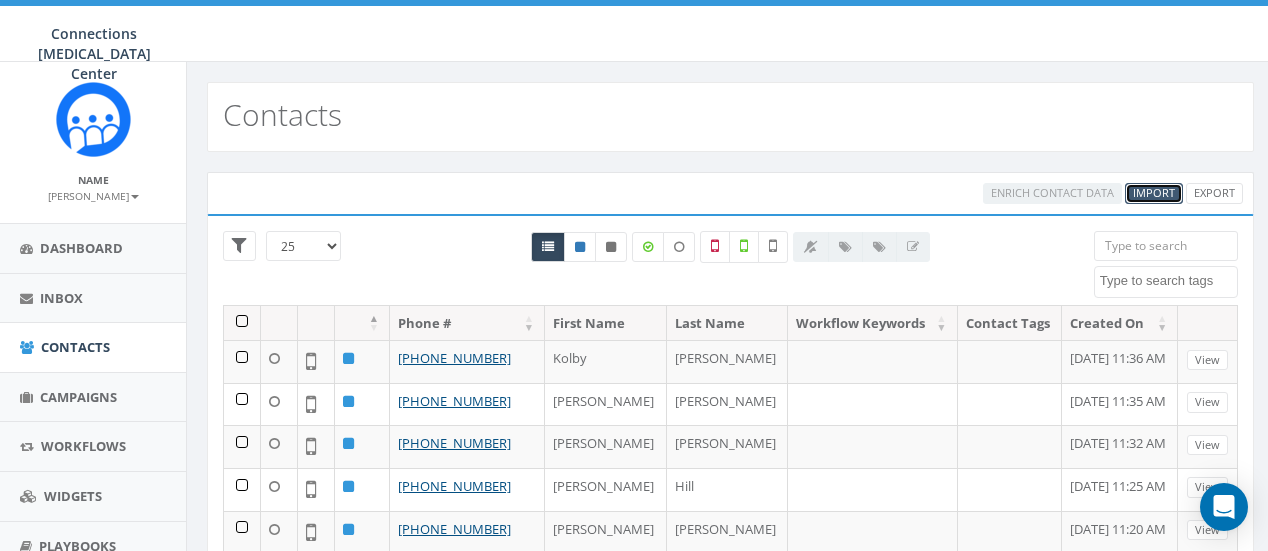 click on "Import" at bounding box center (1154, 192) 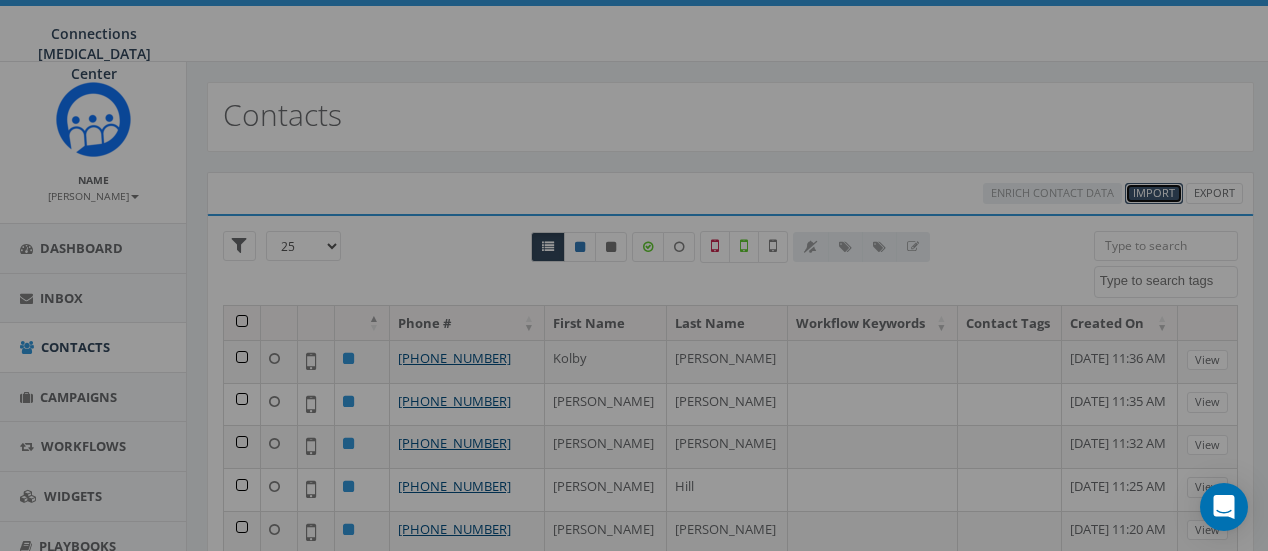 select 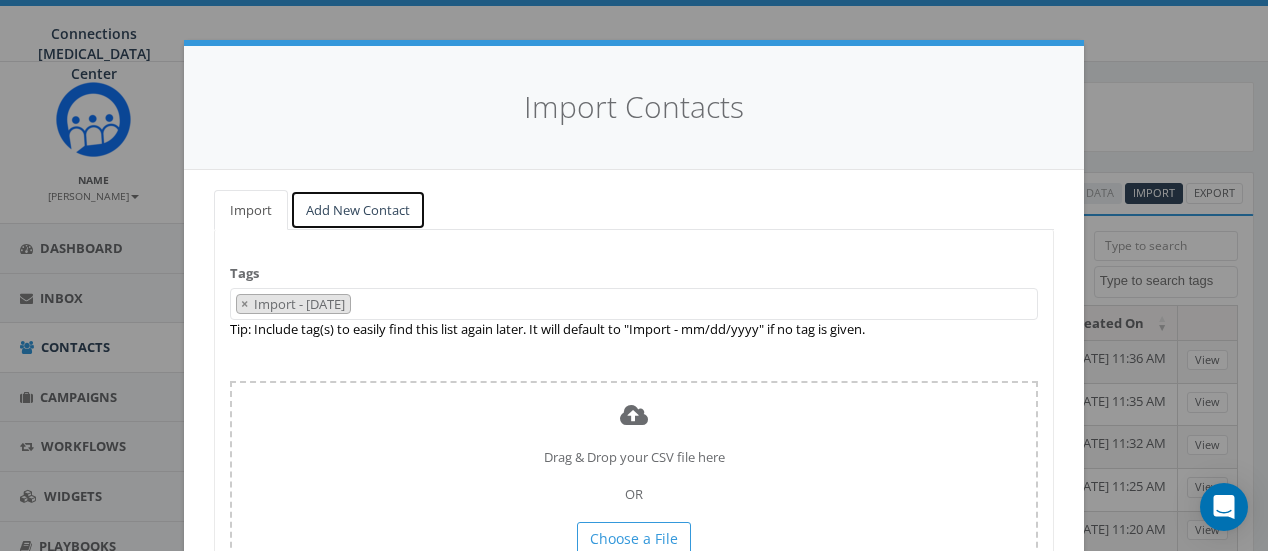 click on "Add New Contact" at bounding box center [358, 210] 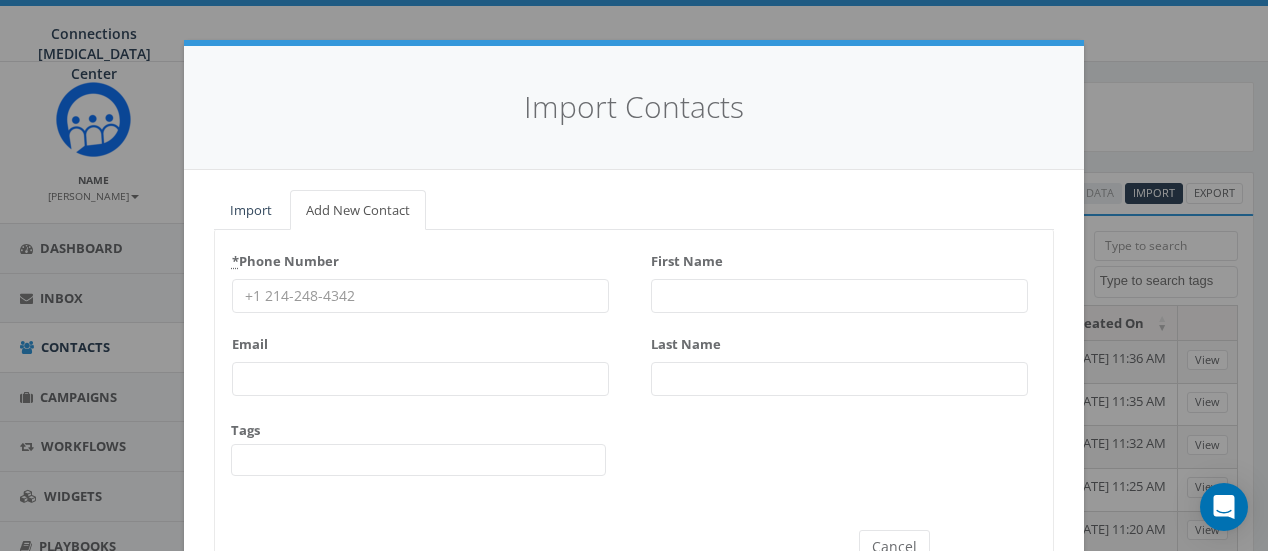 click on "*   Phone Number" at bounding box center [420, 296] 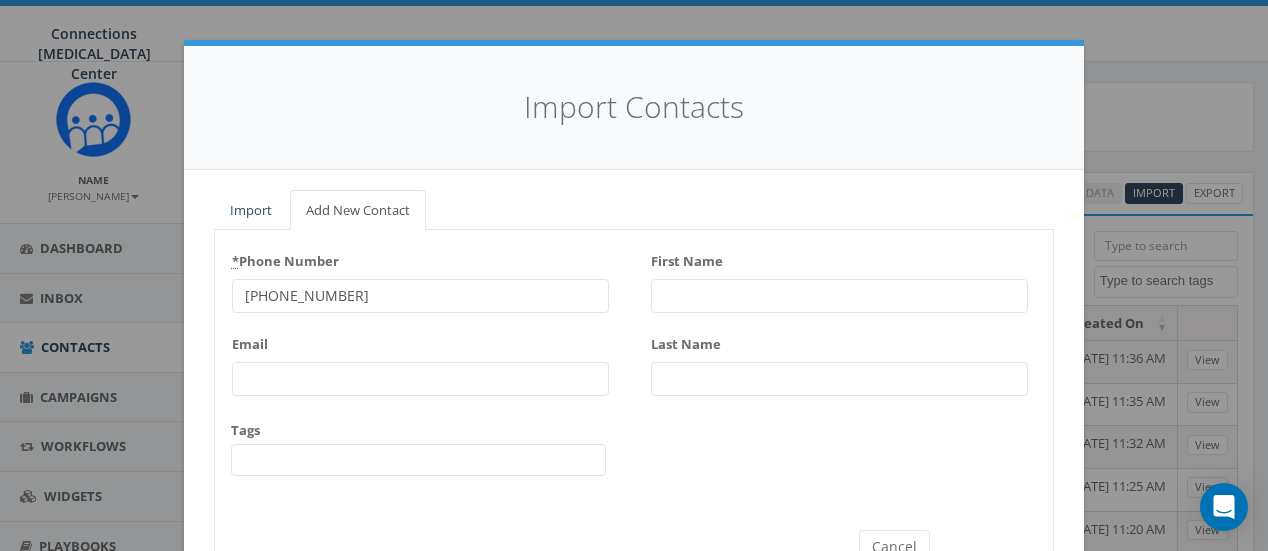type on "603-973-6651" 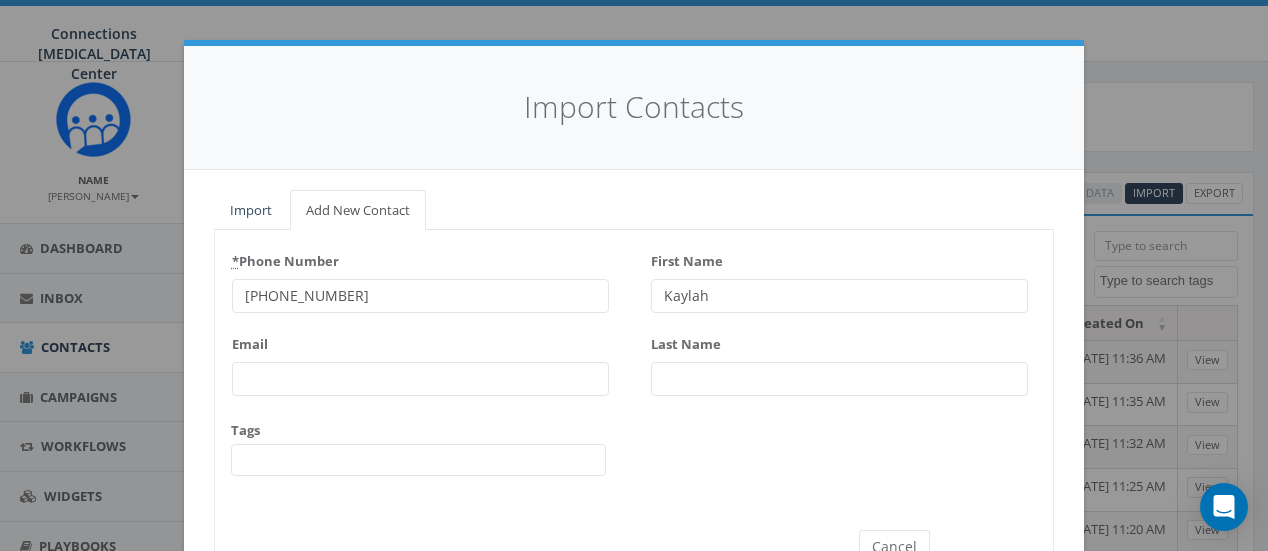 type on "Kaylah" 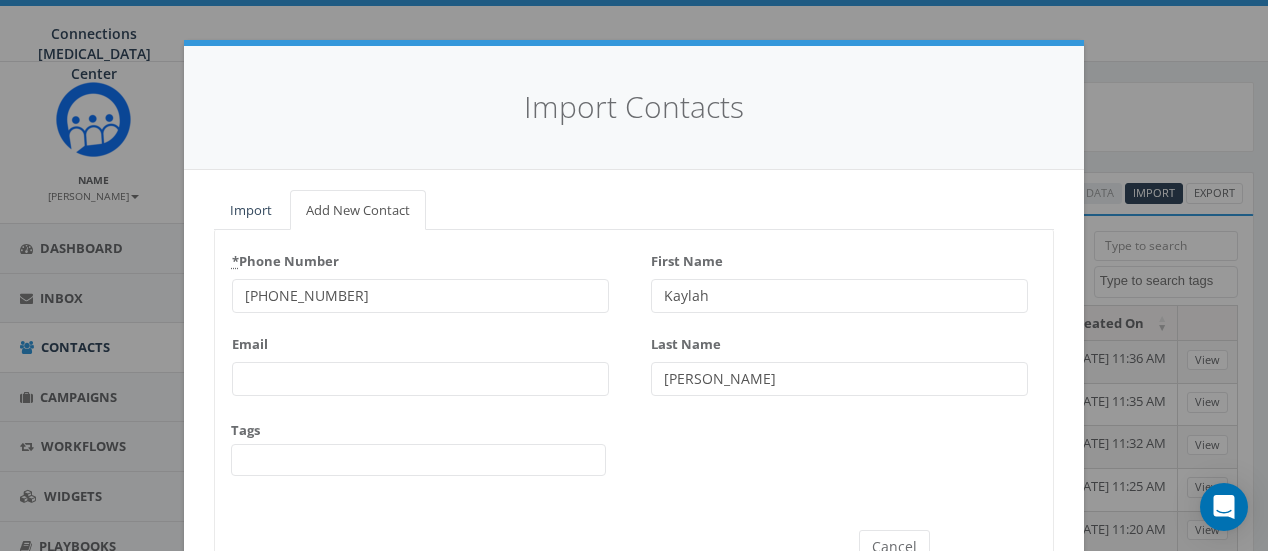 scroll, scrollTop: 51, scrollLeft: 0, axis: vertical 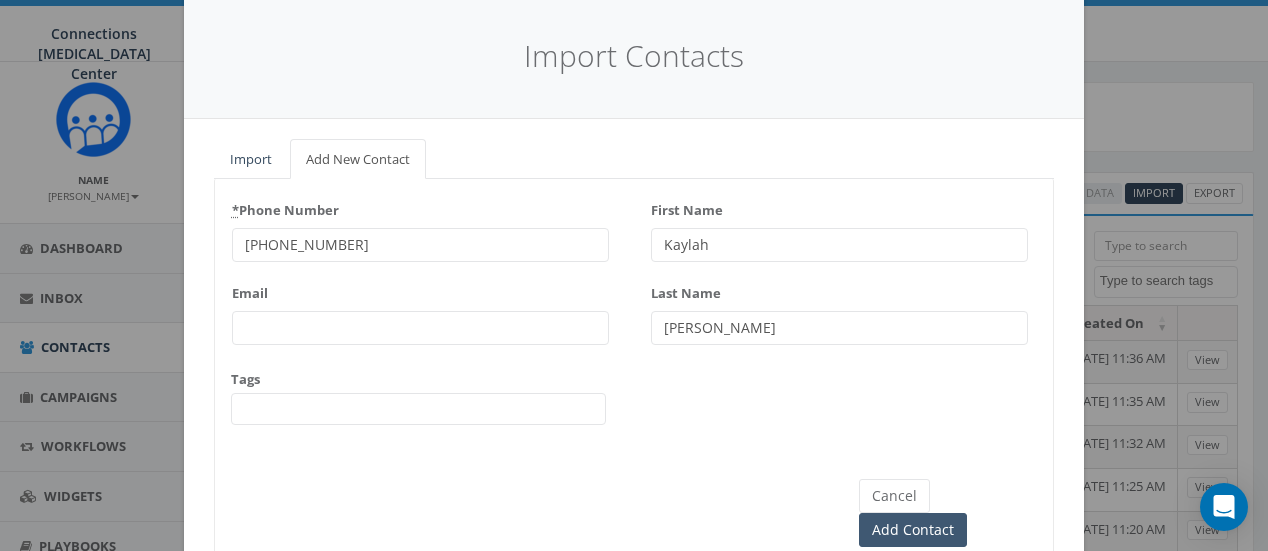 type on "[PERSON_NAME]" 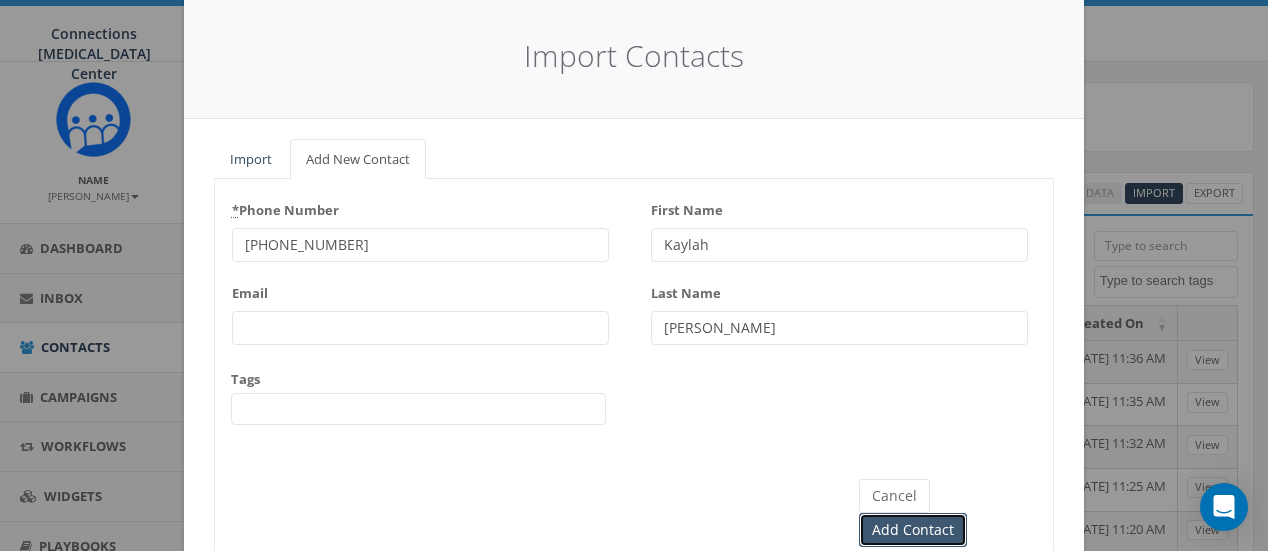 click on "Add Contact" at bounding box center (913, 530) 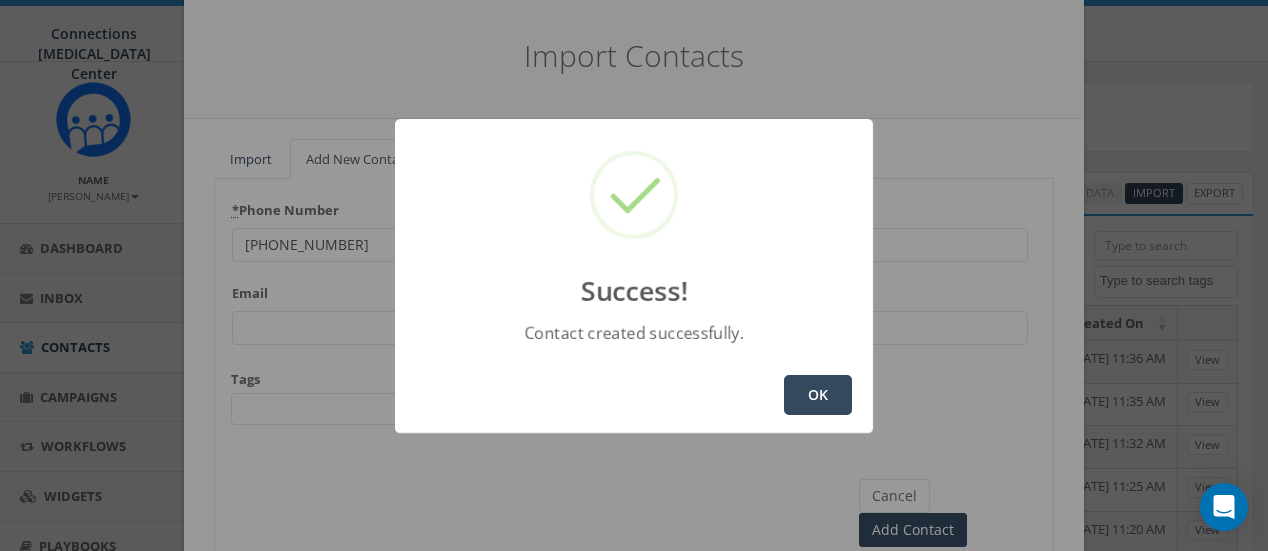 click on "OK" at bounding box center (818, 395) 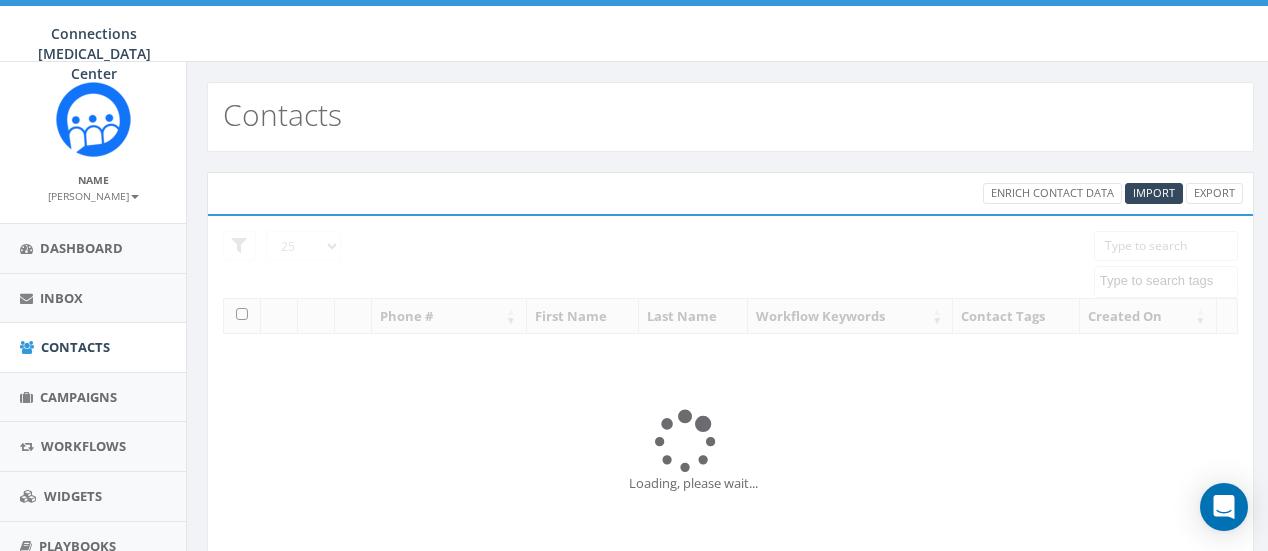 select 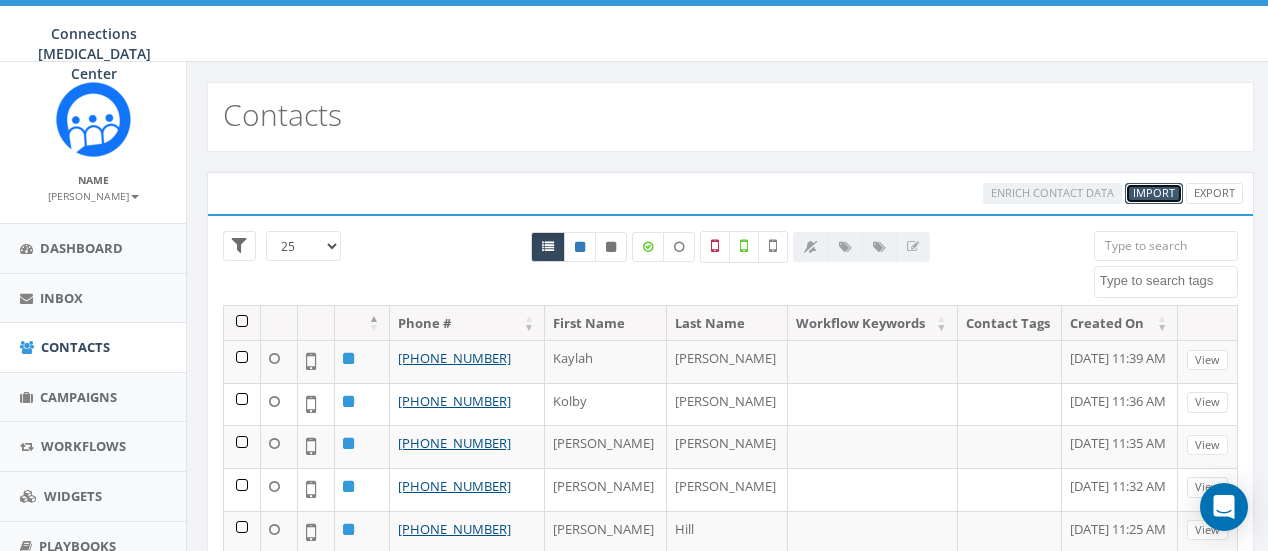 click on "Import" at bounding box center (1154, 192) 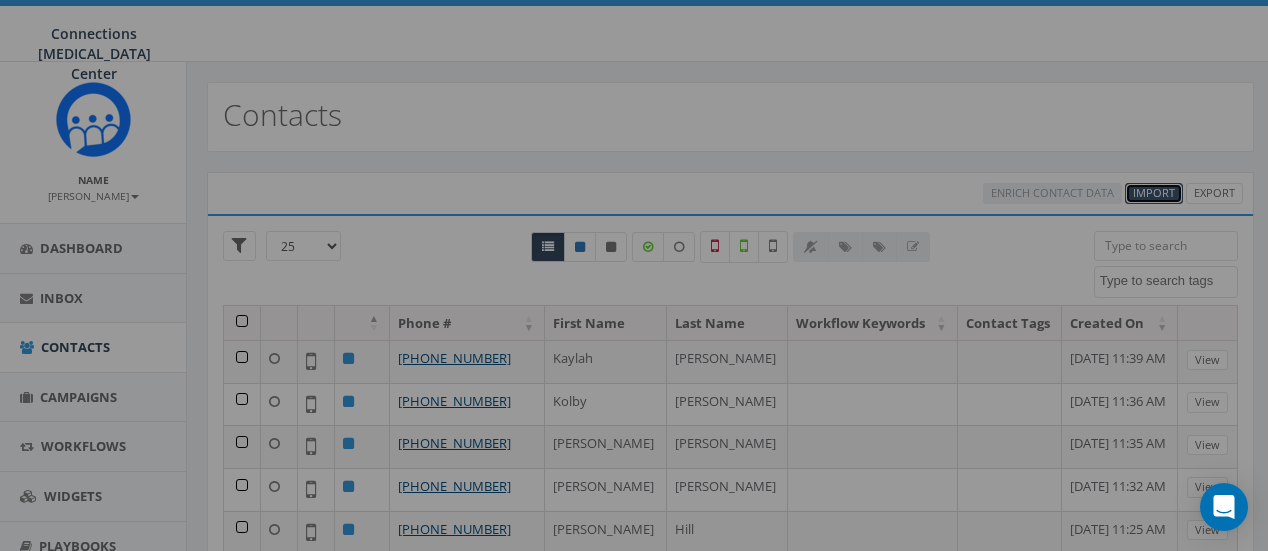 select 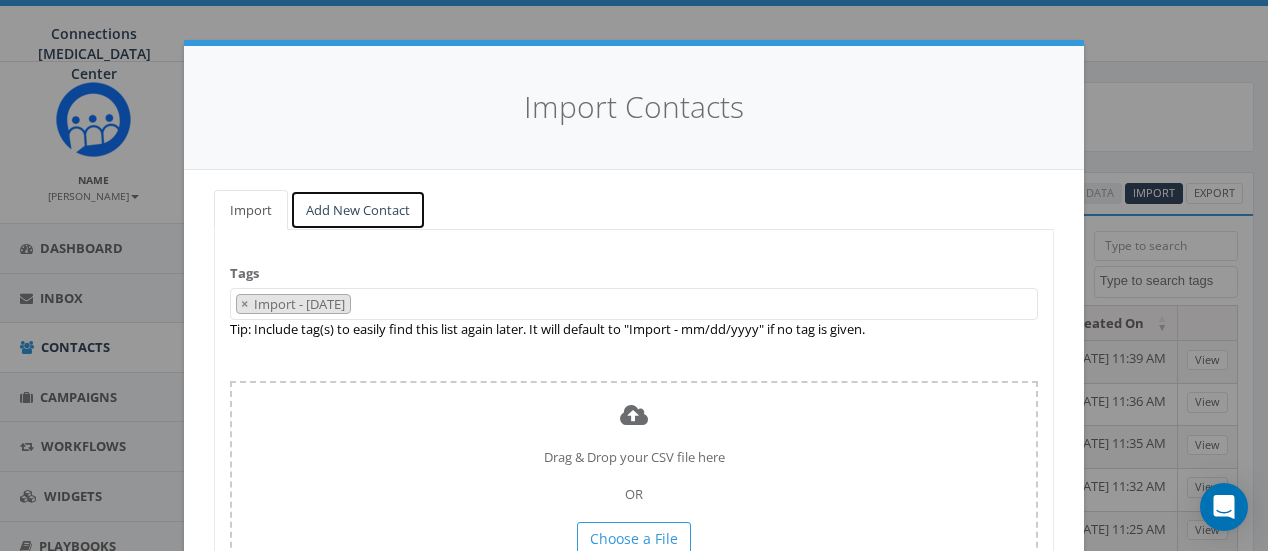 click on "Add New Contact" at bounding box center (358, 210) 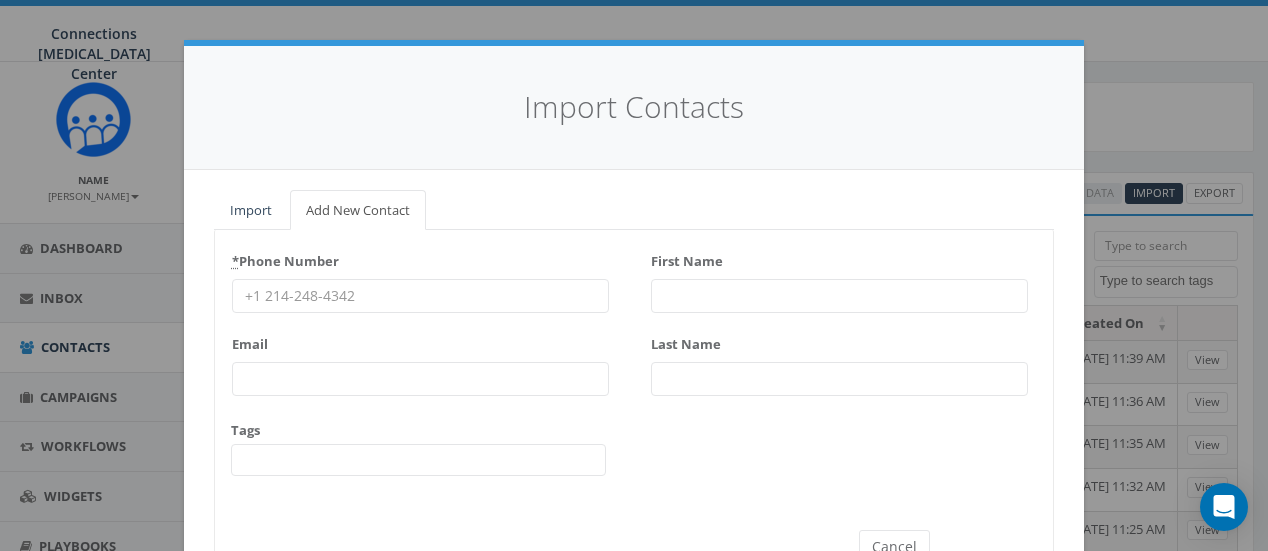 click on "*   Phone Number" at bounding box center (420, 296) 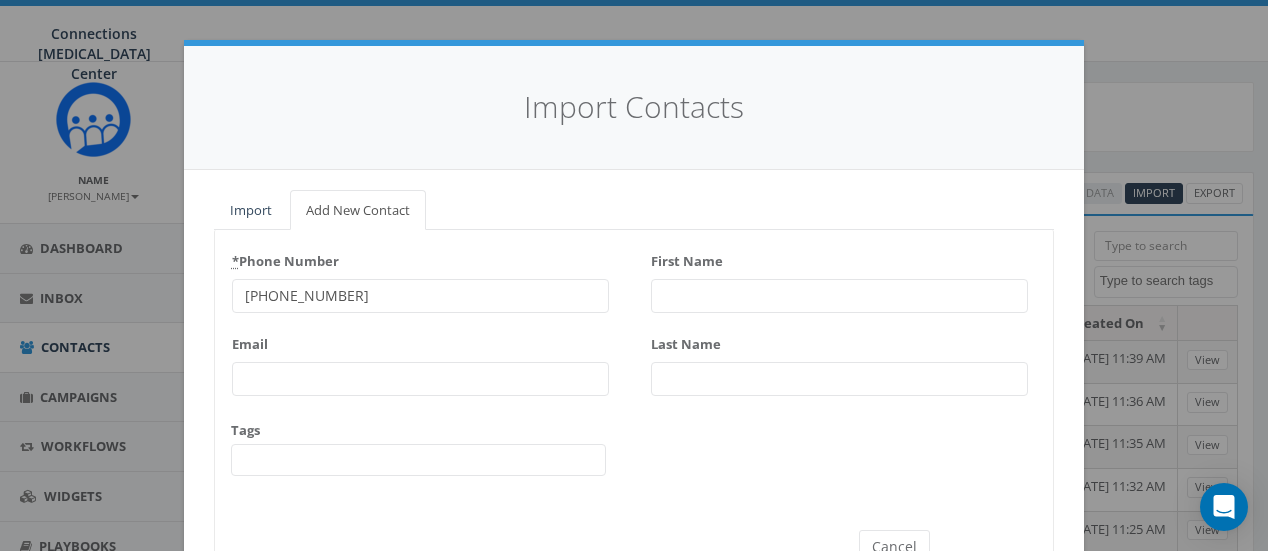 type on "[PHONE_NUMBER]" 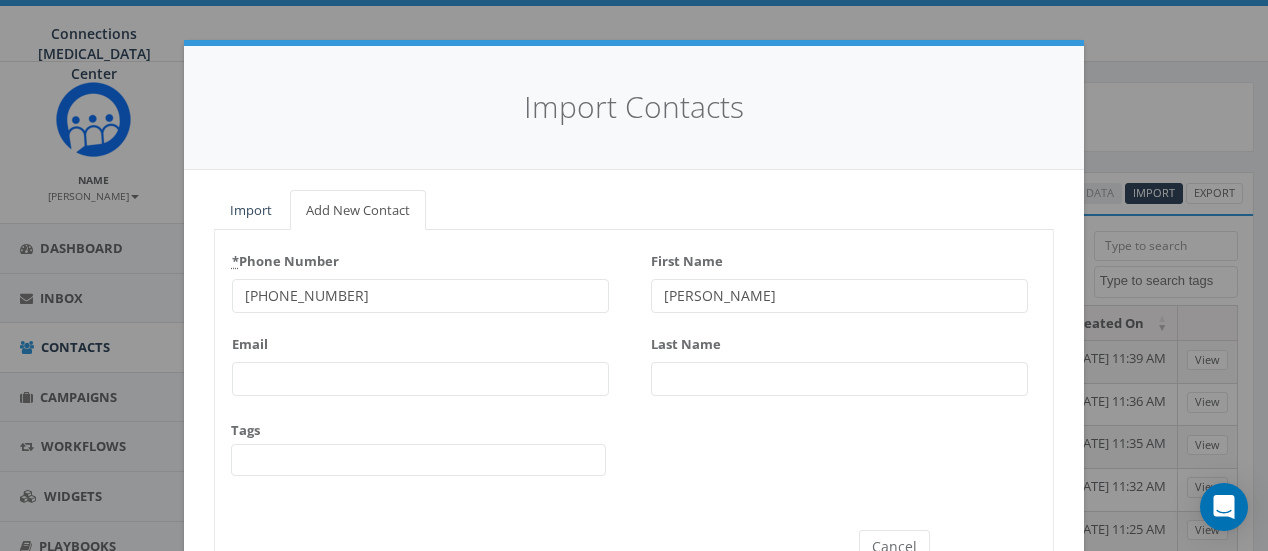 type on "[PERSON_NAME]" 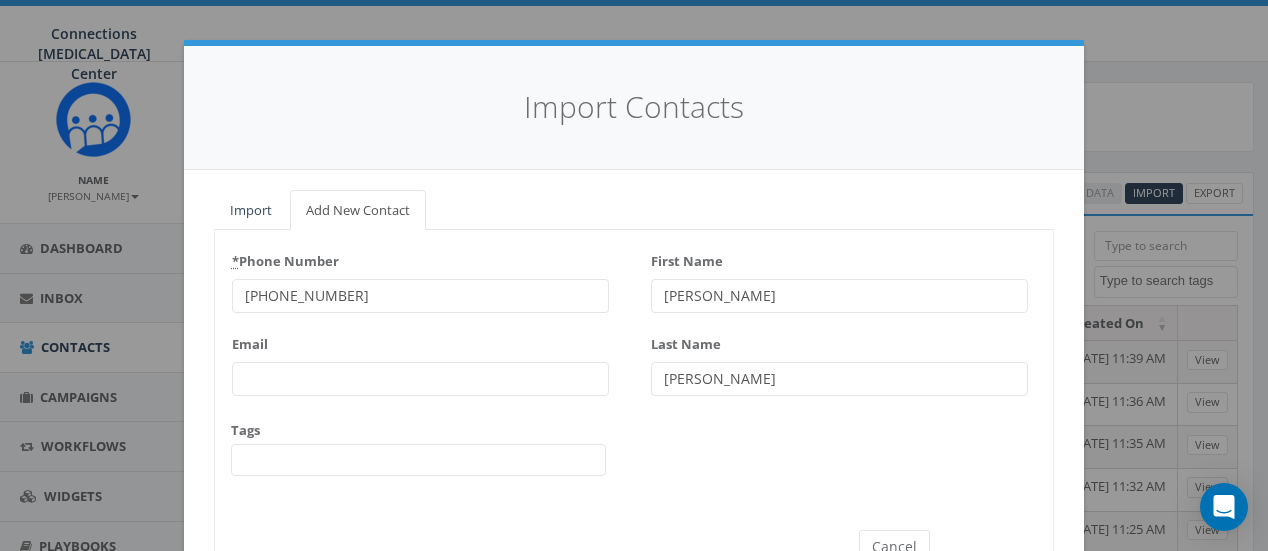 scroll, scrollTop: 101, scrollLeft: 0, axis: vertical 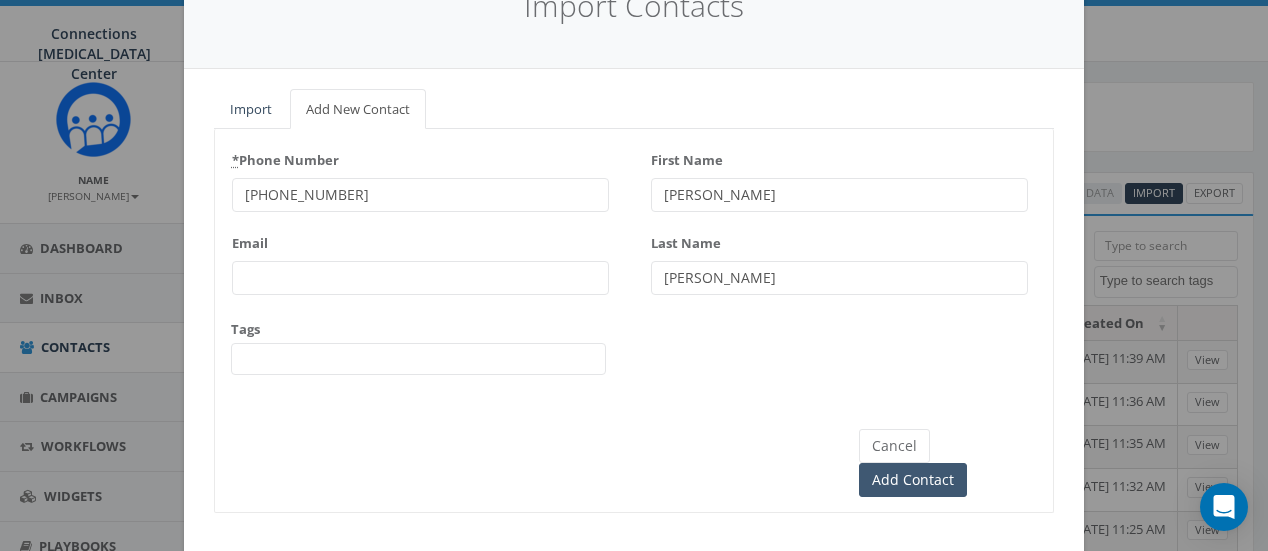 type on "[PERSON_NAME]" 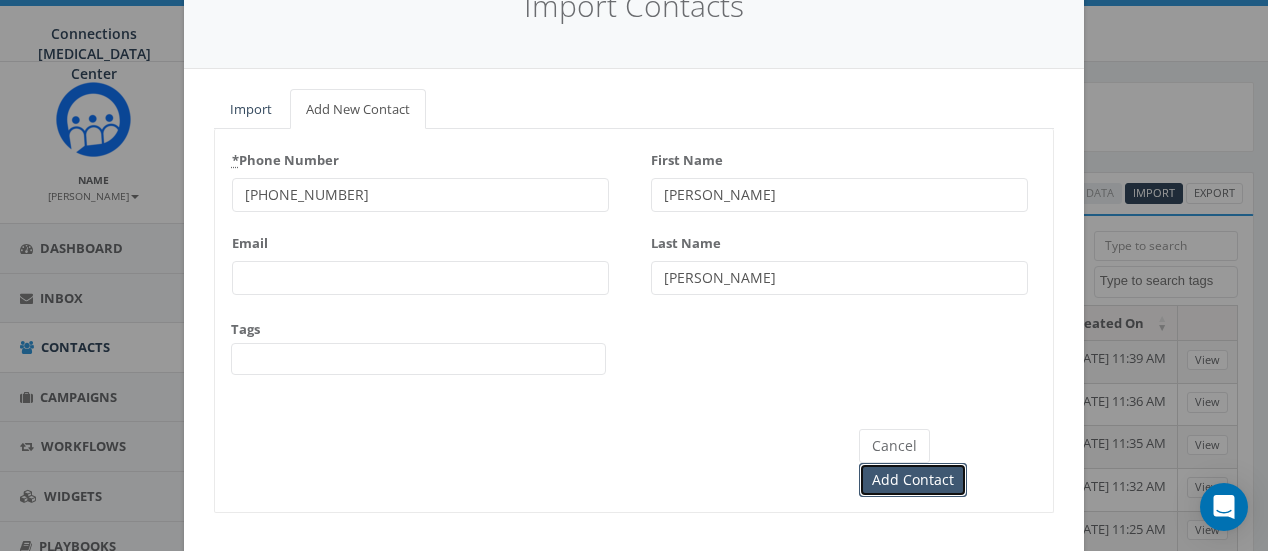 click on "Add Contact" at bounding box center (913, 480) 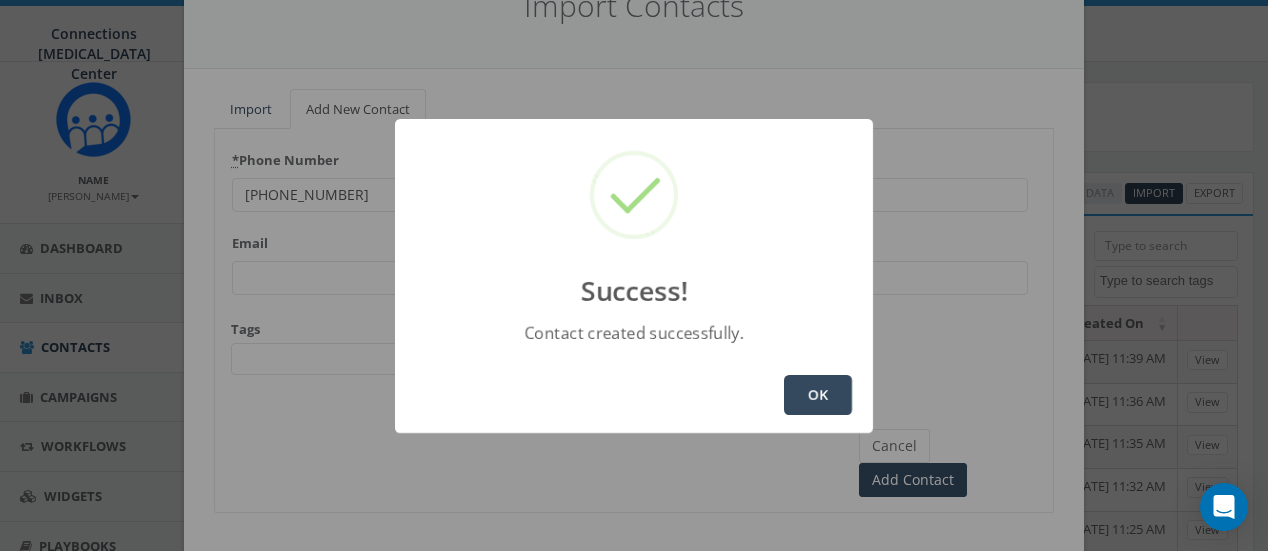 click on "OK" at bounding box center (818, 395) 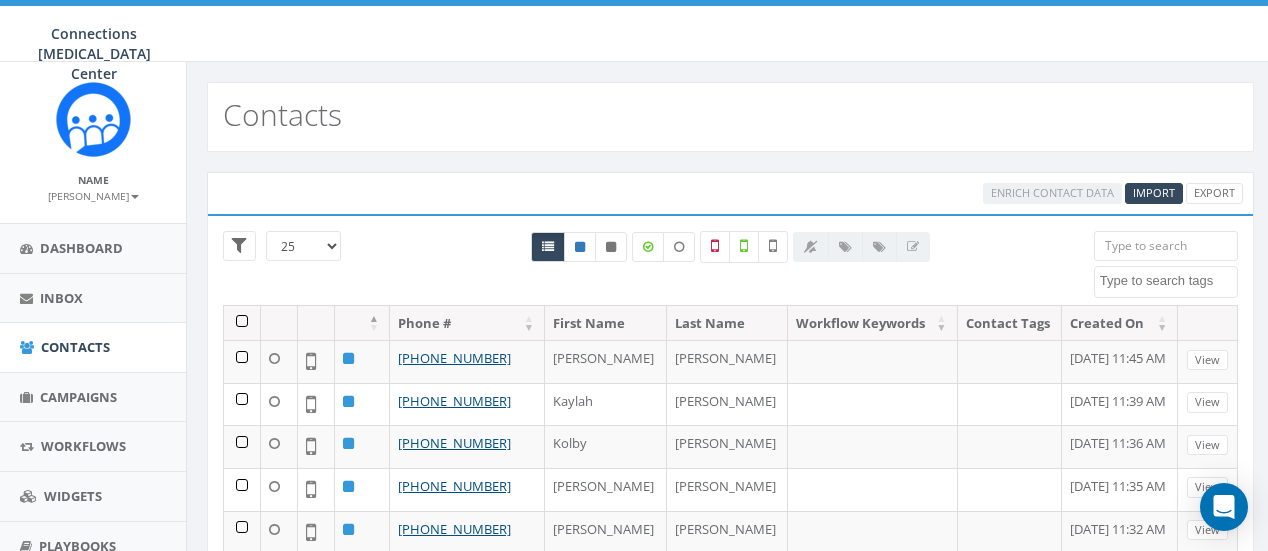 select 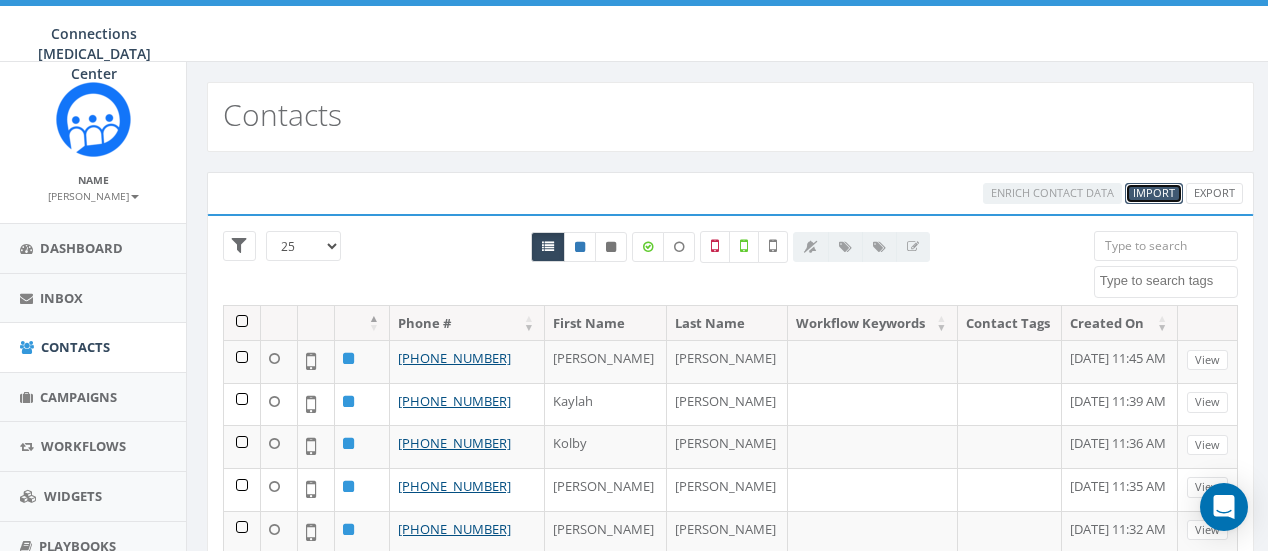 click on "Import" at bounding box center [1154, 192] 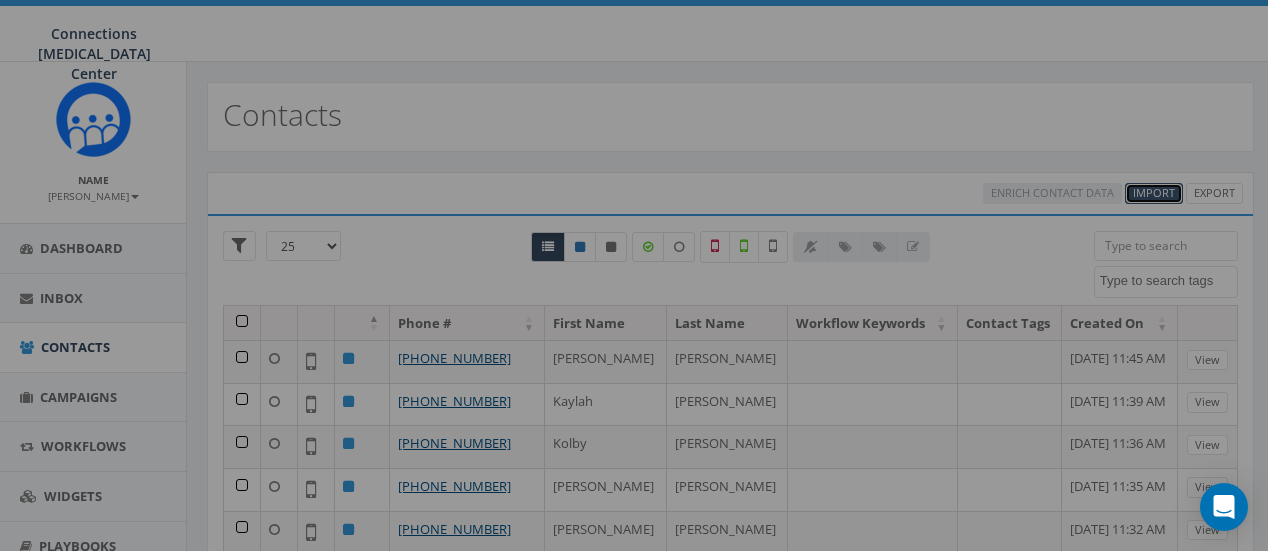 select 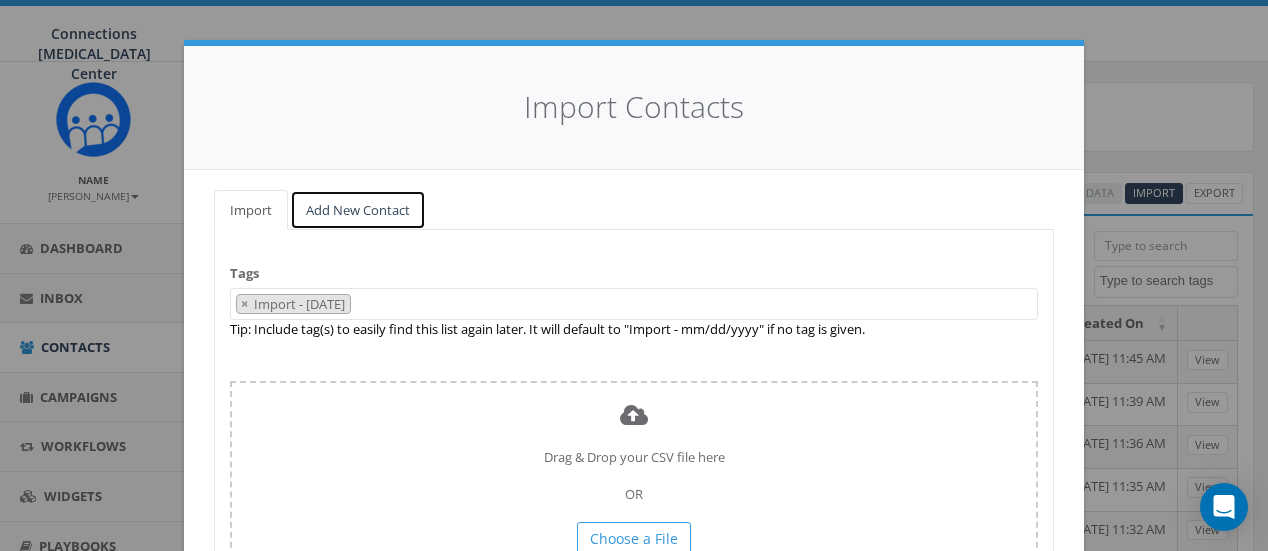 click on "Add New Contact" at bounding box center [358, 210] 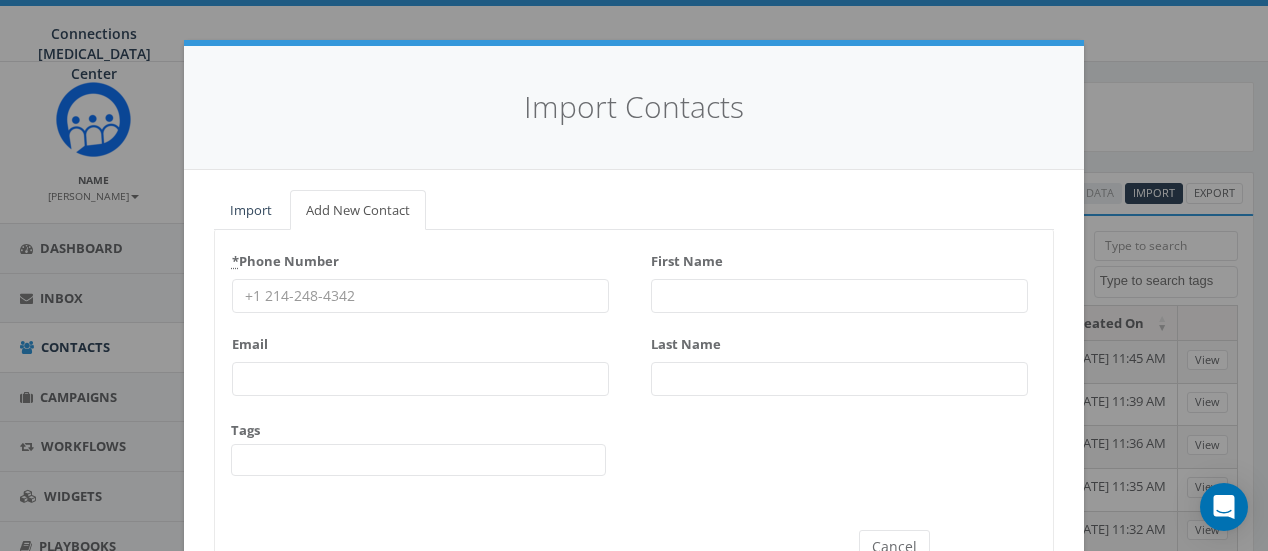 click on "*   Phone Number" at bounding box center (420, 296) 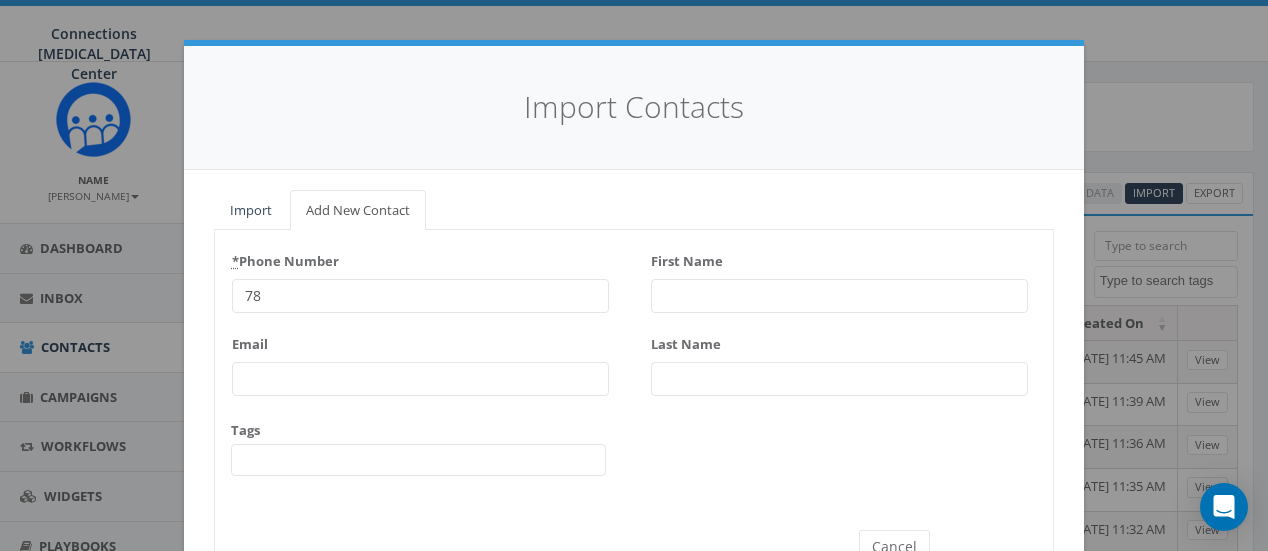 type on "7" 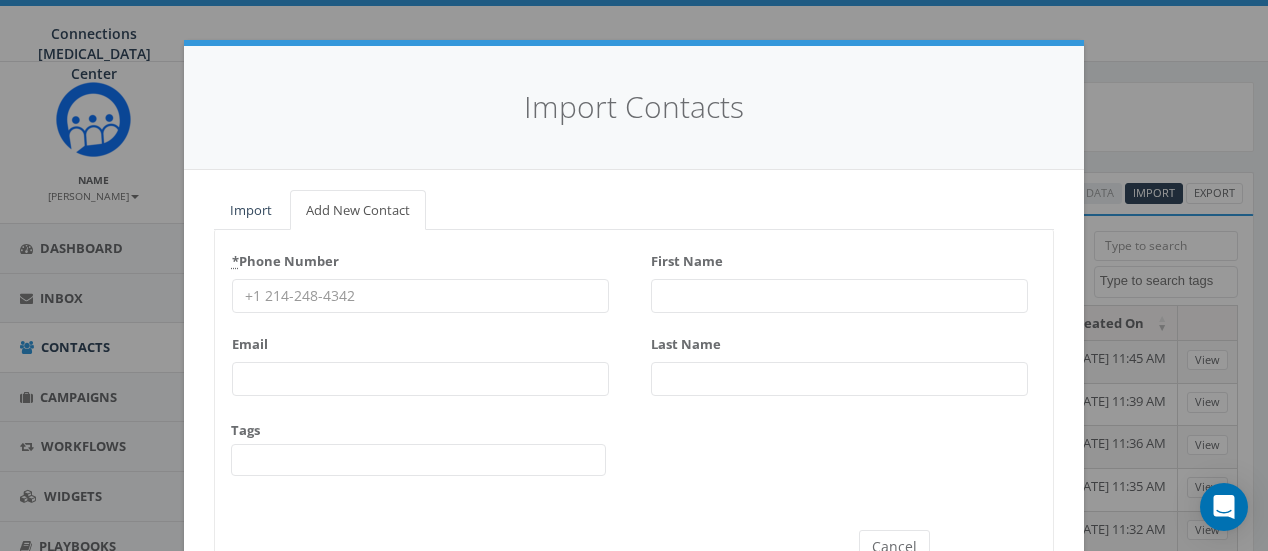 paste on "603-815-1827" 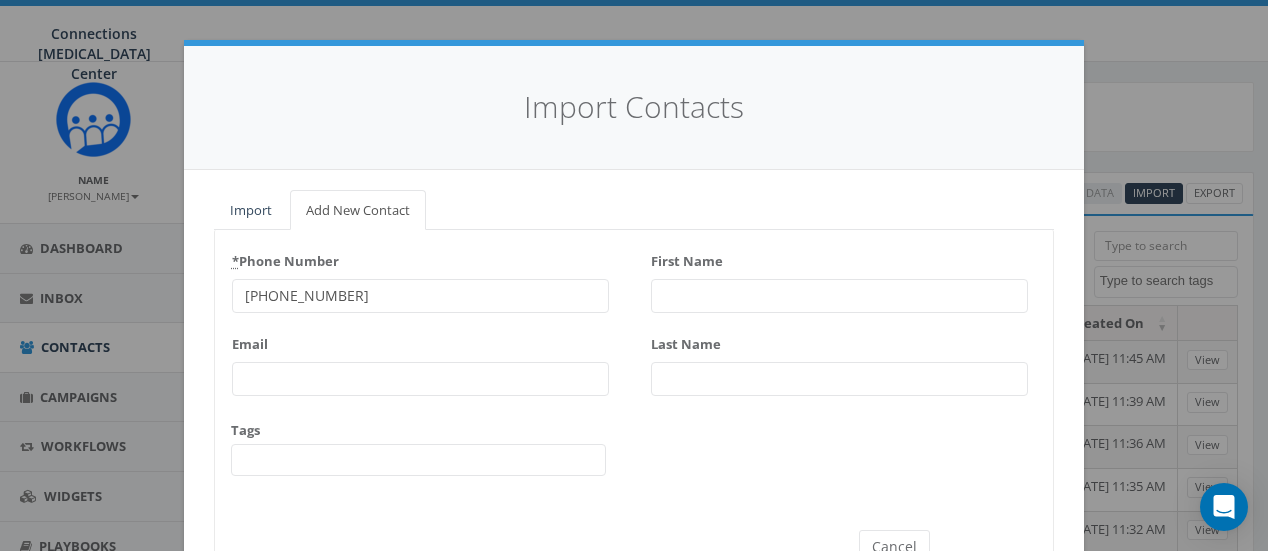 type on "603-815-1827" 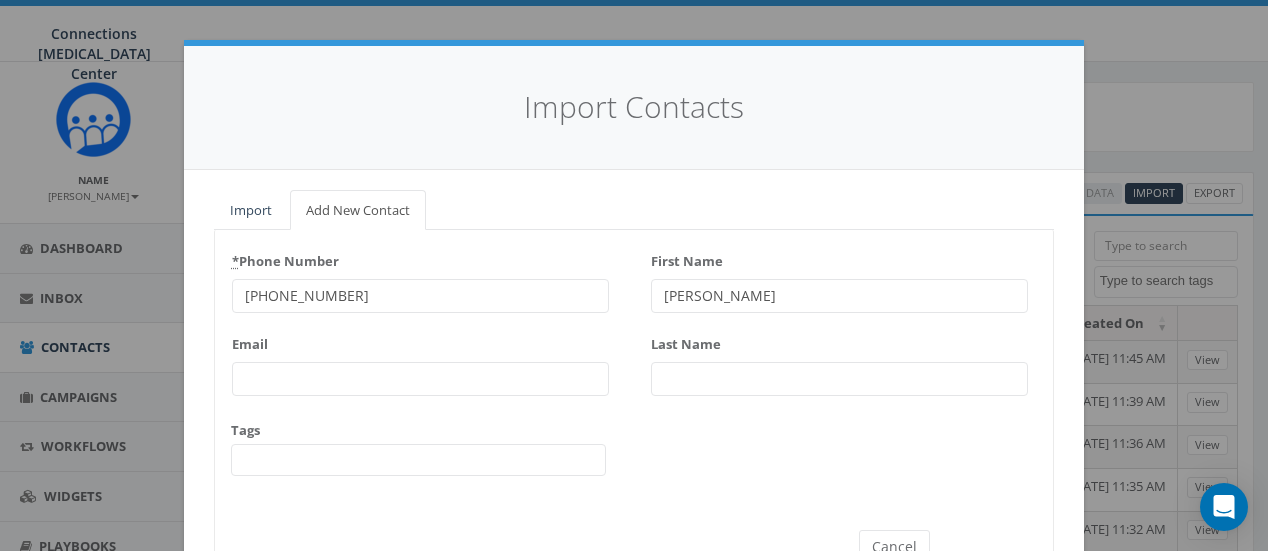 type on "[PERSON_NAME]" 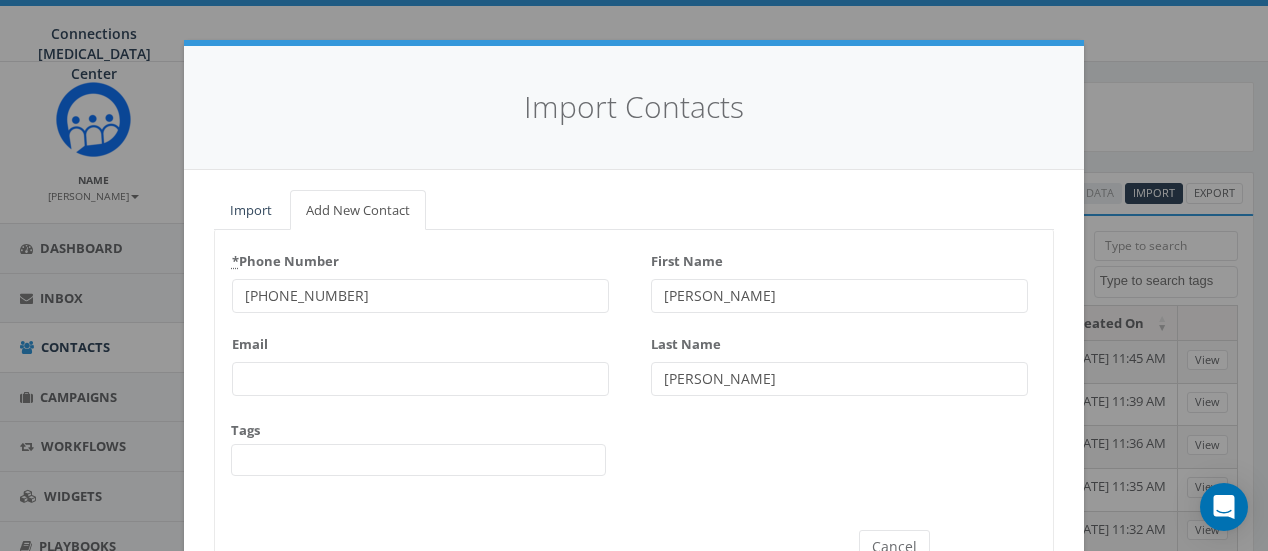 scroll, scrollTop: 54, scrollLeft: 0, axis: vertical 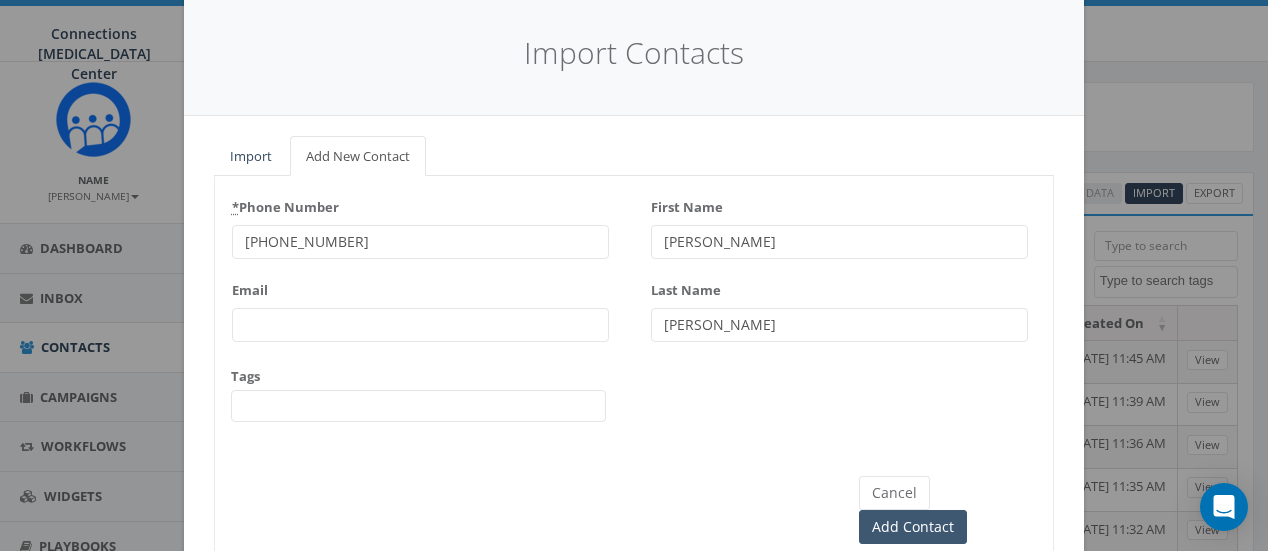 type on "[PERSON_NAME]" 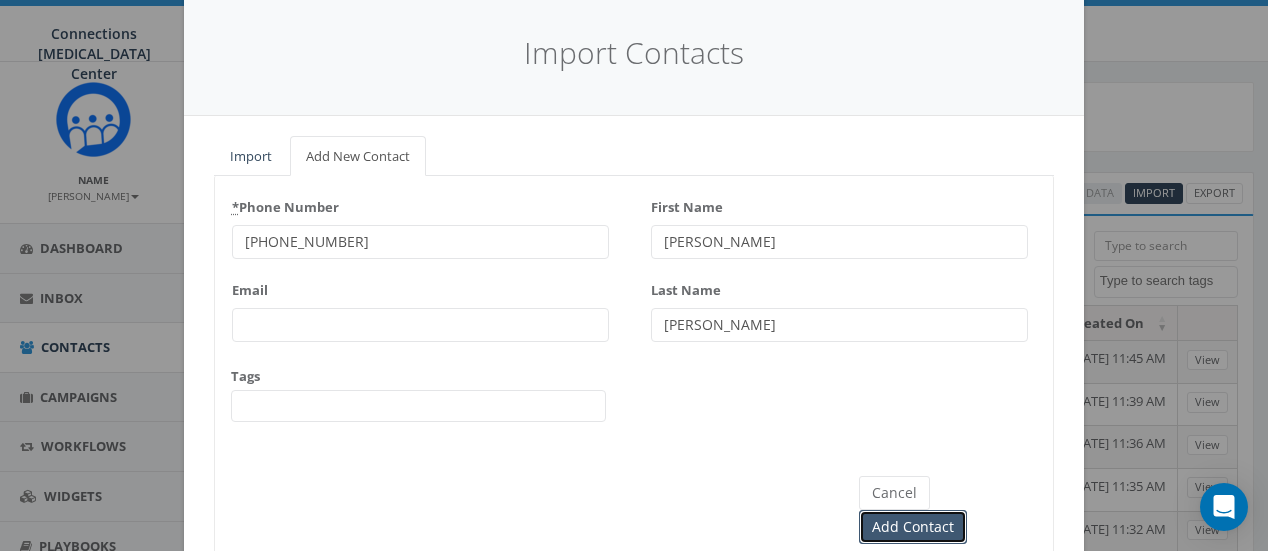 click on "Add Contact" at bounding box center (913, 527) 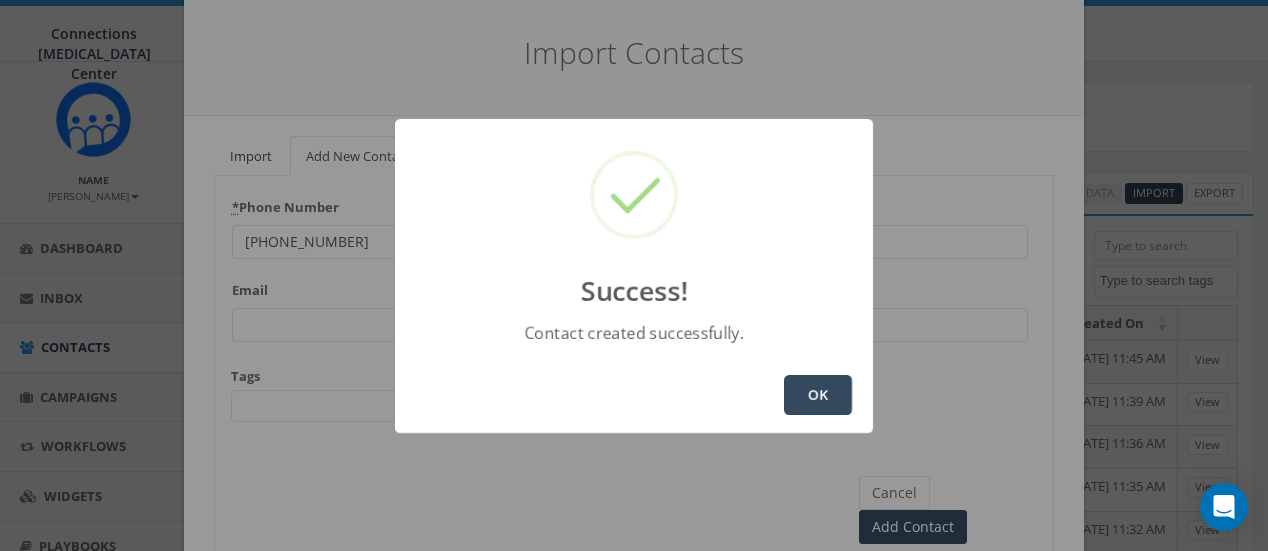 click on "OK" at bounding box center [818, 395] 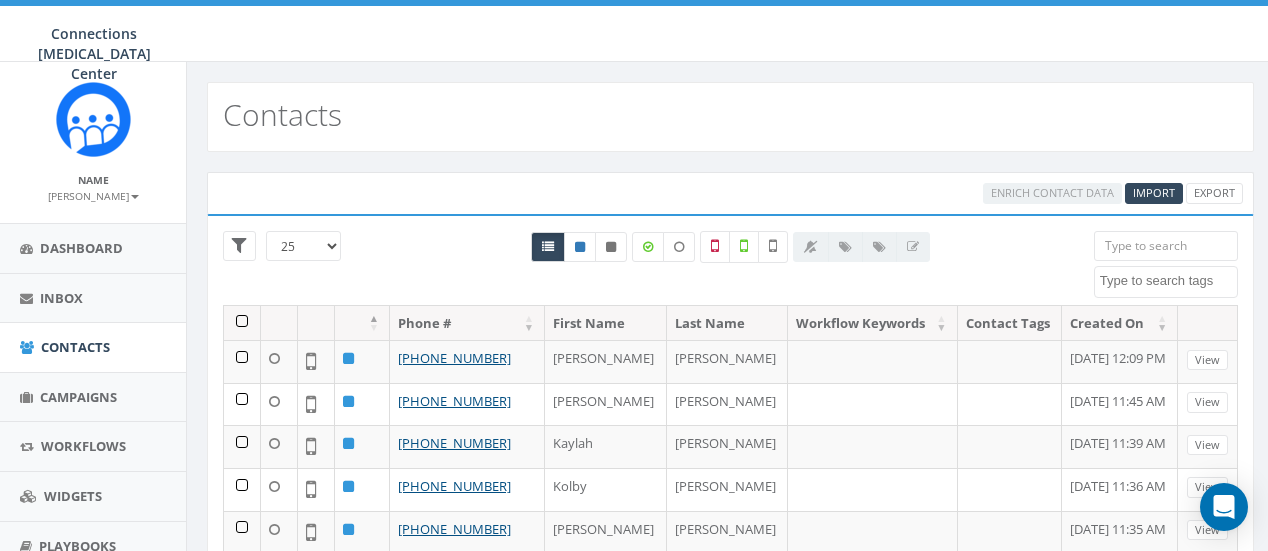 select 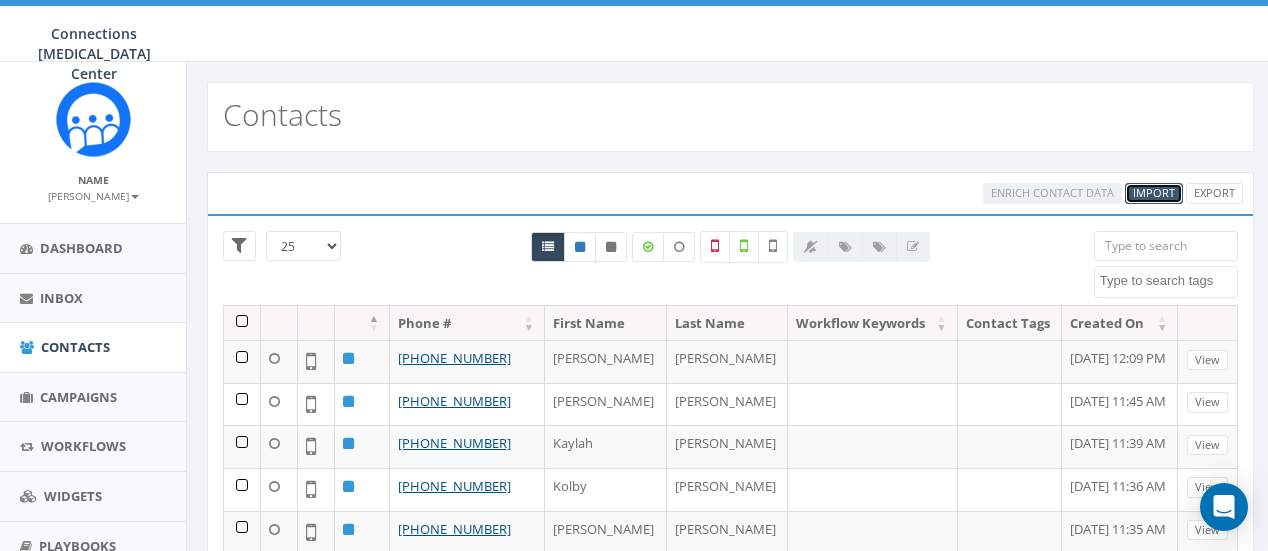 click on "Import" at bounding box center [1154, 192] 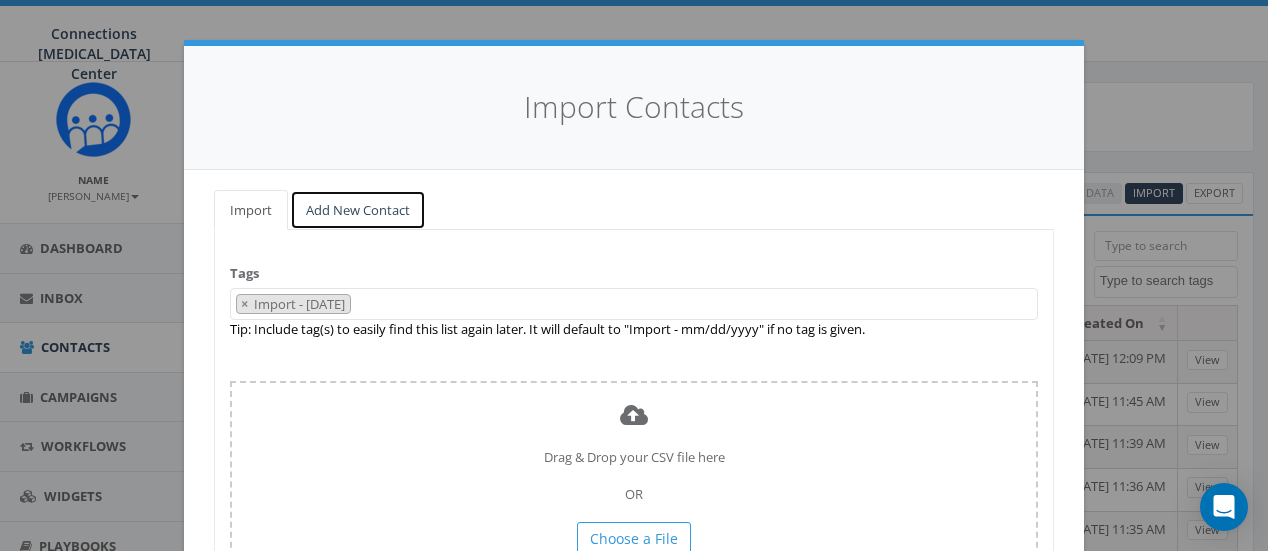 click on "Add New Contact" at bounding box center [358, 210] 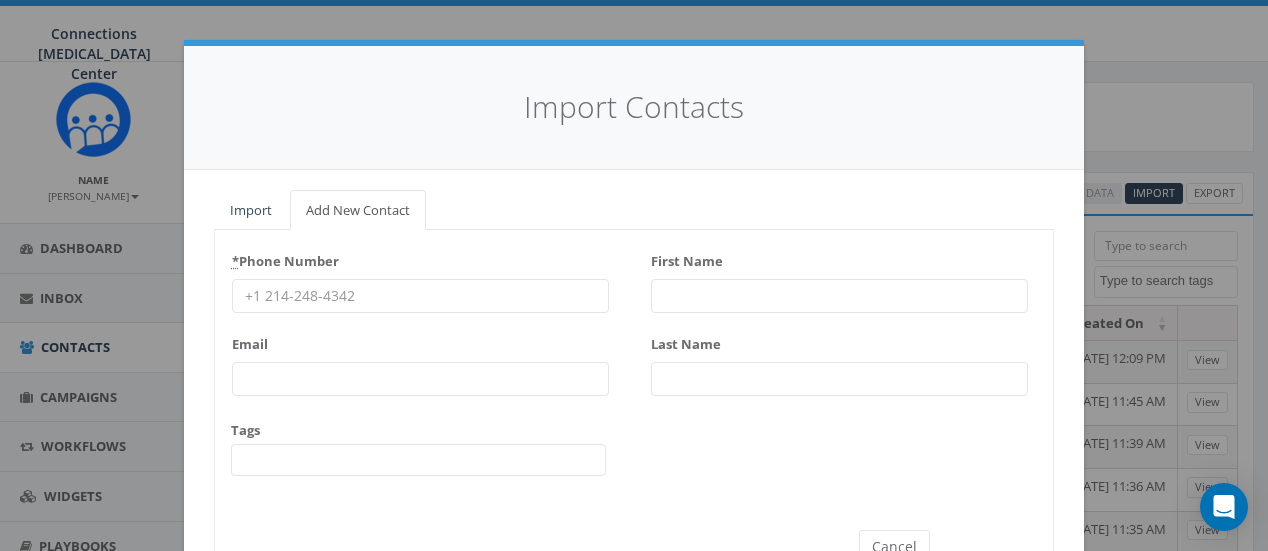 click on "*   Phone Number" at bounding box center (420, 296) 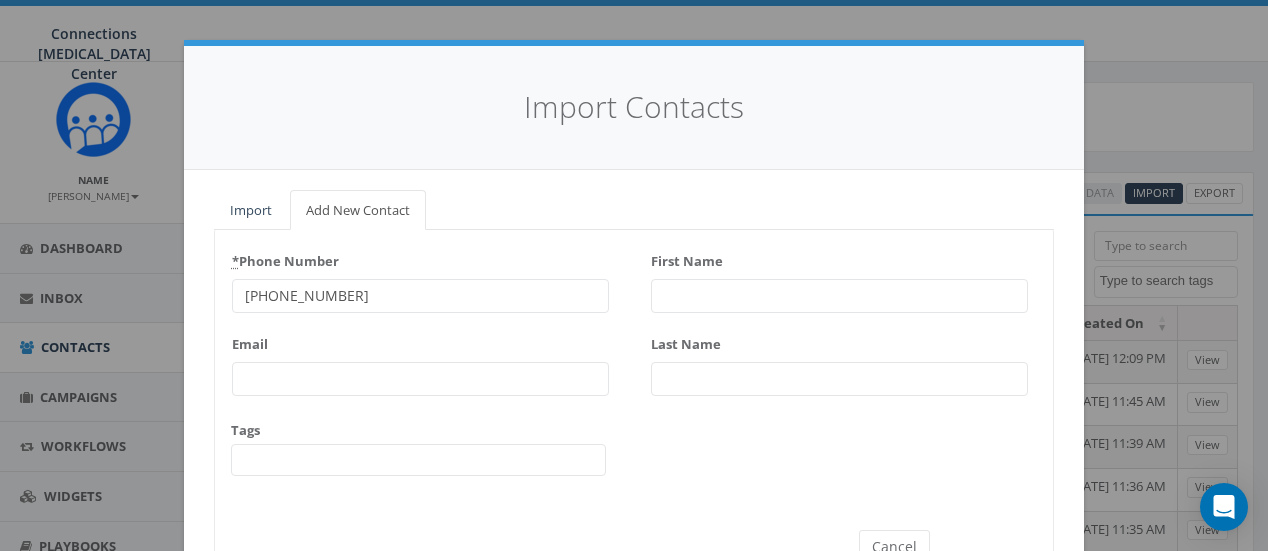 type on "[PHONE_NUMBER]" 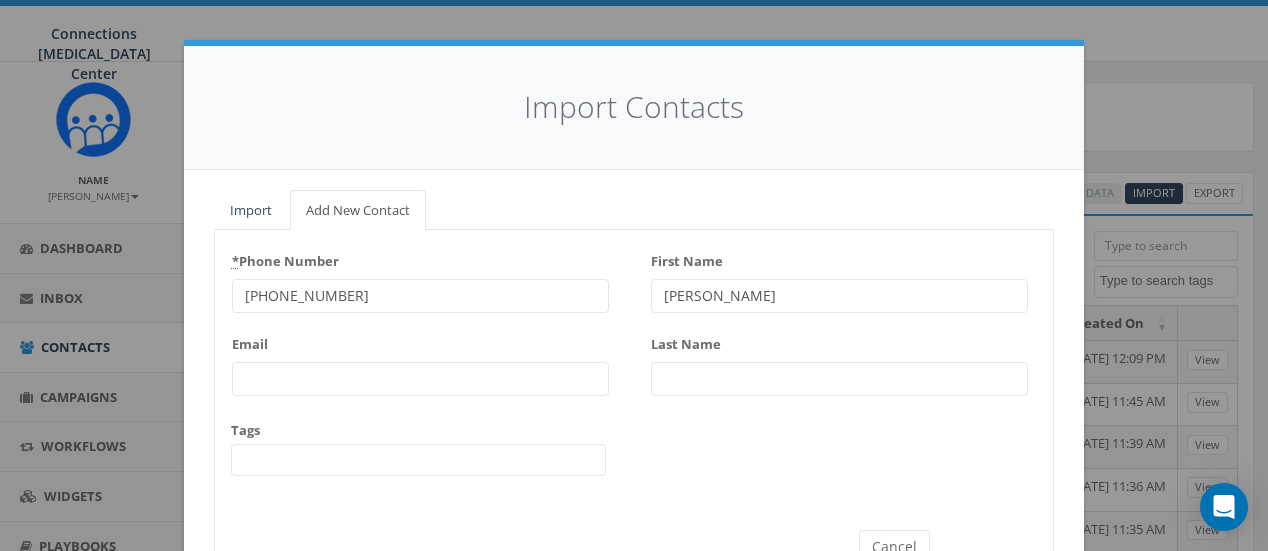 type on "[PERSON_NAME]" 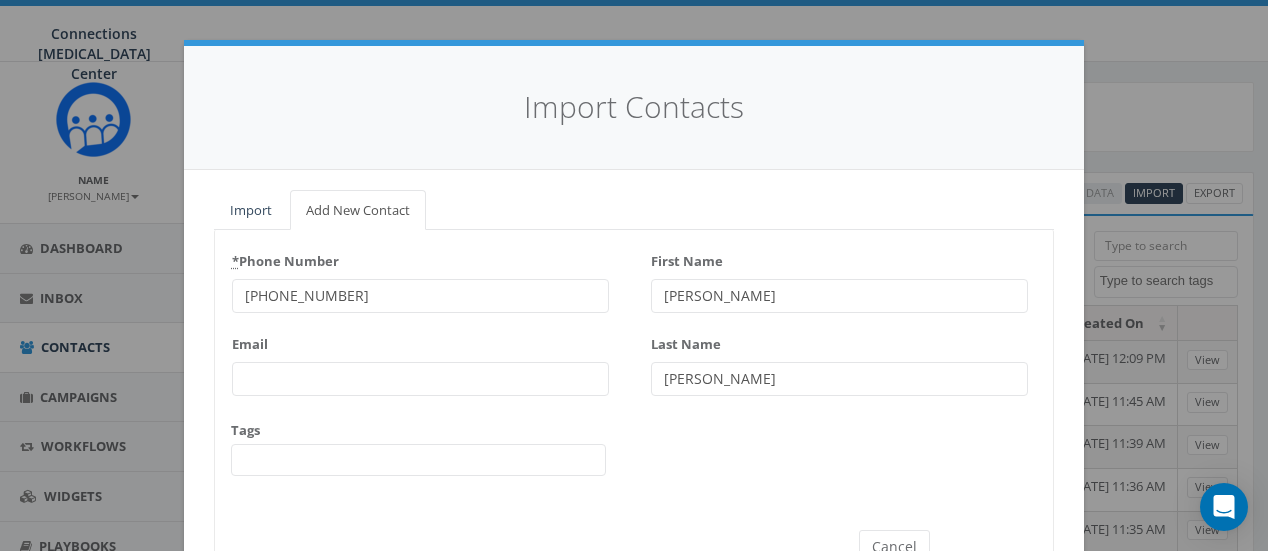 scroll, scrollTop: 101, scrollLeft: 0, axis: vertical 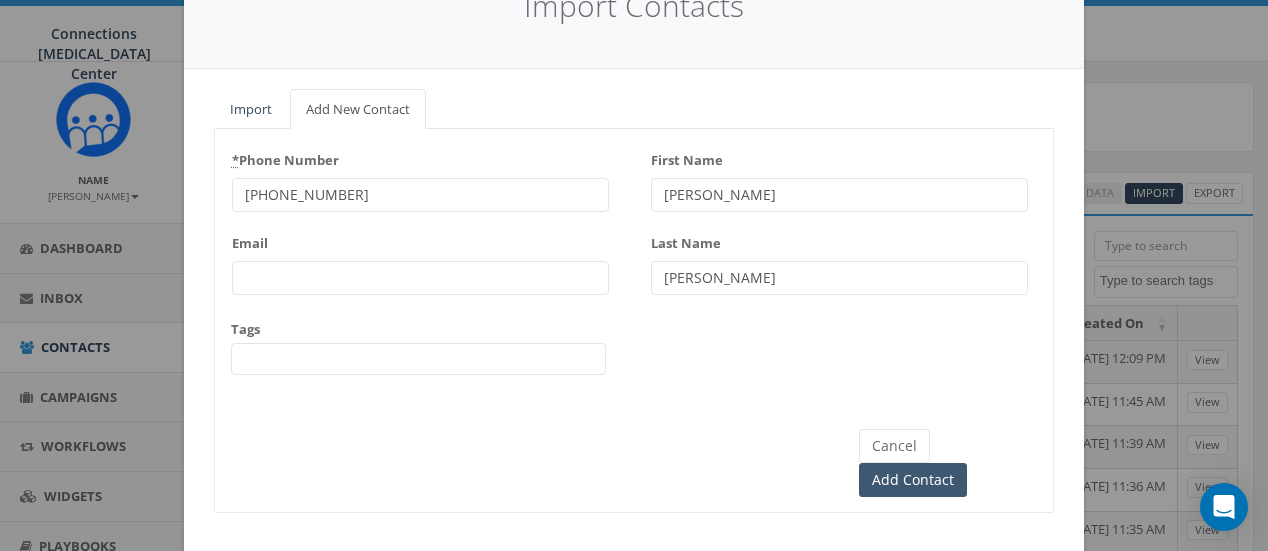 type on "[PERSON_NAME]" 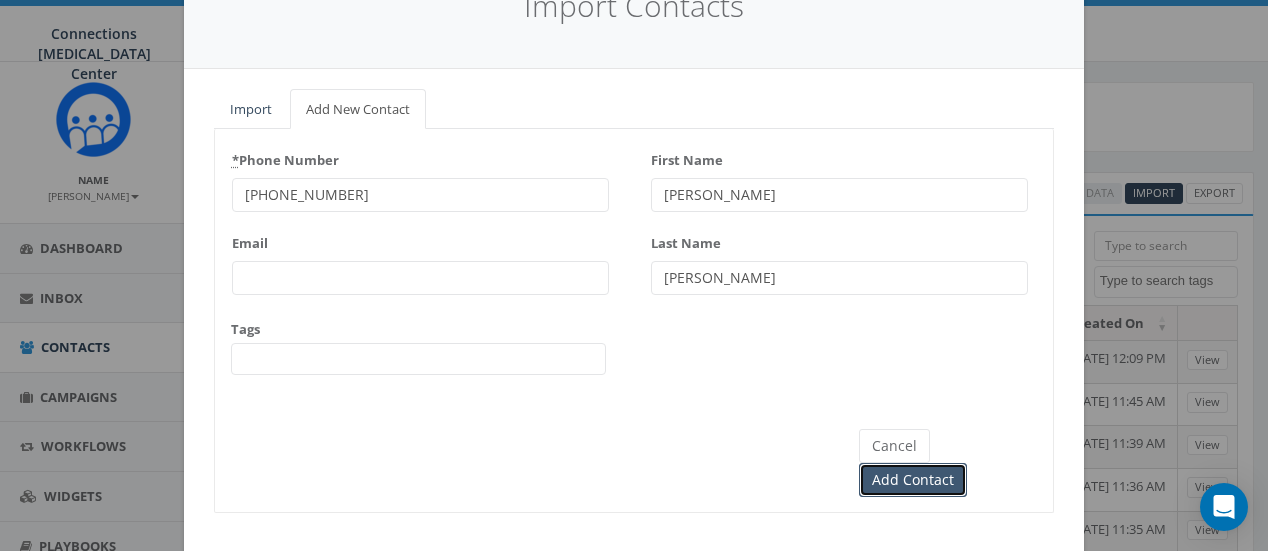 click on "Add Contact" at bounding box center (913, 480) 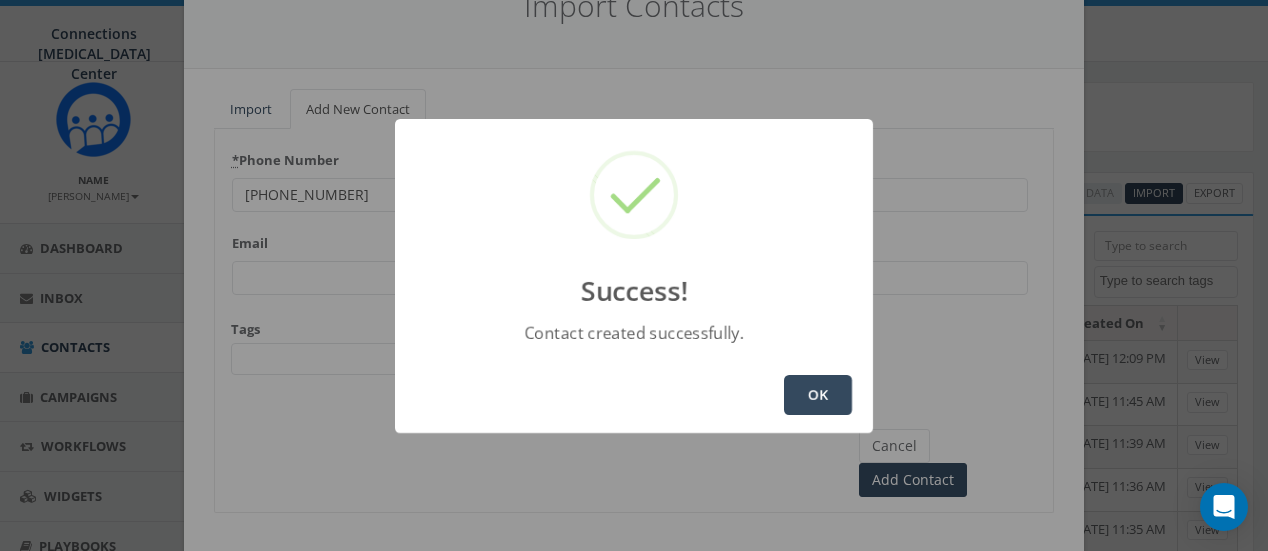 click on "OK" at bounding box center (818, 395) 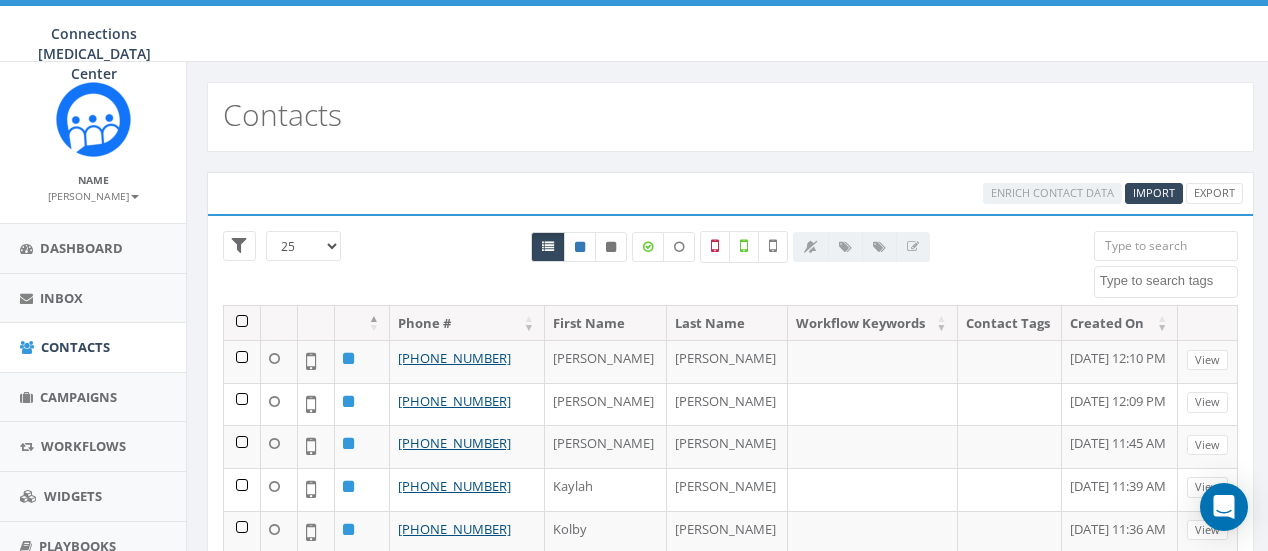 select 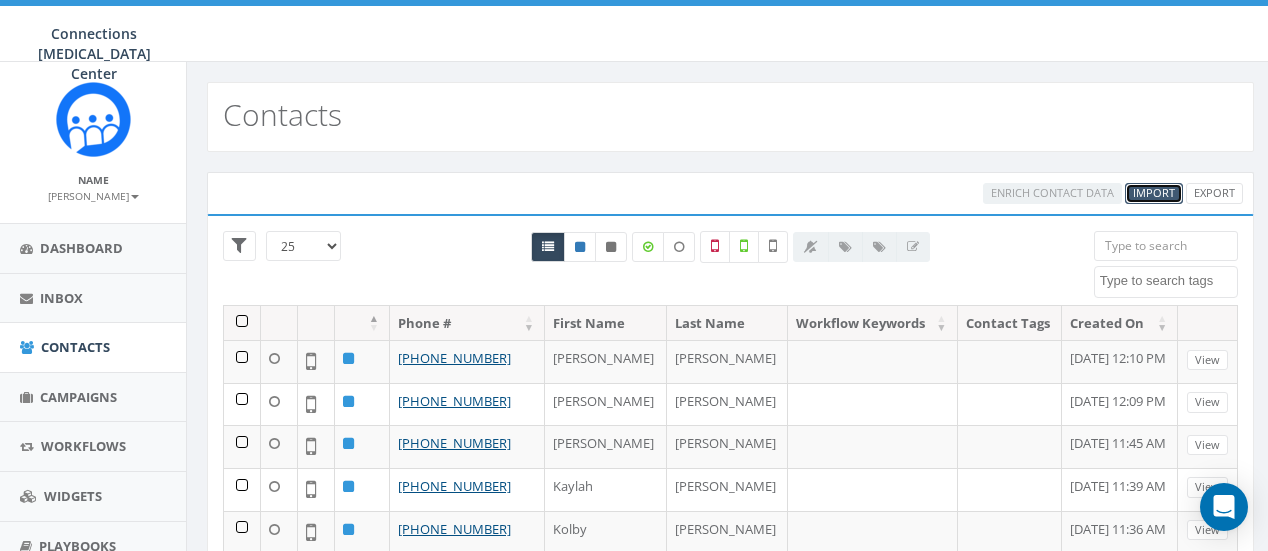click on "Import" at bounding box center (1154, 192) 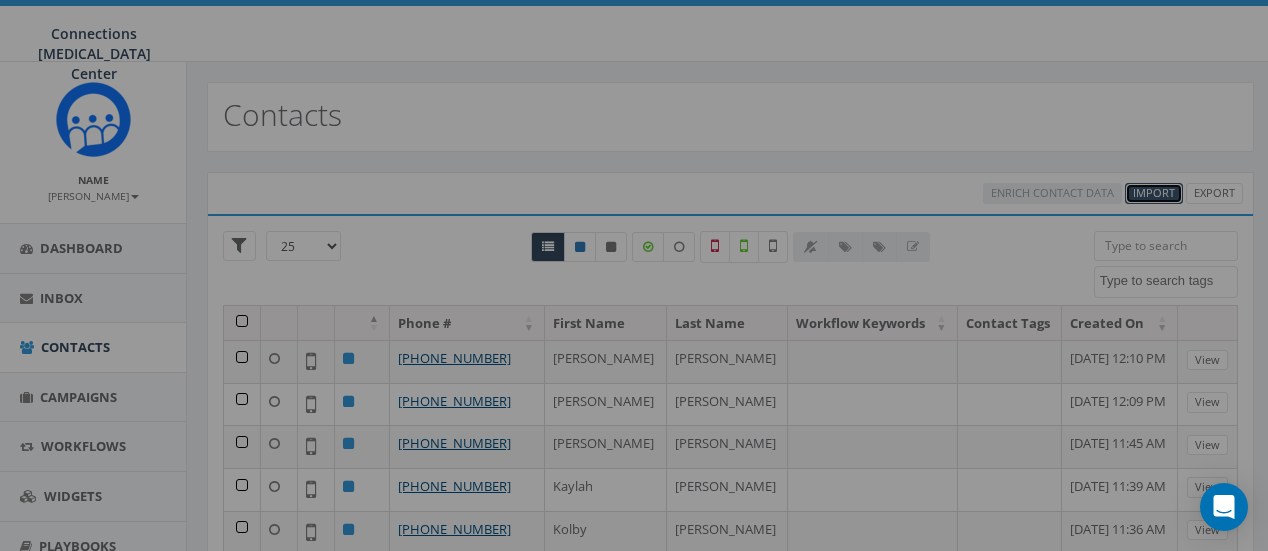 select 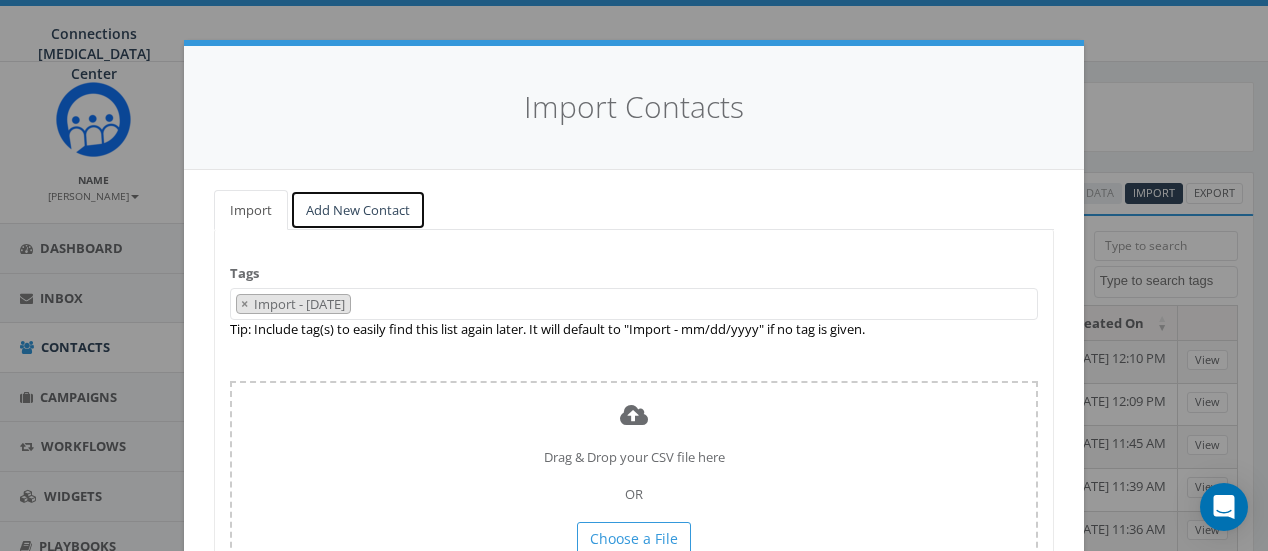 drag, startPoint x: 360, startPoint y: 205, endPoint x: 378, endPoint y: 211, distance: 18.973665 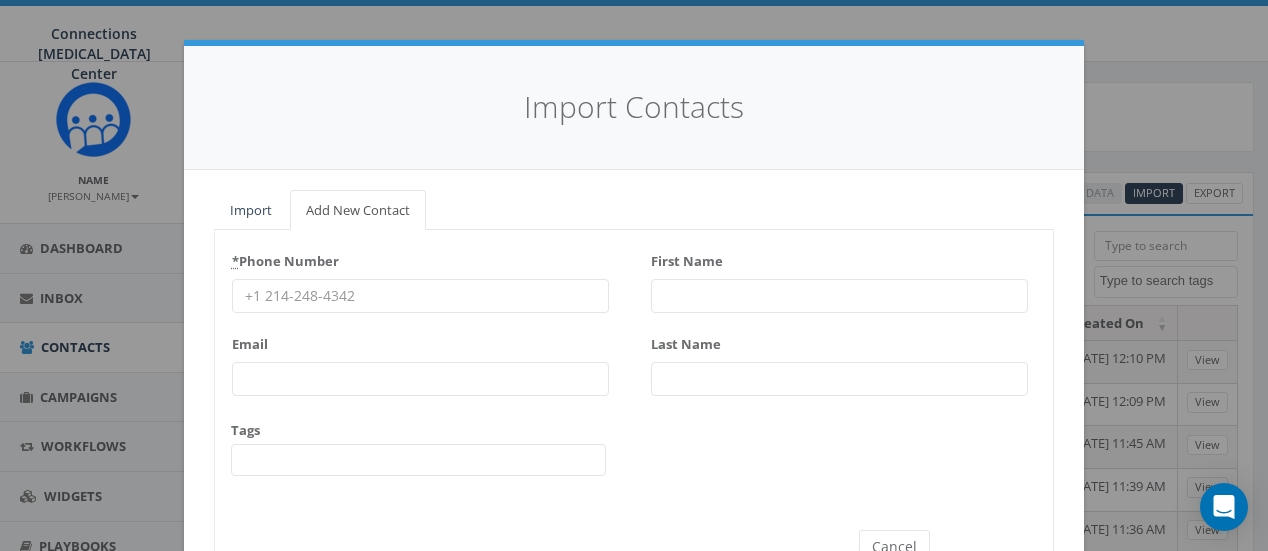 click on "First Name" at bounding box center [839, 296] 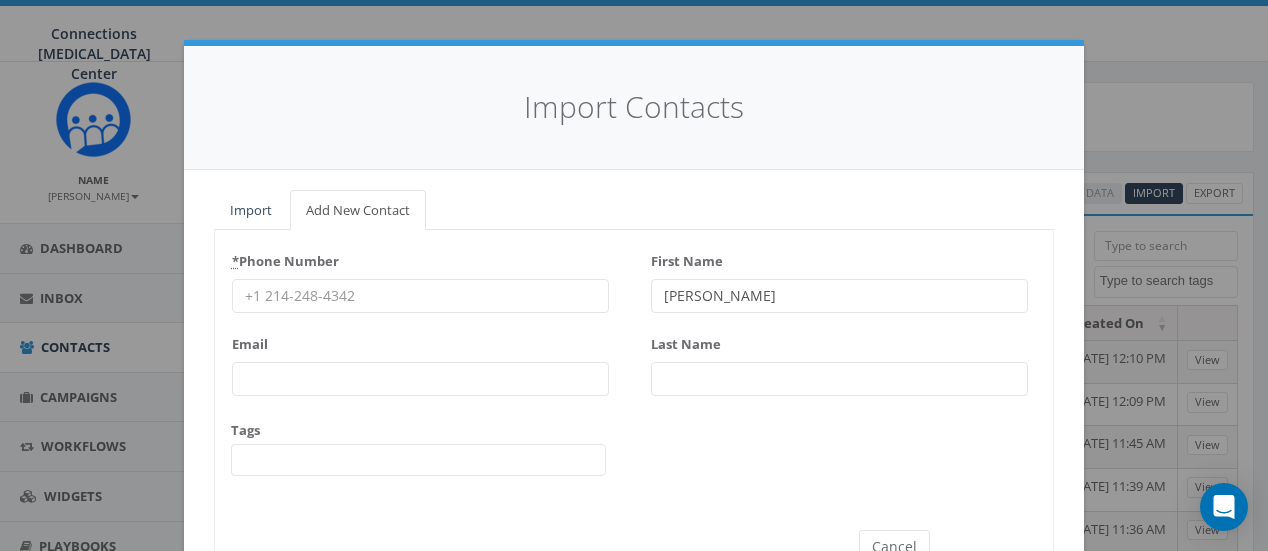type on "Lee" 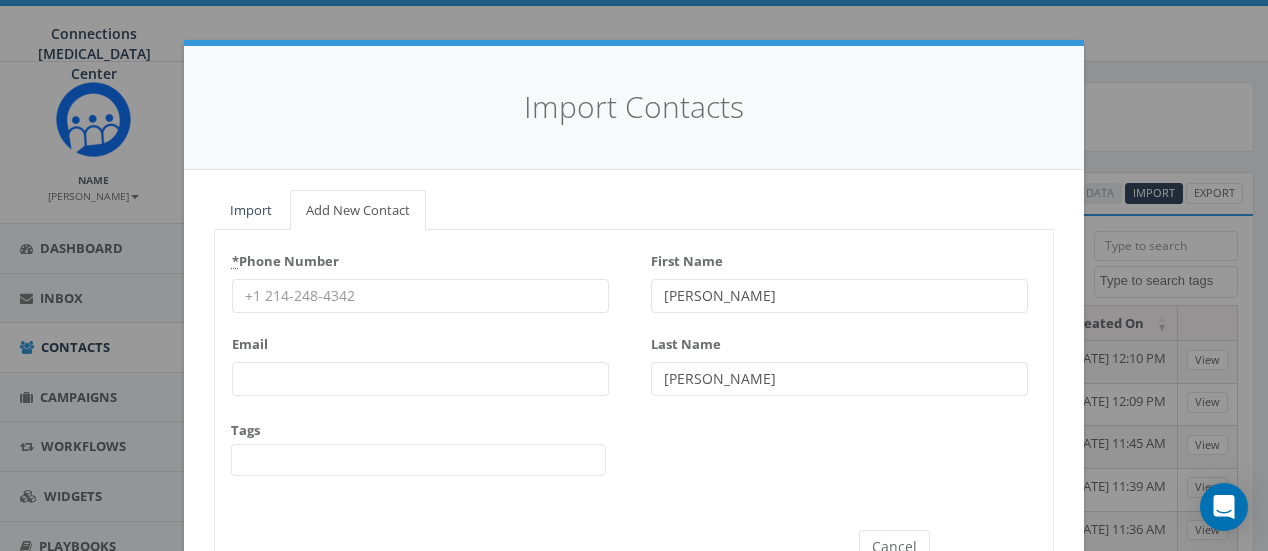 type on "Quam" 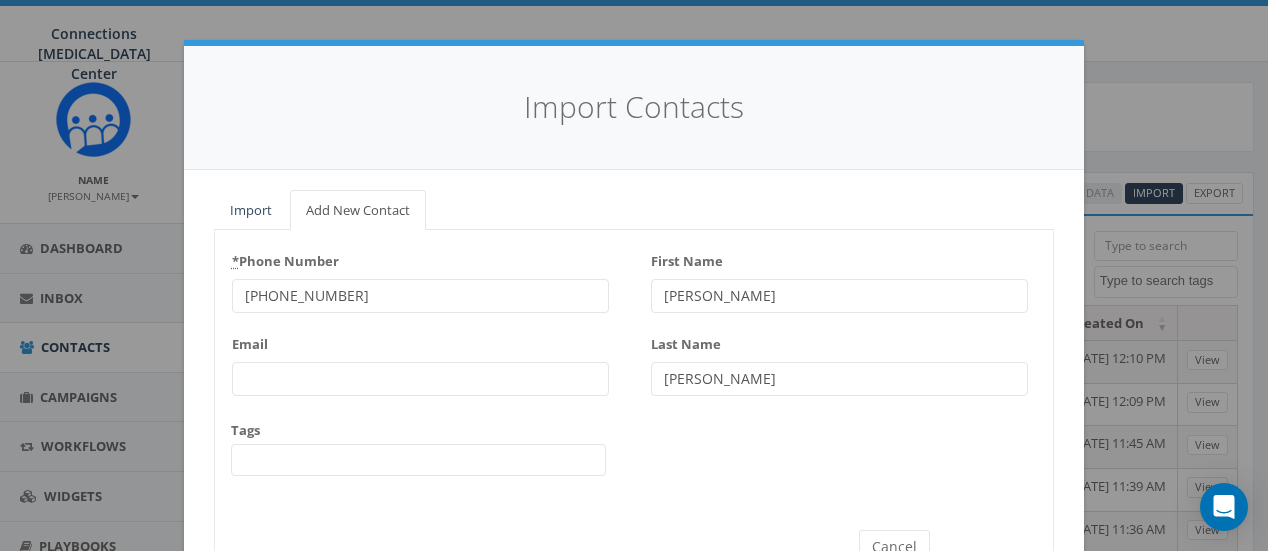 scroll, scrollTop: 101, scrollLeft: 0, axis: vertical 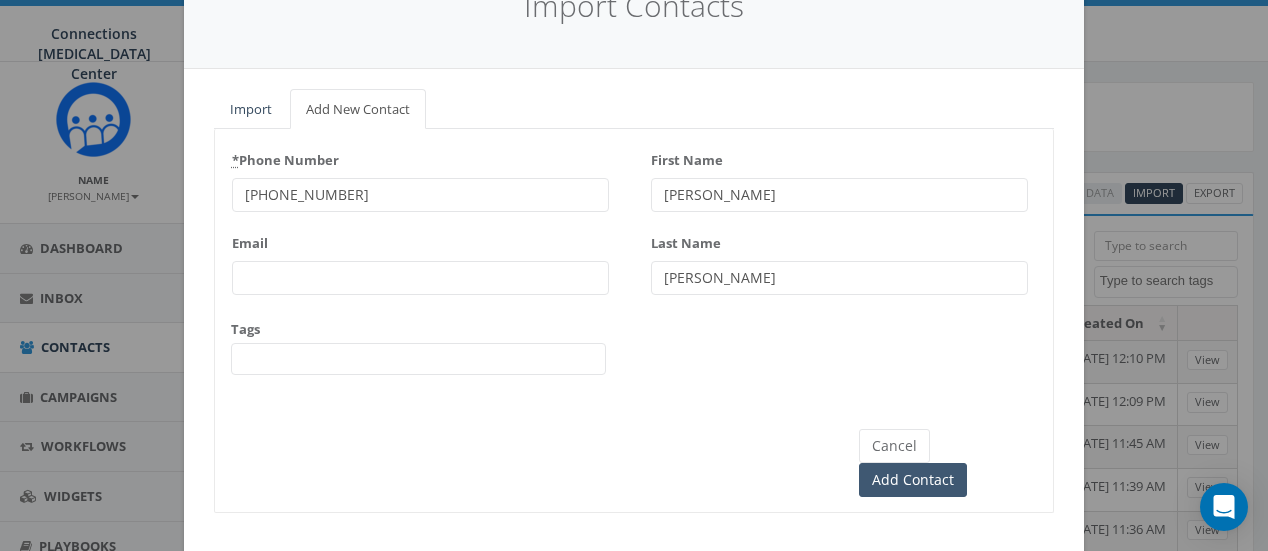 type on "603-580-2406" 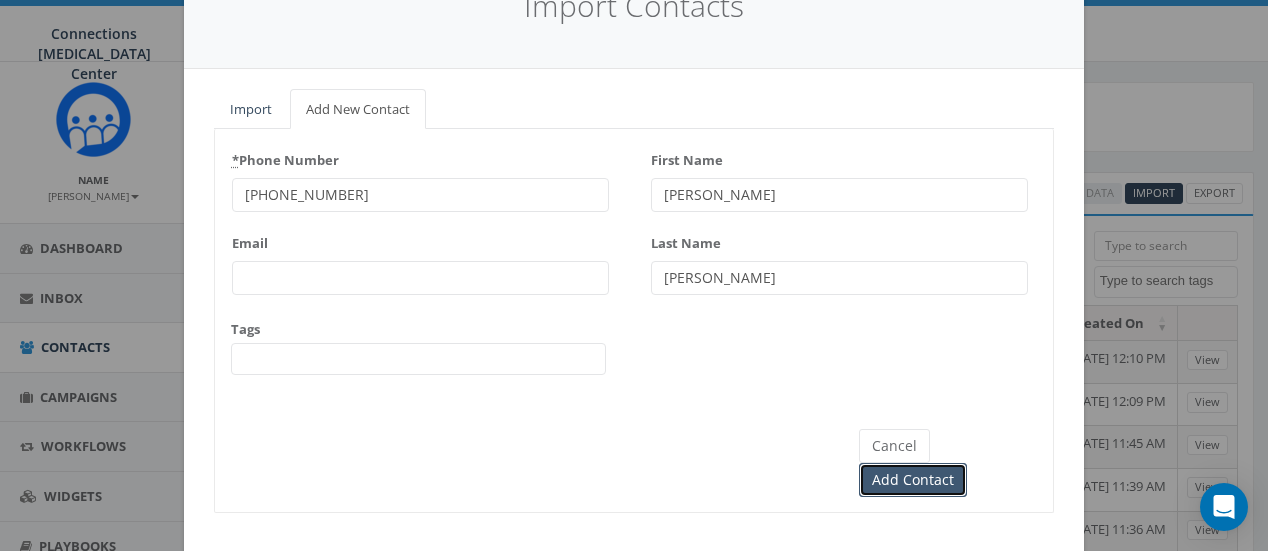 click on "Add Contact" at bounding box center (913, 480) 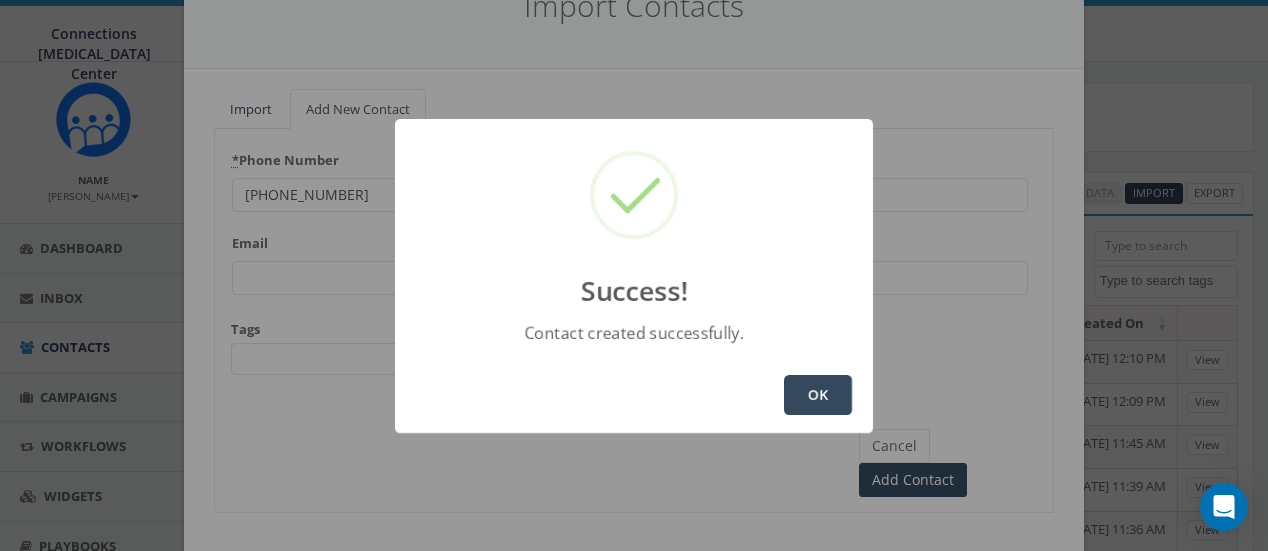 click on "OK" at bounding box center (818, 395) 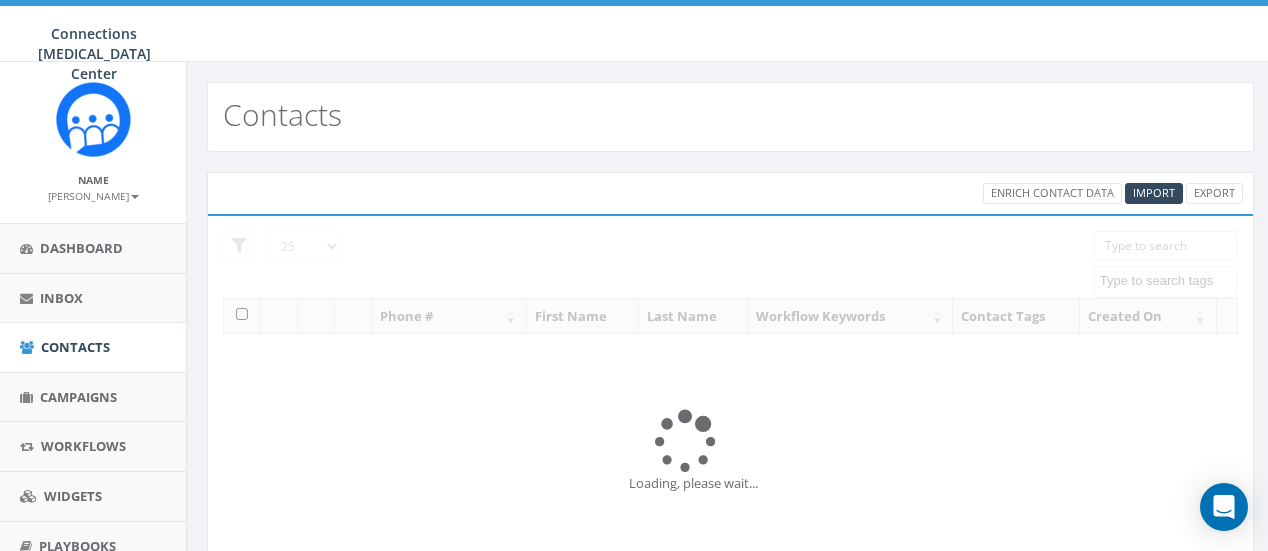 select 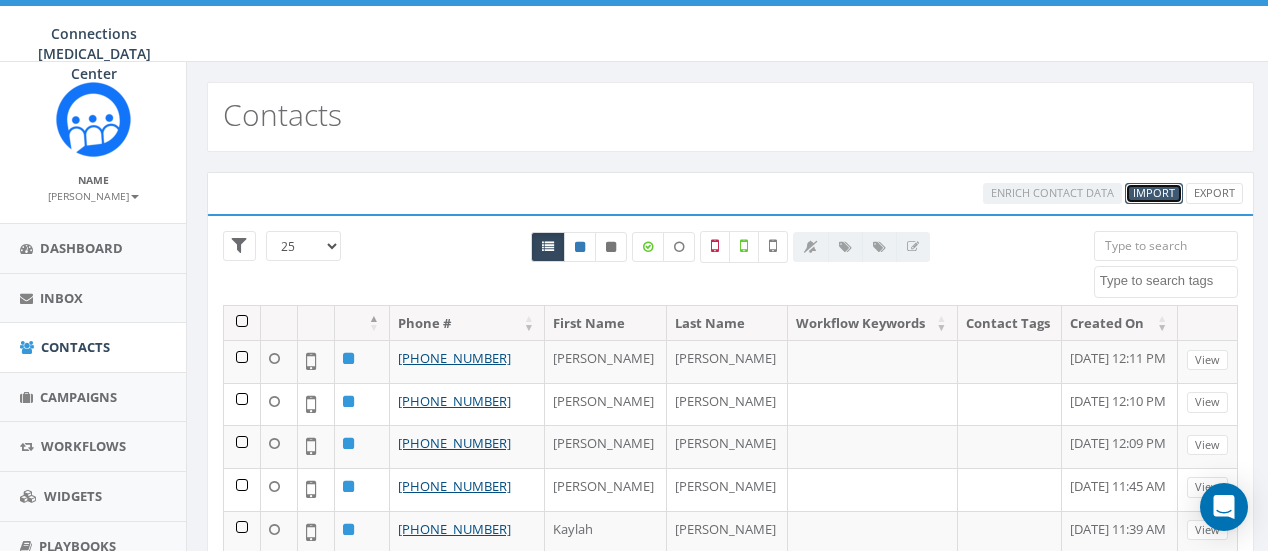 click on "Import" at bounding box center [1154, 192] 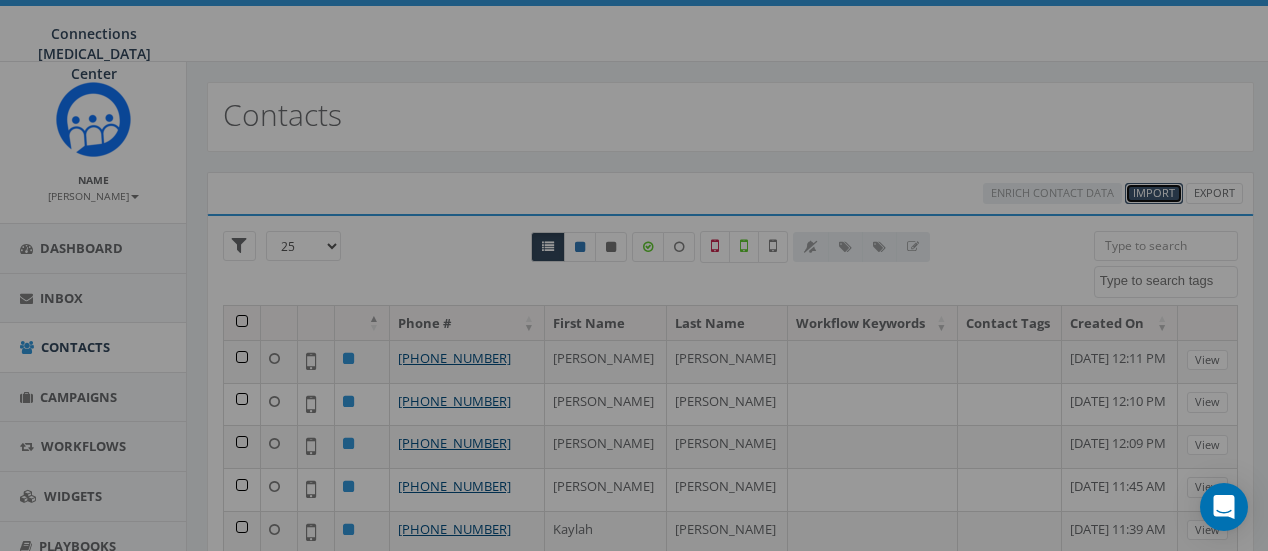 select 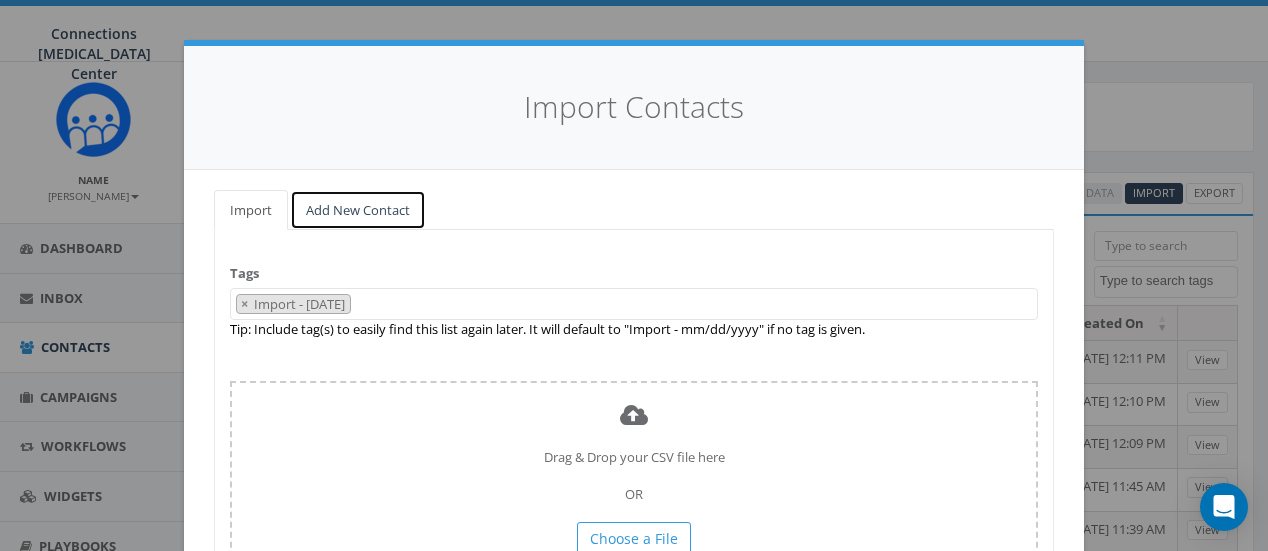 click on "Add New Contact" at bounding box center [358, 210] 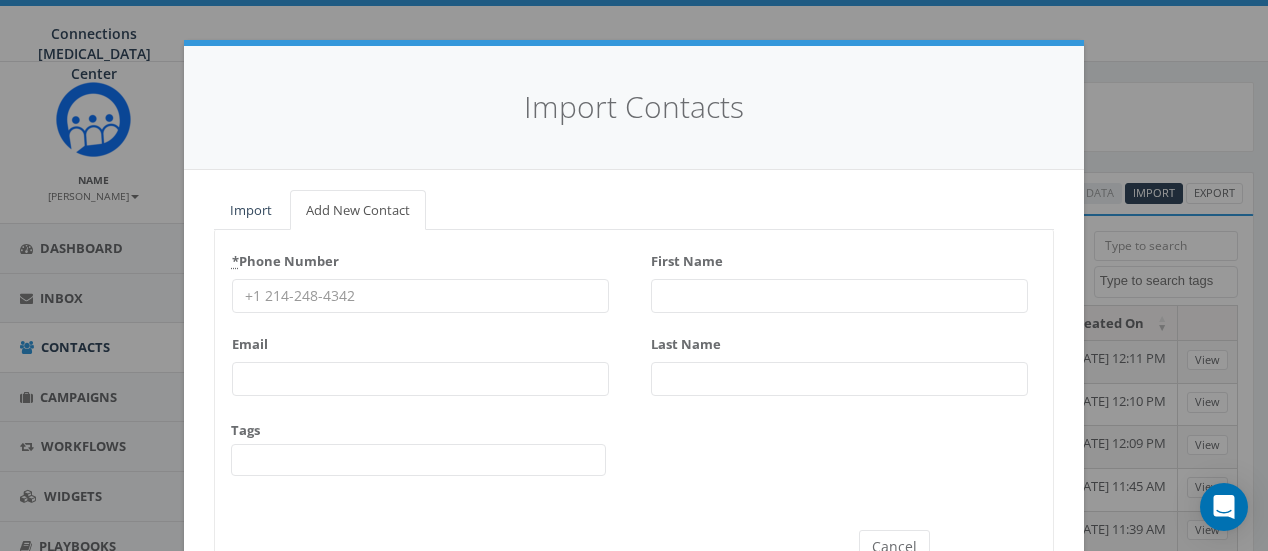 click on "*   Phone Number" at bounding box center (420, 279) 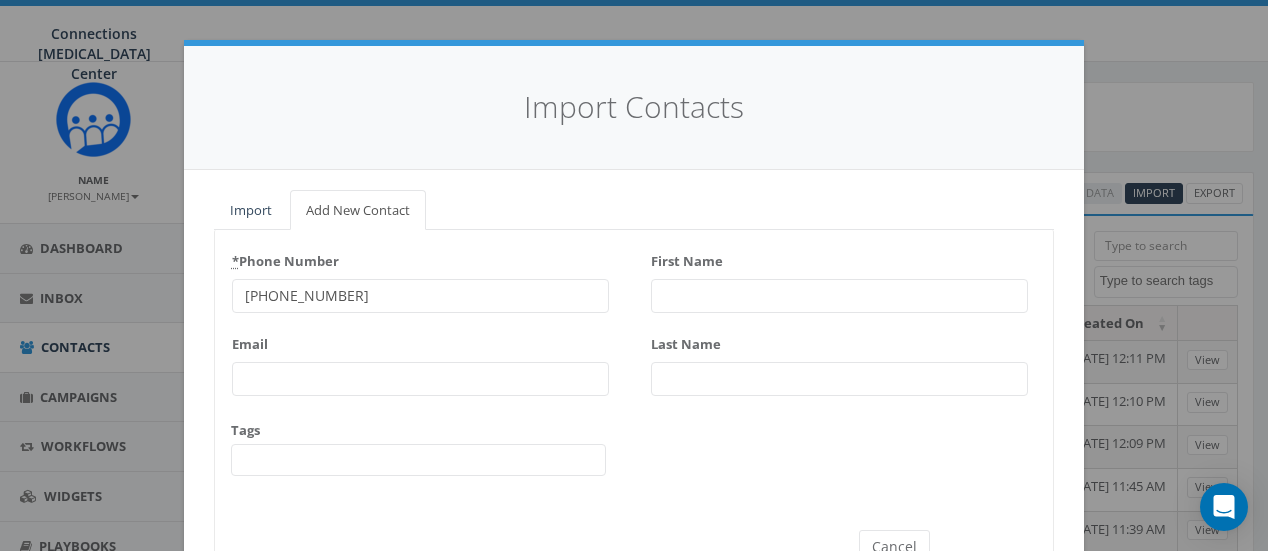 type on "[PHONE_NUMBER]" 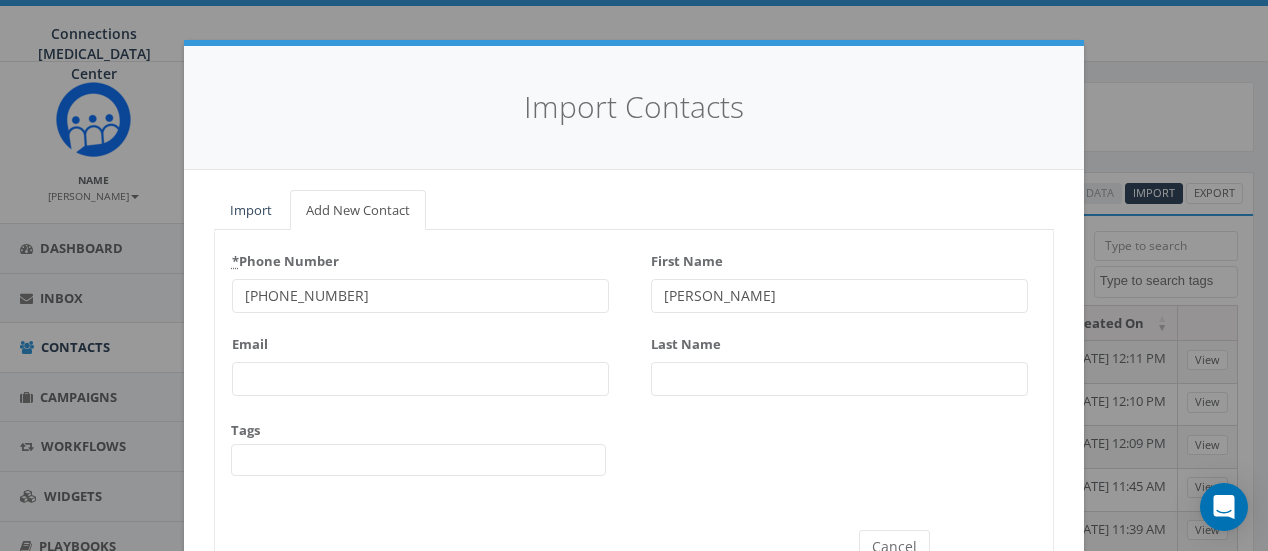 type on "[PERSON_NAME]" 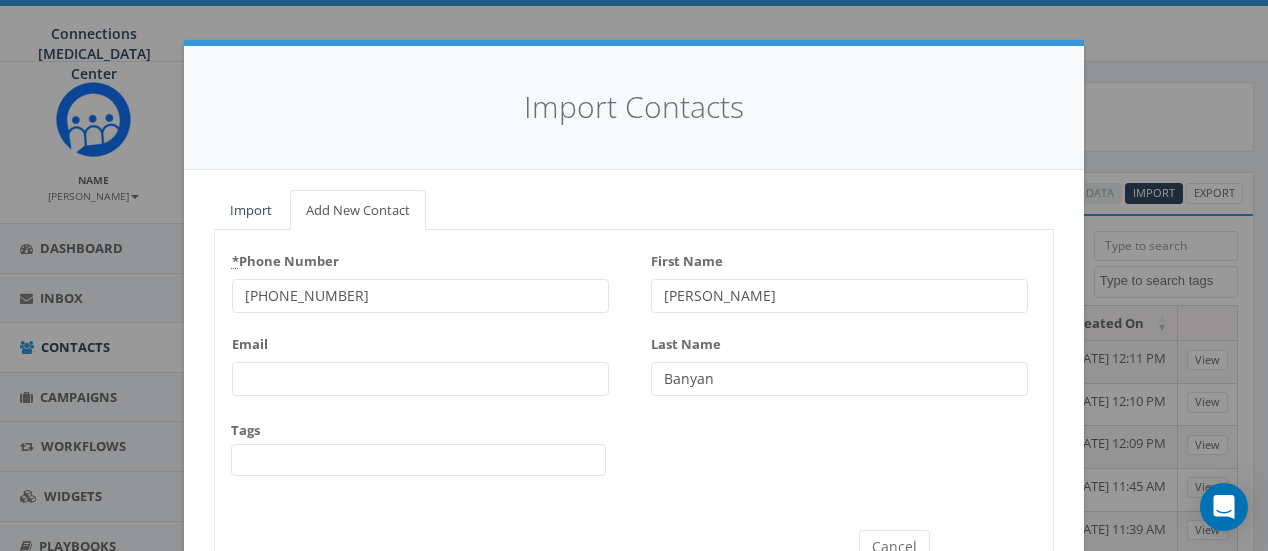 scroll, scrollTop: 101, scrollLeft: 0, axis: vertical 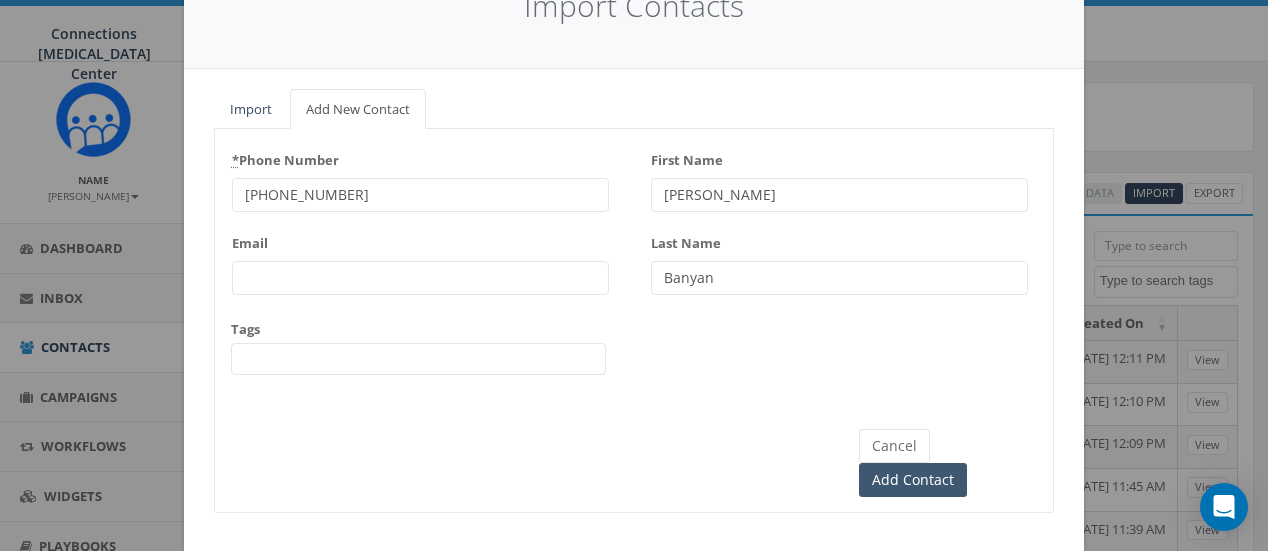 type on "Banyan" 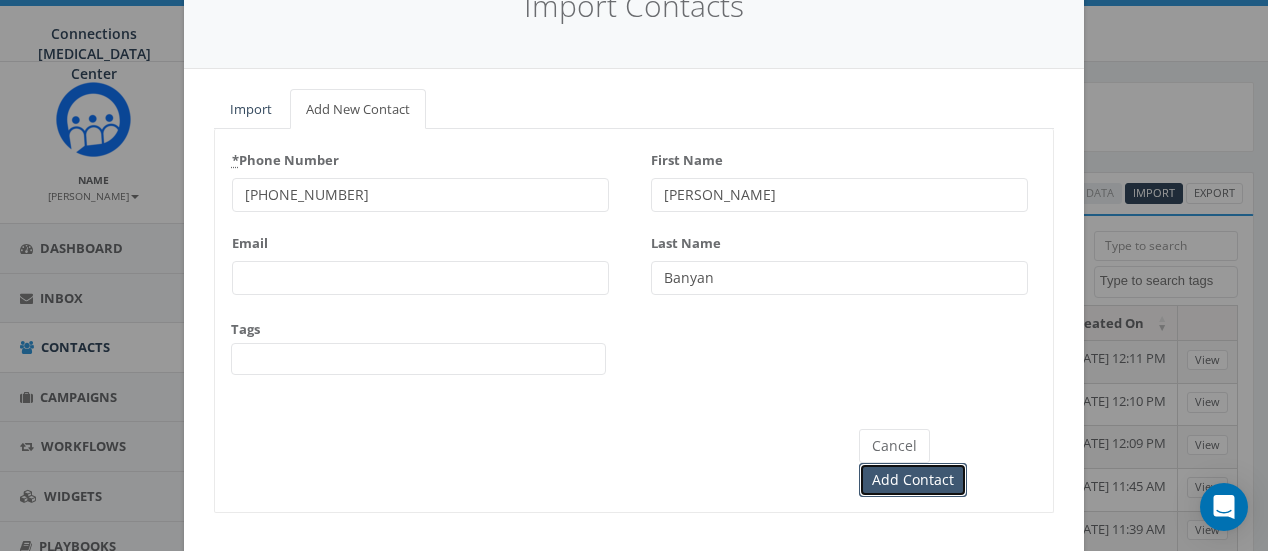click on "Add Contact" at bounding box center (913, 480) 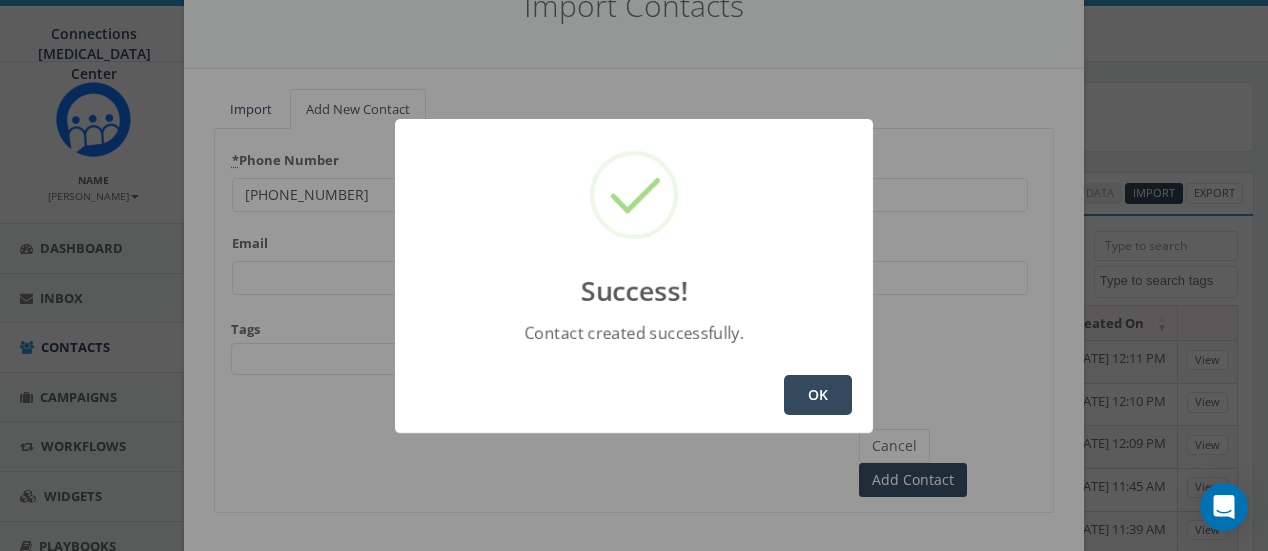 click on "OK" at bounding box center [818, 395] 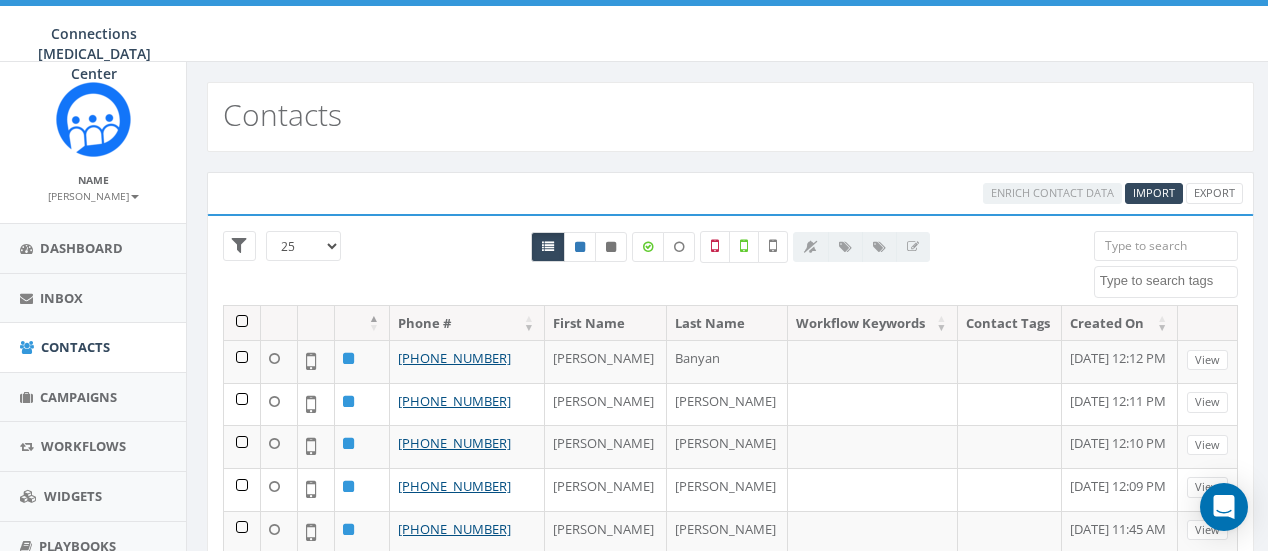 select 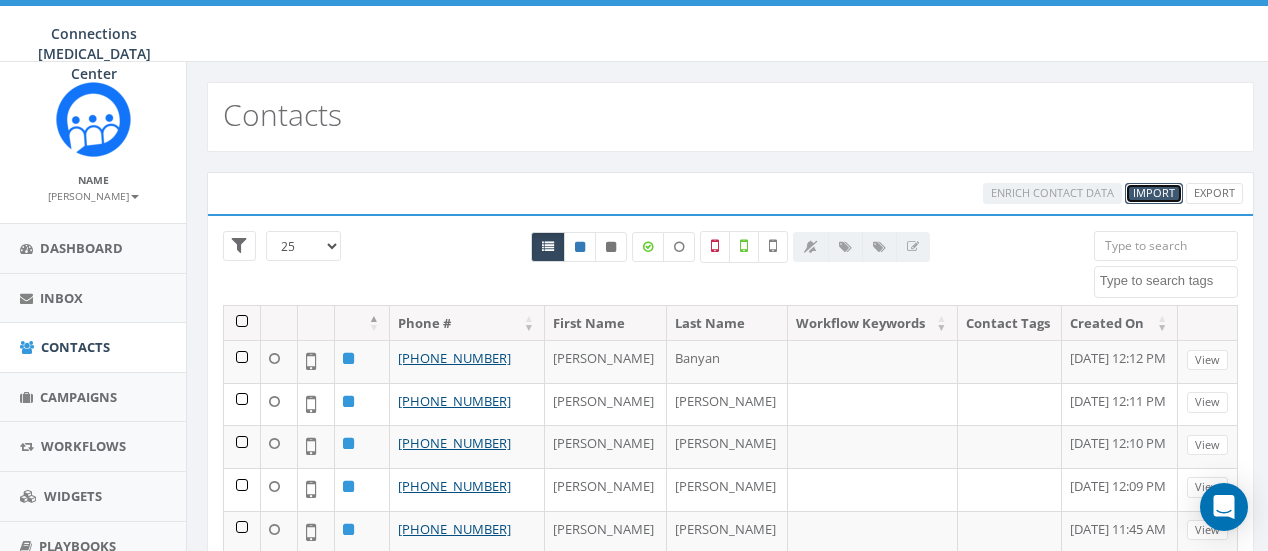click on "Import" at bounding box center (1154, 192) 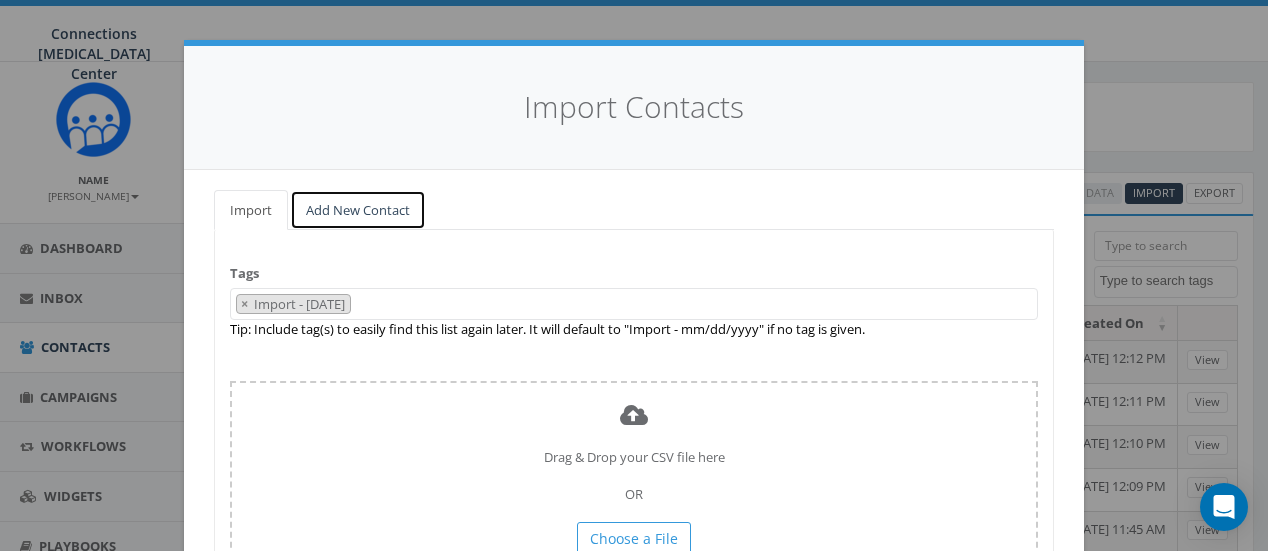 click on "Add New Contact" at bounding box center (358, 210) 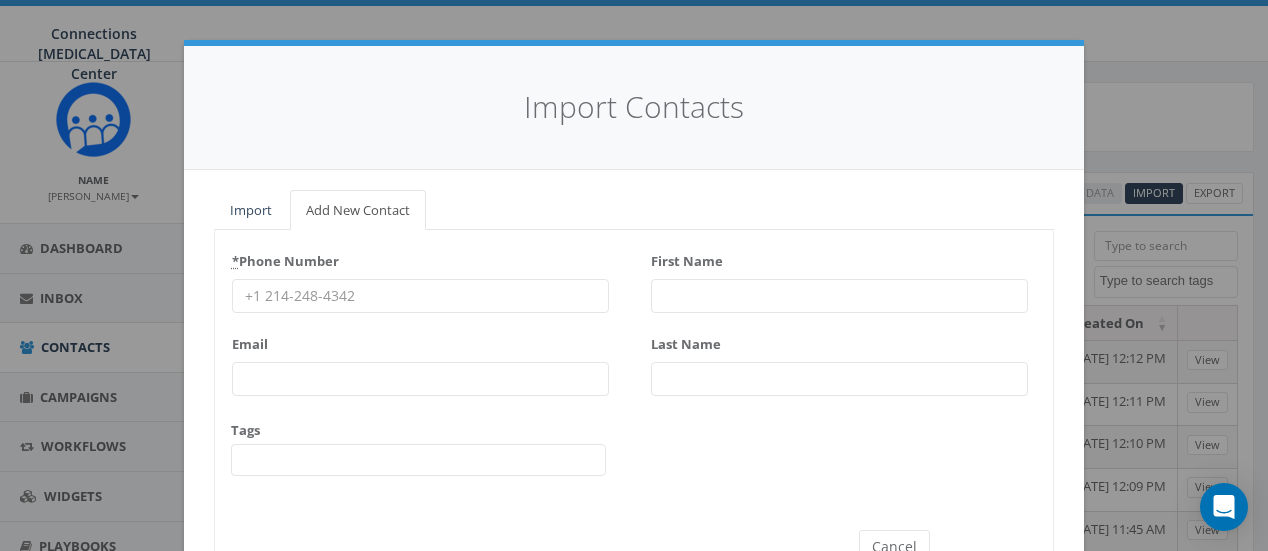click on "First Name" at bounding box center (839, 296) 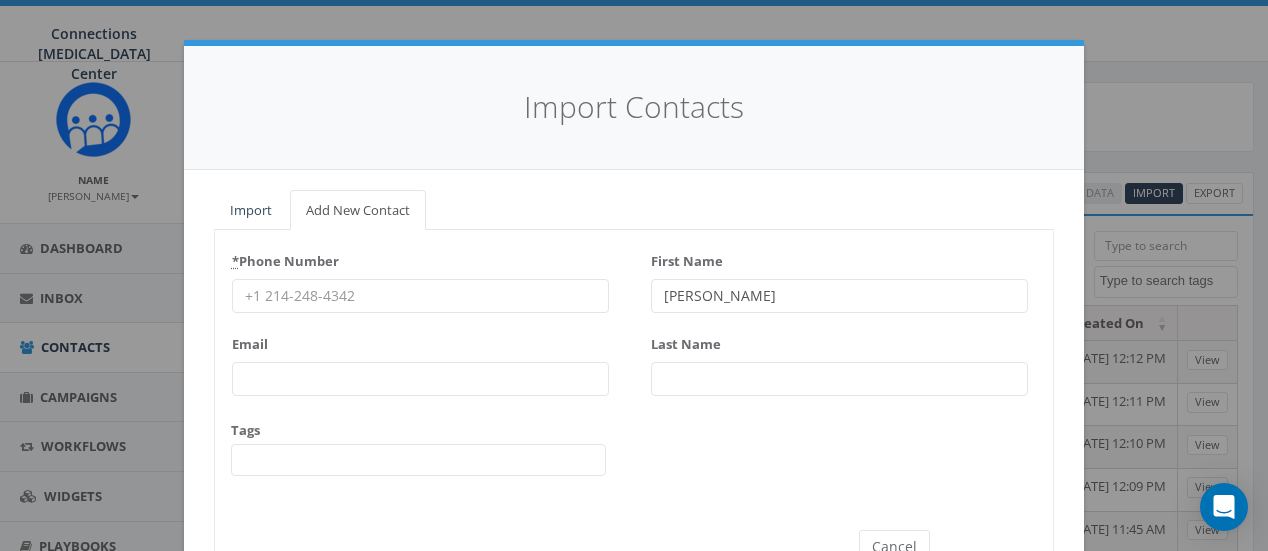 type on "[PERSON_NAME]" 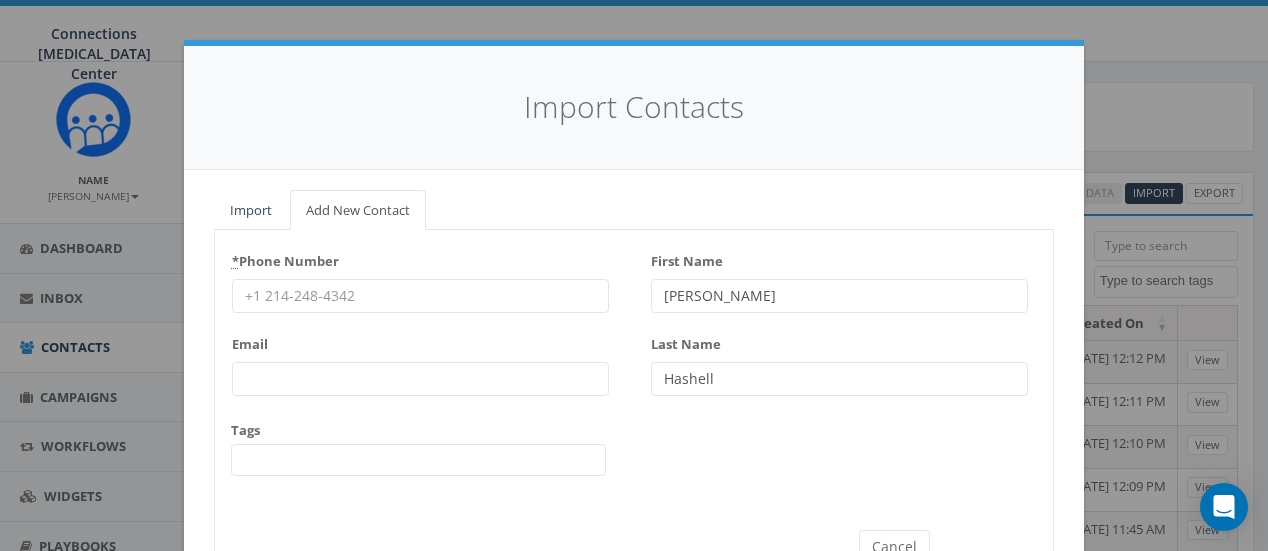 type on "Hashell" 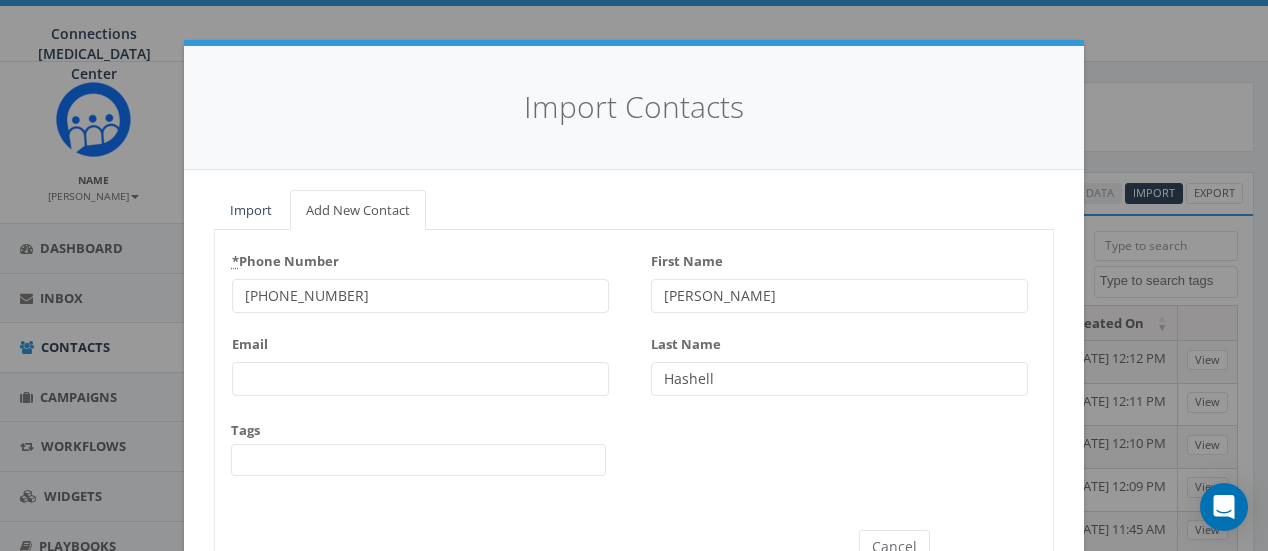 scroll, scrollTop: 101, scrollLeft: 0, axis: vertical 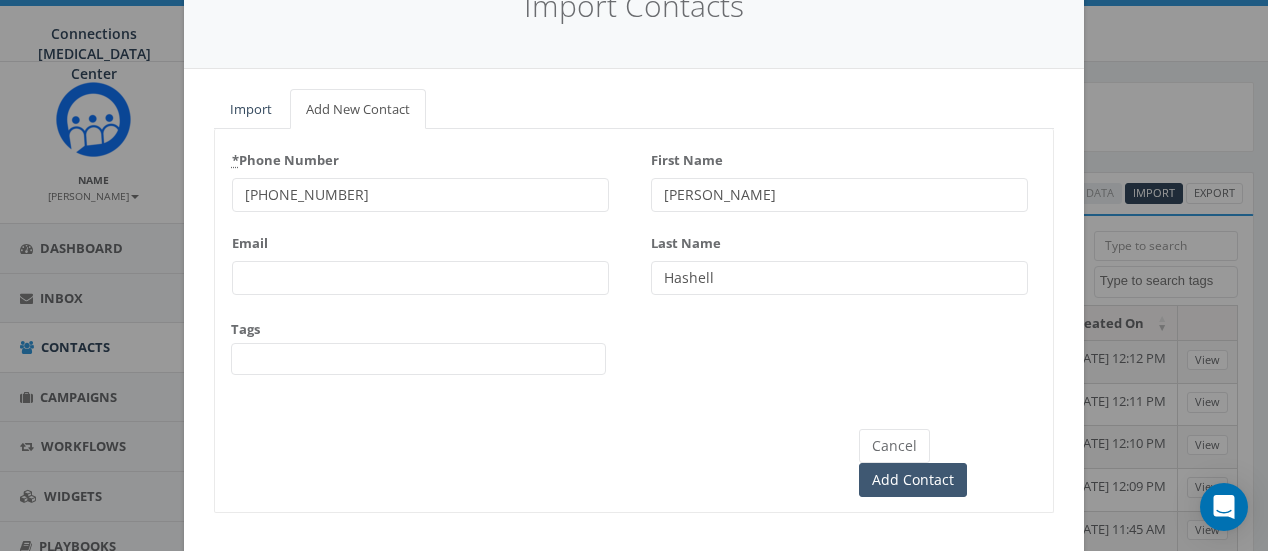 type on "603-828-3092" 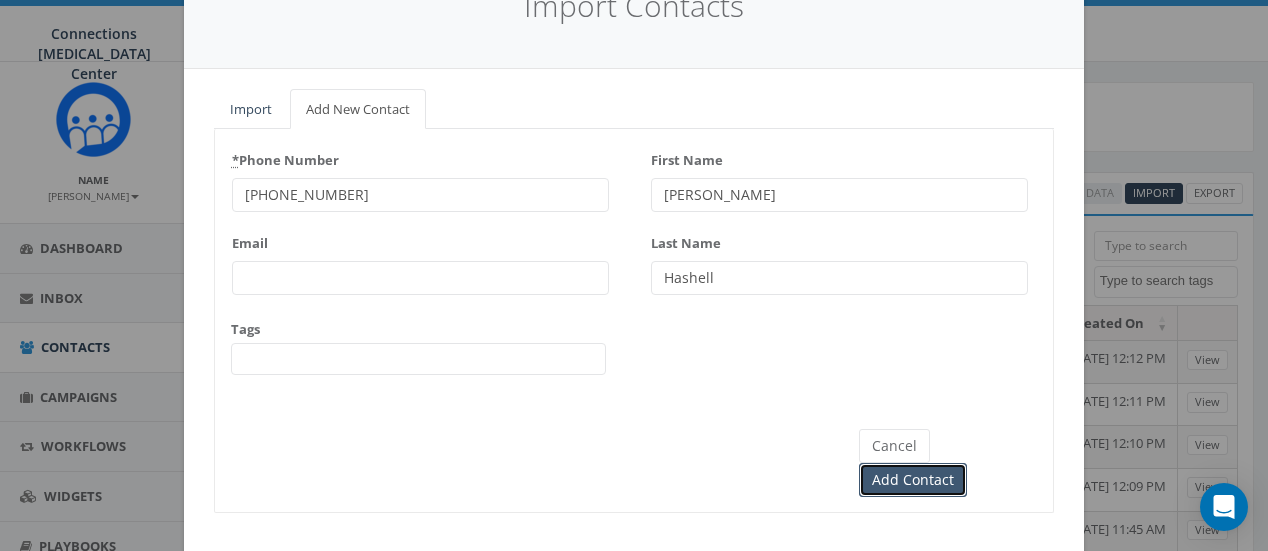 click on "Add Contact" at bounding box center [913, 480] 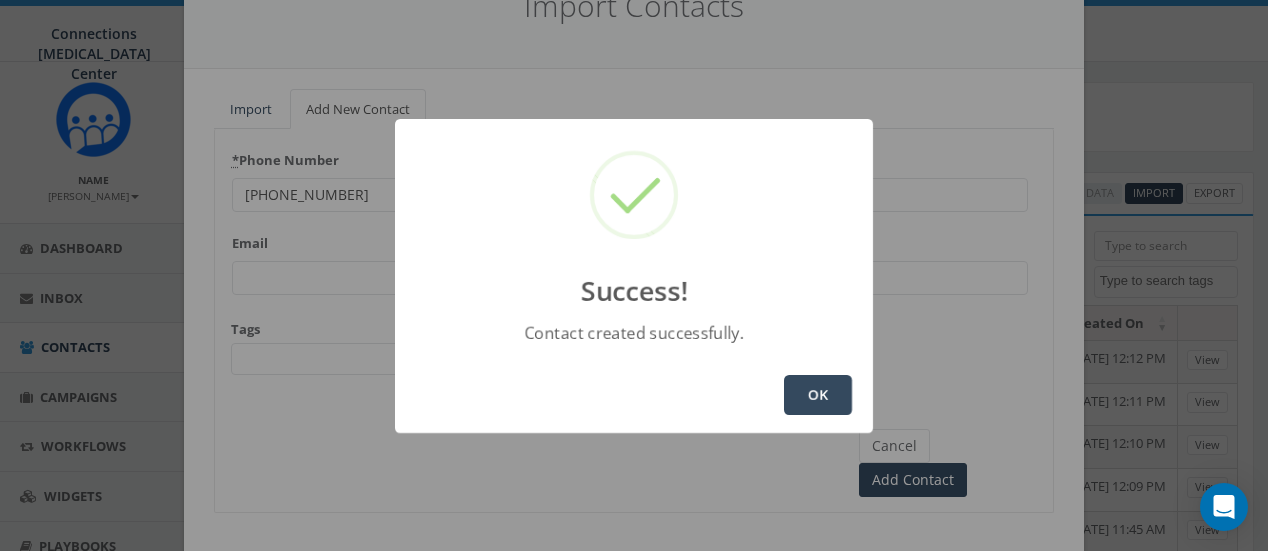 click on "OK" at bounding box center (818, 395) 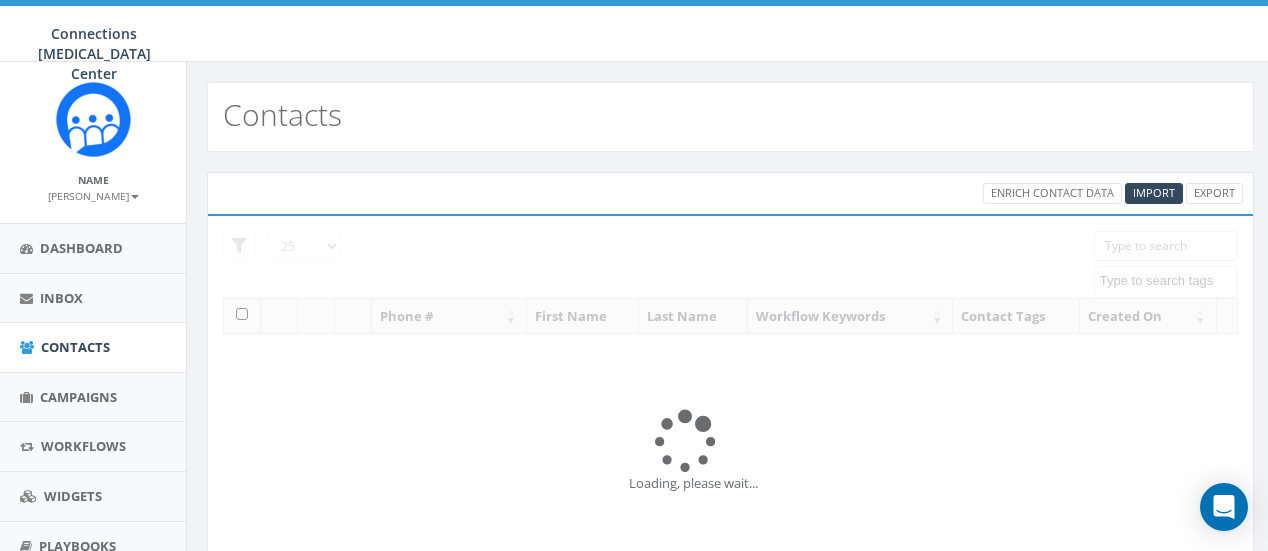 select 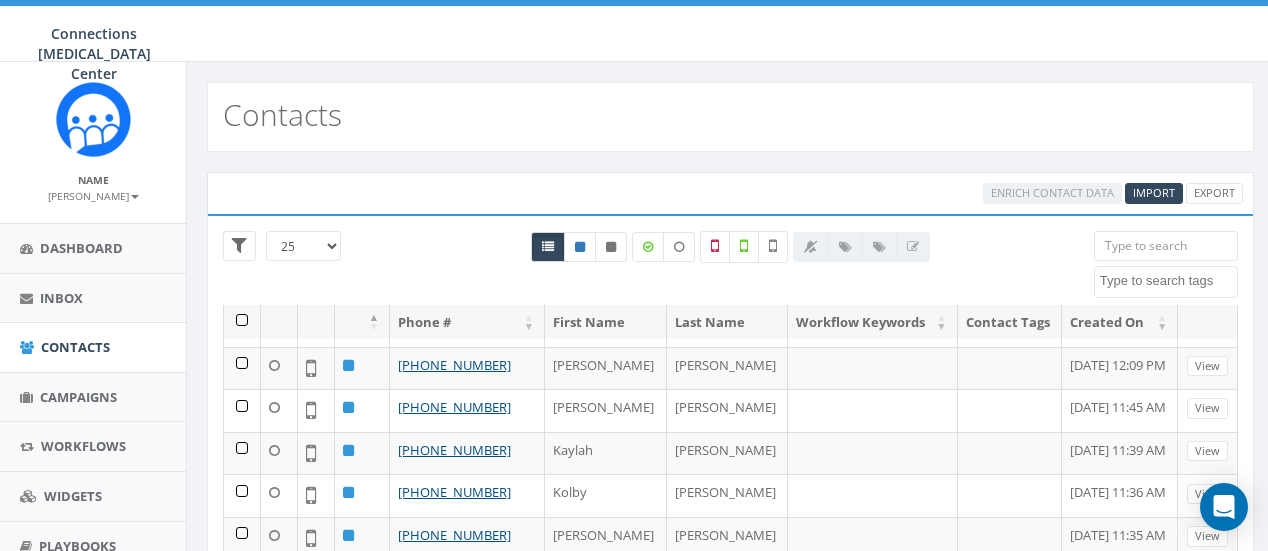 scroll, scrollTop: 0, scrollLeft: 0, axis: both 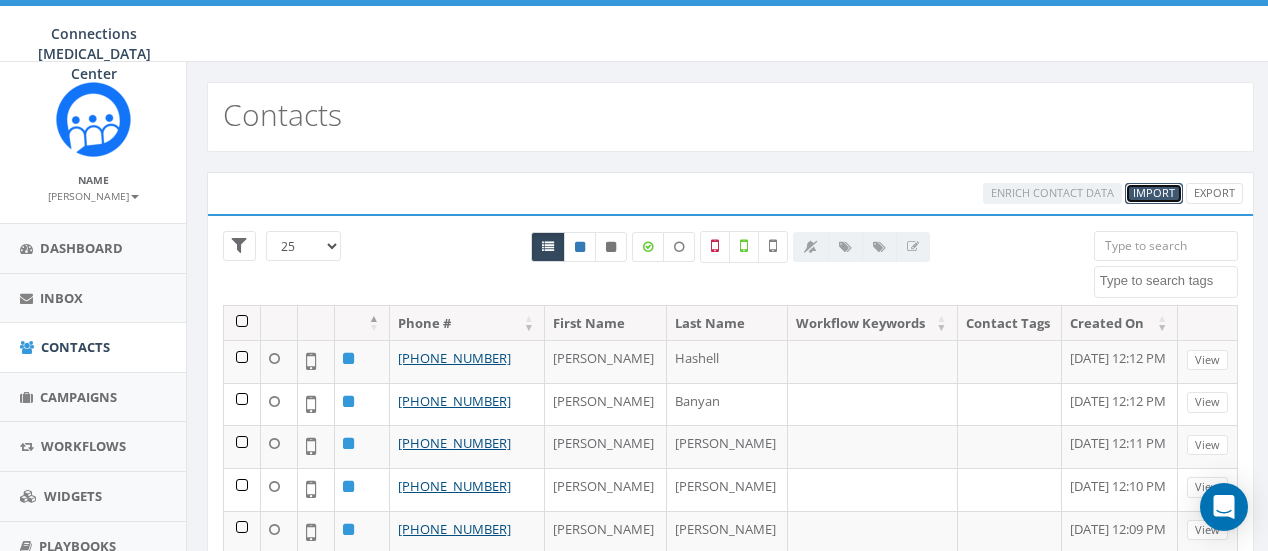 click on "Import" at bounding box center (1154, 192) 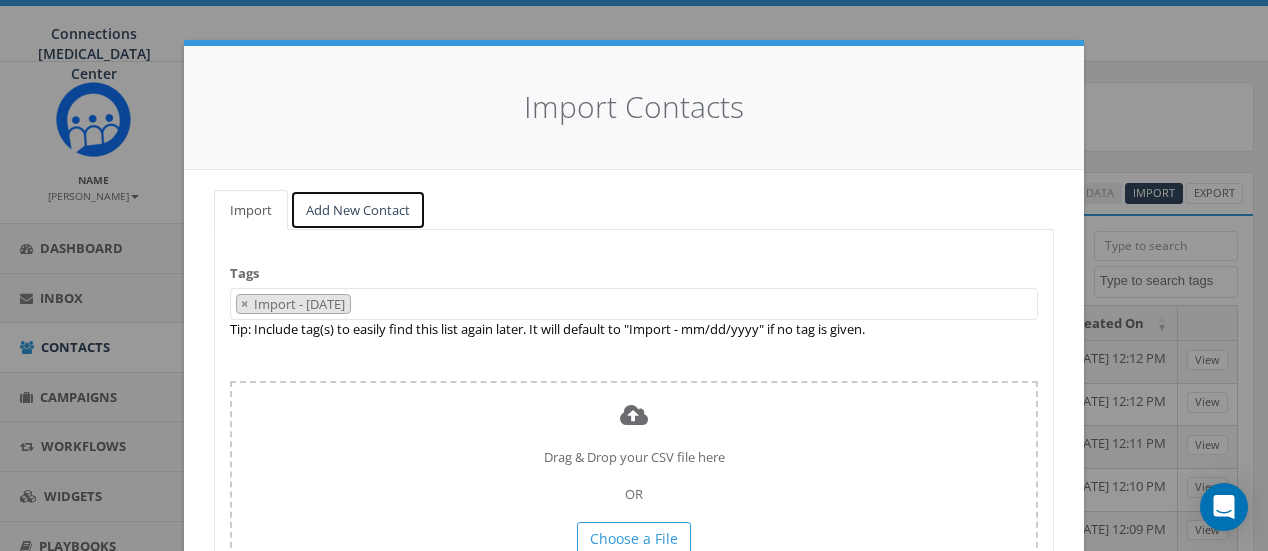 click on "Add New Contact" at bounding box center (358, 210) 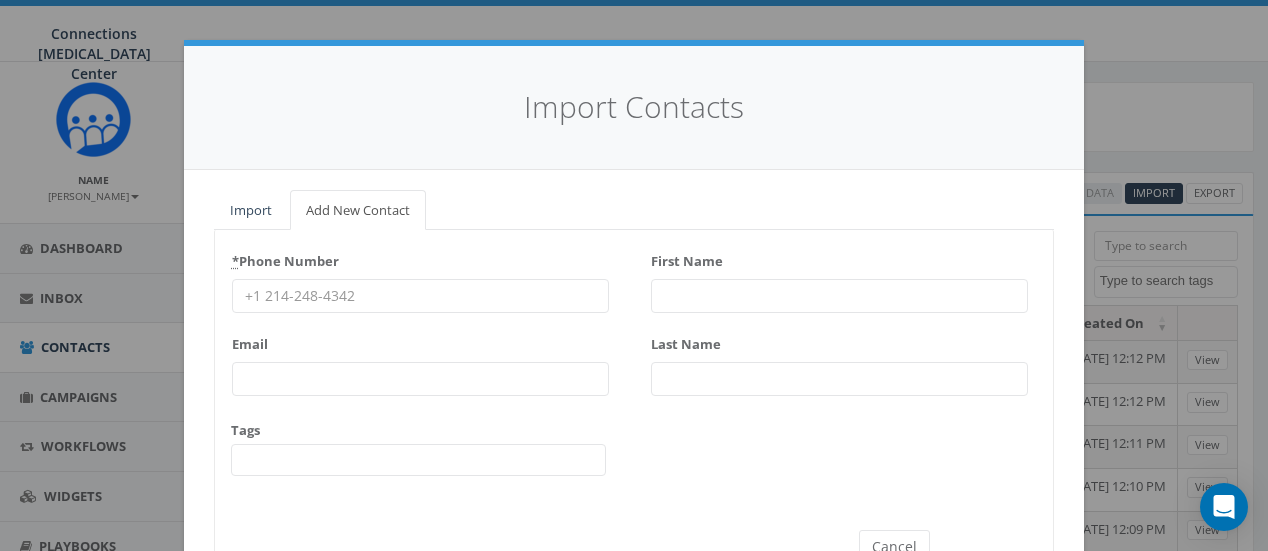 click on "*   Phone Number" at bounding box center [420, 296] 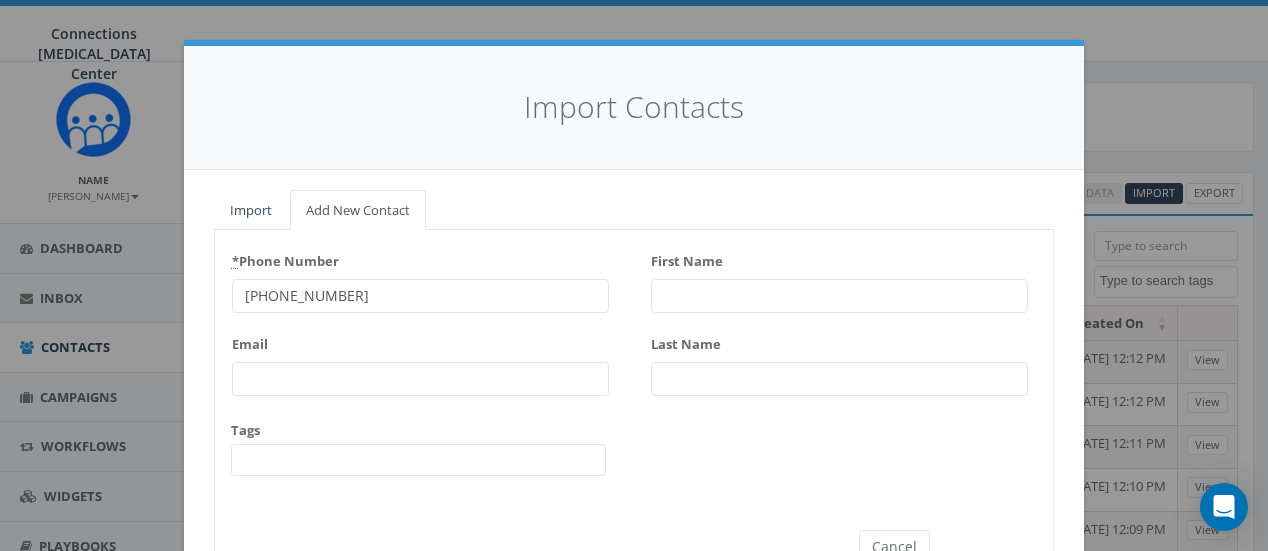type on "603-969-3093" 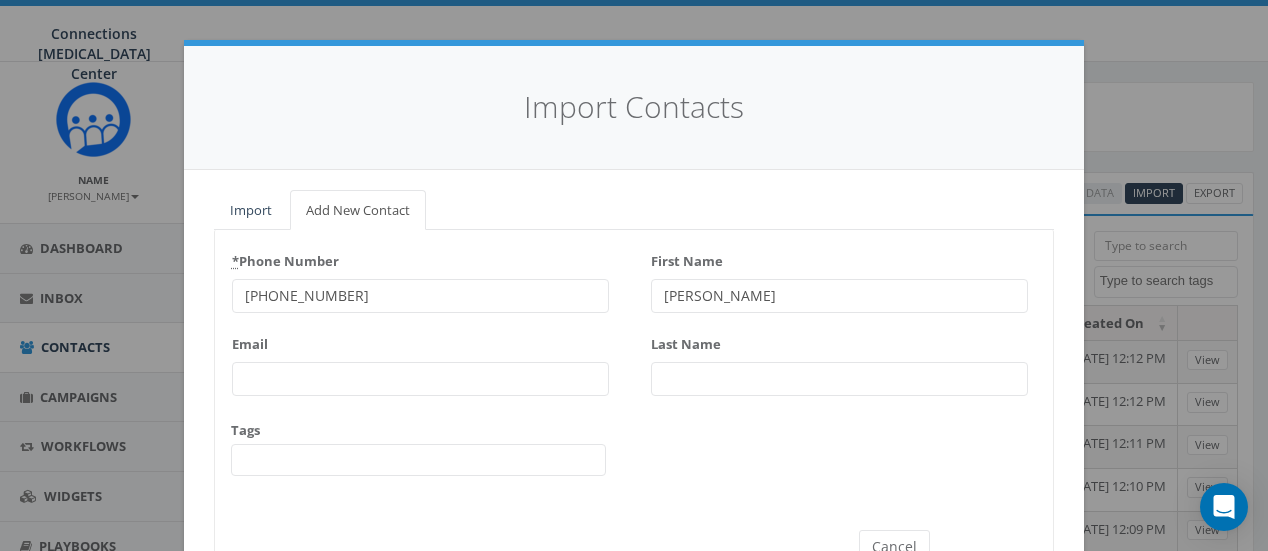 type on "[PERSON_NAME]" 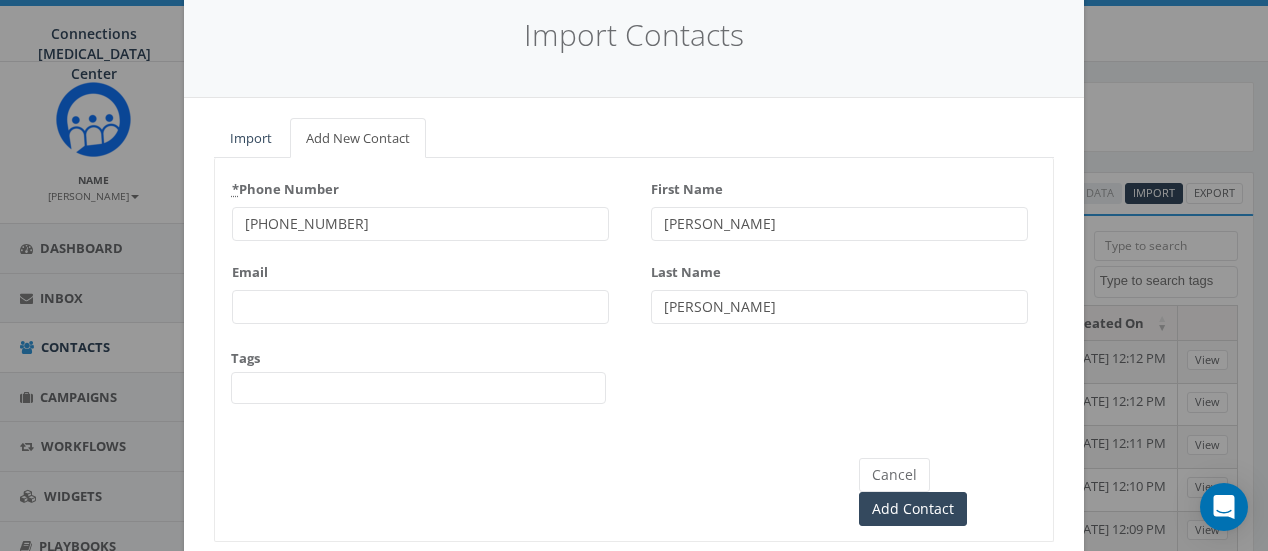 scroll, scrollTop: 73, scrollLeft: 0, axis: vertical 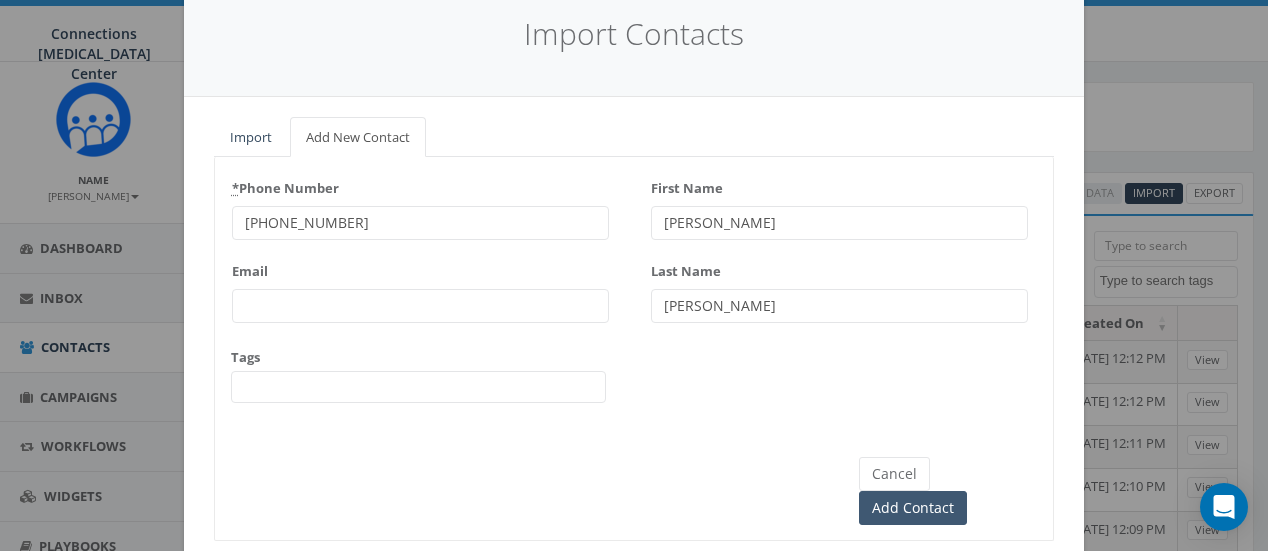 type on "[PERSON_NAME]" 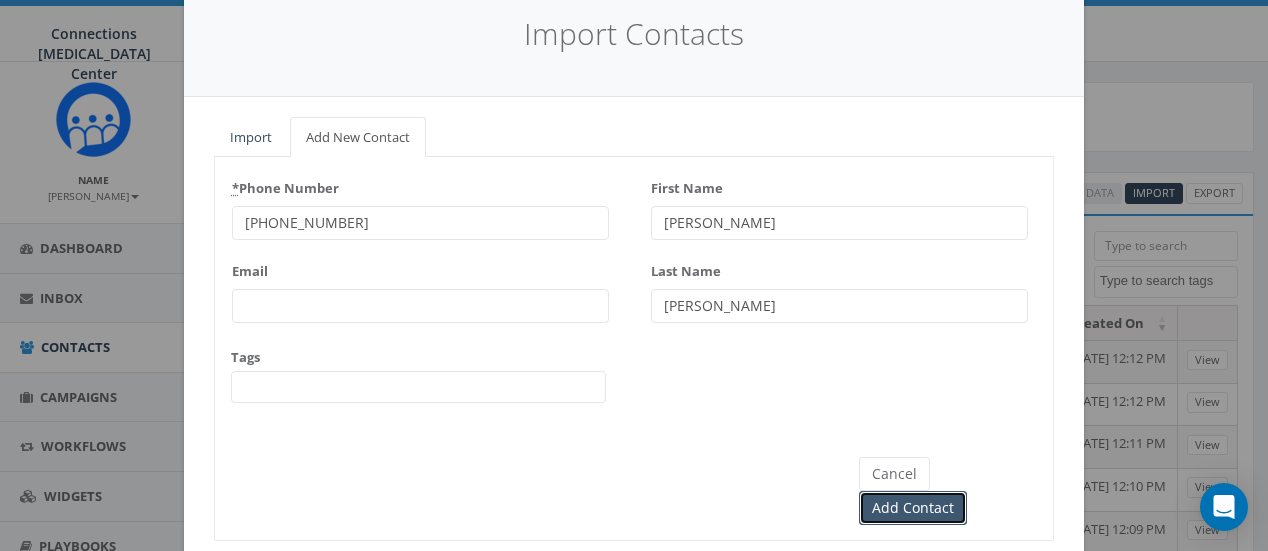 click on "Add Contact" at bounding box center (913, 508) 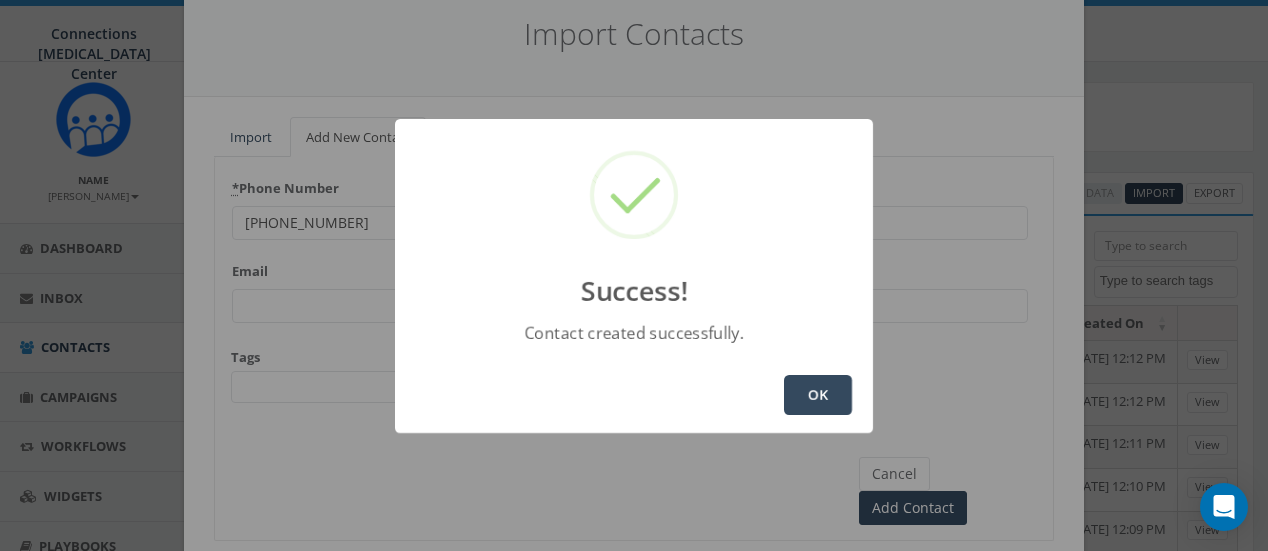 click on "OK" at bounding box center (818, 395) 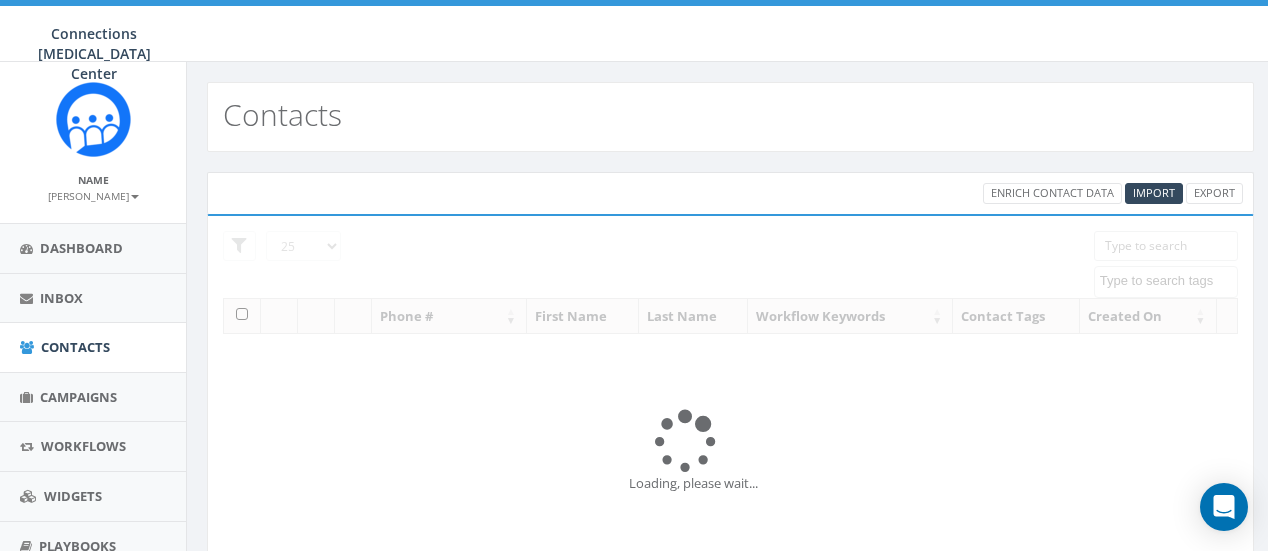 select 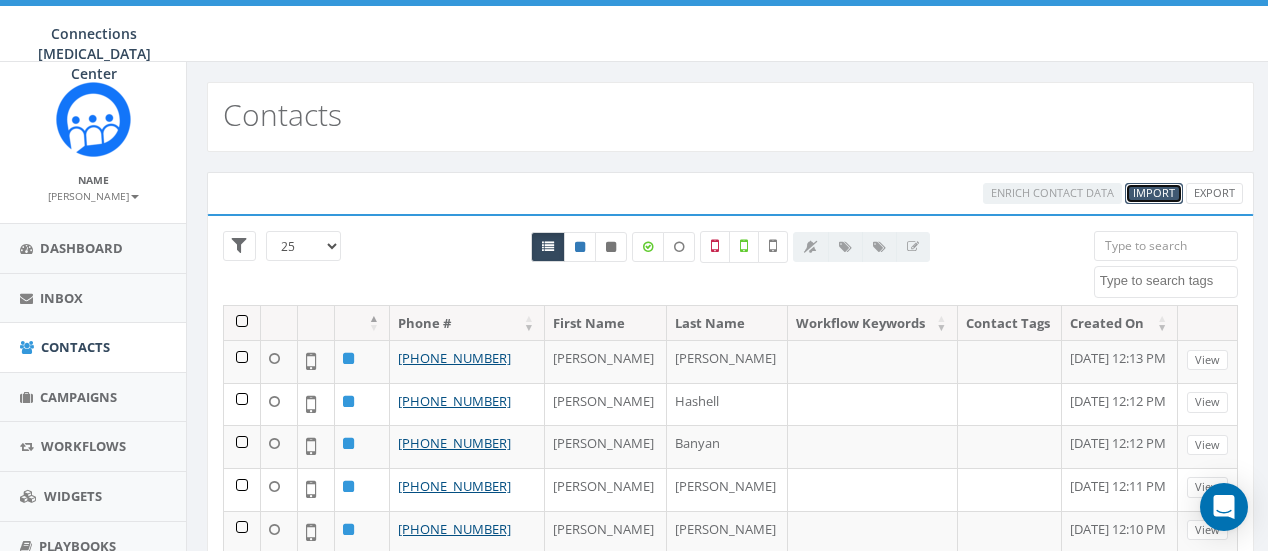 click on "Import" at bounding box center (1154, 192) 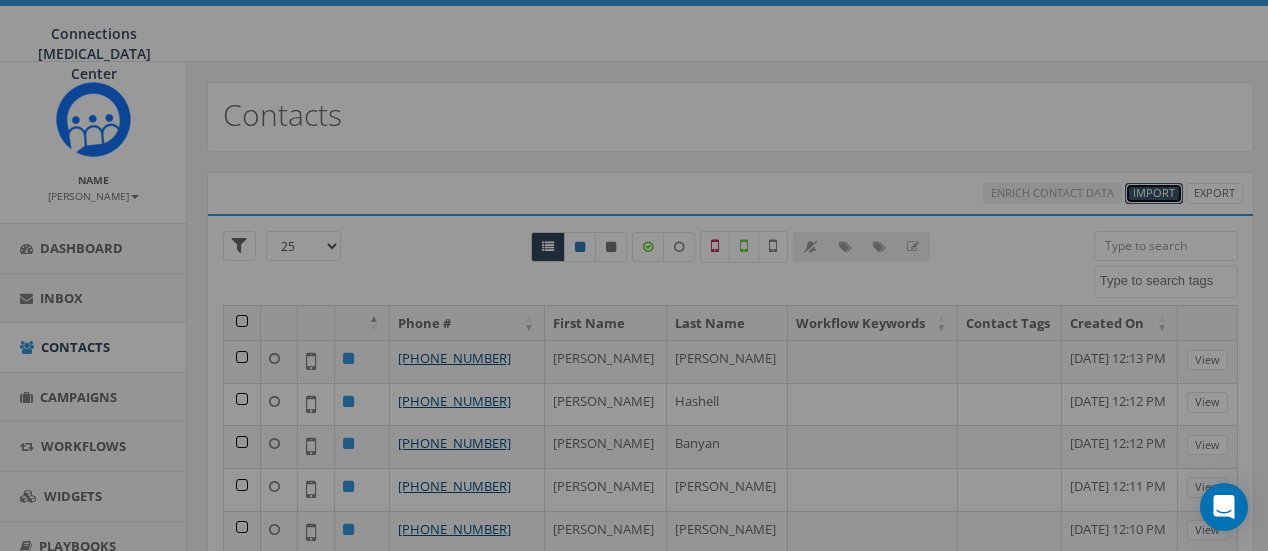 select 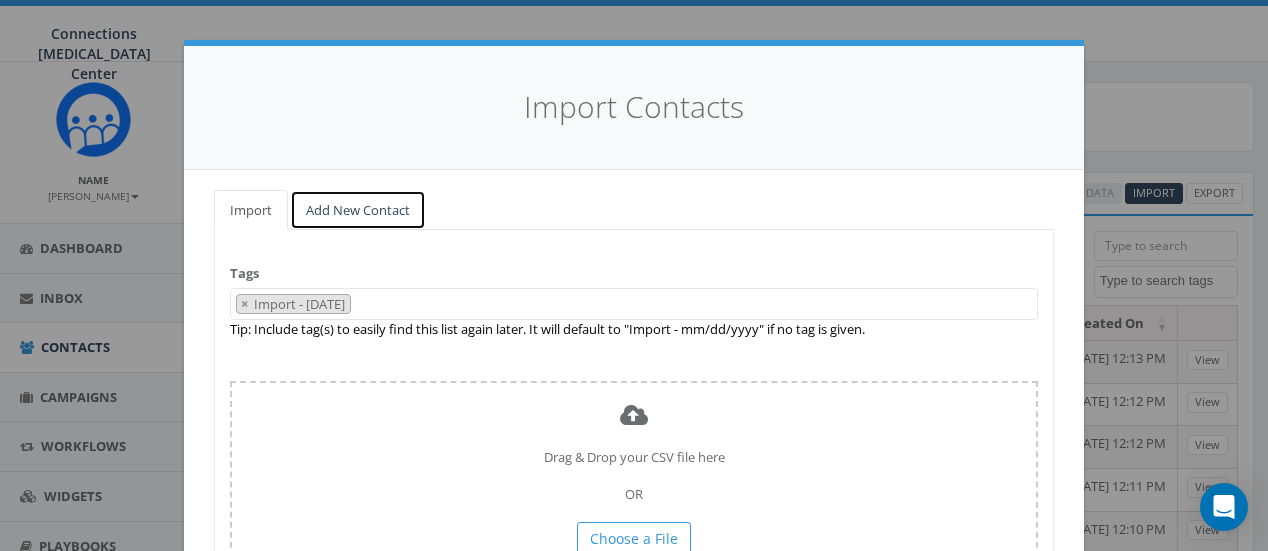 click on "Add New Contact" at bounding box center [358, 210] 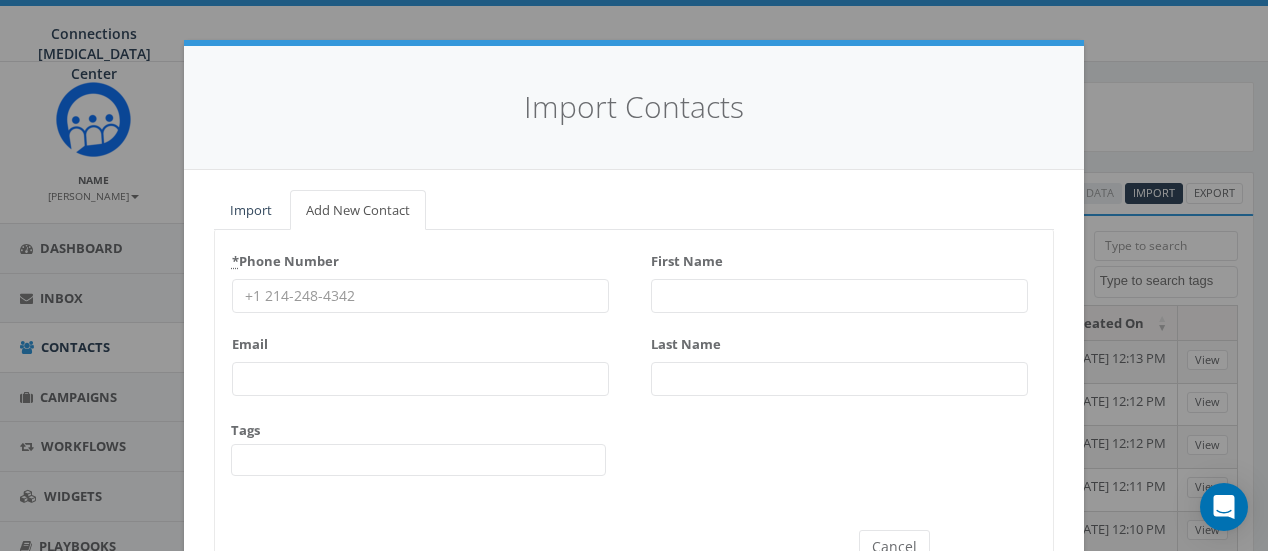click on "*   Phone Number" at bounding box center (420, 296) 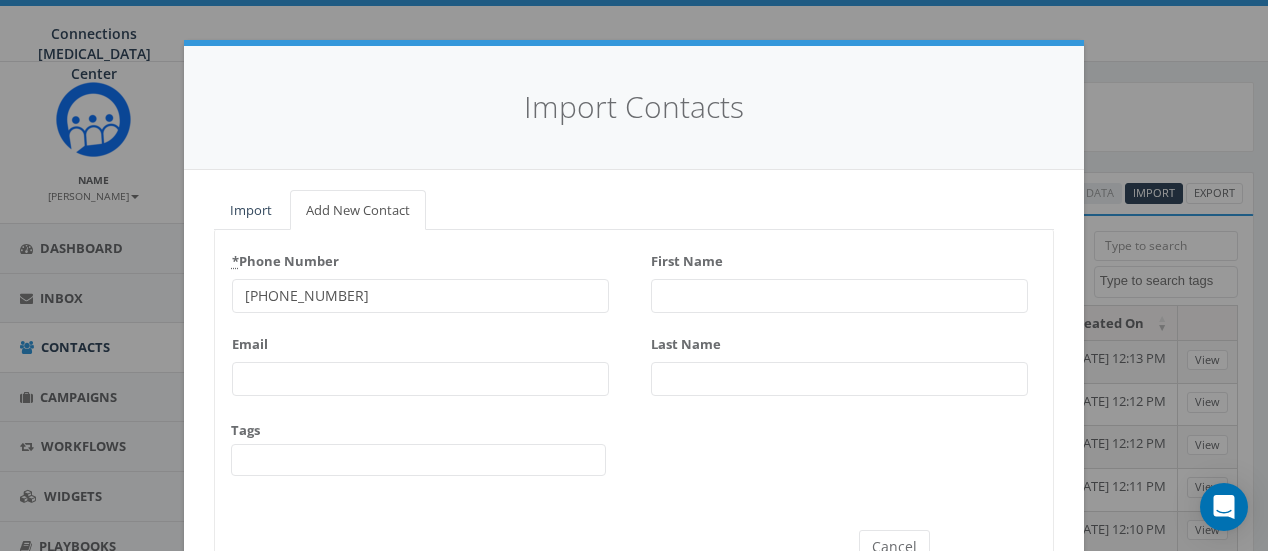 type on "603-815-1271" 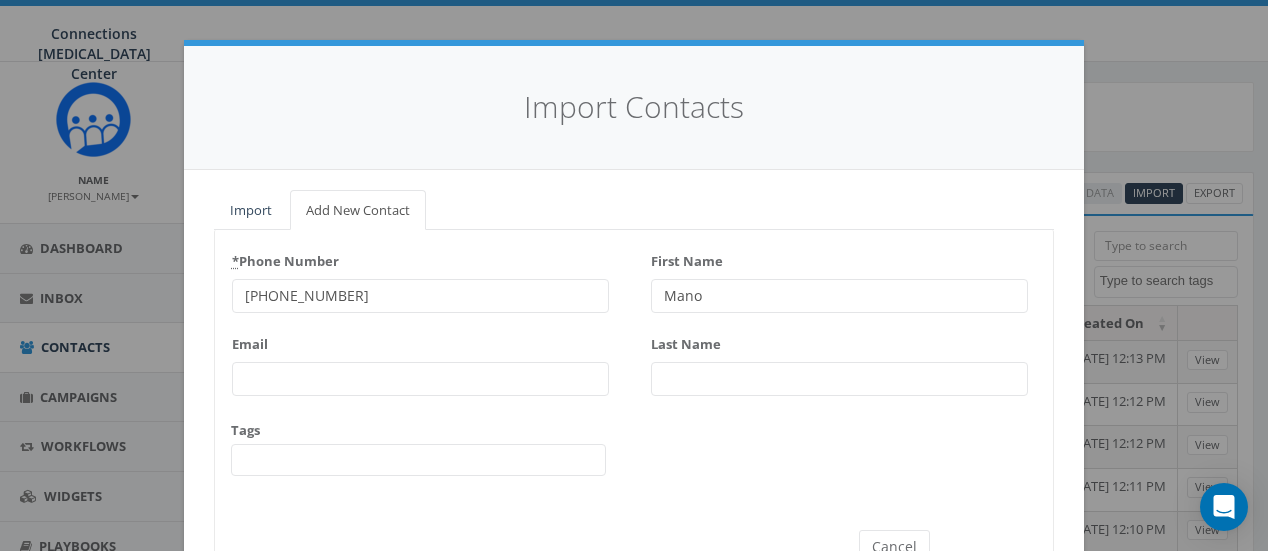 type on "Mano" 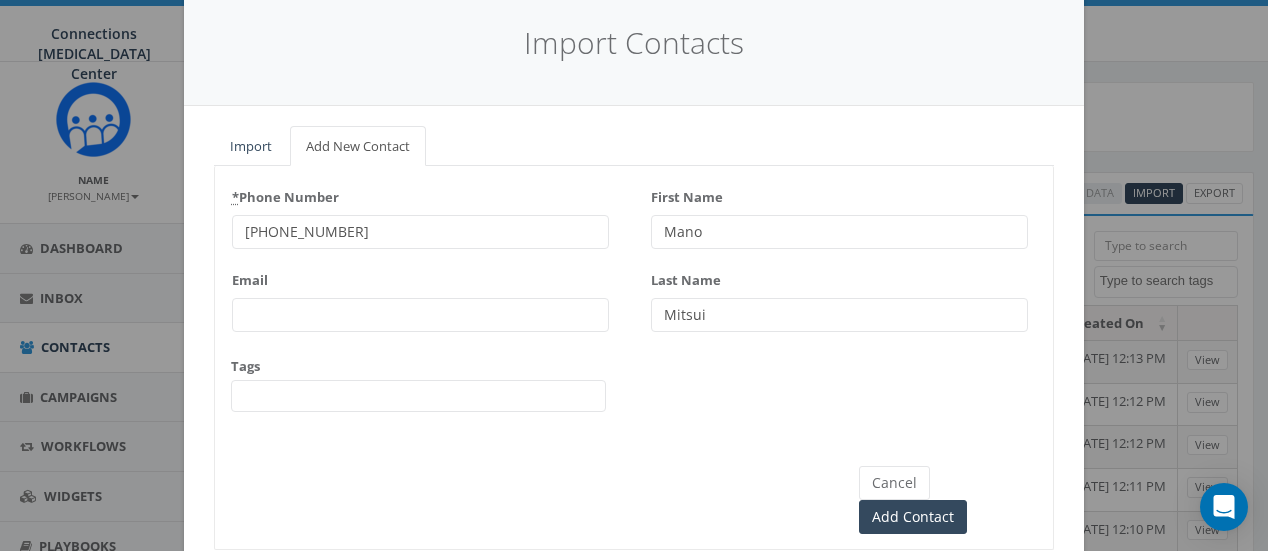 scroll, scrollTop: 65, scrollLeft: 0, axis: vertical 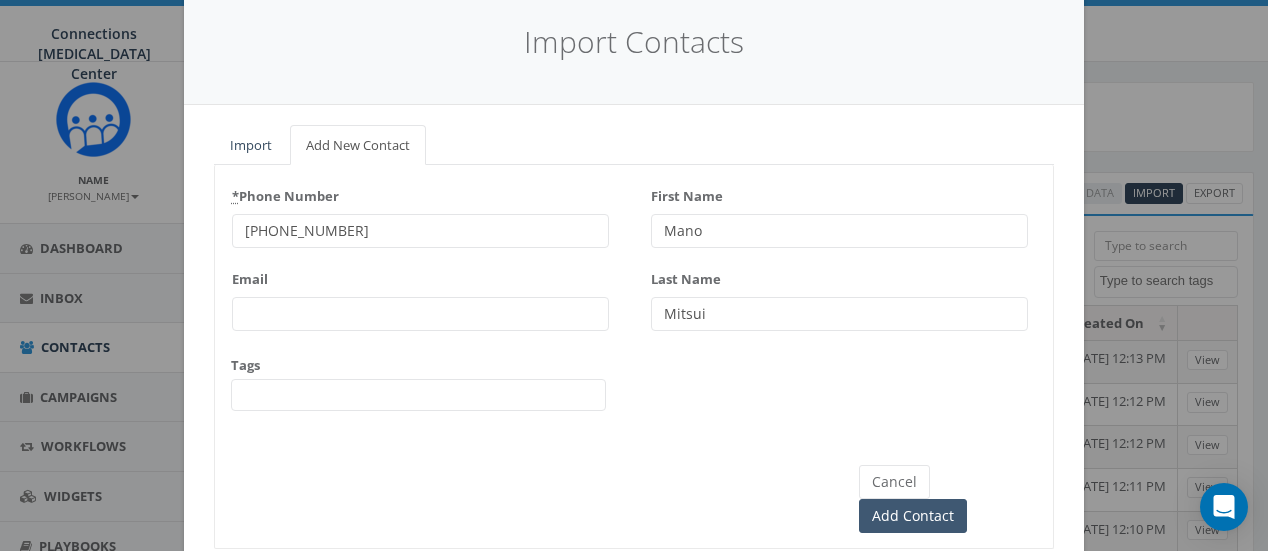 type on "Mitsui" 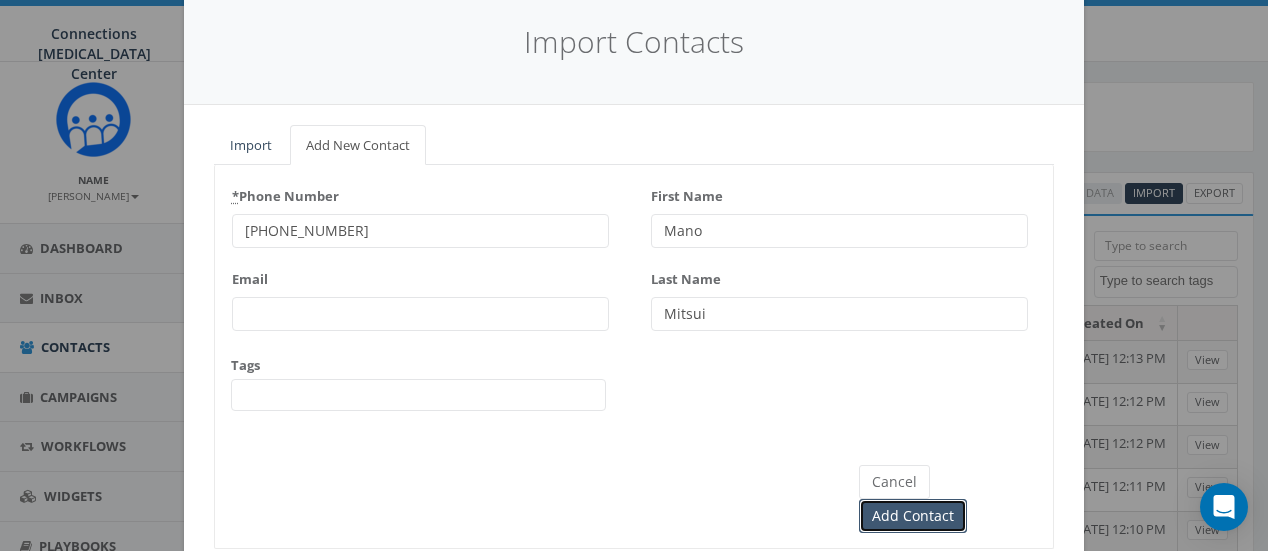 click on "Add Contact" at bounding box center [913, 516] 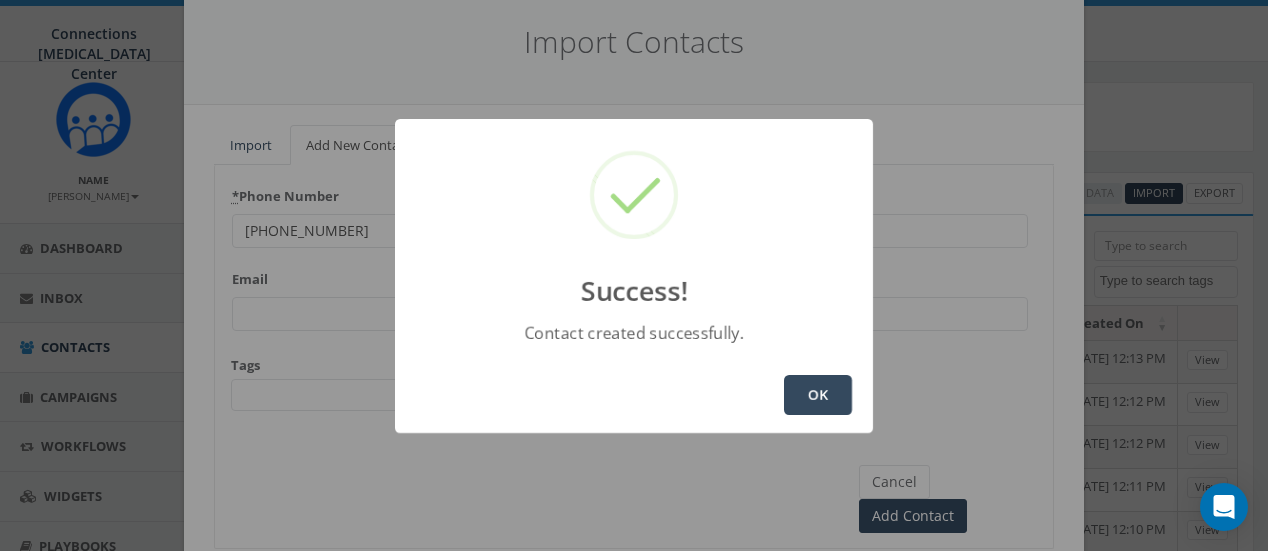 click on "OK" at bounding box center (818, 395) 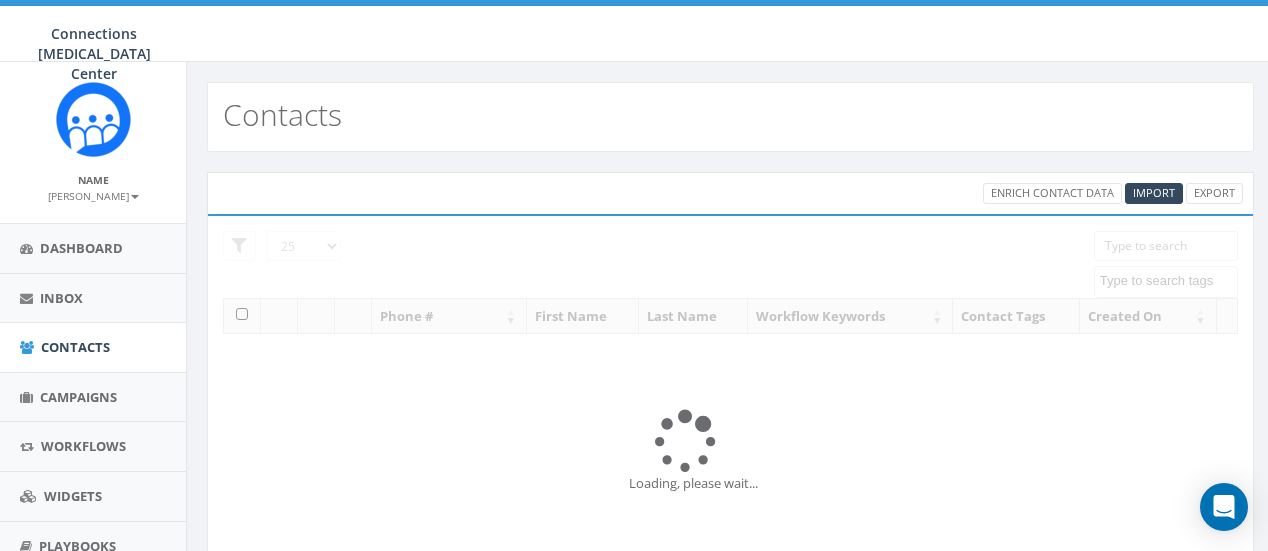 select 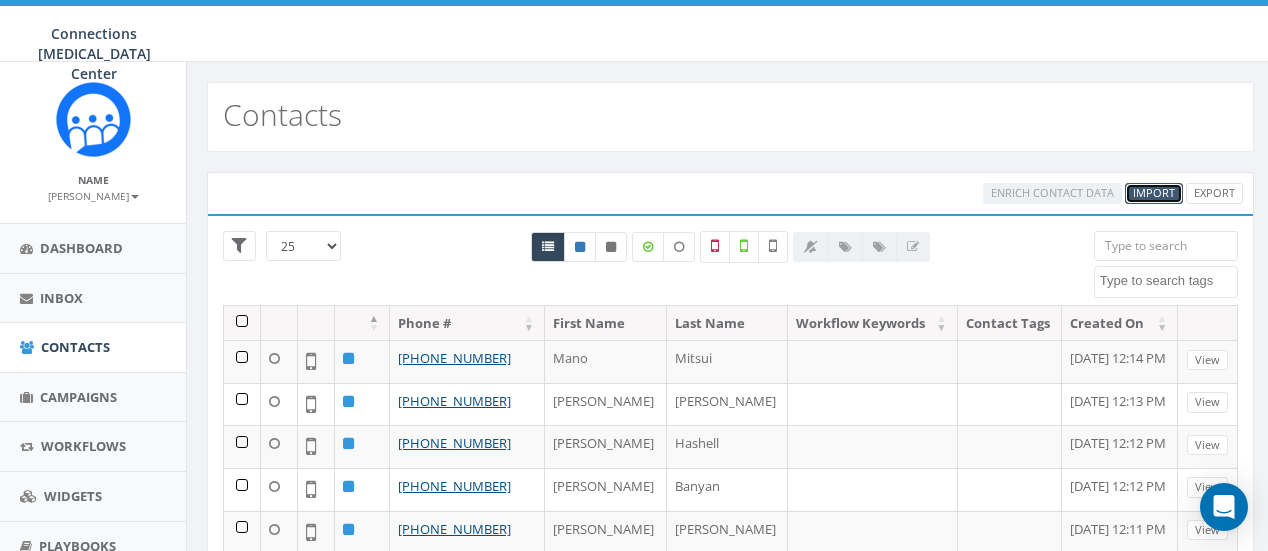 click on "Import" at bounding box center (1154, 192) 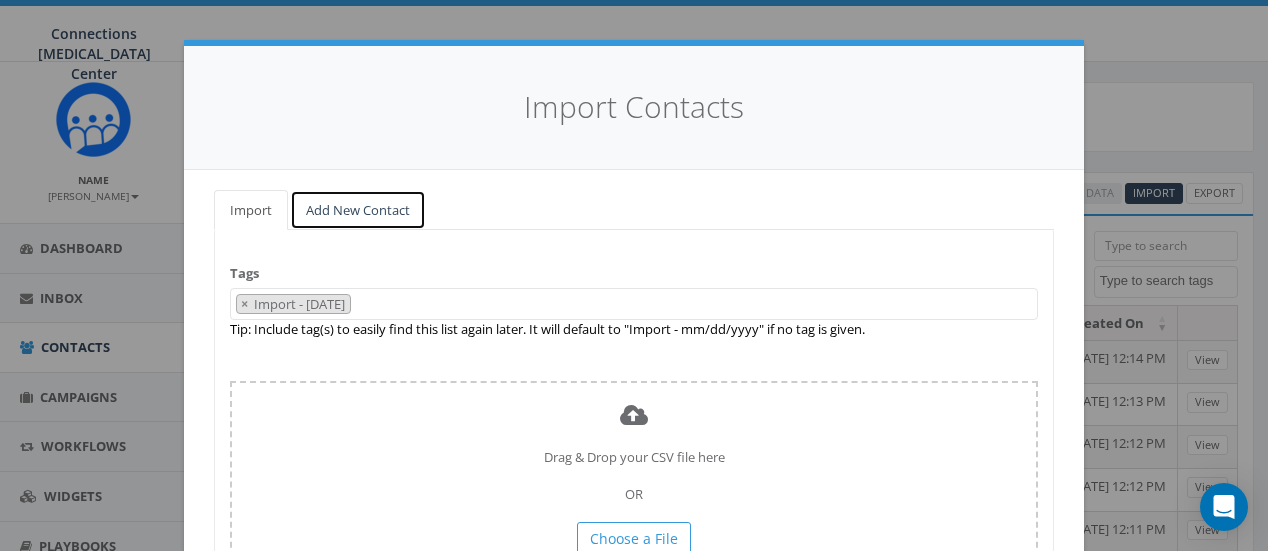 click on "Add New Contact" at bounding box center [358, 210] 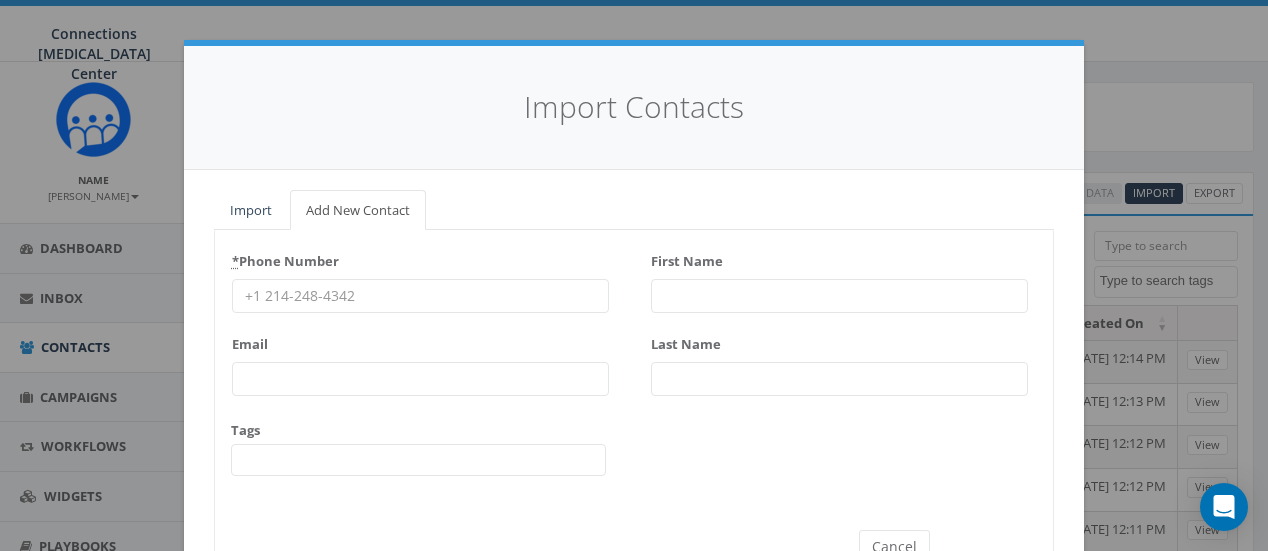 click on "*   Phone Number" at bounding box center (420, 296) 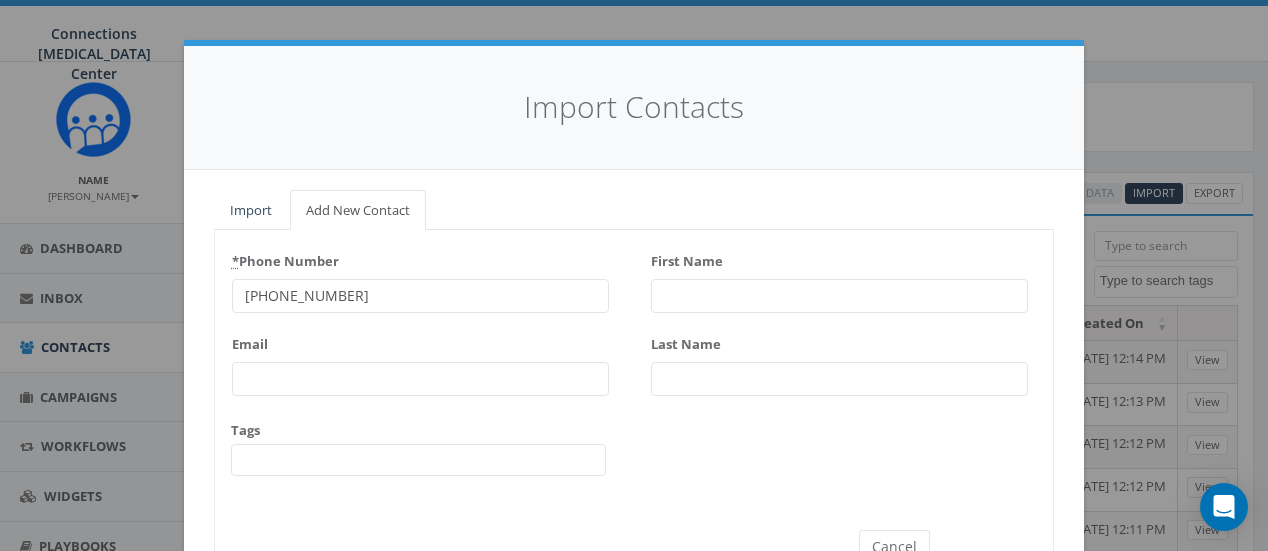 type on "[PHONE_NUMBER]" 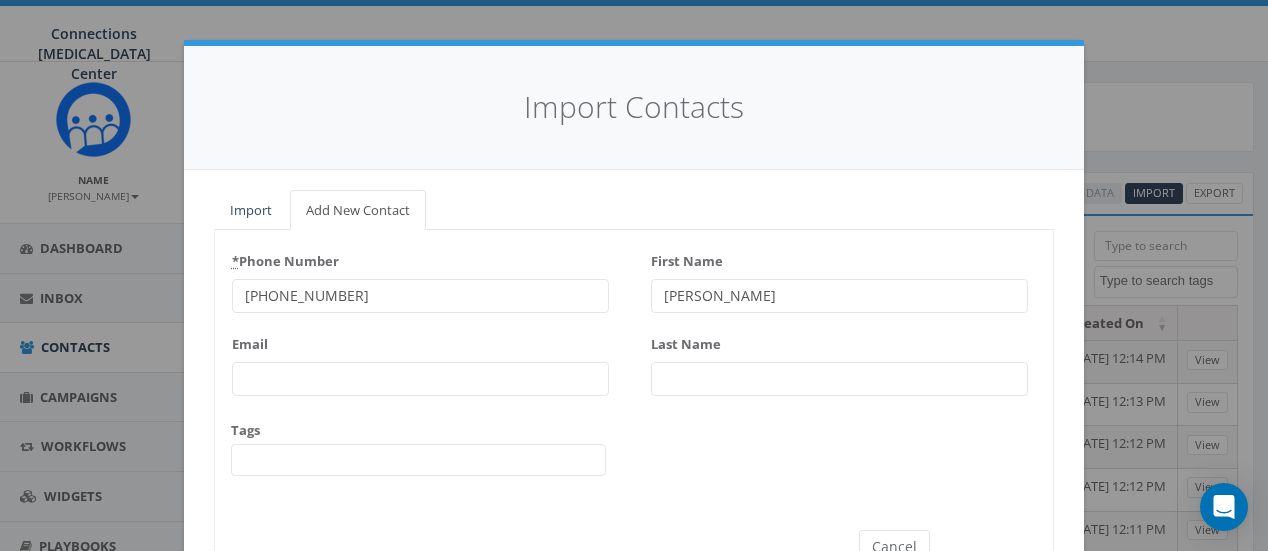 type on "[PERSON_NAME]" 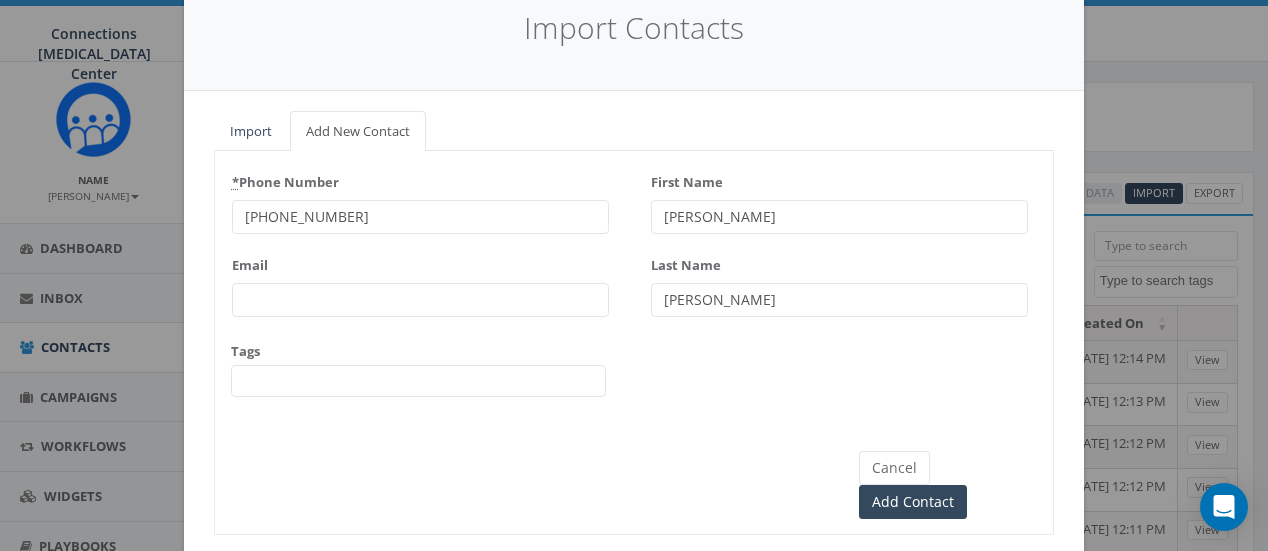 scroll, scrollTop: 80, scrollLeft: 0, axis: vertical 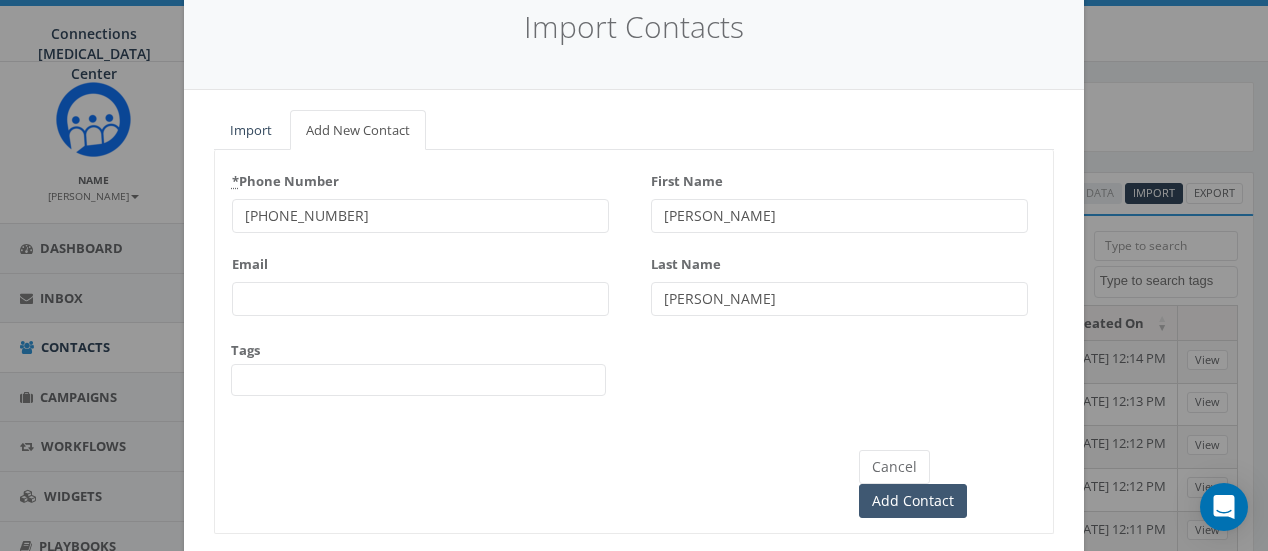 type on "[PERSON_NAME]" 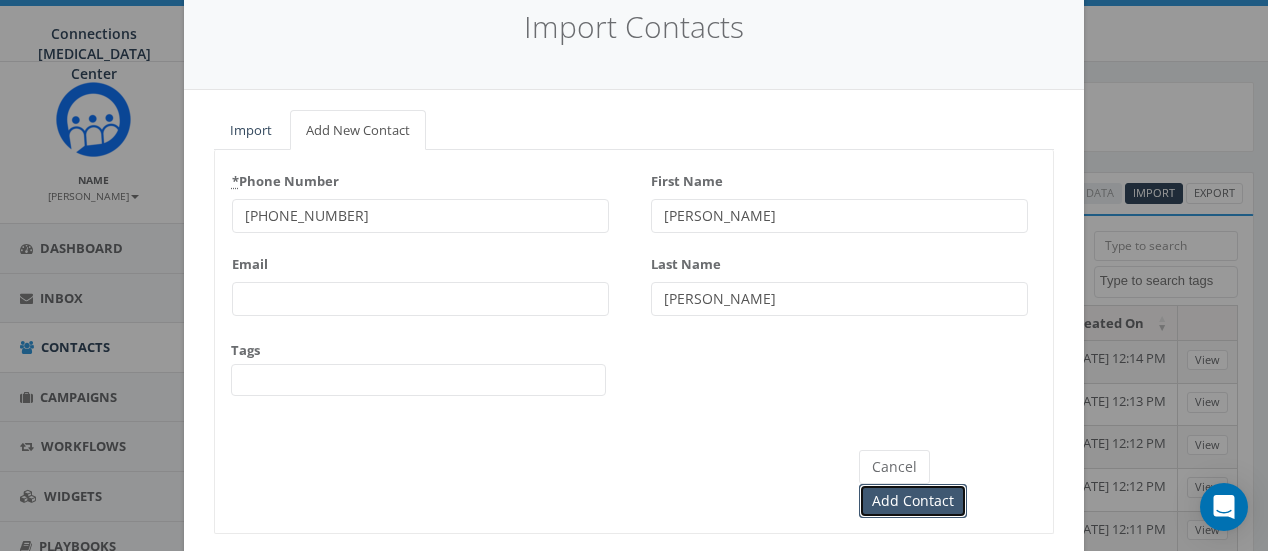 click on "Add Contact" at bounding box center (913, 501) 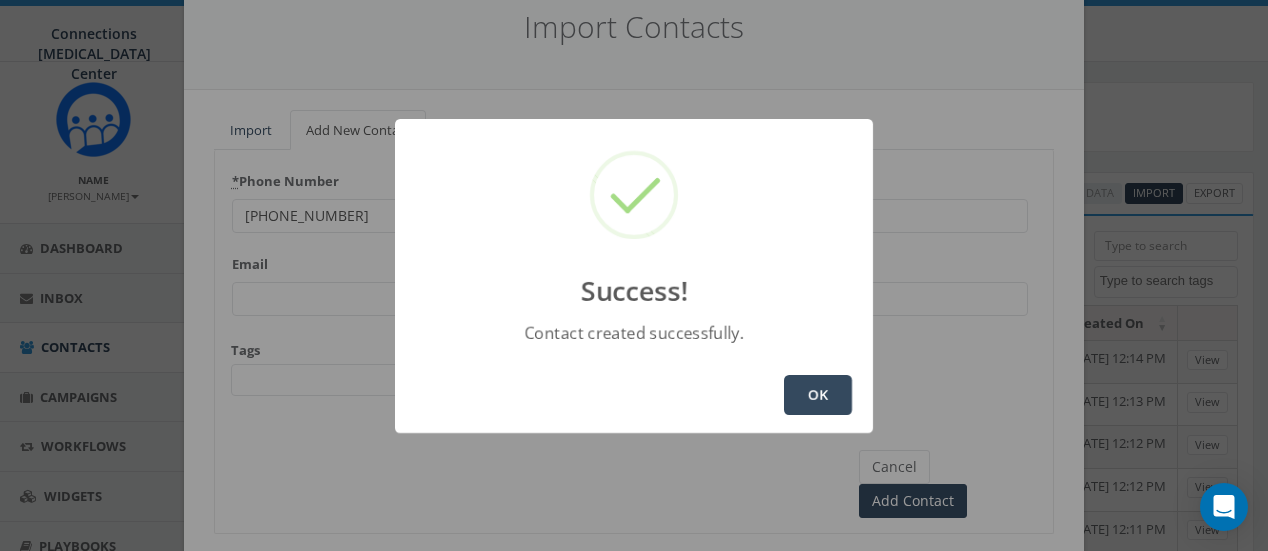 click on "OK" at bounding box center (818, 395) 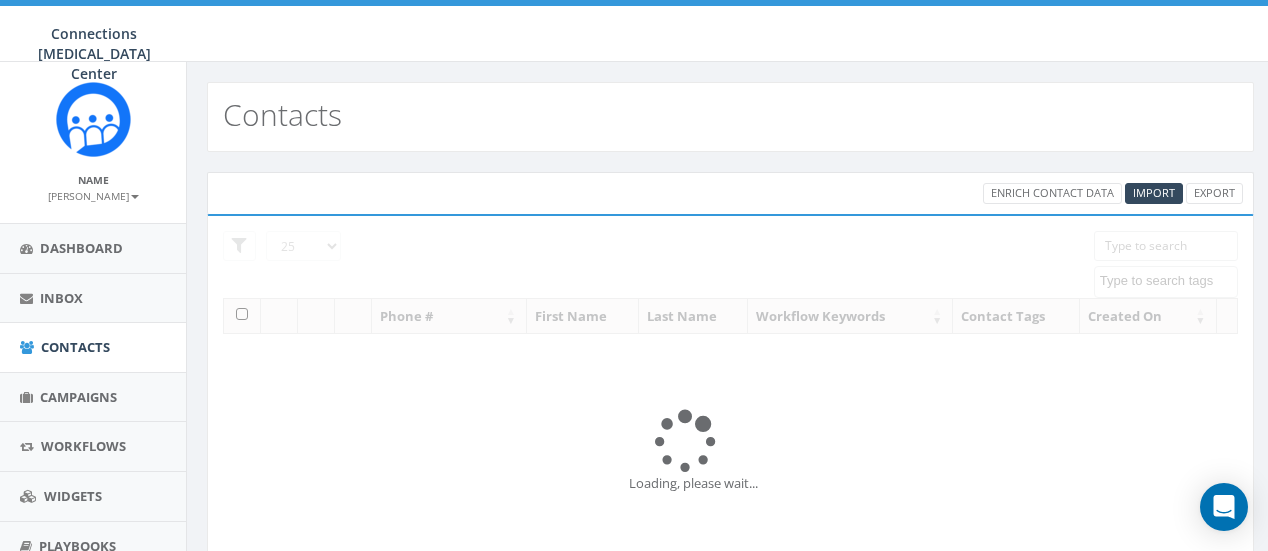 select 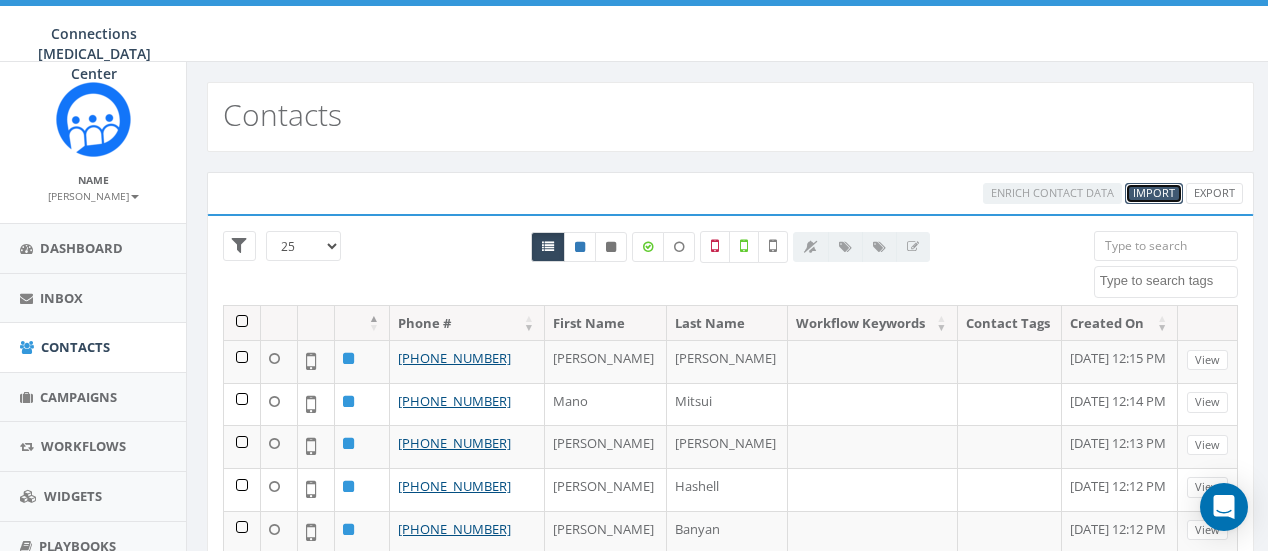 click on "Import" at bounding box center (1154, 192) 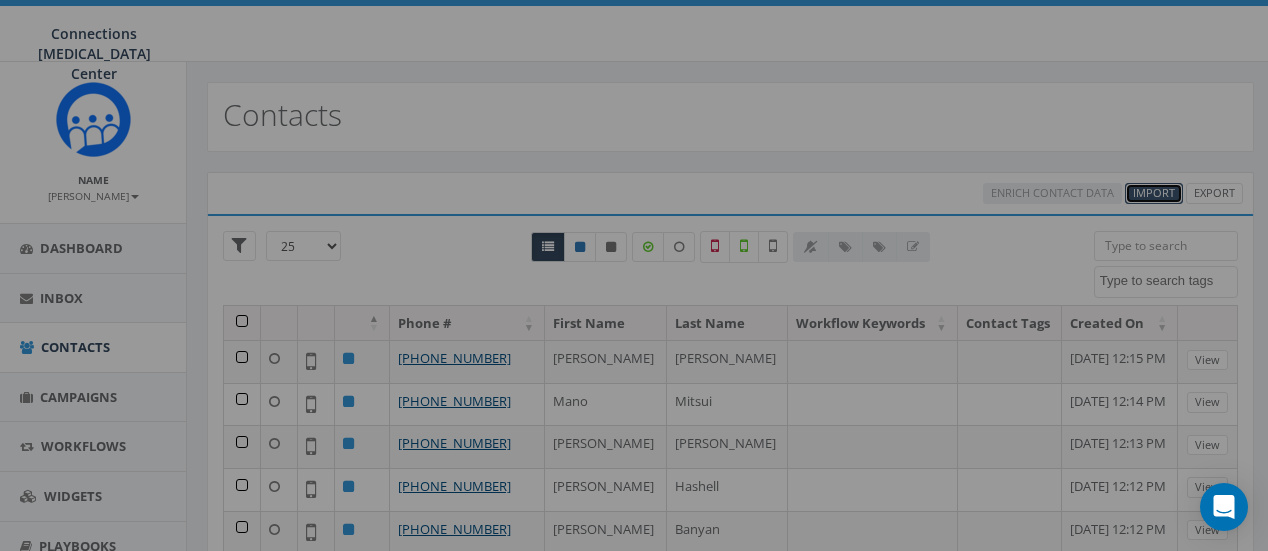 select 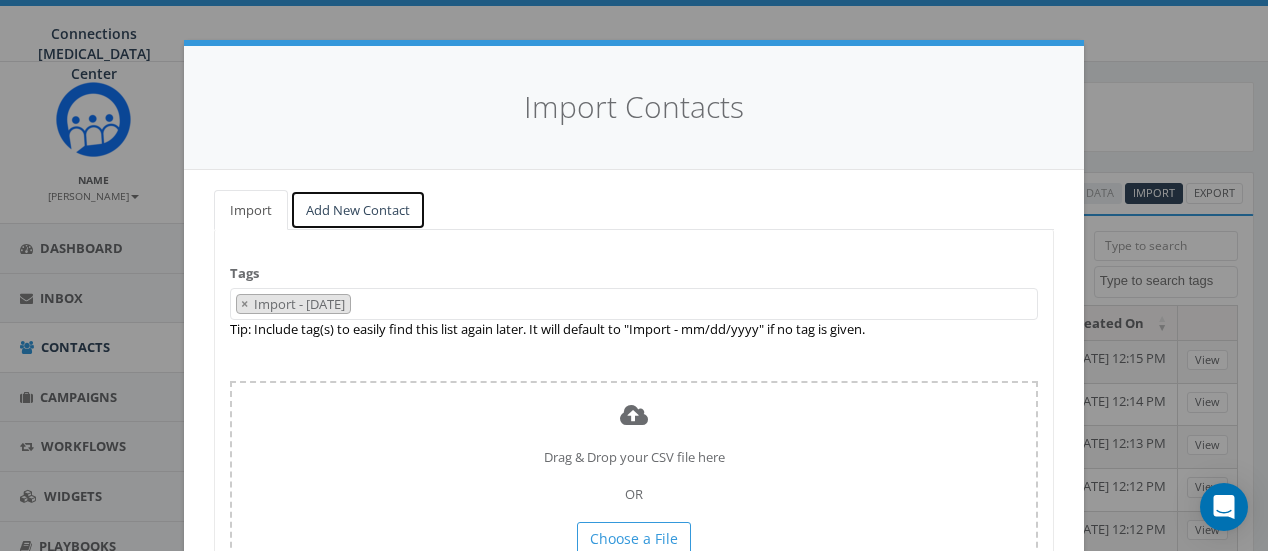 click on "Add New Contact" at bounding box center (358, 210) 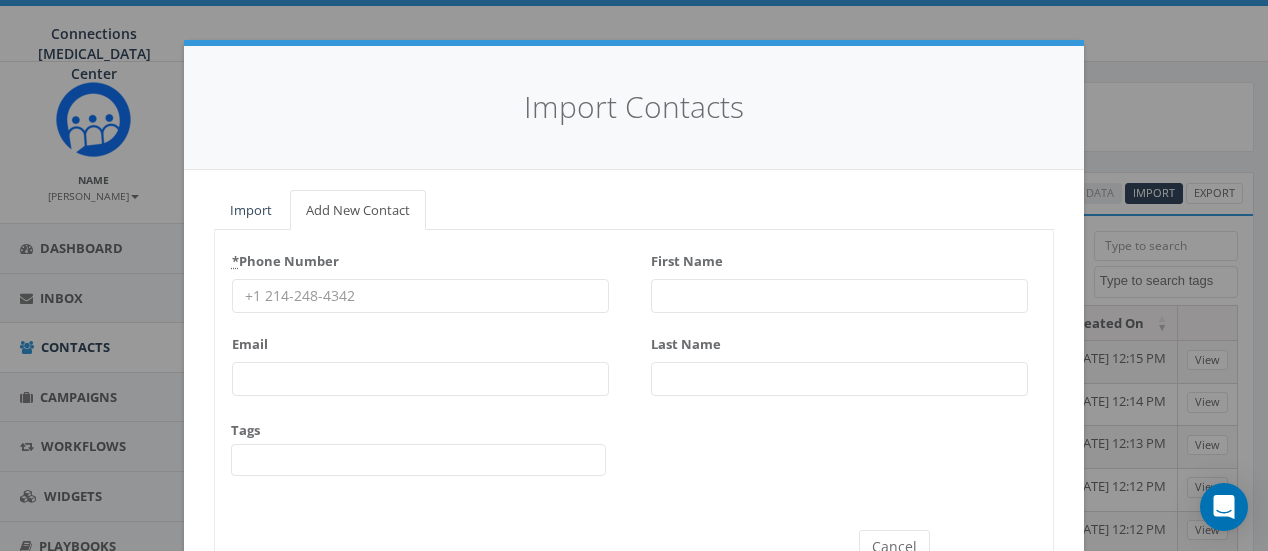 click on "*   Phone Number" at bounding box center (420, 296) 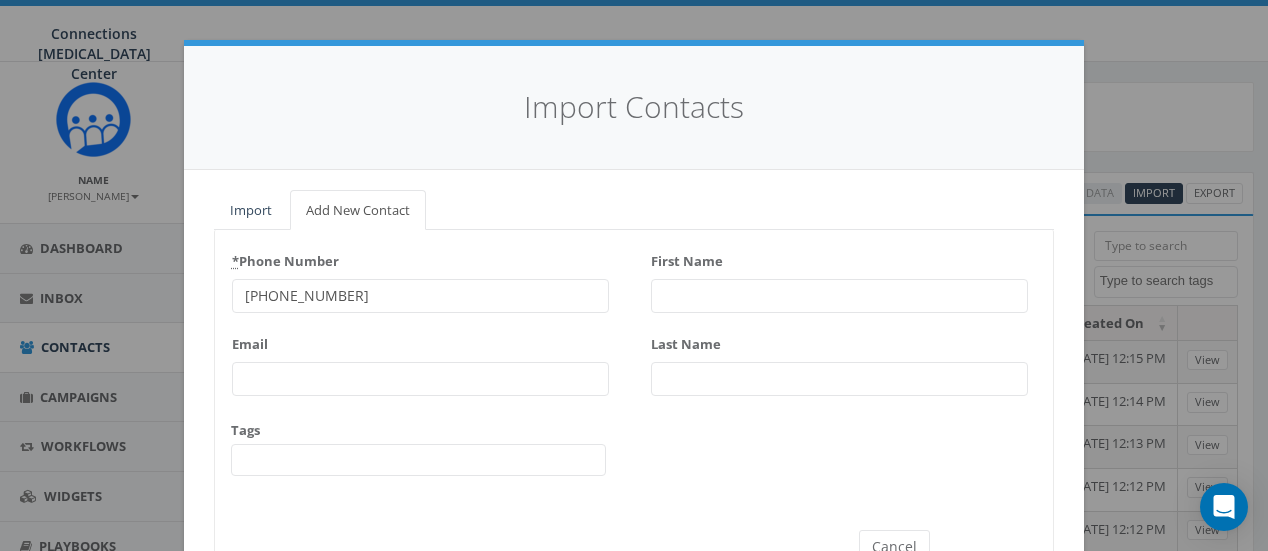 type on "603-498-5211" 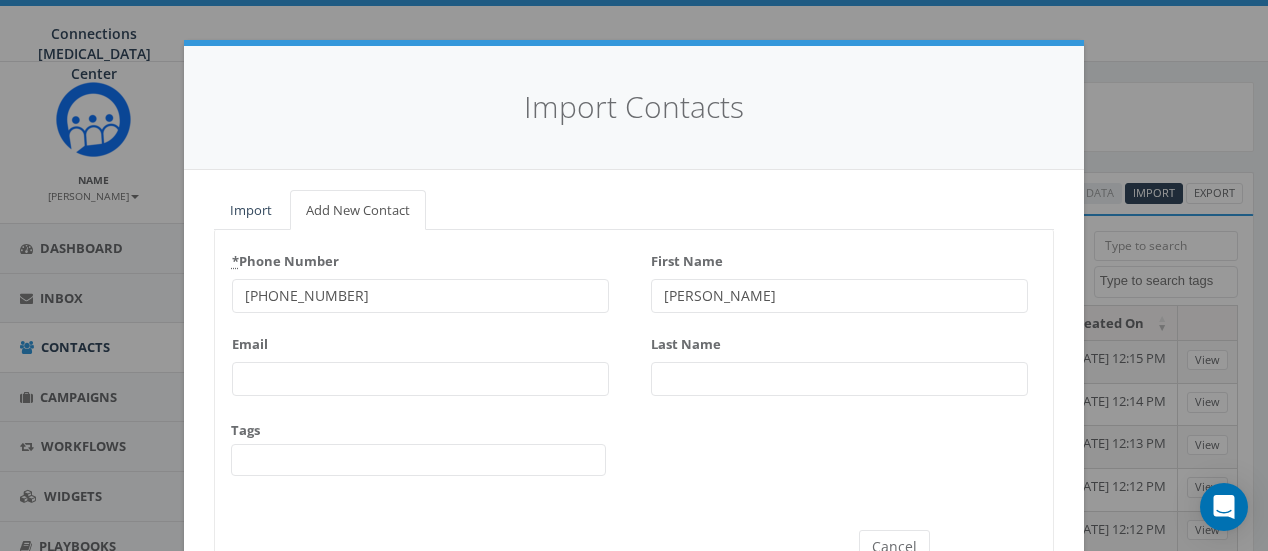type on "[PERSON_NAME]" 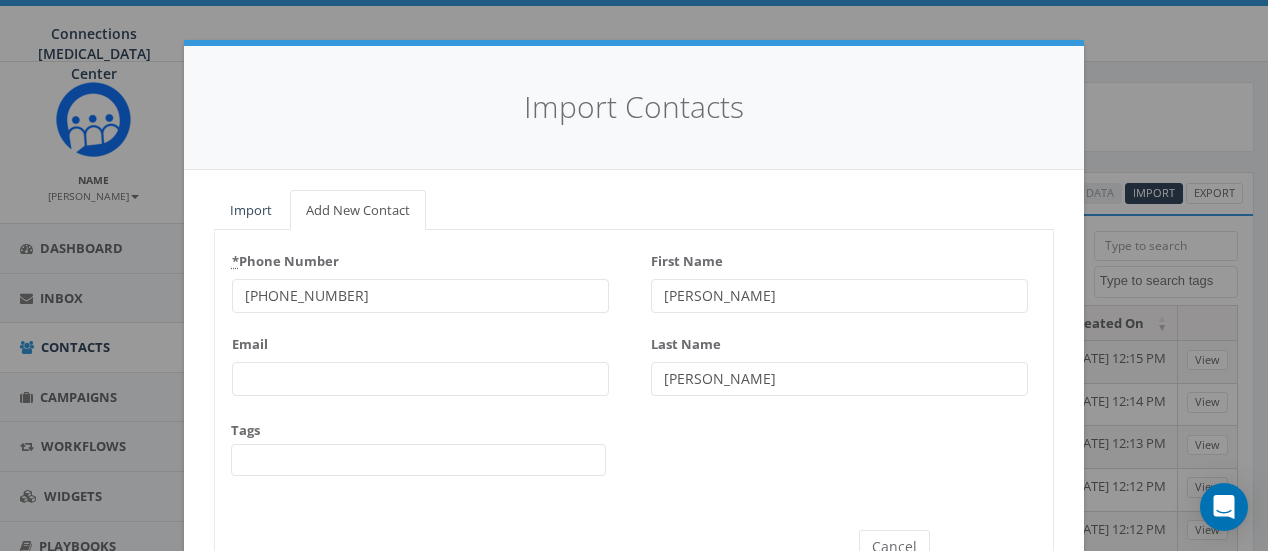 scroll, scrollTop: 101, scrollLeft: 0, axis: vertical 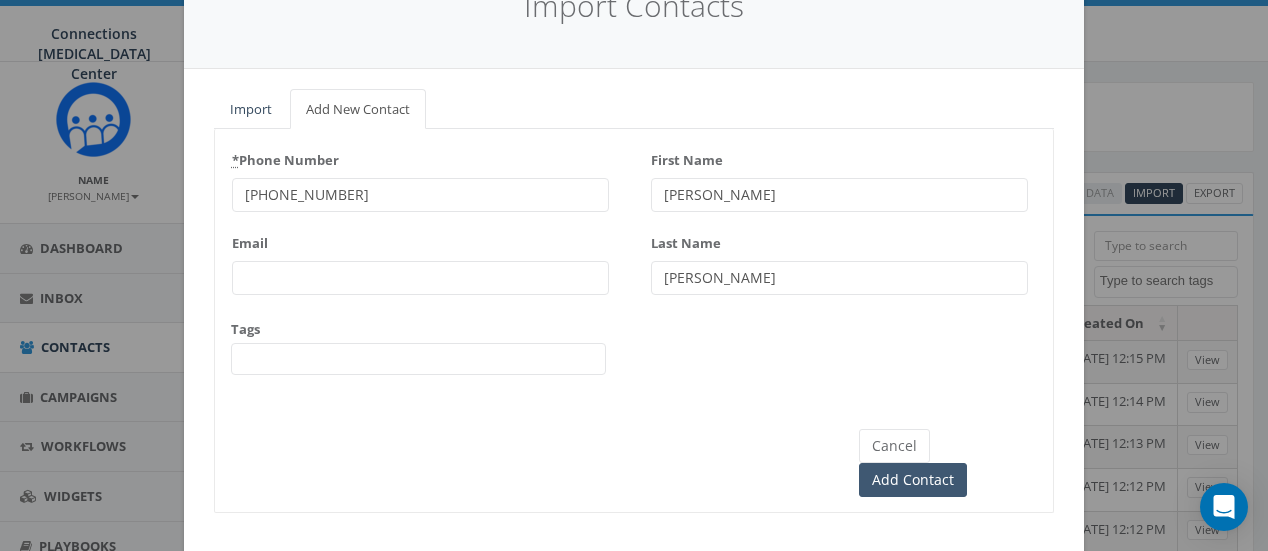 type on "[PERSON_NAME]" 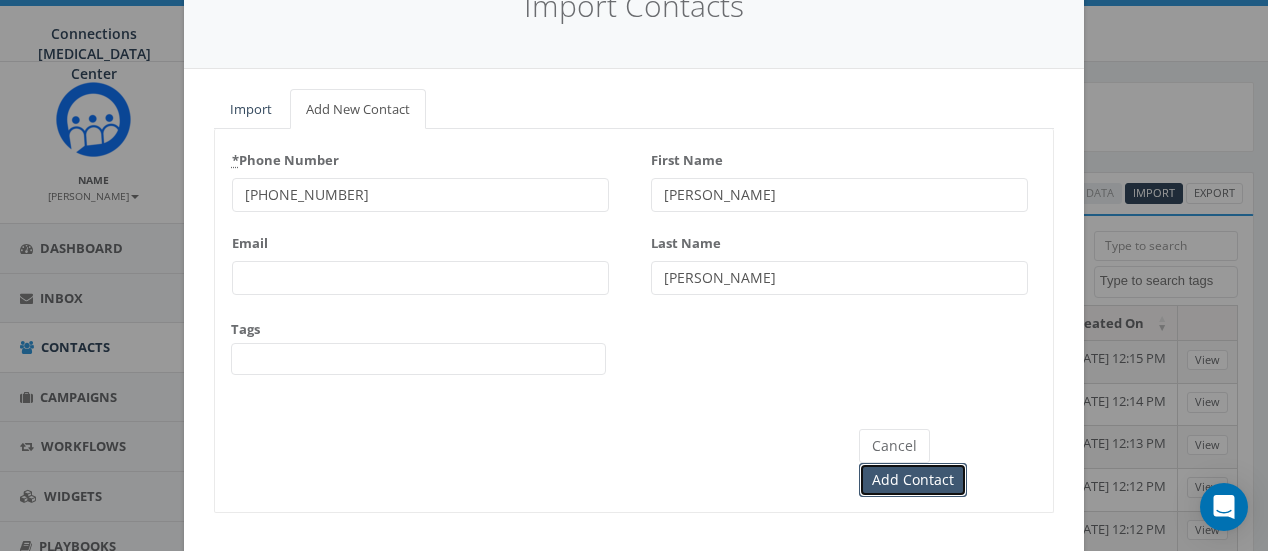 click on "Add Contact" at bounding box center (913, 480) 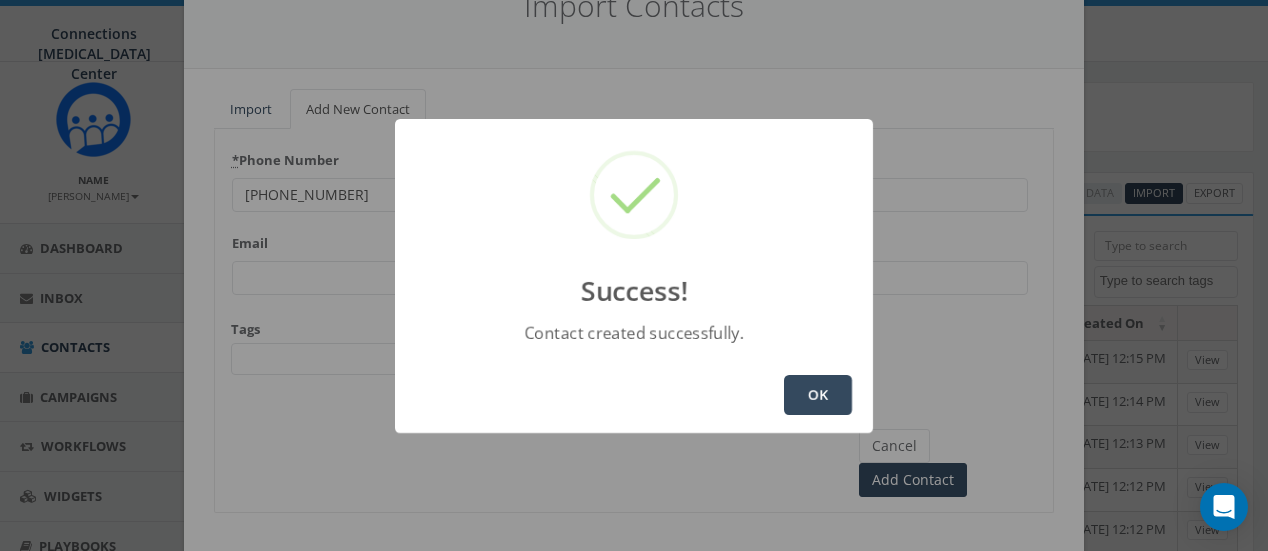 click on "OK" at bounding box center (818, 395) 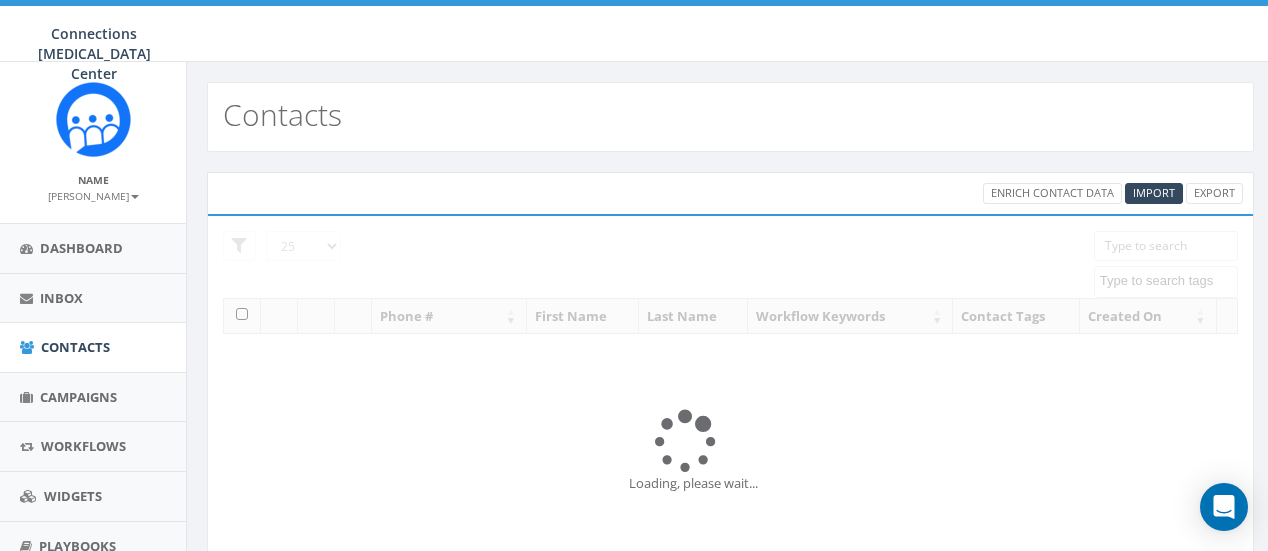 select 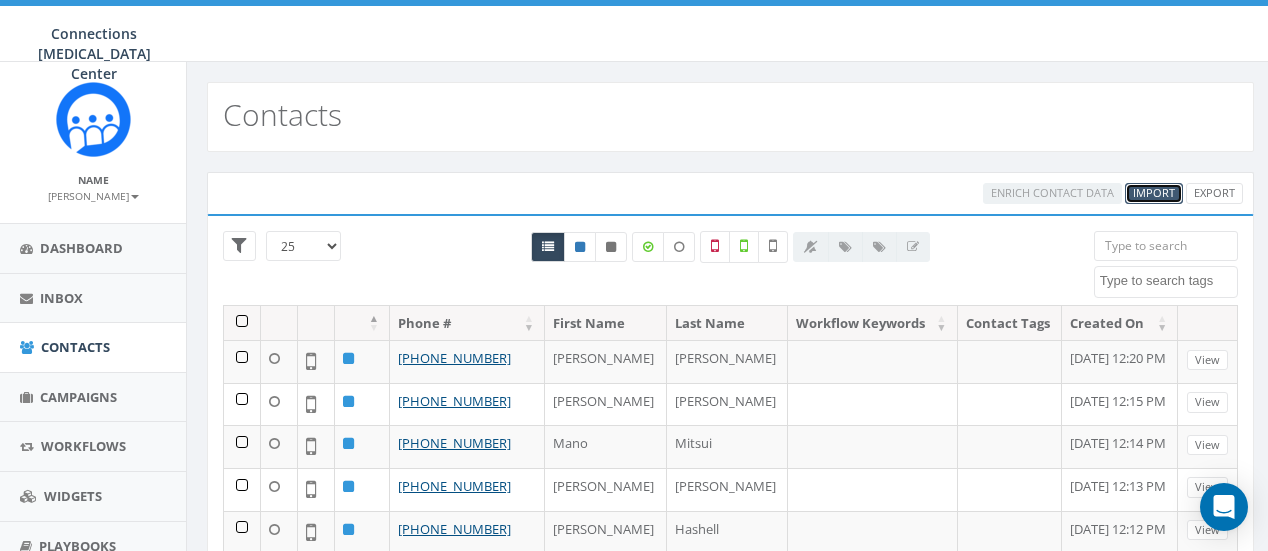 click on "Import" at bounding box center (1154, 192) 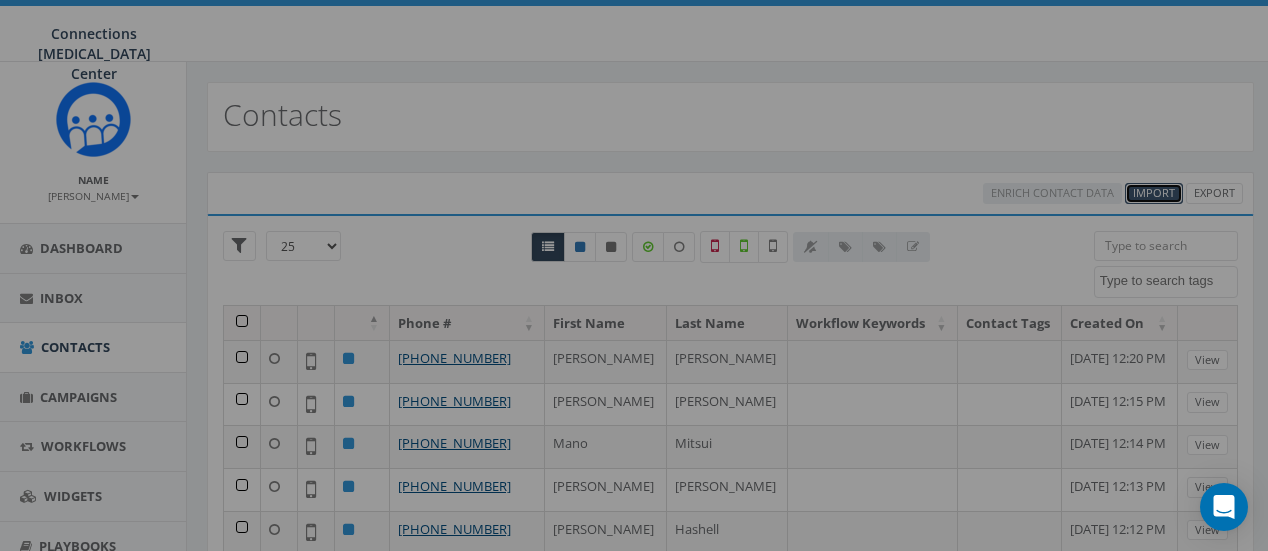 select 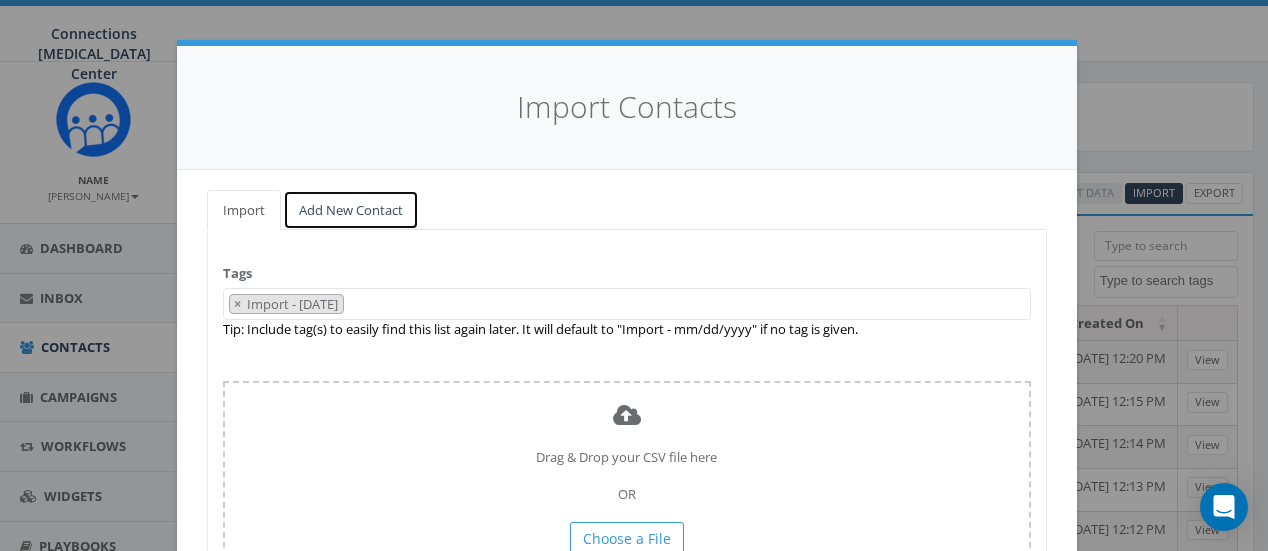 click on "Add New Contact" at bounding box center (351, 210) 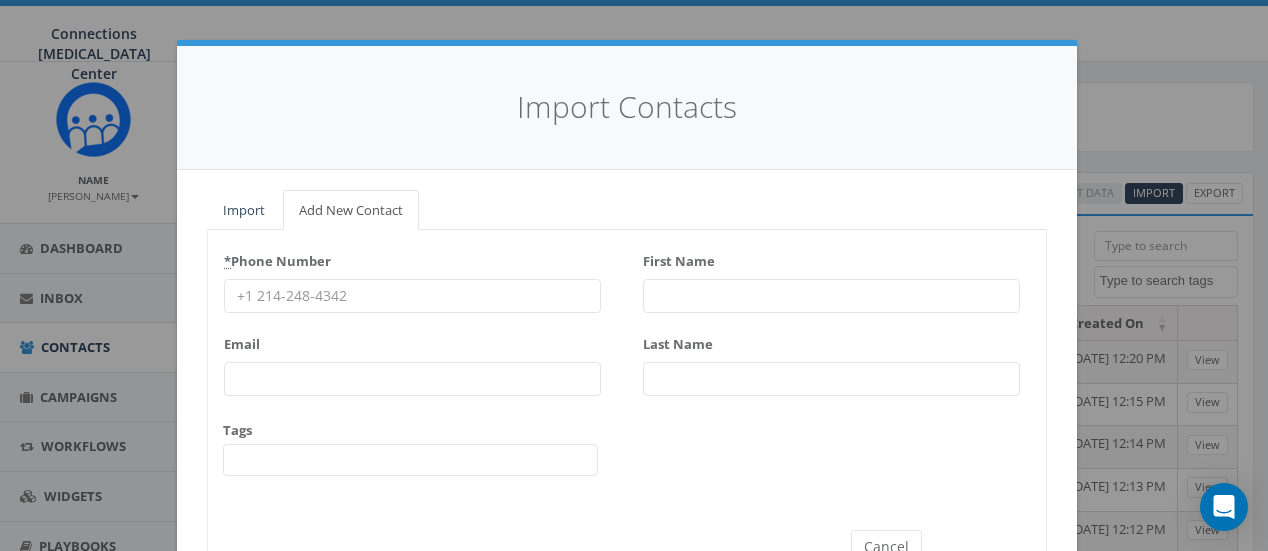 click on "*   Phone Number" at bounding box center [412, 296] 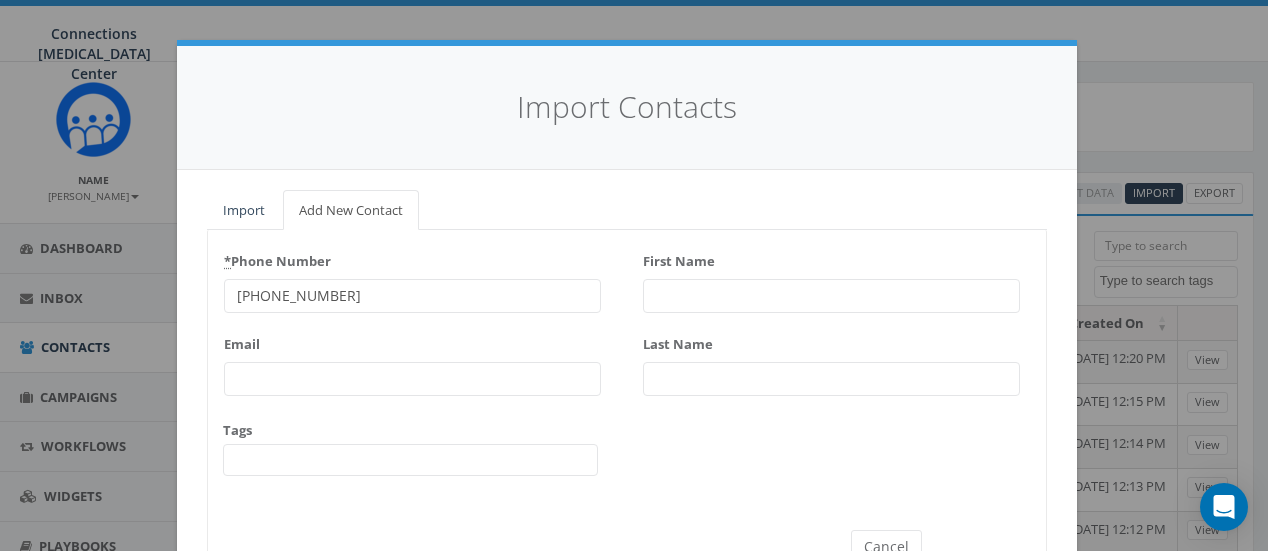 type on "207-994-9007" 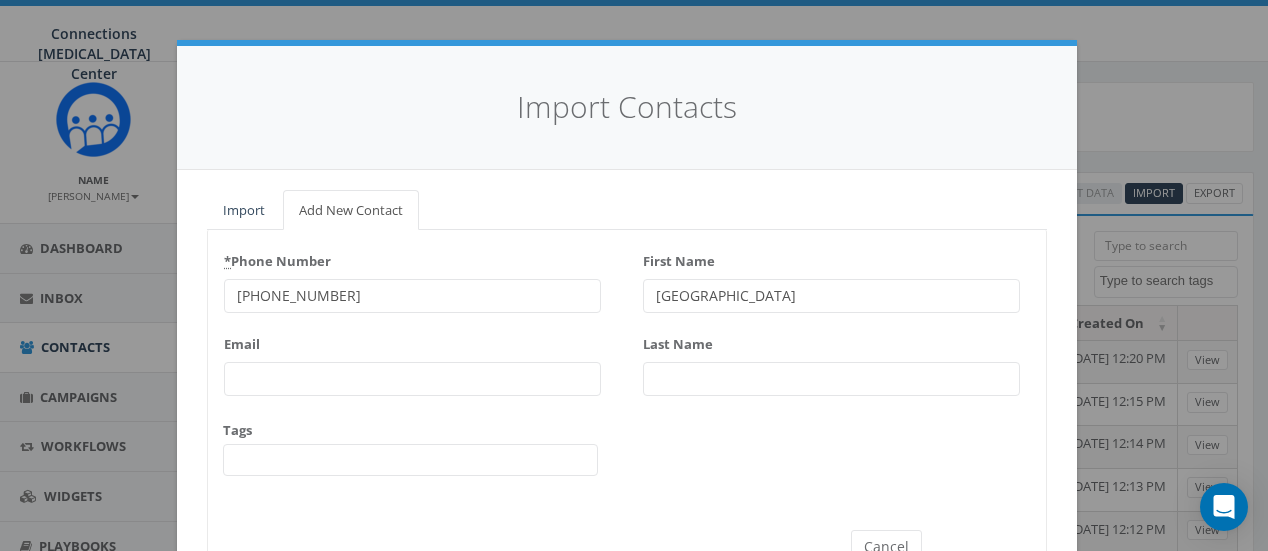 type on "[GEOGRAPHIC_DATA]" 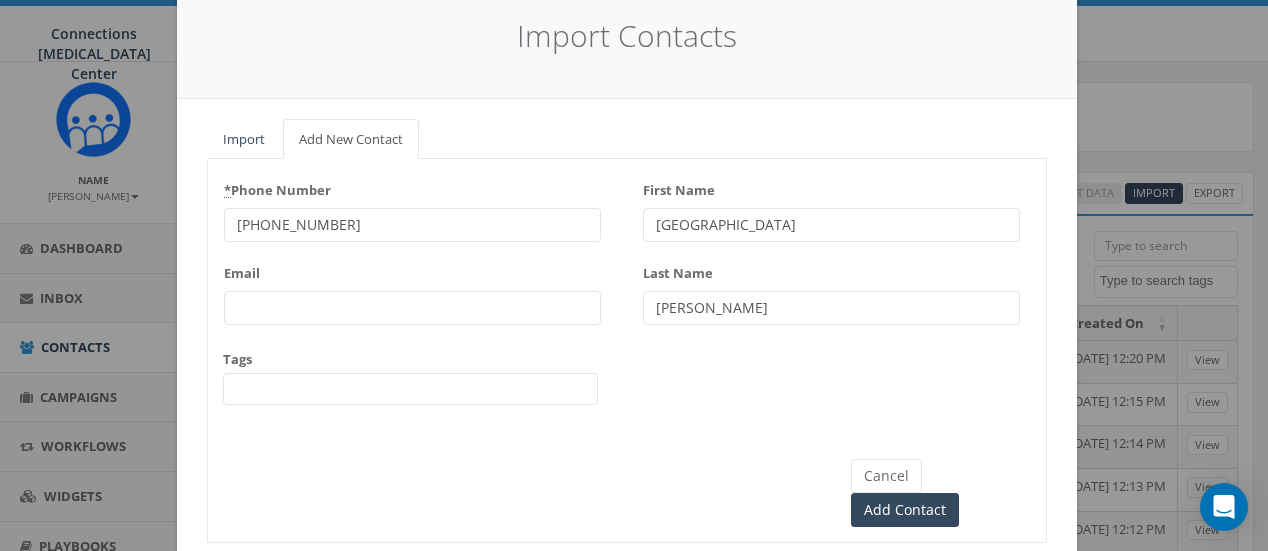 scroll, scrollTop: 72, scrollLeft: 0, axis: vertical 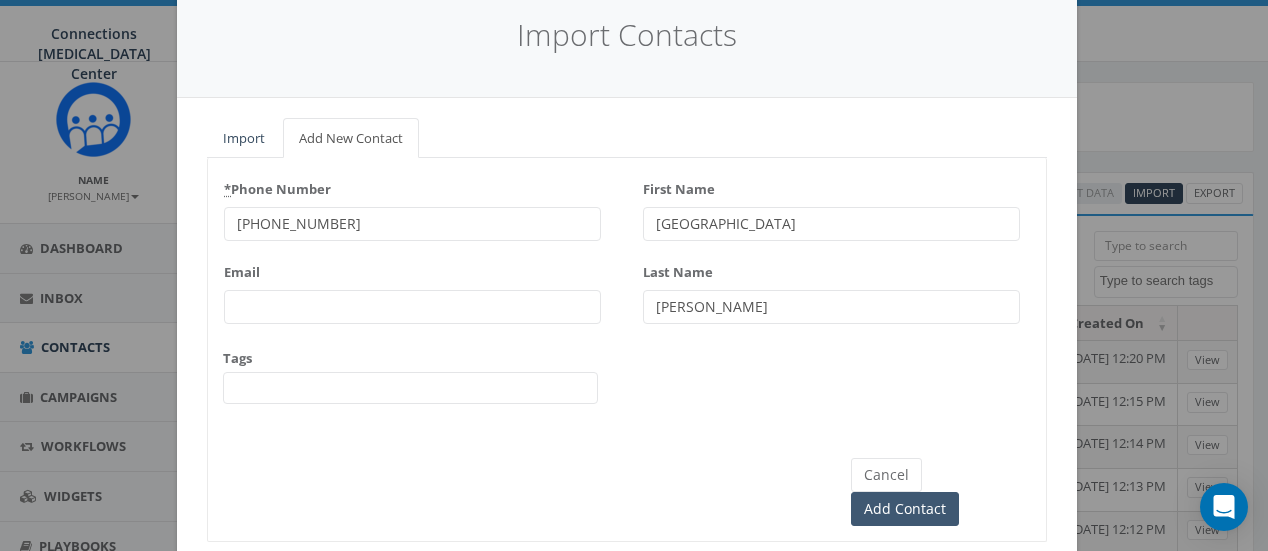 type on "[PERSON_NAME]" 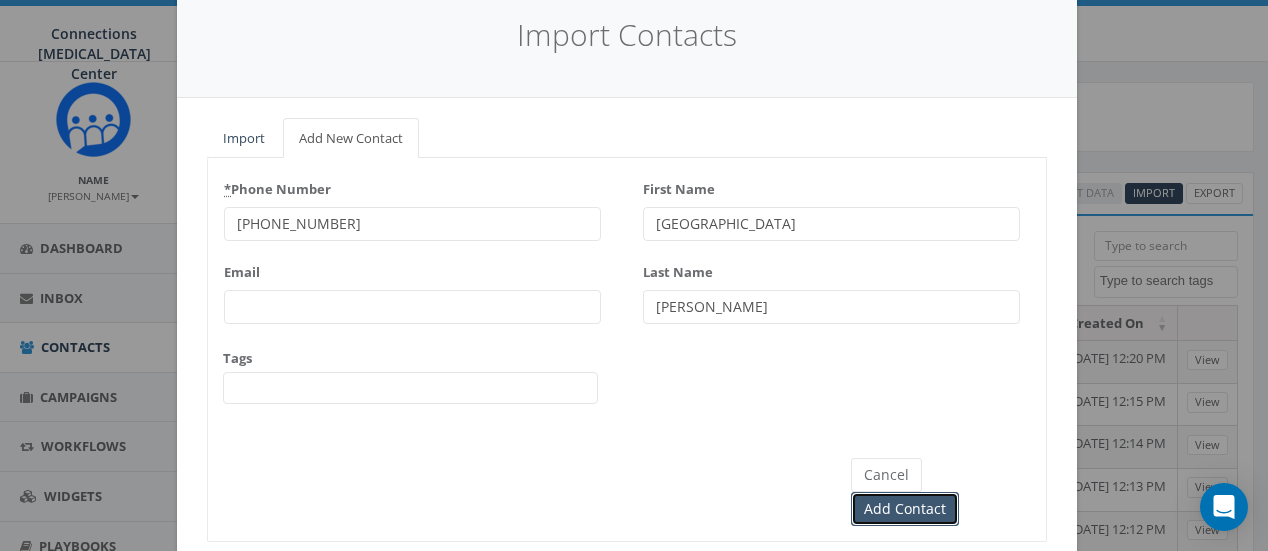 click on "Add Contact" at bounding box center (905, 509) 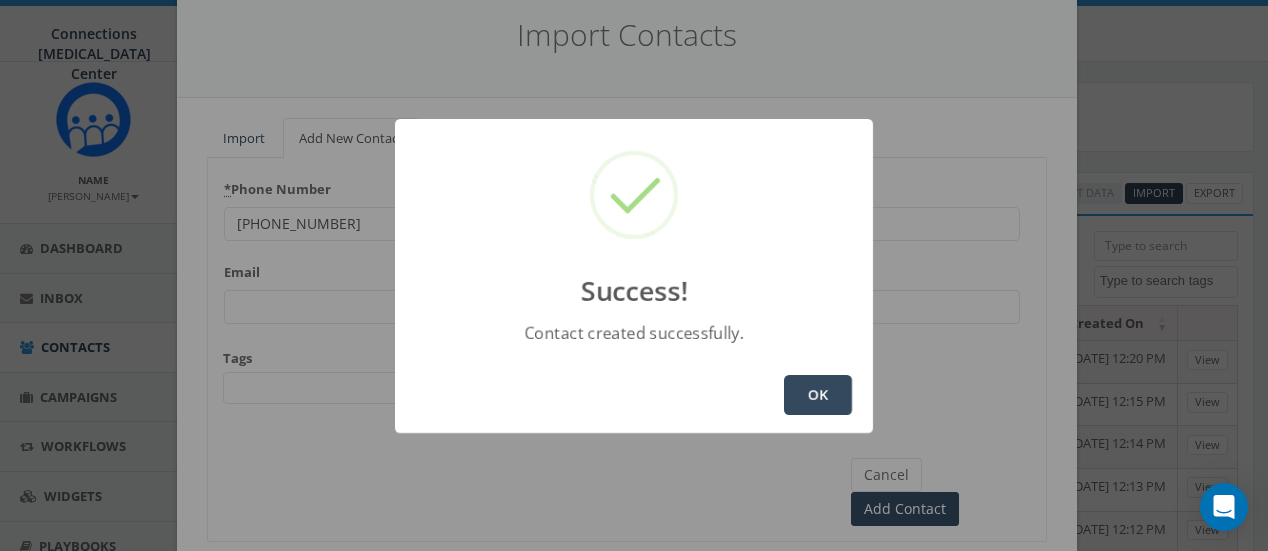 click on "OK" at bounding box center (818, 395) 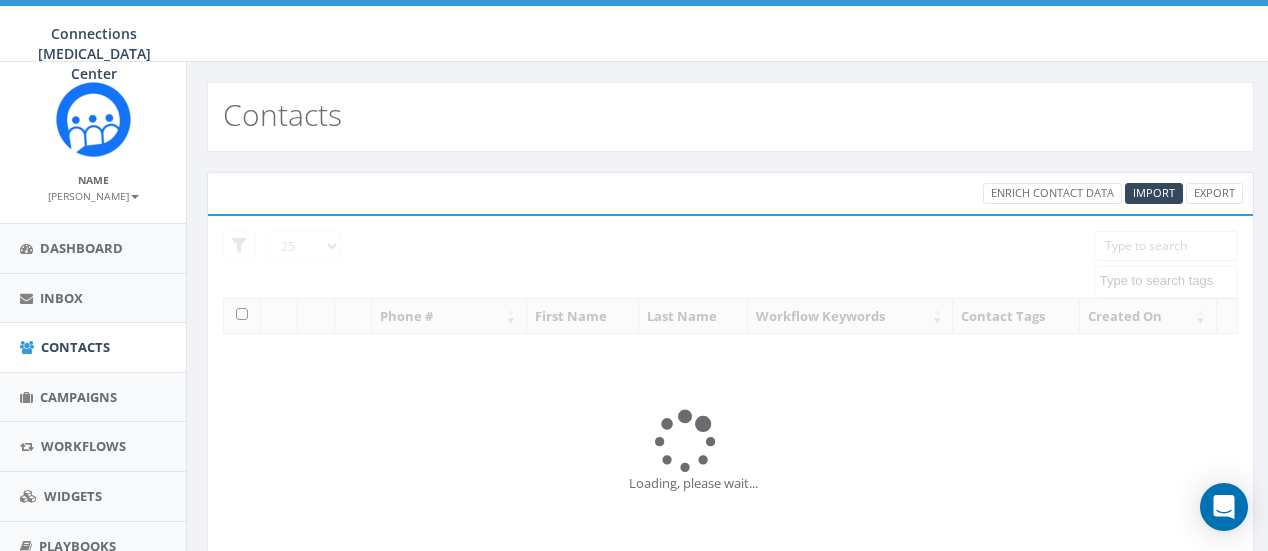 select 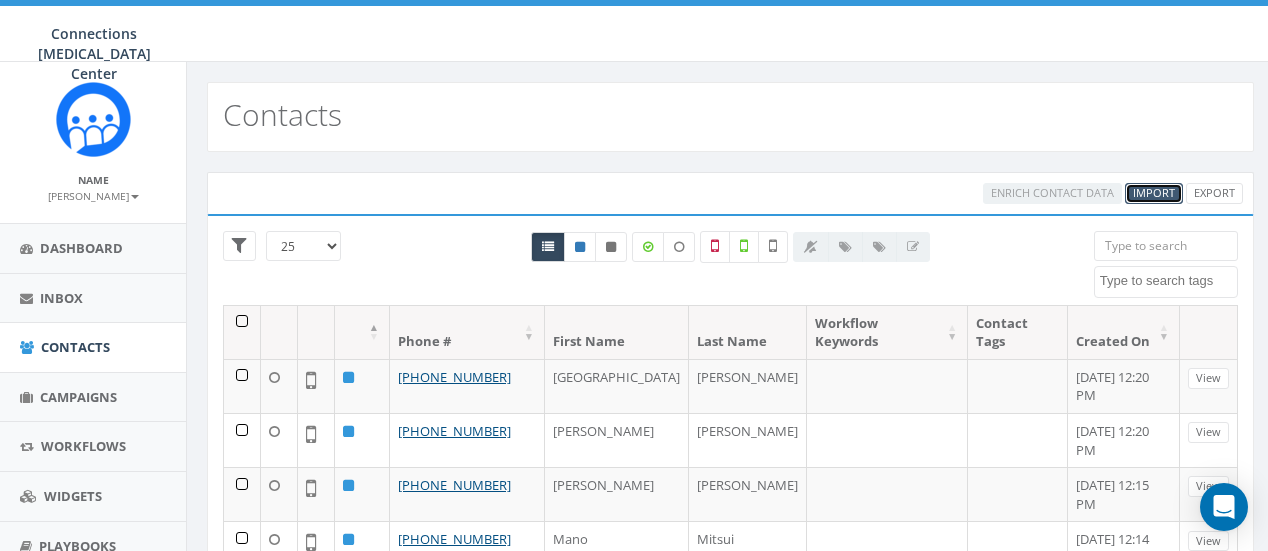 click on "Import" at bounding box center (1154, 192) 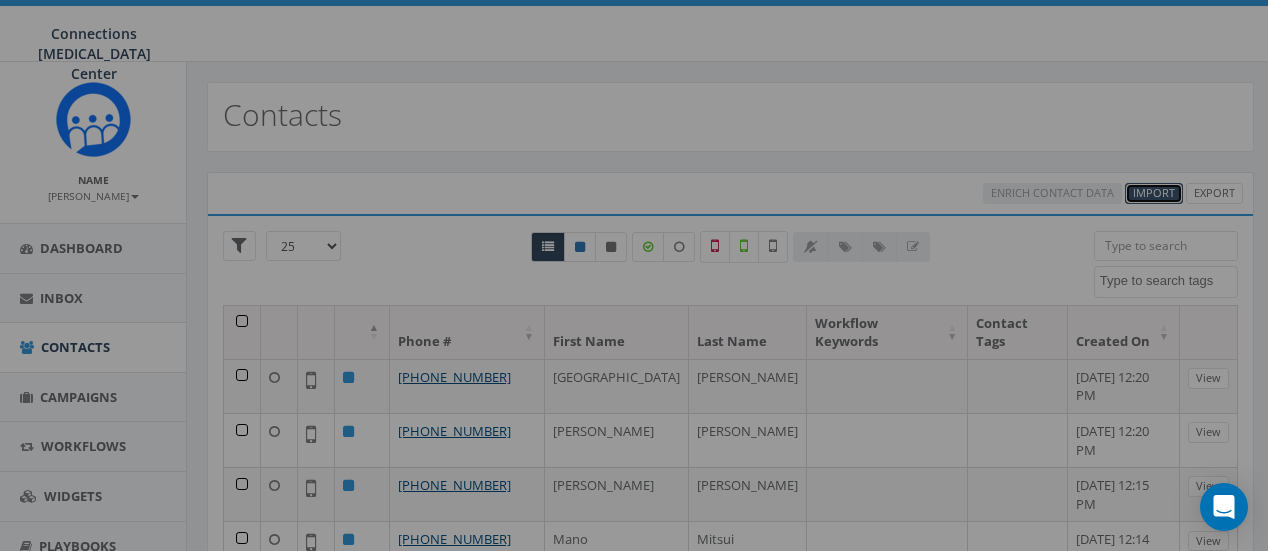 select 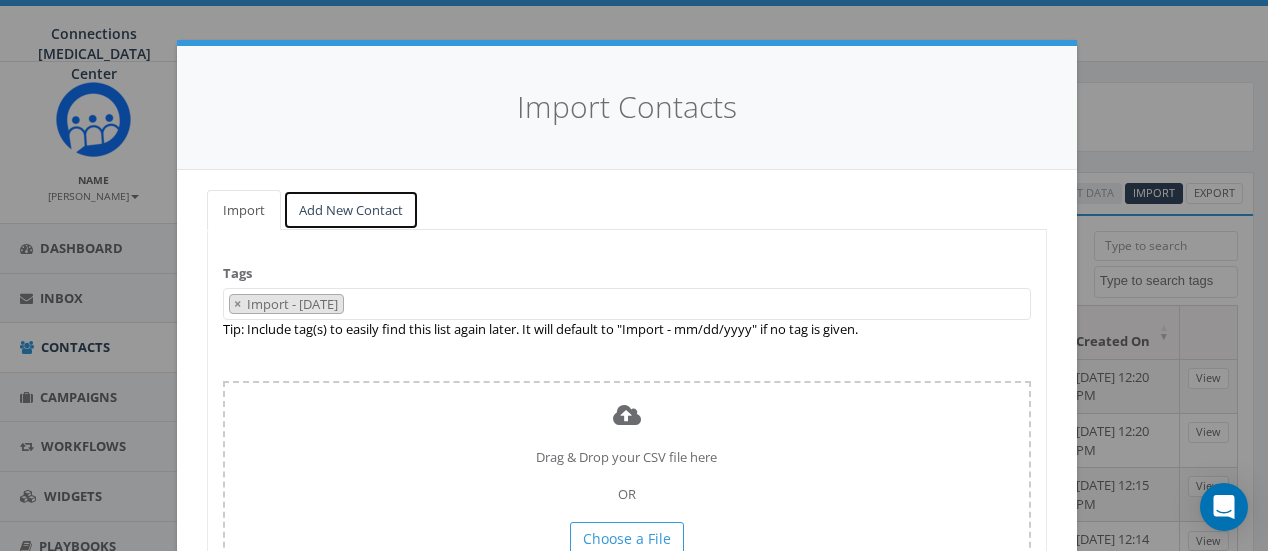 click on "Add New Contact" at bounding box center [351, 210] 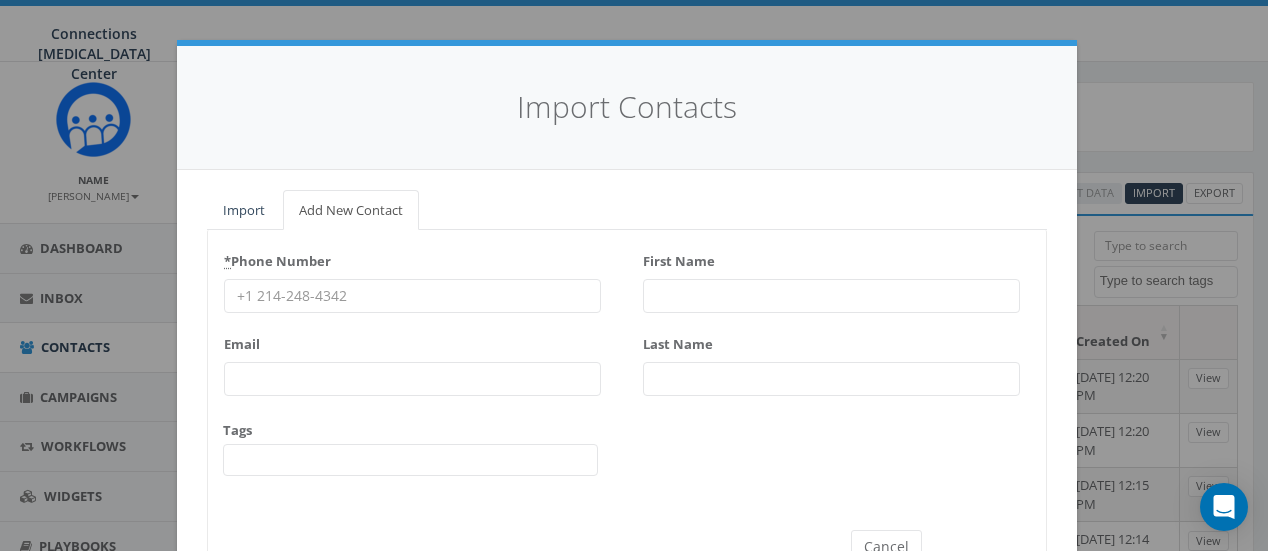 click on "*   Phone Number" at bounding box center [412, 296] 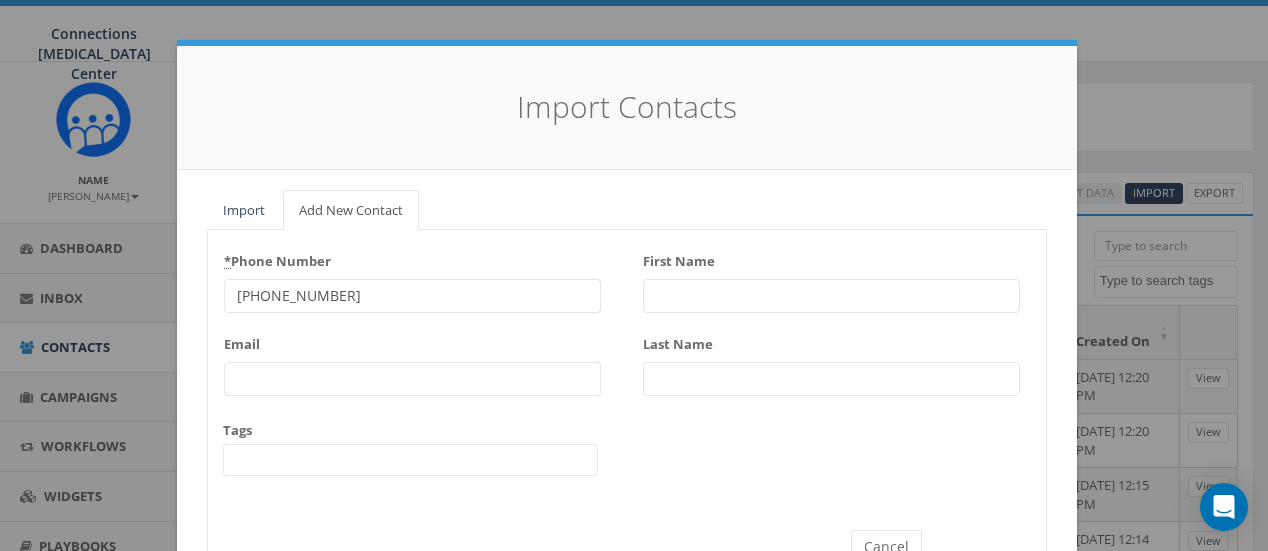 type on "[PHONE_NUMBER]" 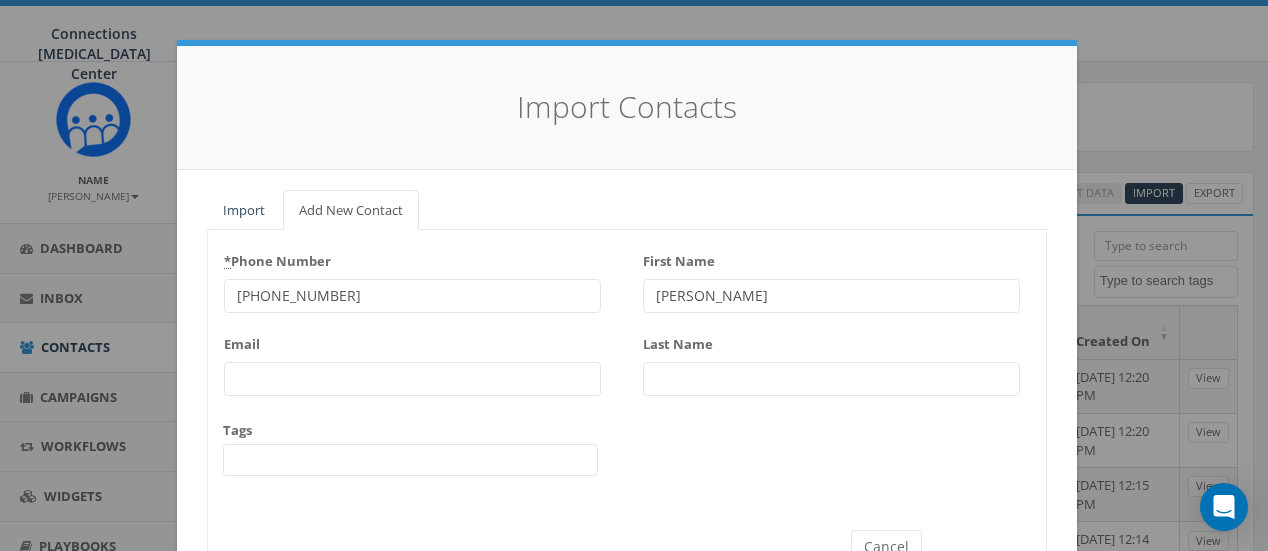 type on "[PERSON_NAME]" 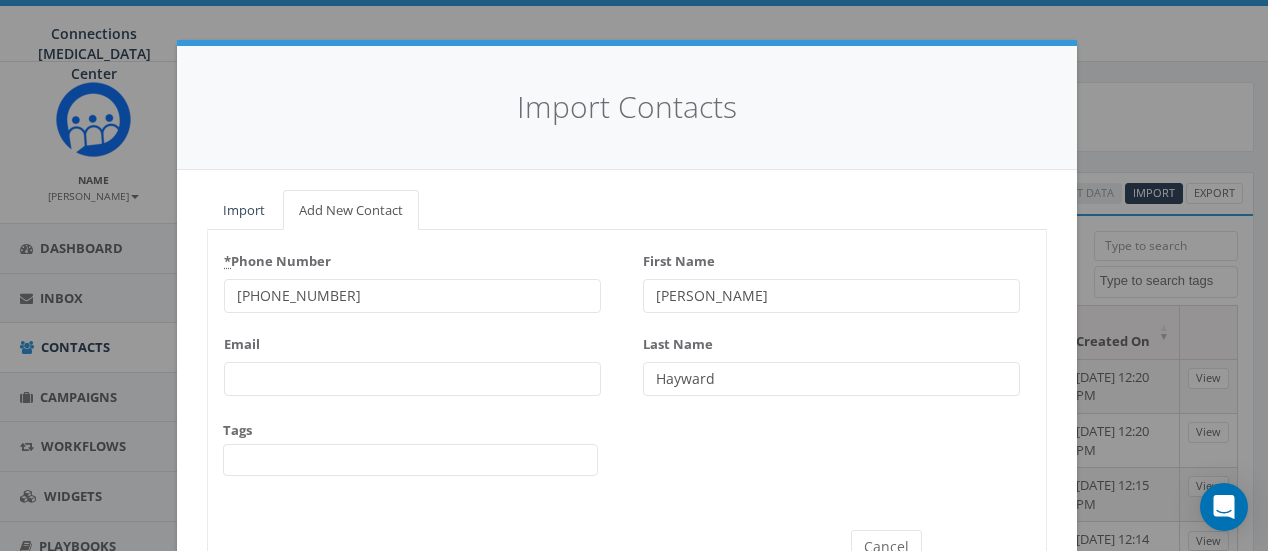 scroll, scrollTop: 47, scrollLeft: 0, axis: vertical 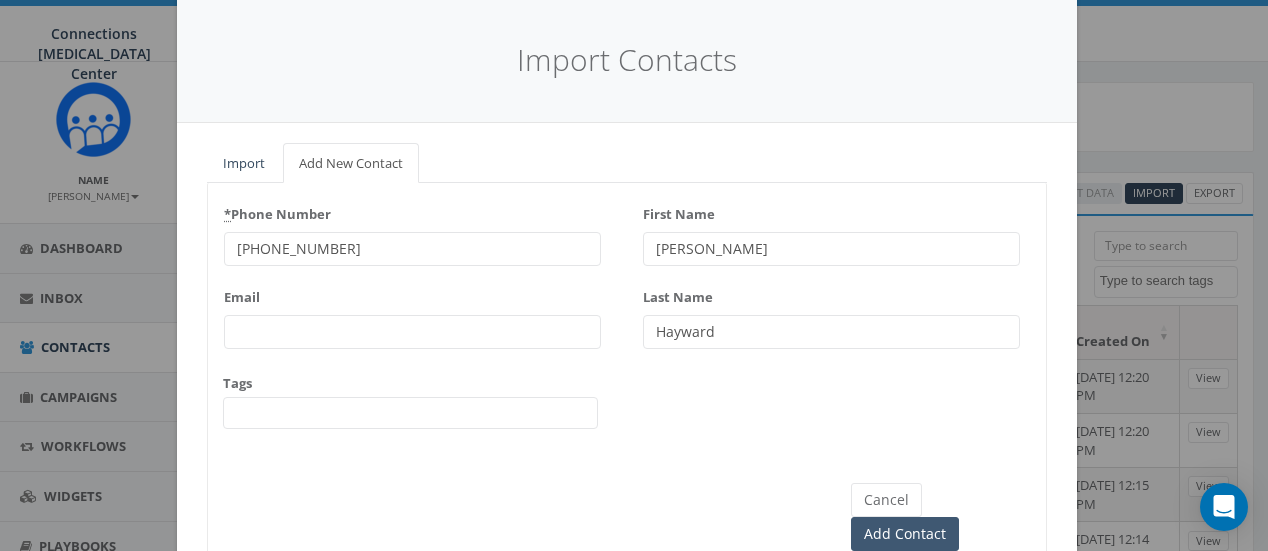 type on "Hayward" 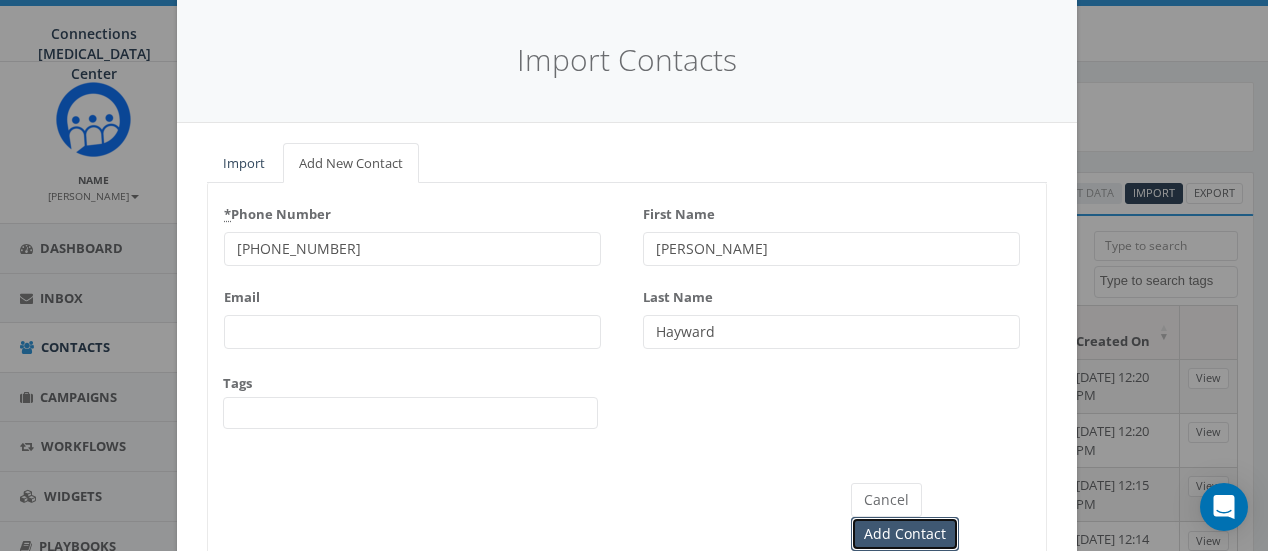 click on "Add Contact" at bounding box center (905, 534) 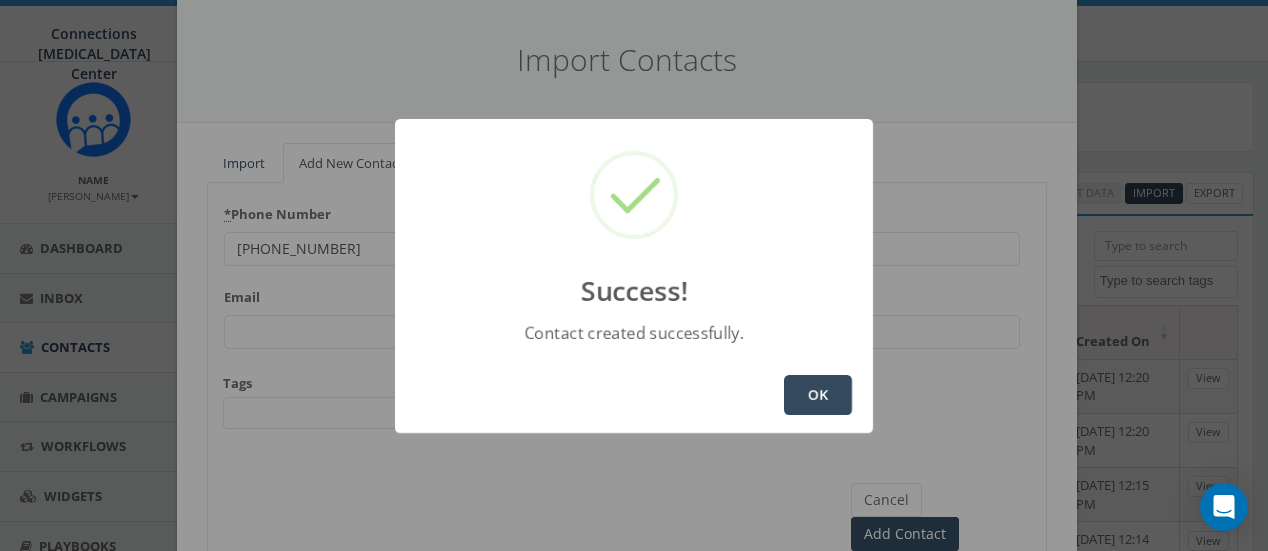 click on "OK" at bounding box center [818, 395] 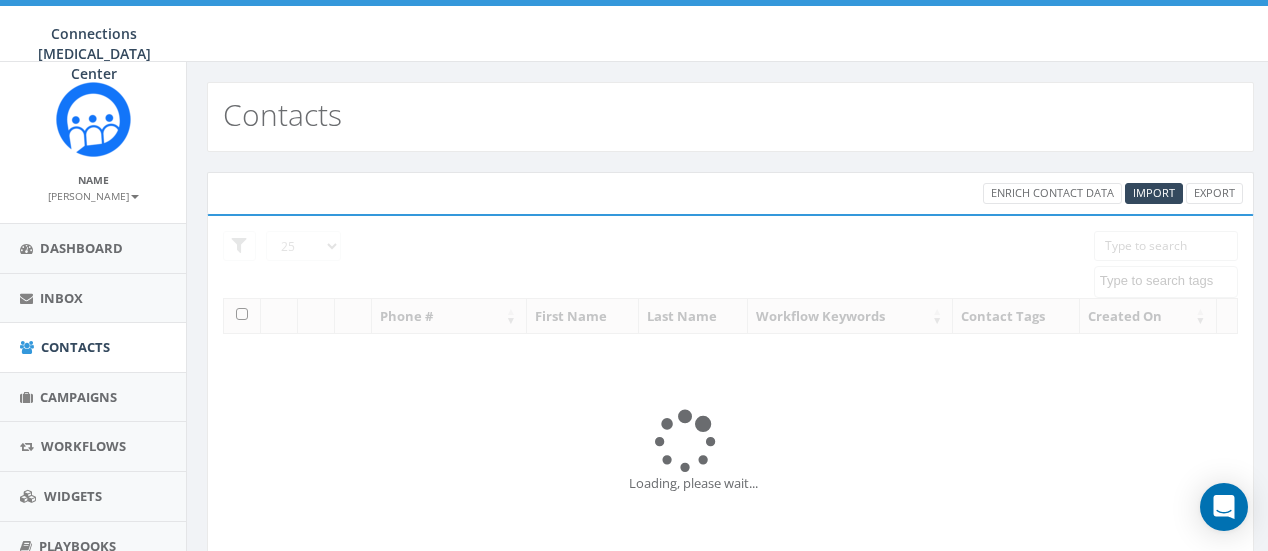 select 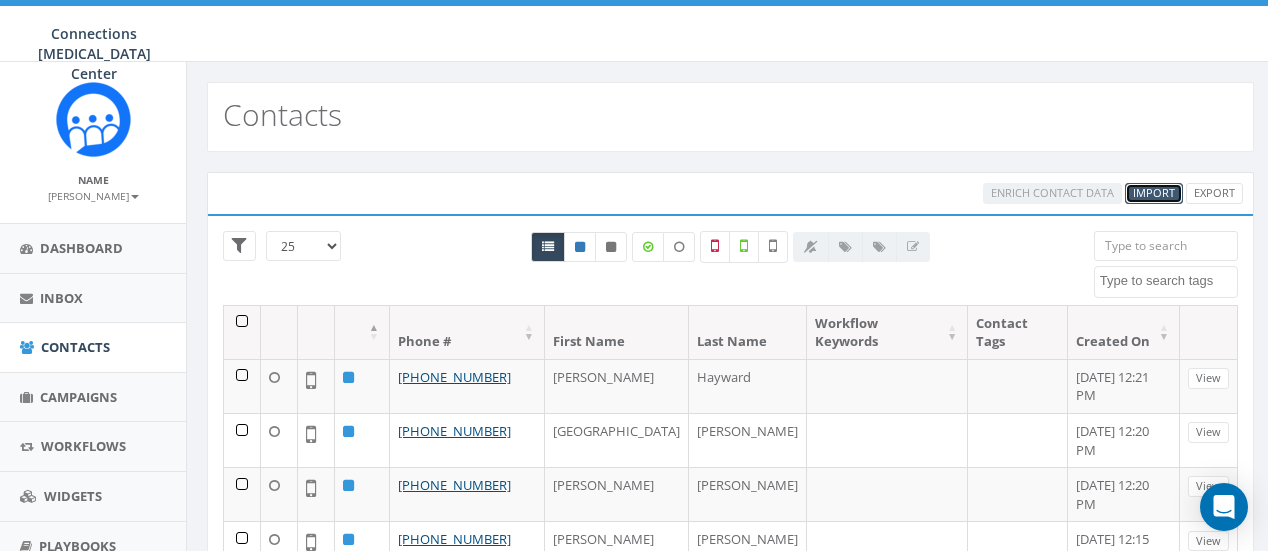 click on "Import" at bounding box center (1154, 192) 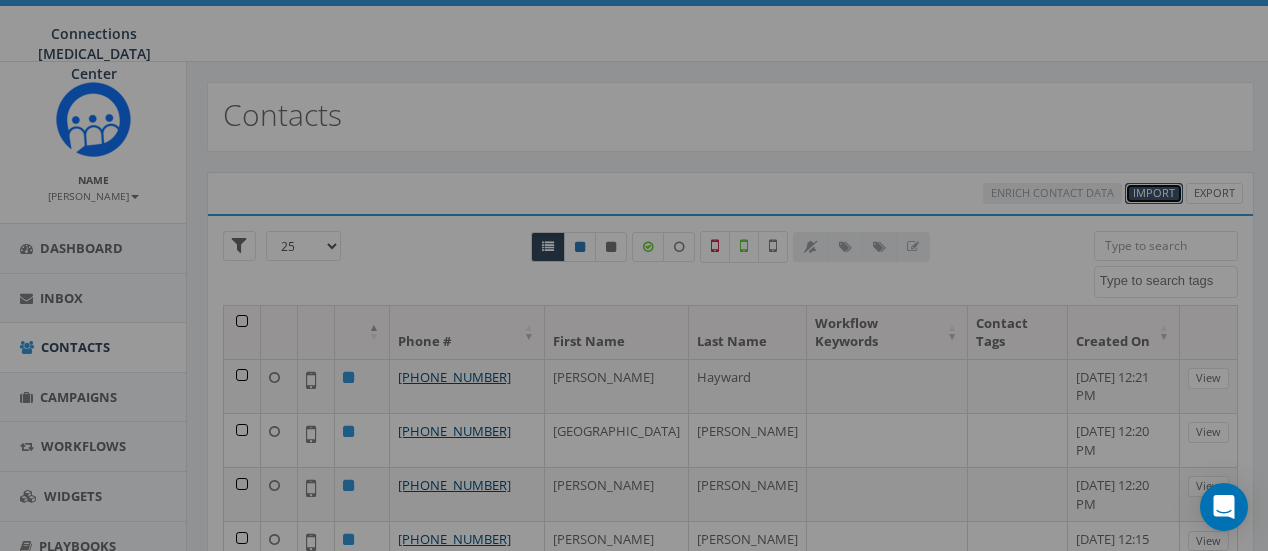 select 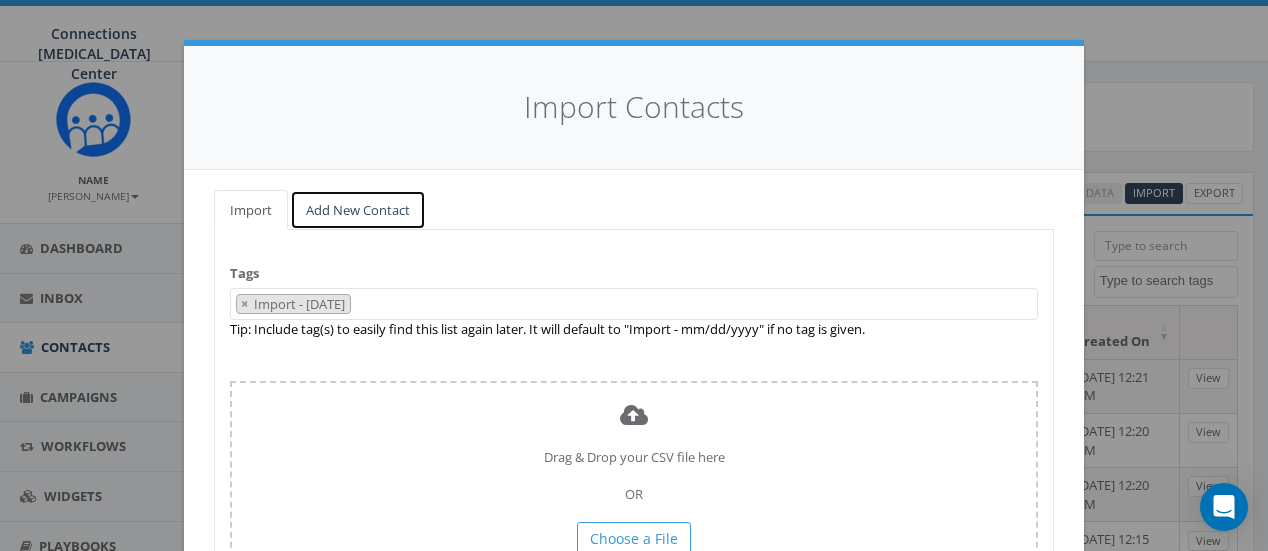 click on "Add New Contact" at bounding box center [358, 210] 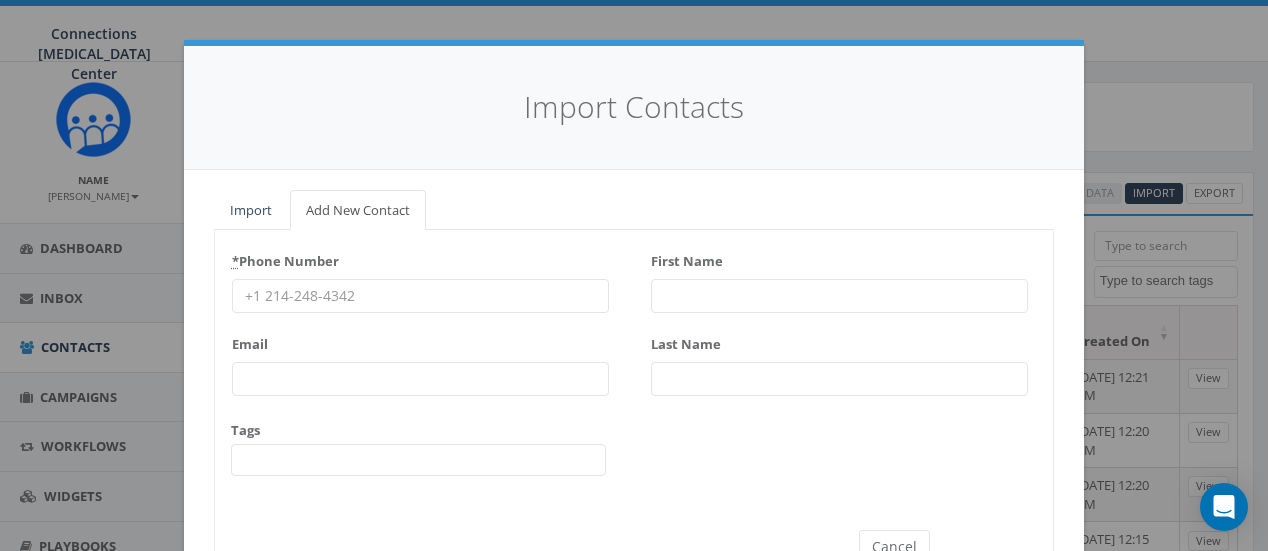 click on "*   Phone Number" at bounding box center [420, 296] 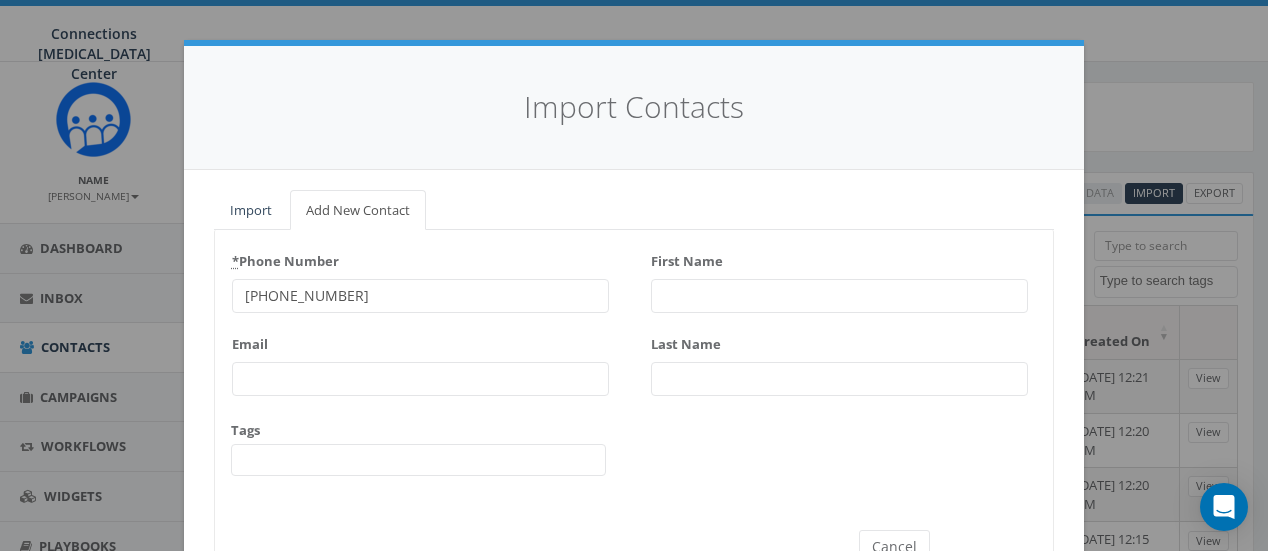 type on "603-969-1666" 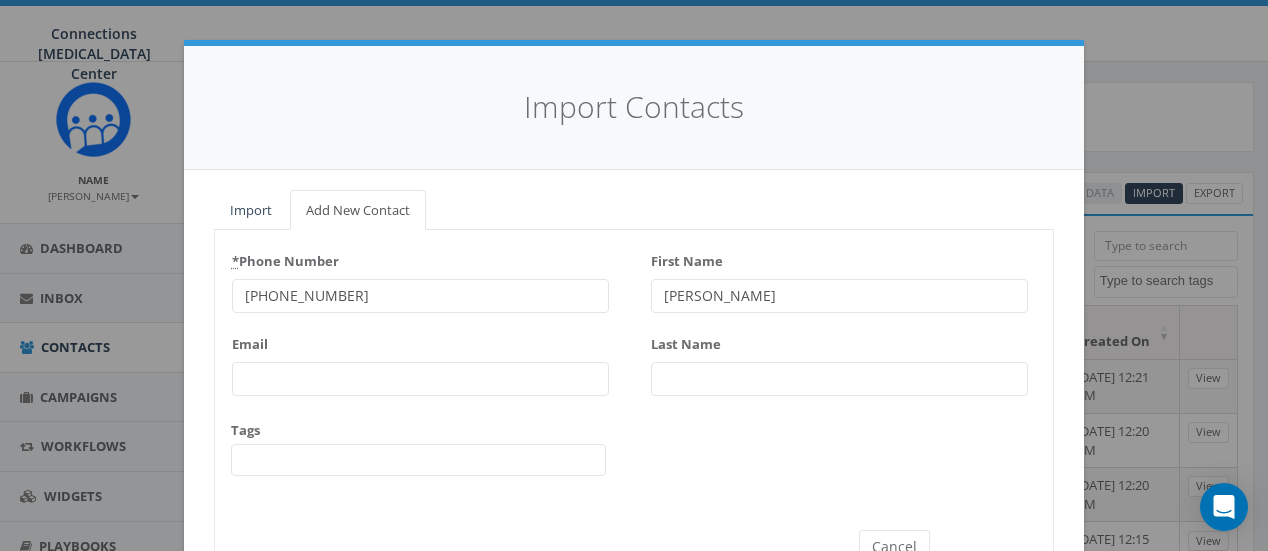 type on "[PERSON_NAME]" 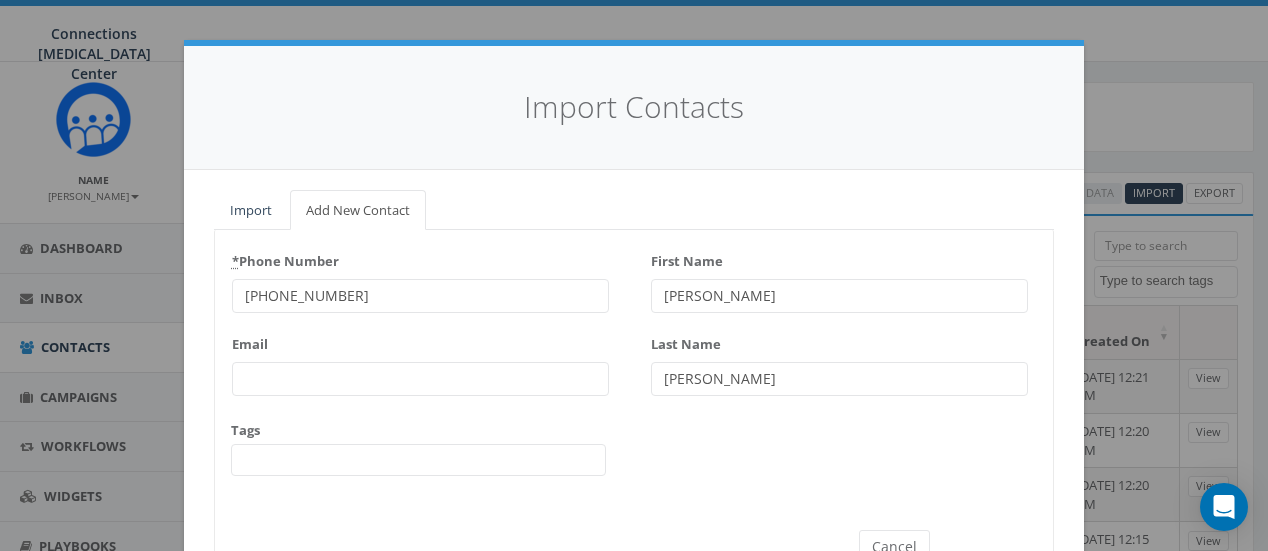 scroll, scrollTop: 72, scrollLeft: 0, axis: vertical 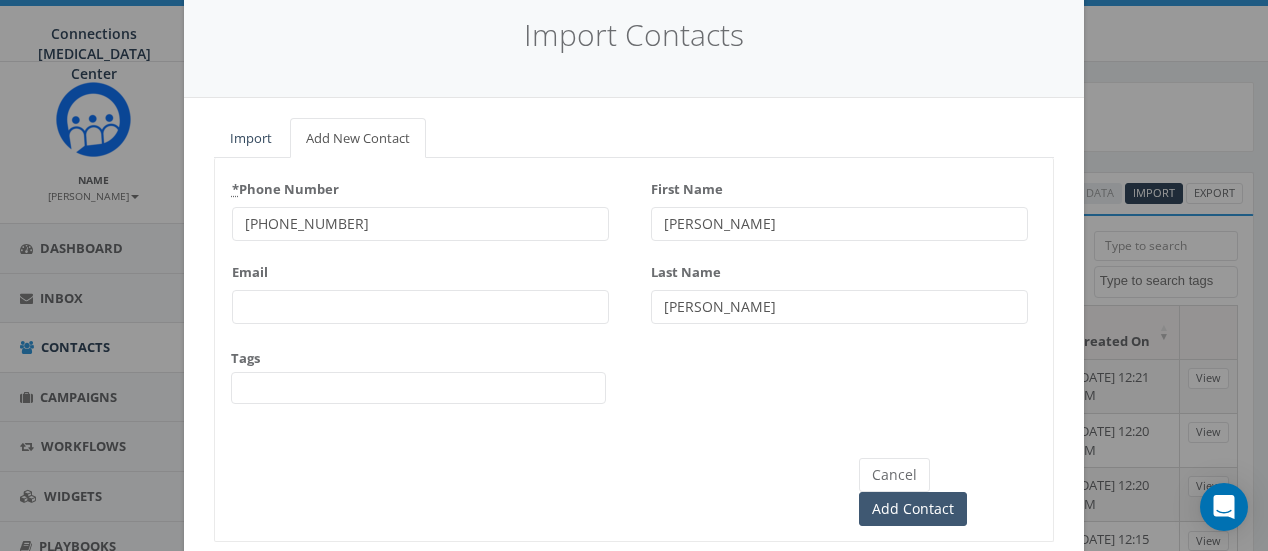 type on "[PERSON_NAME]" 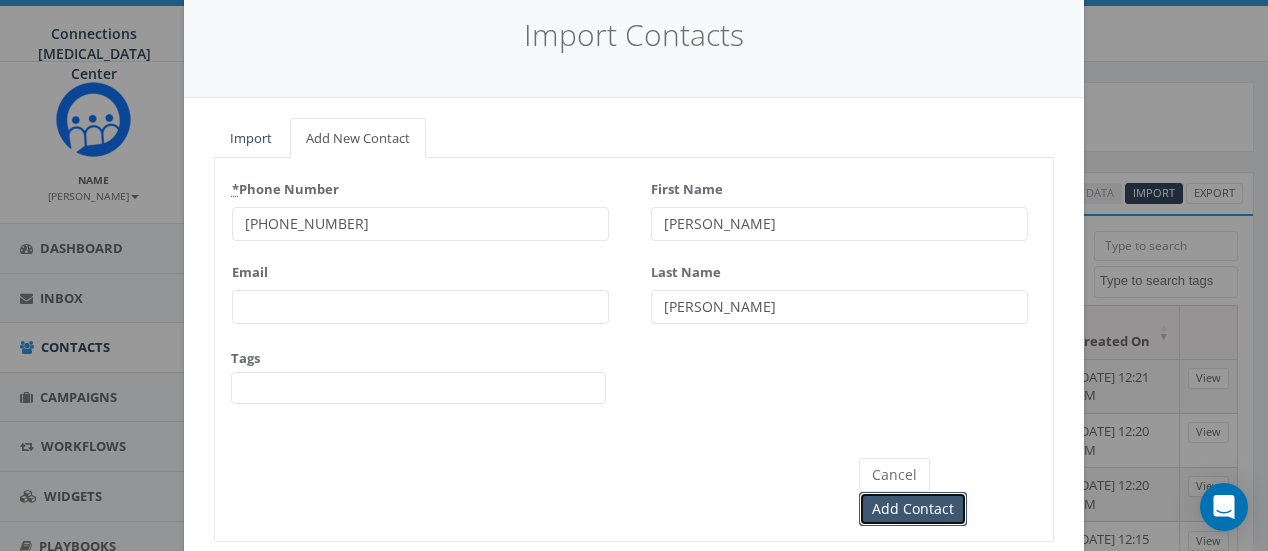 click on "Add Contact" at bounding box center [913, 509] 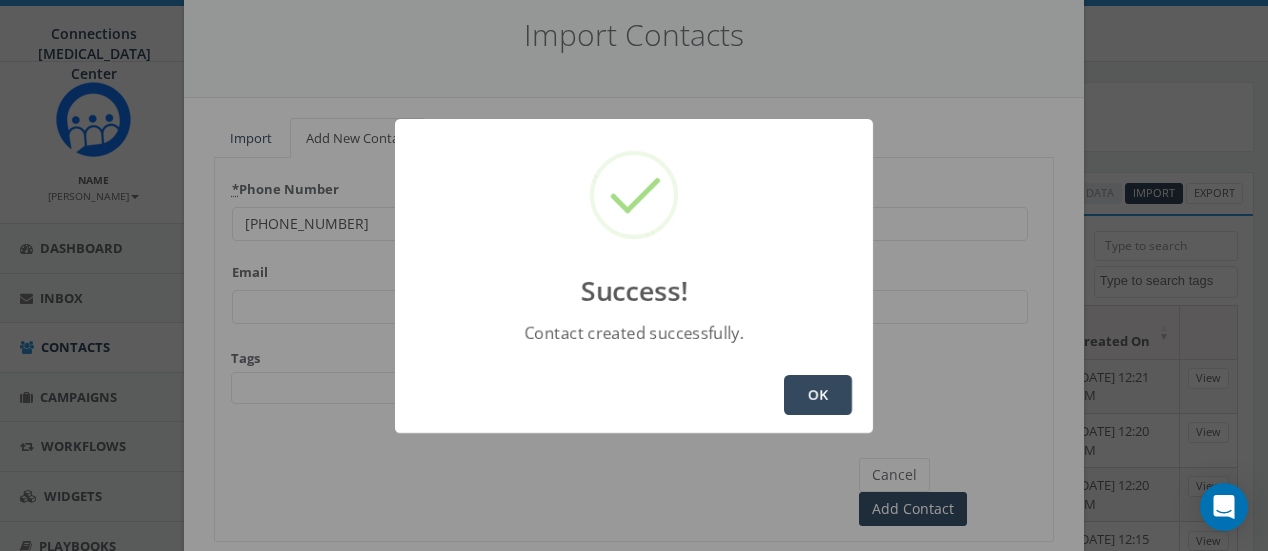 click on "OK" at bounding box center (818, 395) 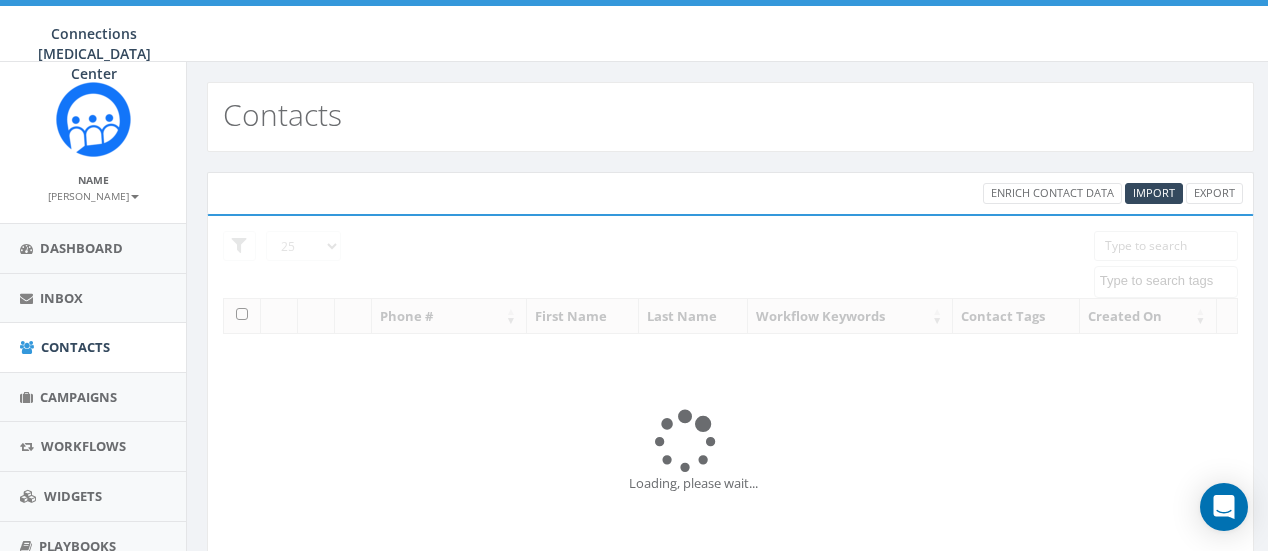 select 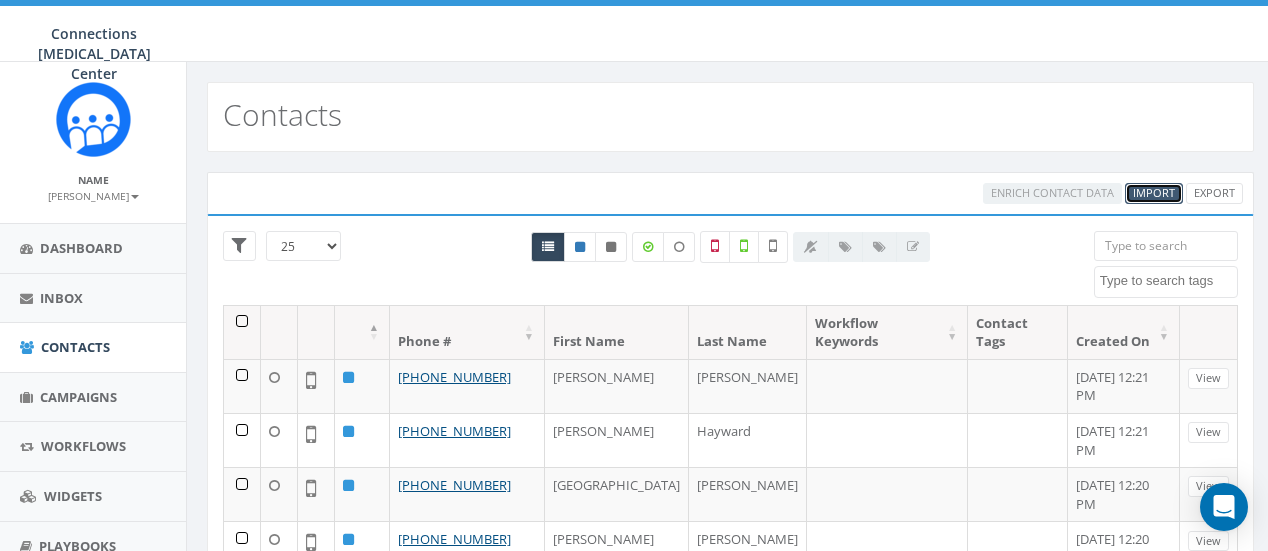 click on "Import" at bounding box center (1154, 192) 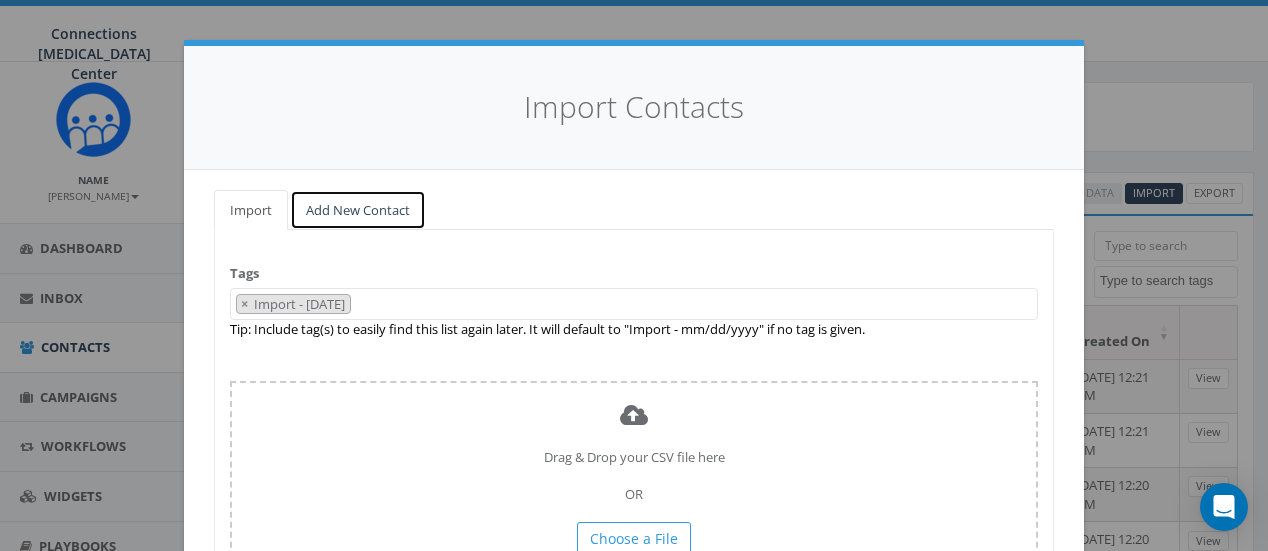 click on "Add New Contact" at bounding box center (358, 210) 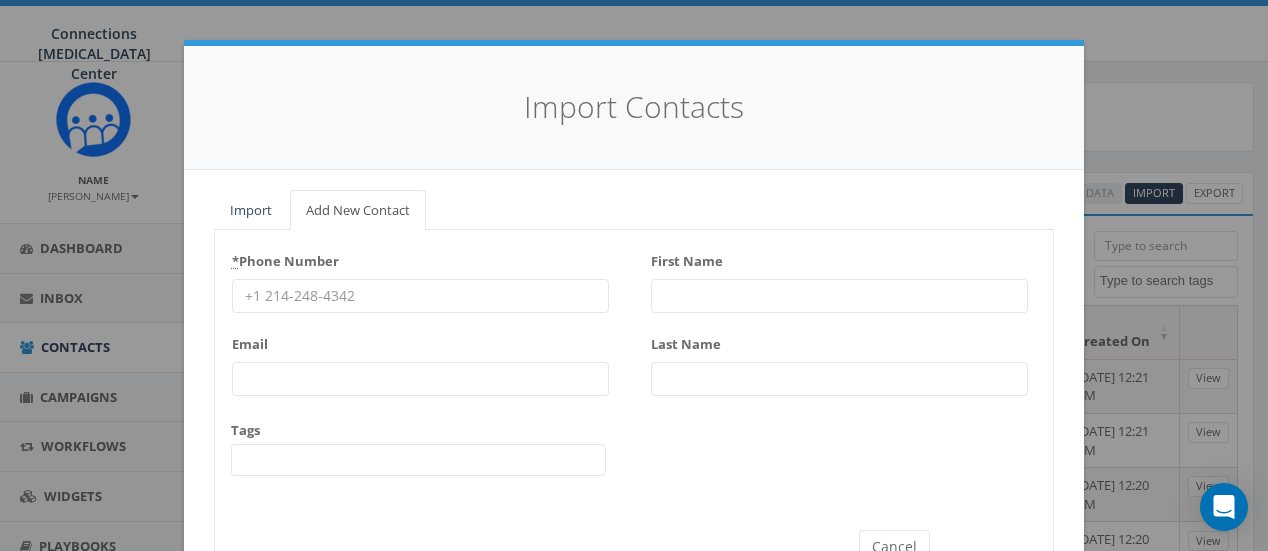 click on "*   Phone Number" at bounding box center [420, 279] 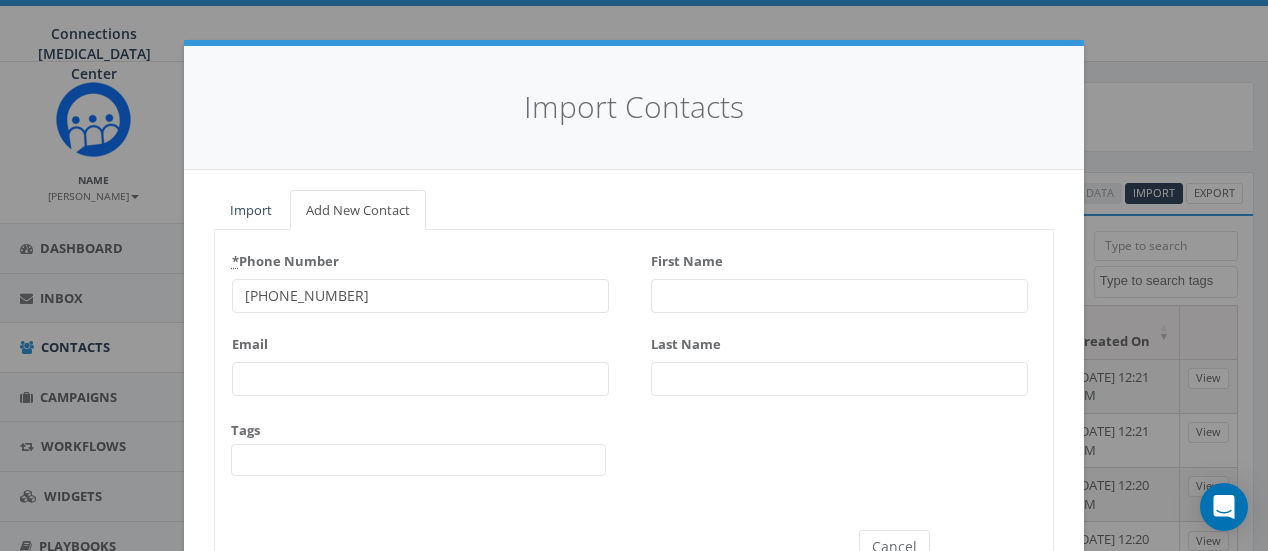type on "603-583-1512" 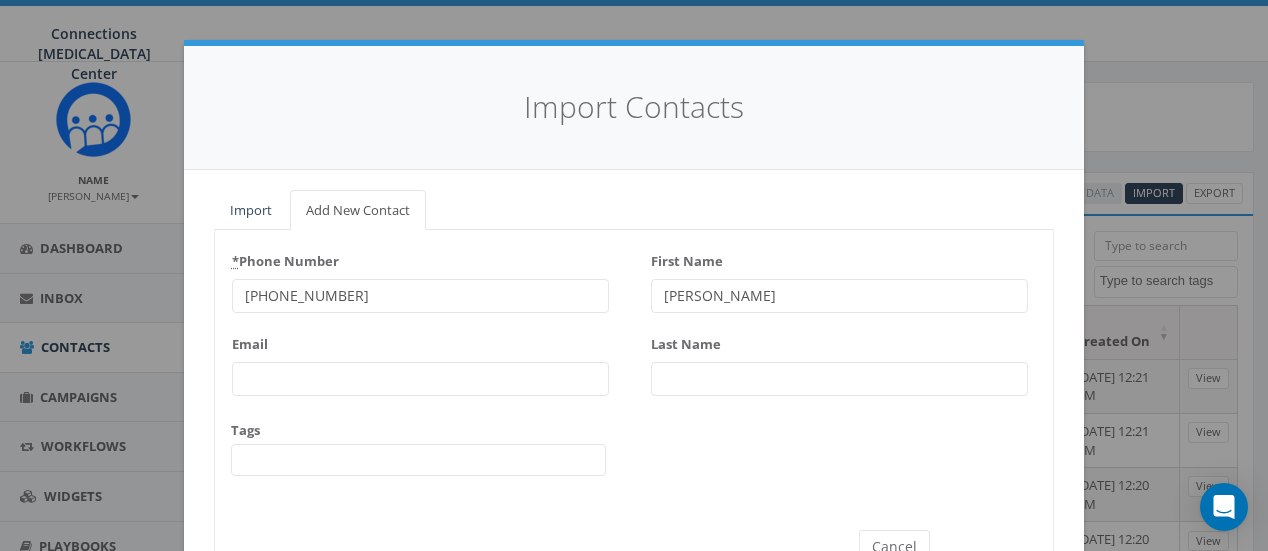 type on "[PERSON_NAME]" 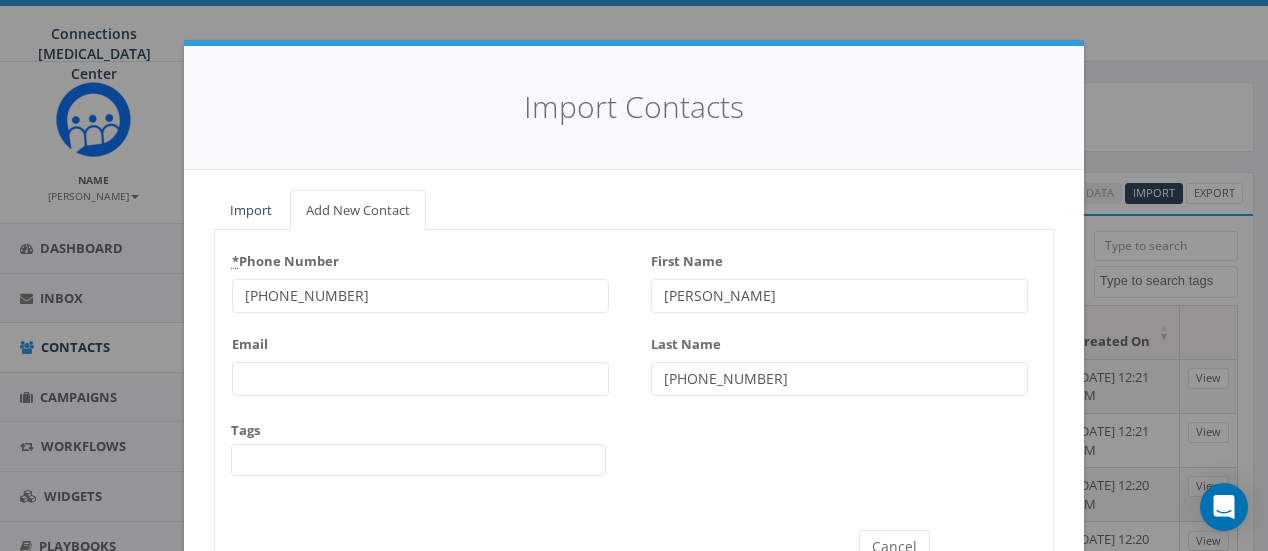 drag, startPoint x: 762, startPoint y: 386, endPoint x: 620, endPoint y: 386, distance: 142 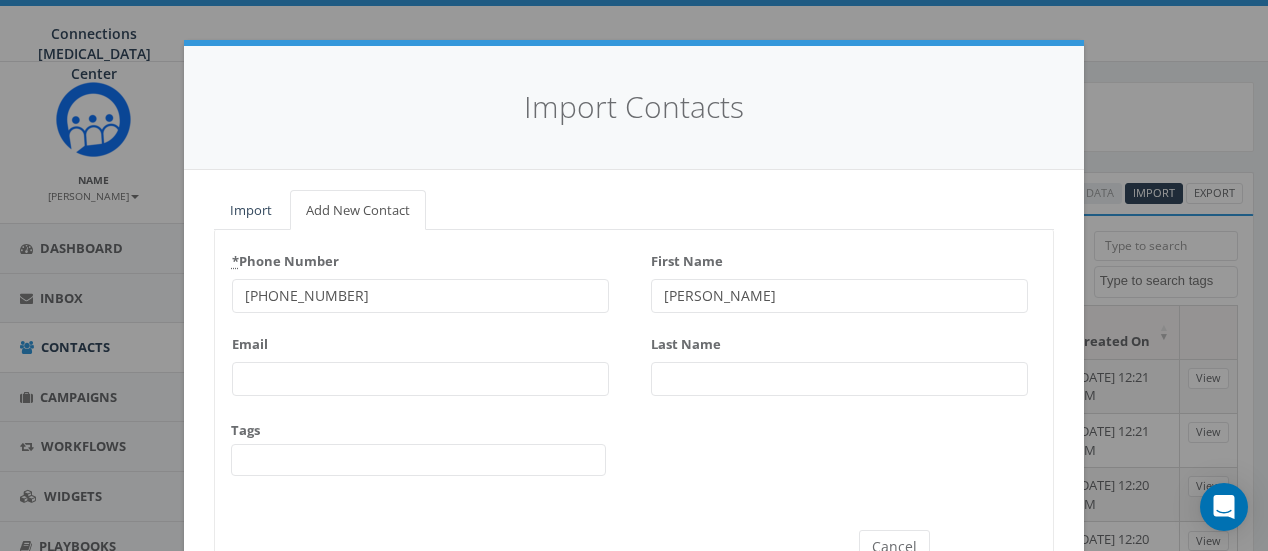 paste on "[PERSON_NAME]" 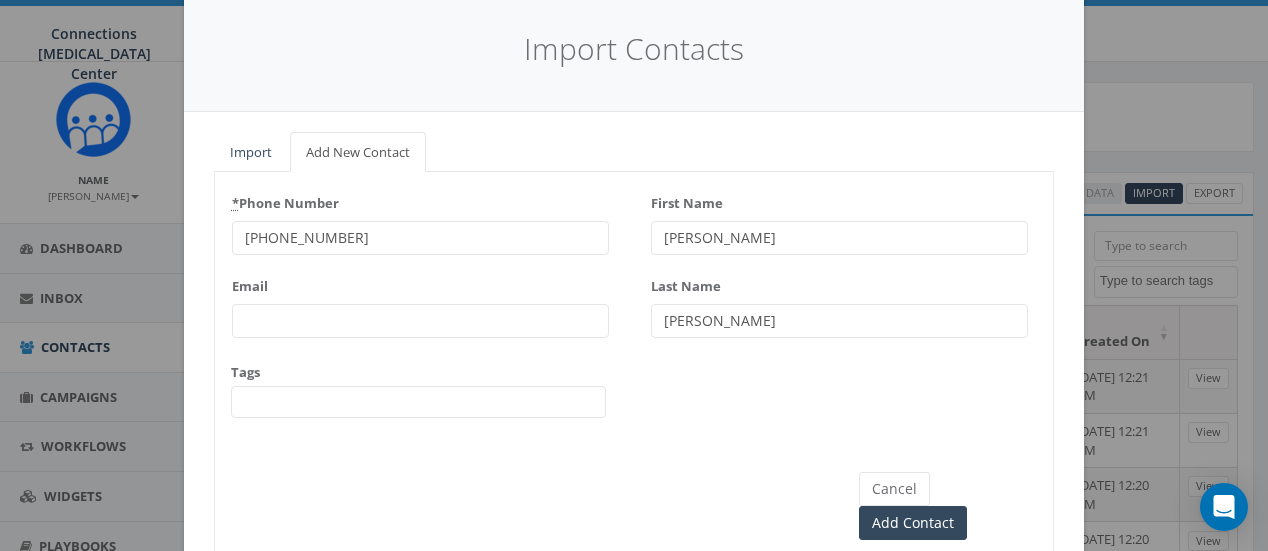 scroll, scrollTop: 59, scrollLeft: 0, axis: vertical 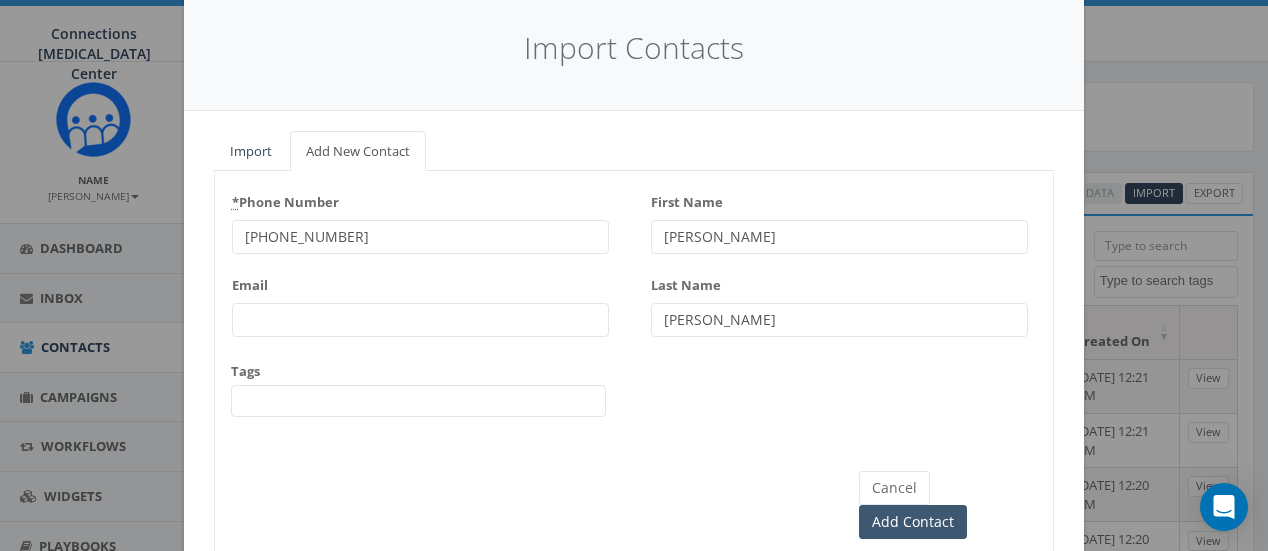 type on "[PERSON_NAME]" 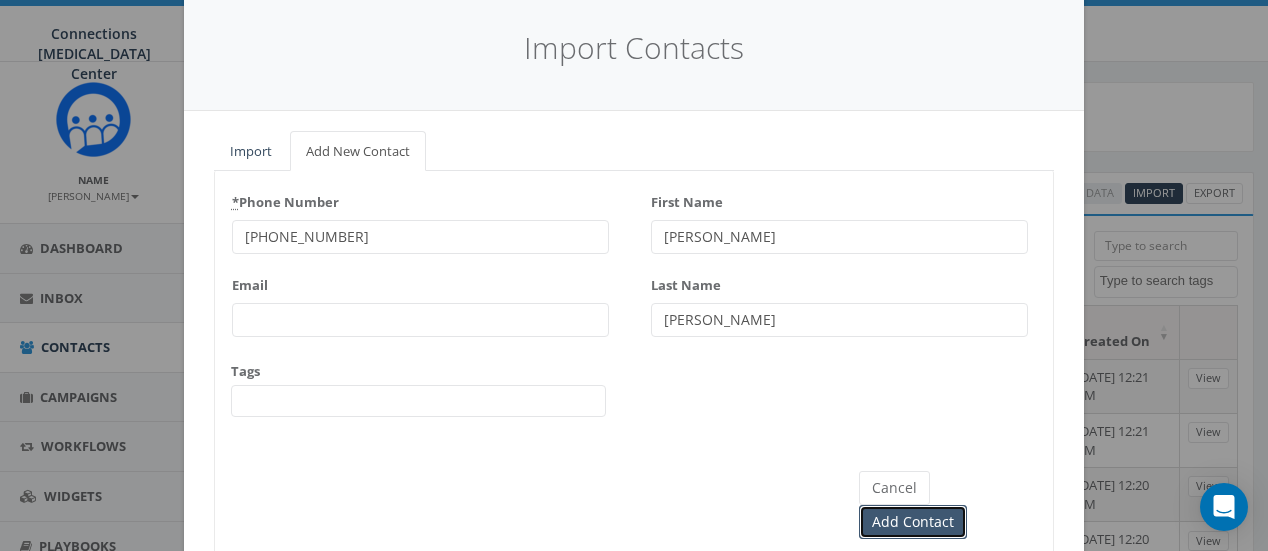 click on "Add Contact" at bounding box center (913, 522) 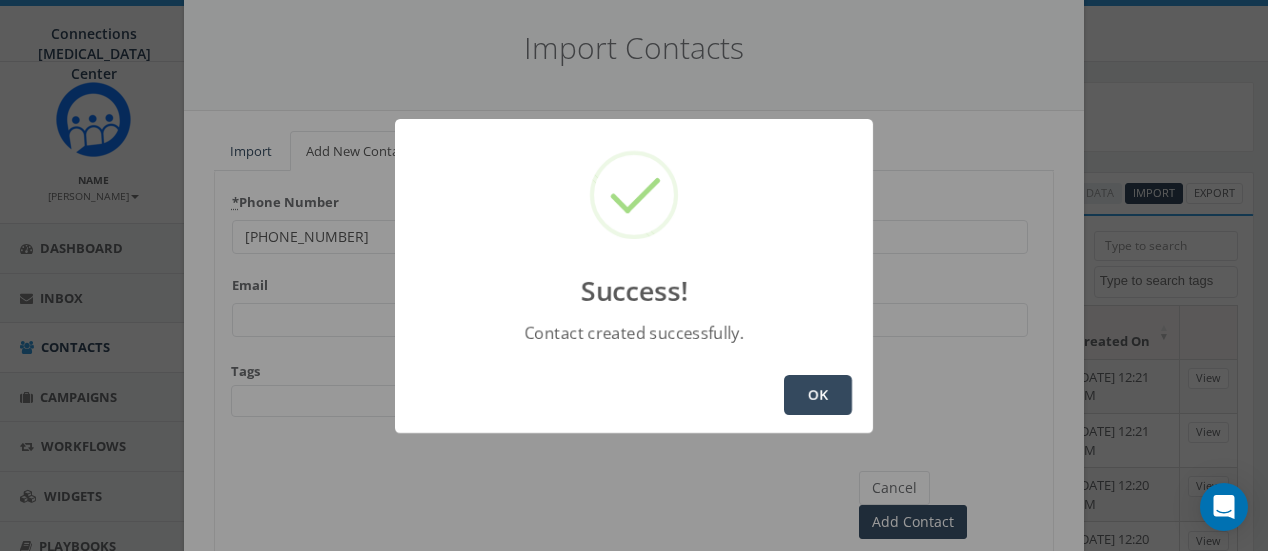 click on "OK" at bounding box center (818, 395) 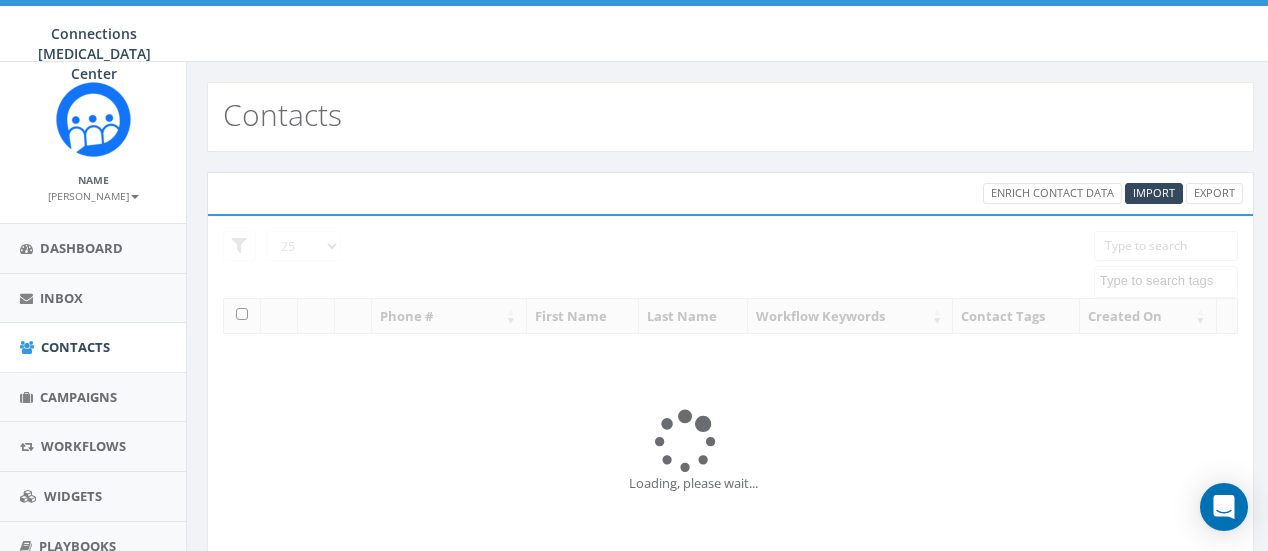 select 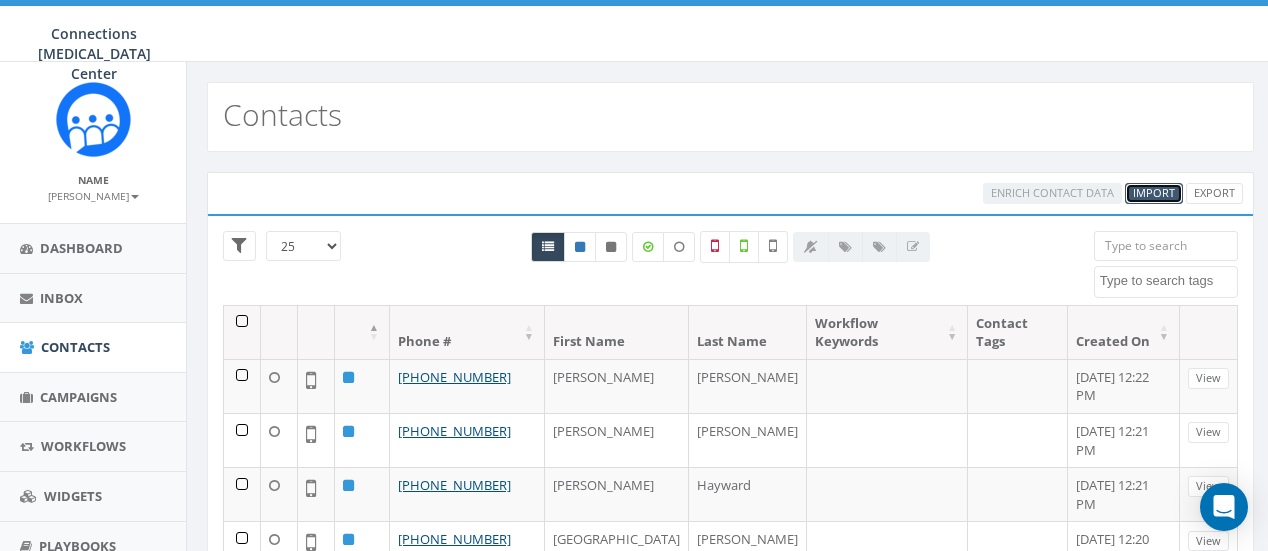 click on "Import" at bounding box center (1154, 192) 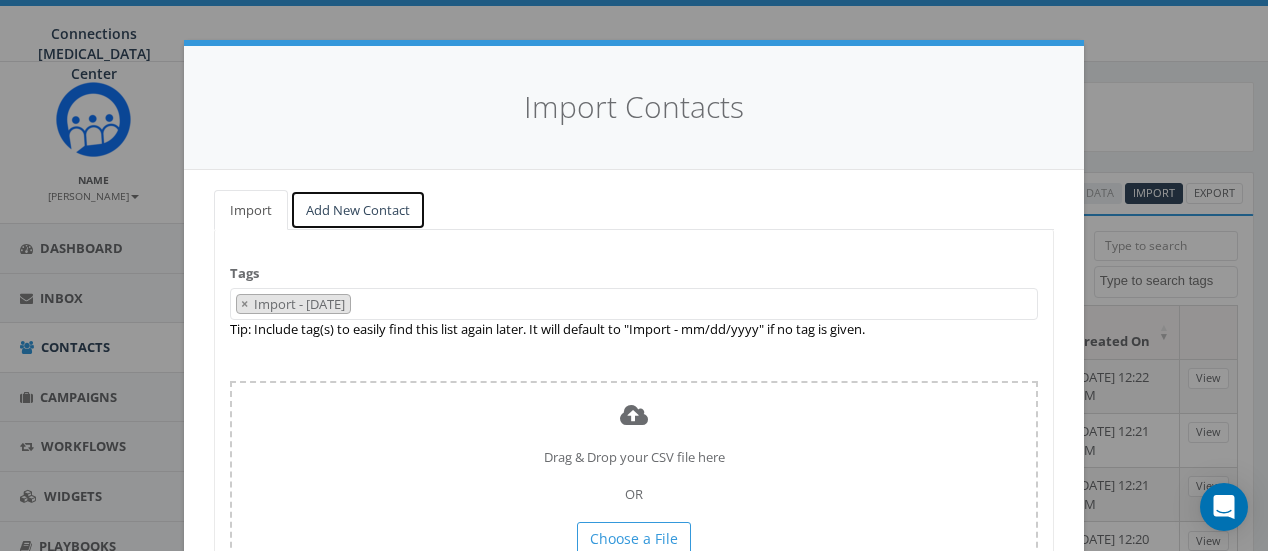 click on "Add New Contact" at bounding box center (358, 210) 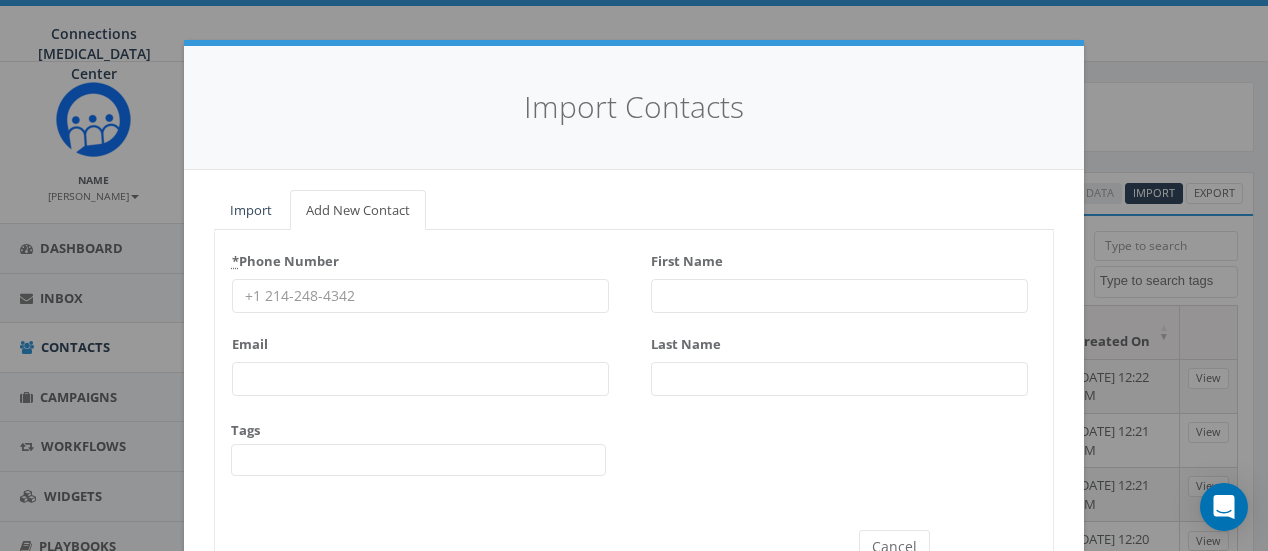 click on "*   Phone Number" at bounding box center [420, 296] 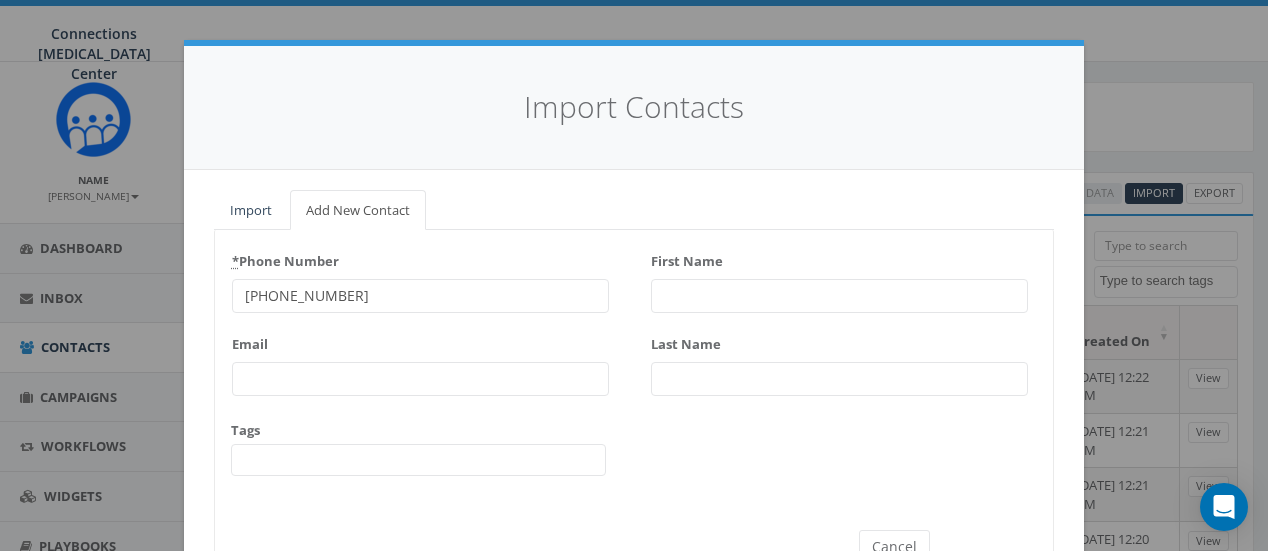 type on "[PHONE_NUMBER]" 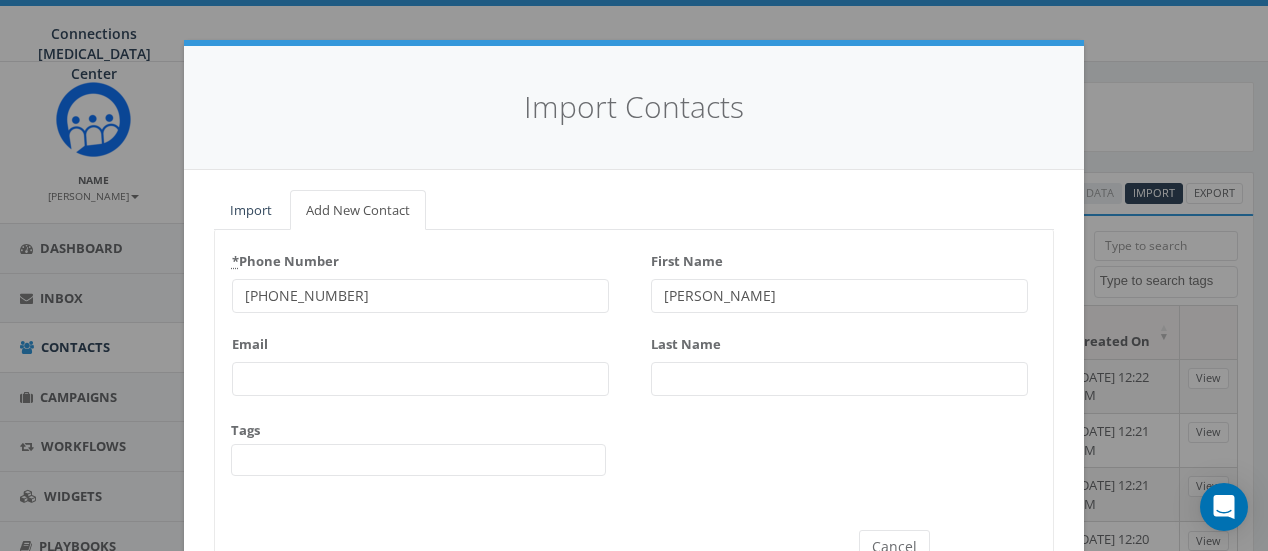 type on "[PERSON_NAME]" 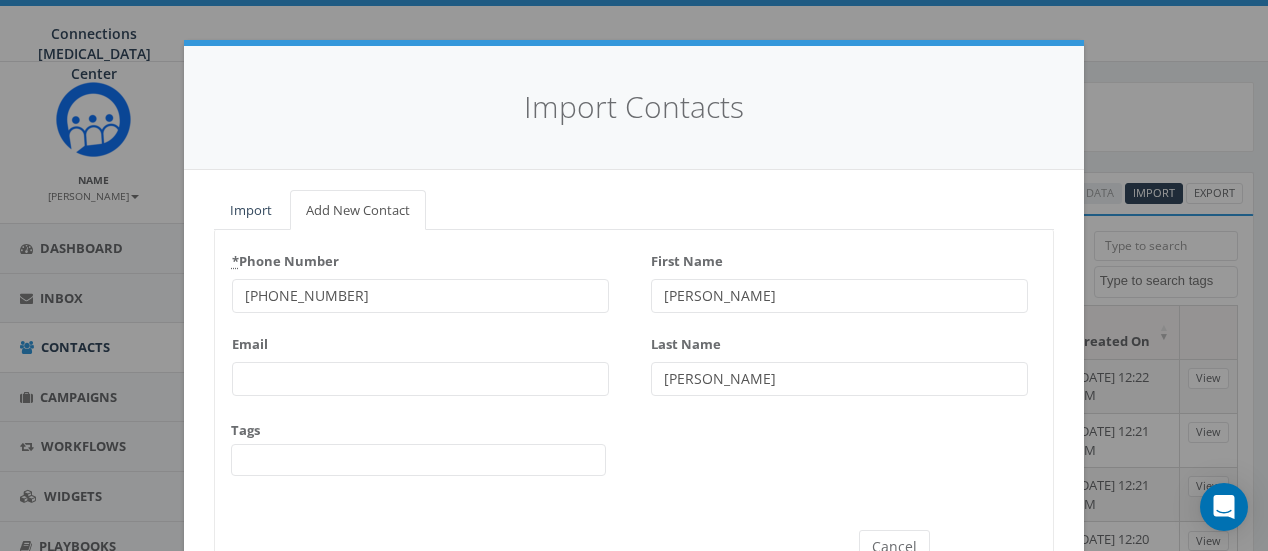 scroll, scrollTop: 101, scrollLeft: 0, axis: vertical 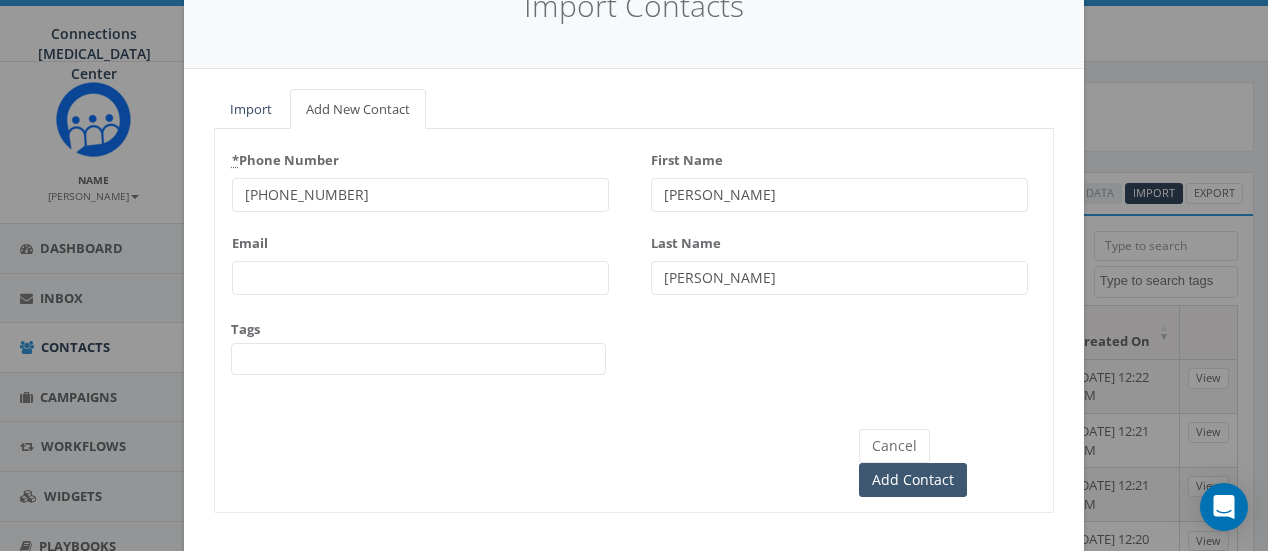 type on "[PERSON_NAME]" 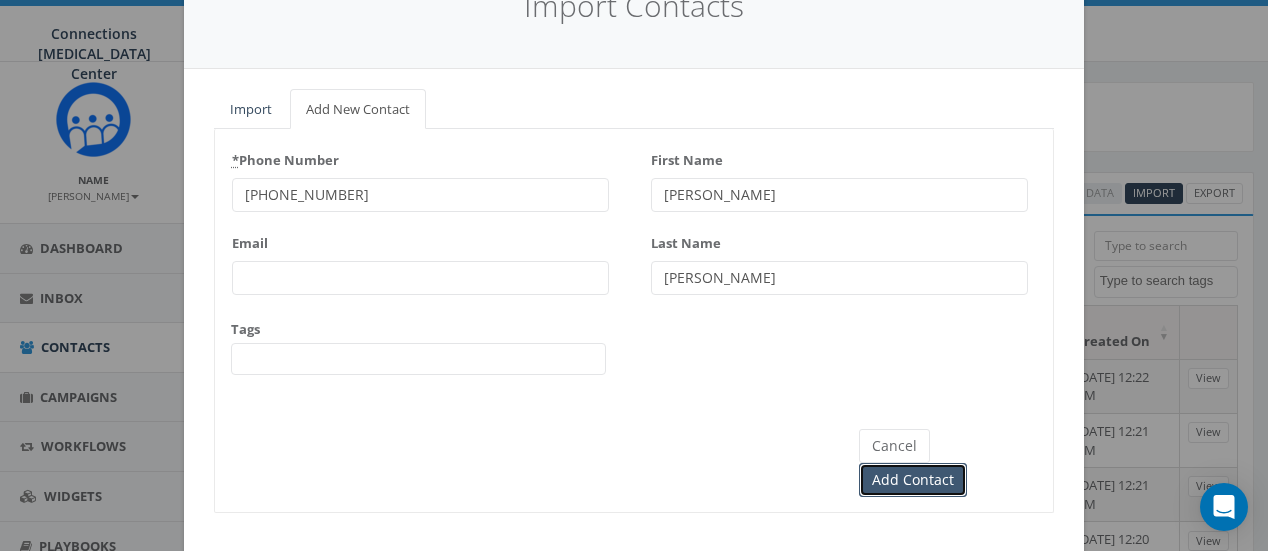 click on "Add Contact" at bounding box center (913, 480) 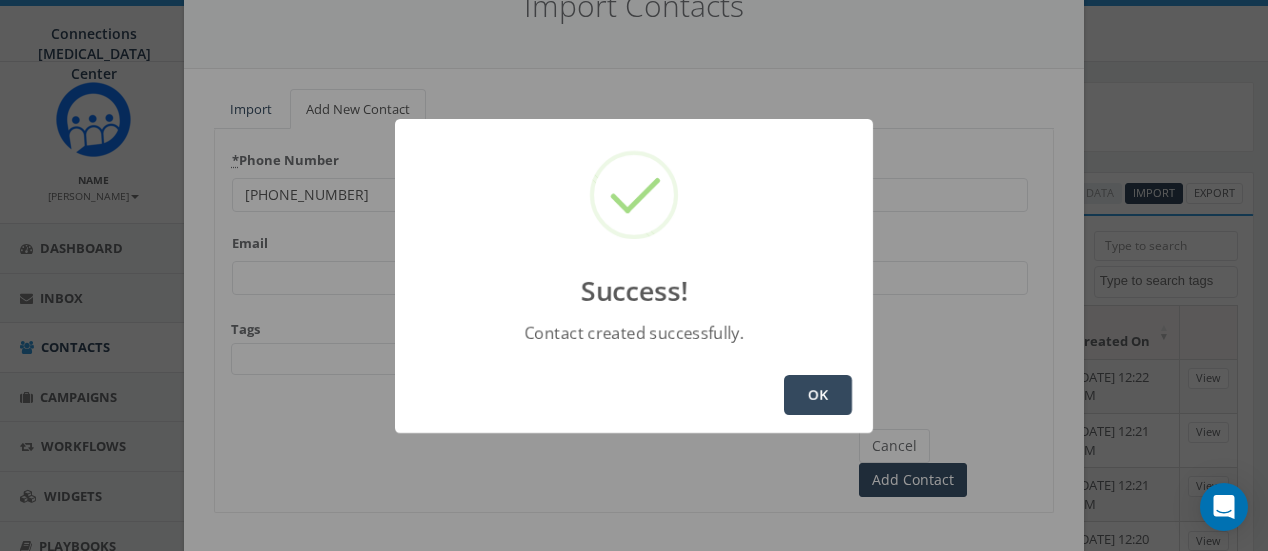 click on "OK" at bounding box center [818, 395] 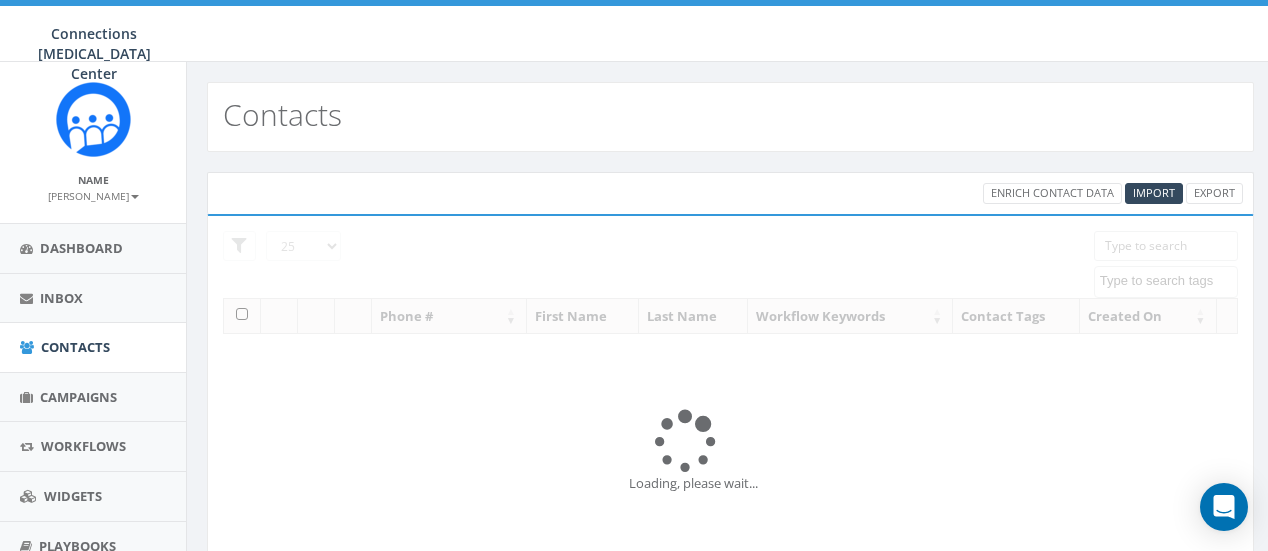 select 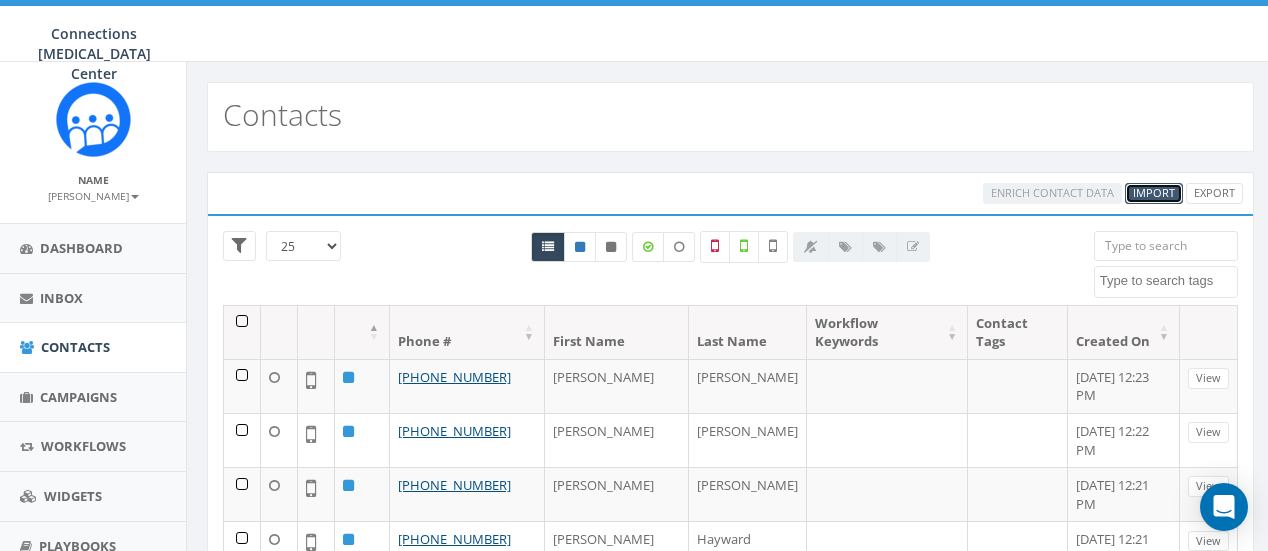 click on "Import" at bounding box center (1154, 192) 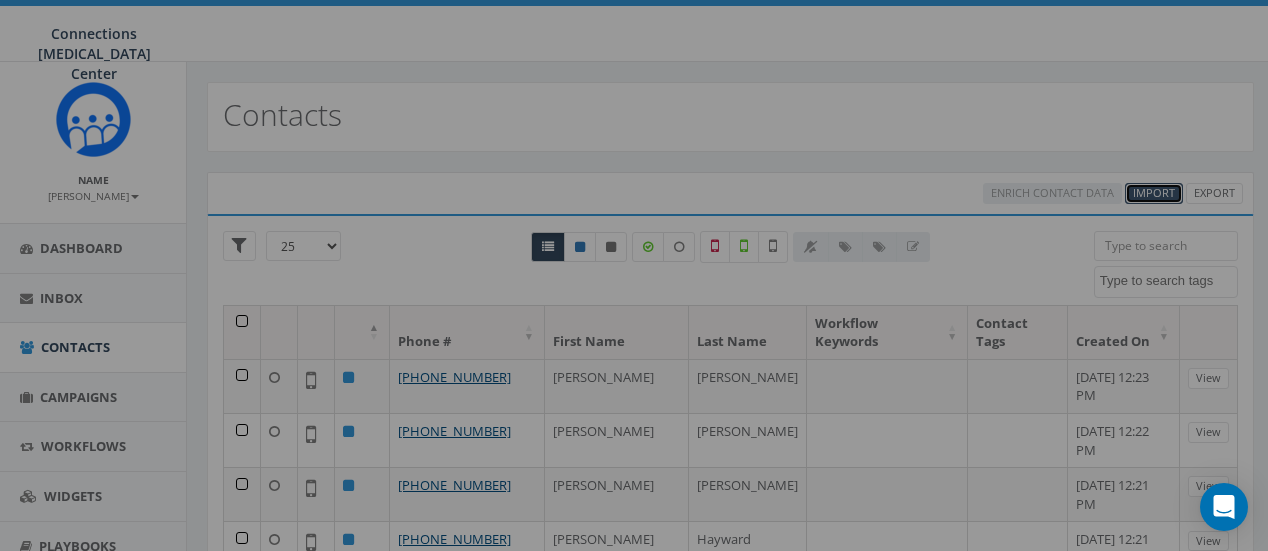 select 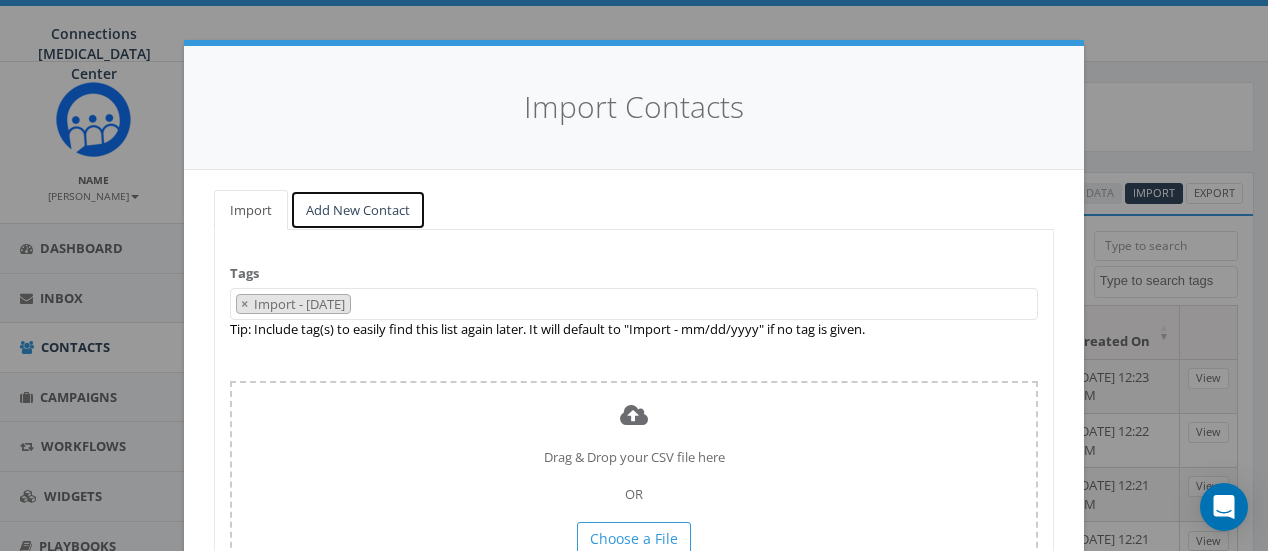 click on "Add New Contact" at bounding box center [358, 210] 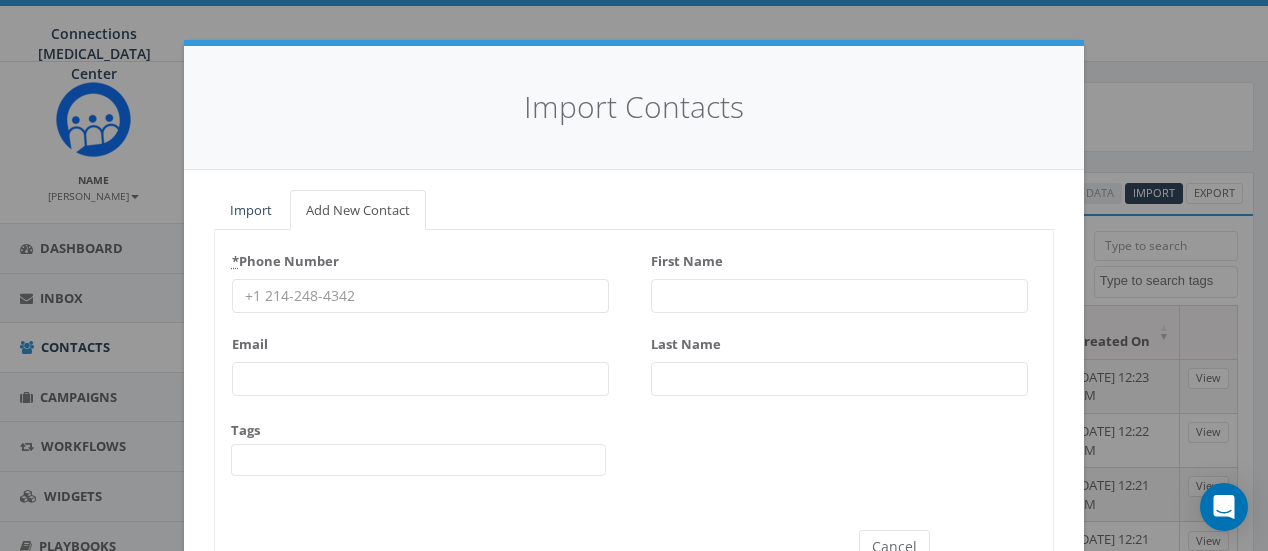click on "*   Phone Number" at bounding box center (420, 296) 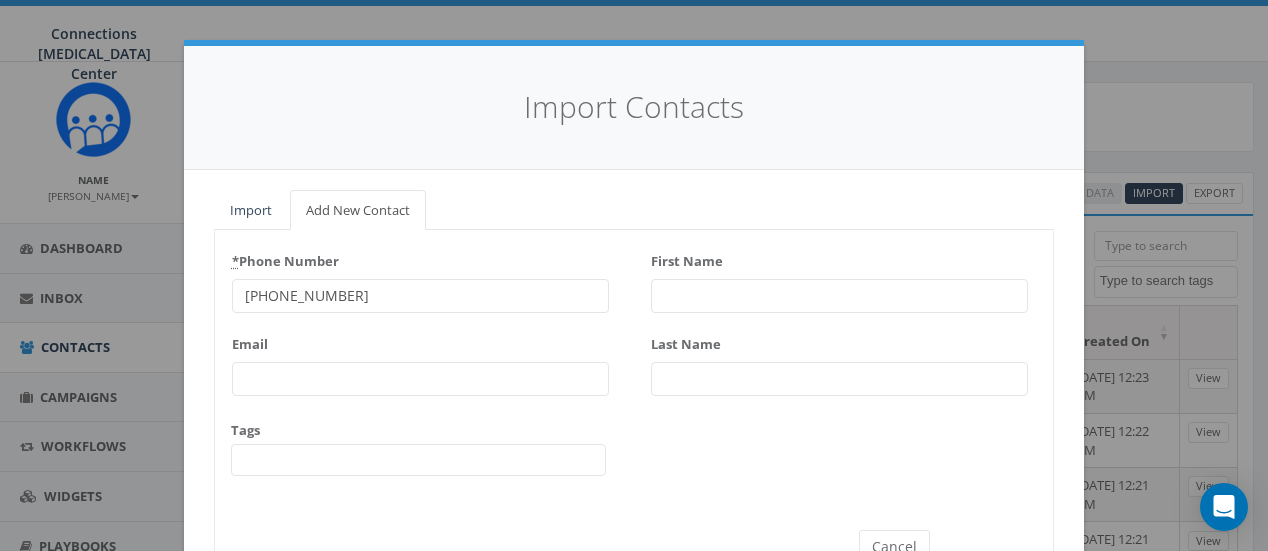 type on "[PHONE_NUMBER]" 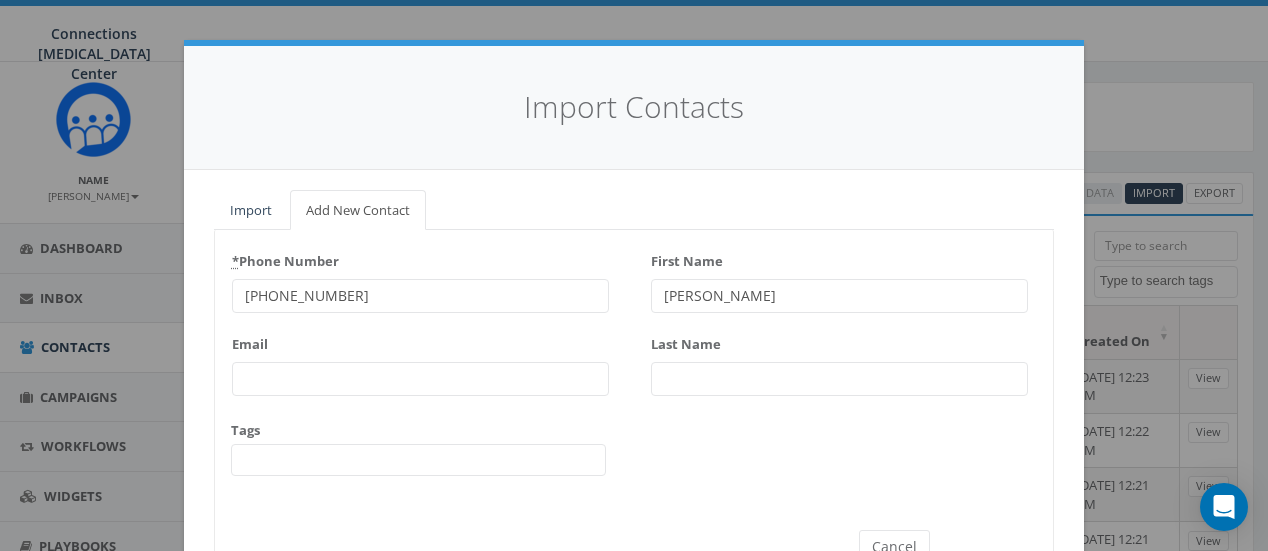 type on "[PERSON_NAME]" 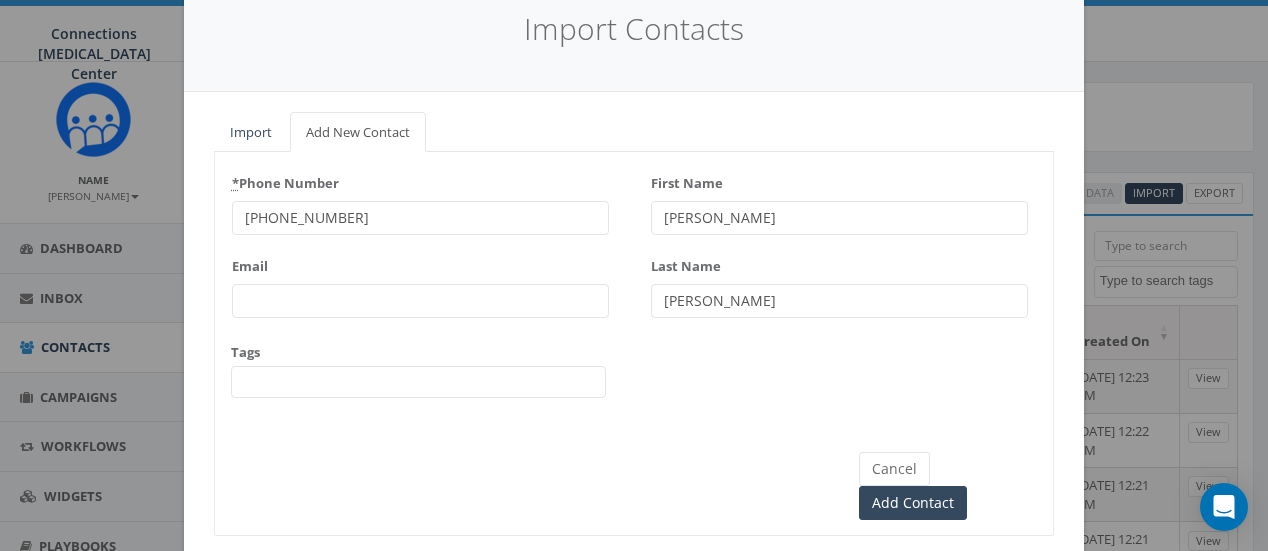 scroll, scrollTop: 85, scrollLeft: 0, axis: vertical 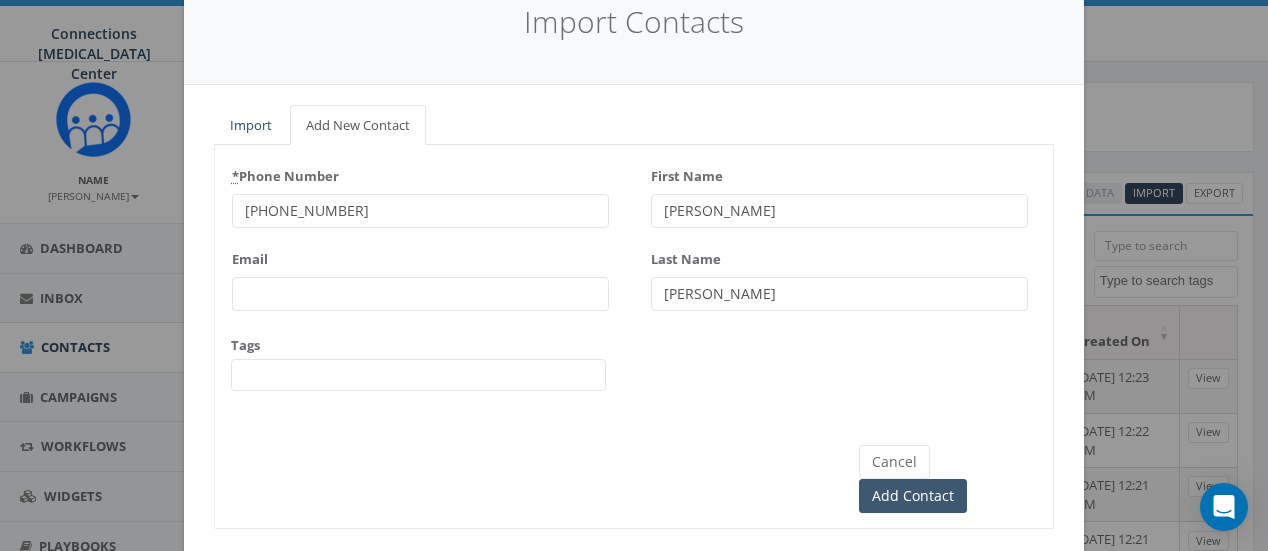 type on "[PERSON_NAME]" 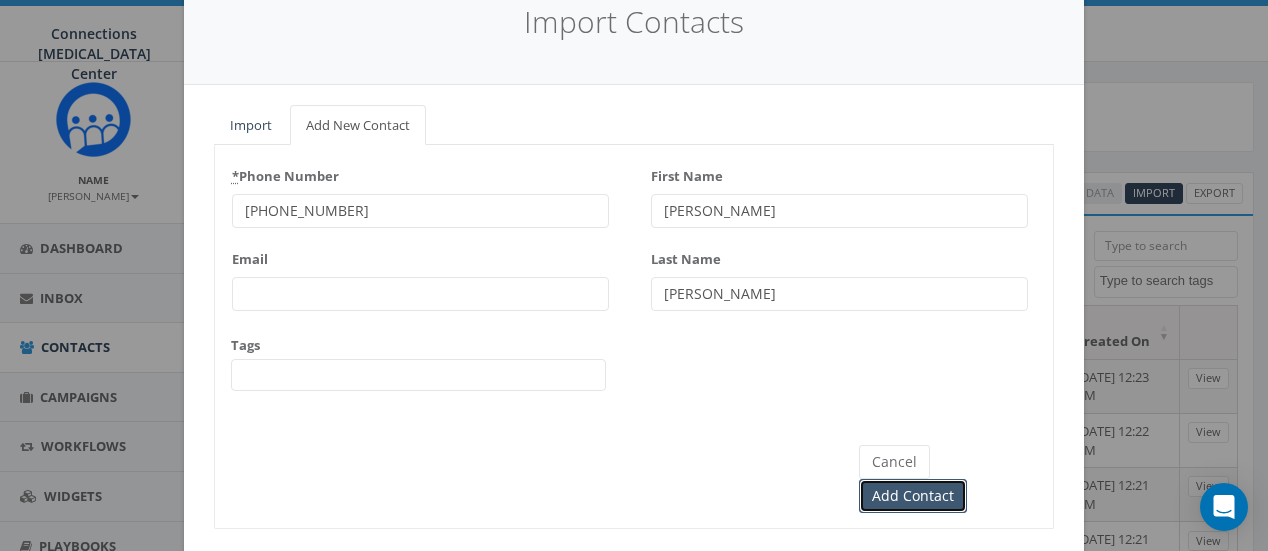 click on "Add Contact" at bounding box center [913, 496] 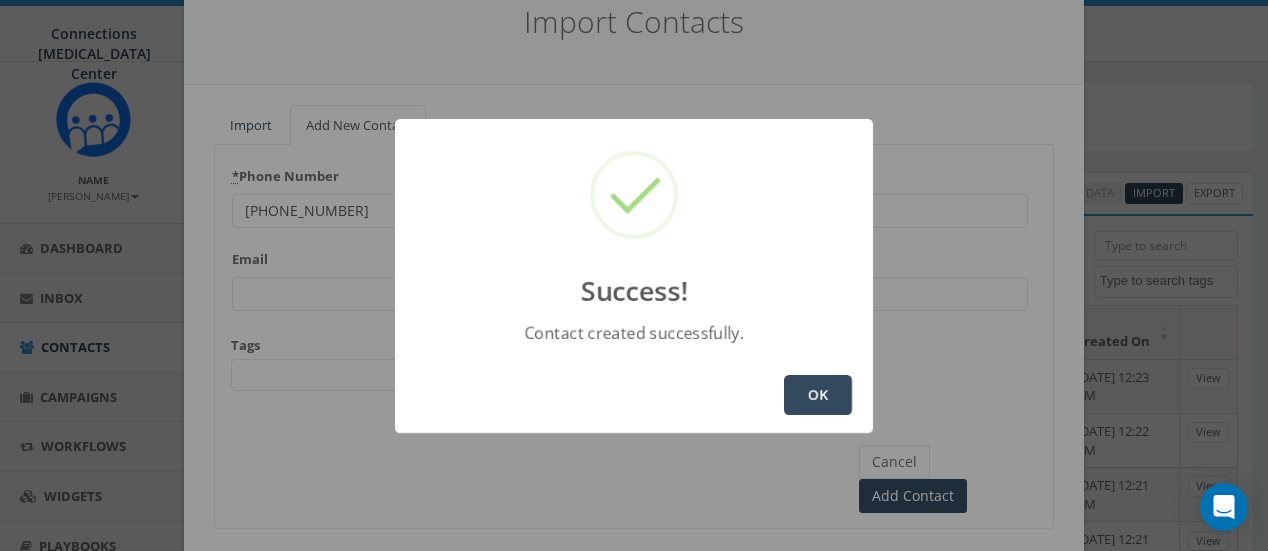 click on "OK" at bounding box center [818, 395] 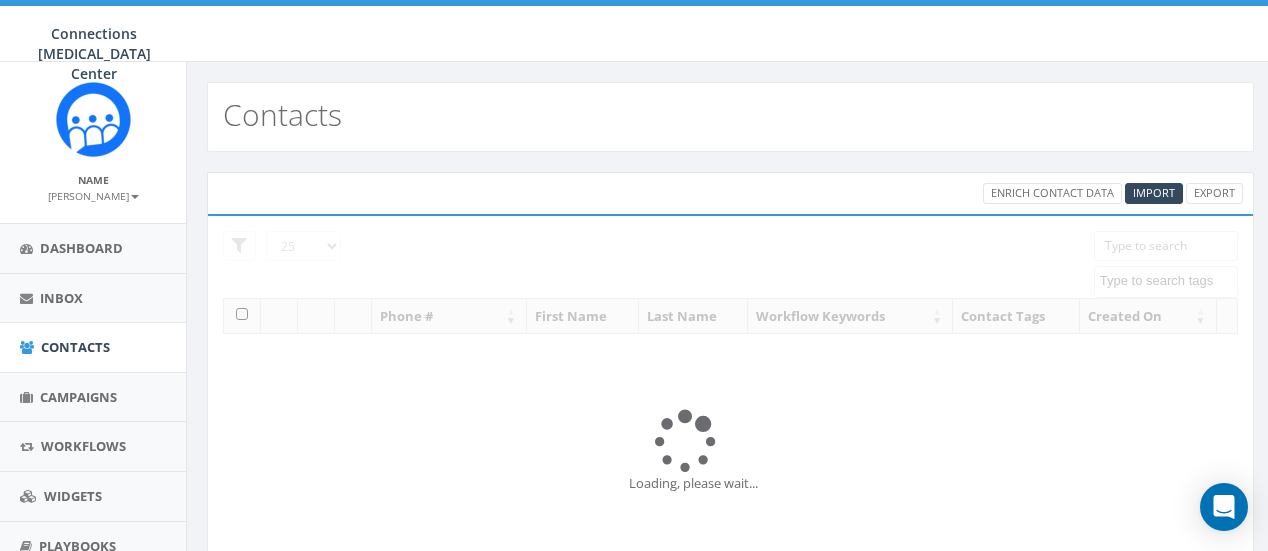 select 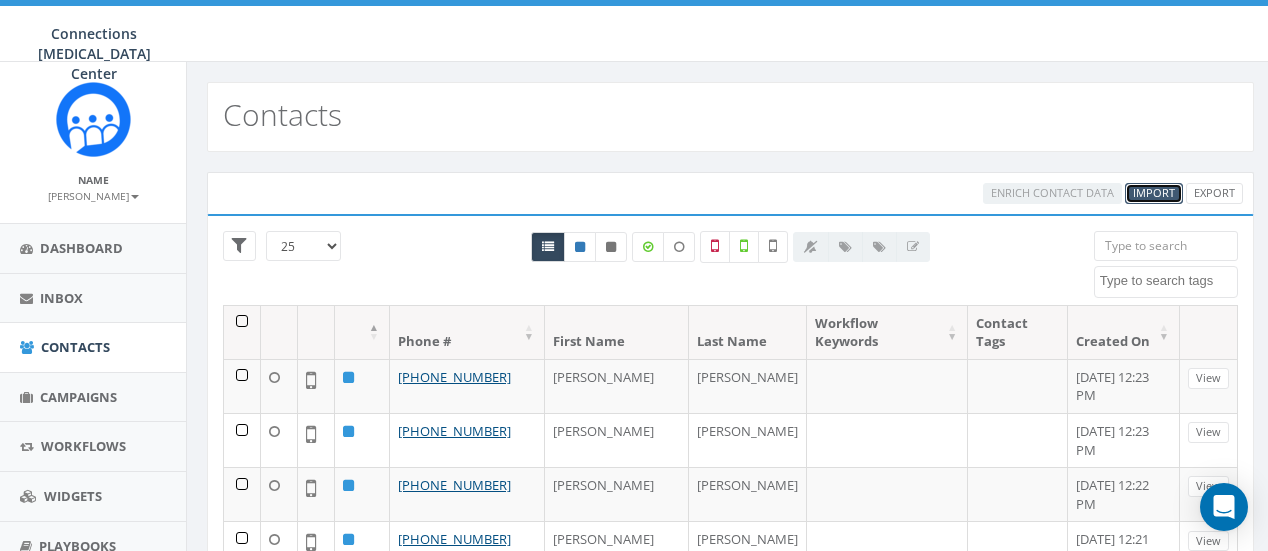 click on "Import" at bounding box center [1154, 192] 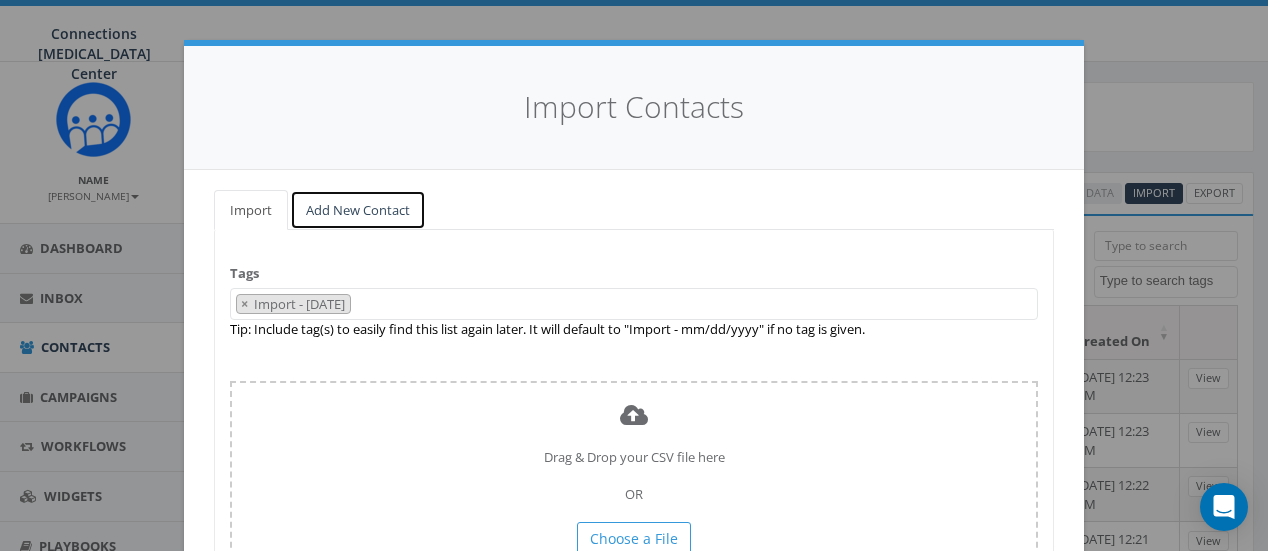 click on "Add New Contact" at bounding box center [358, 210] 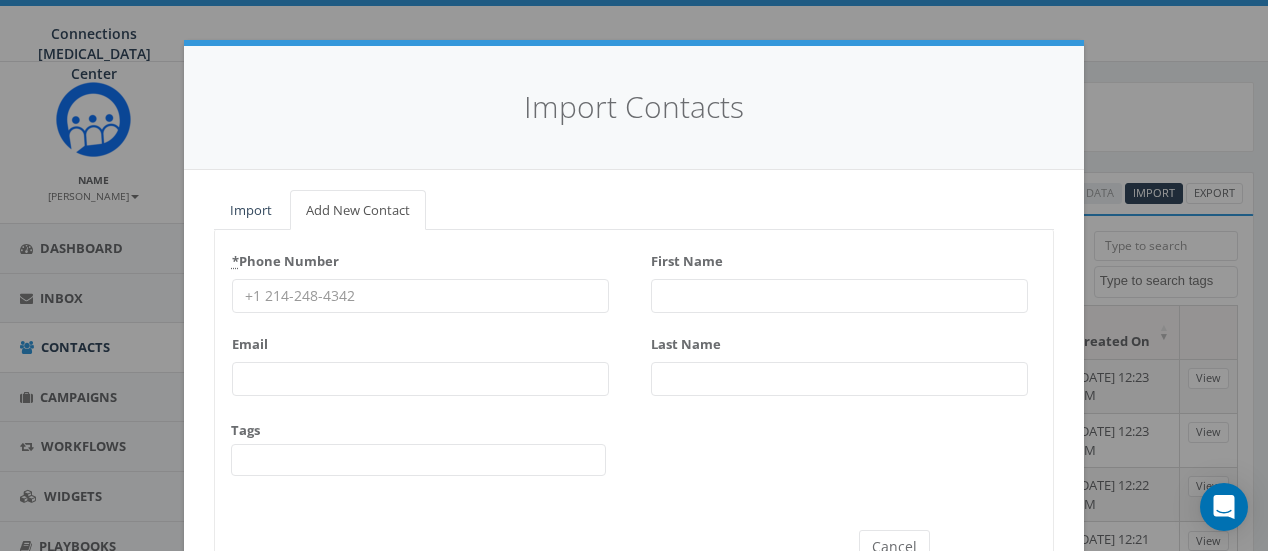 click on "*   Phone Number" at bounding box center [420, 296] 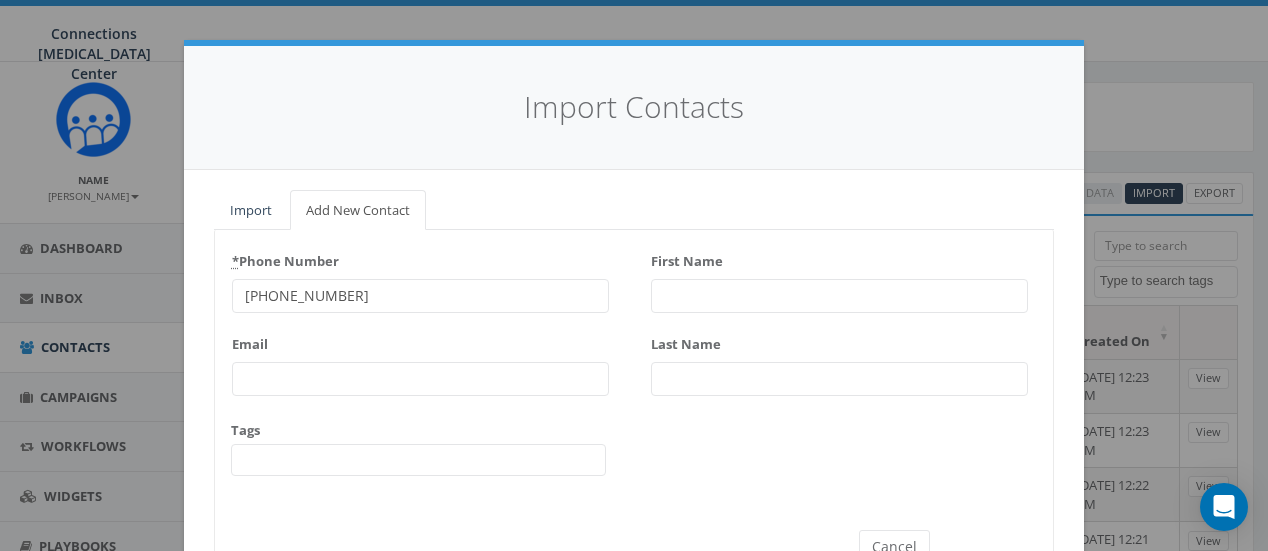 type on "603-842-4410" 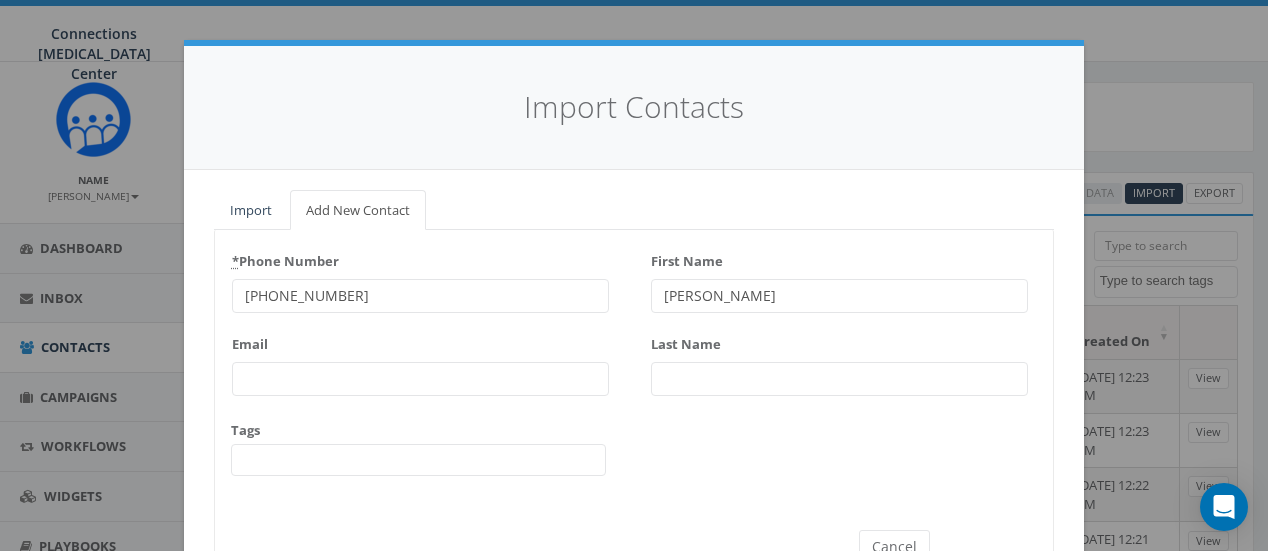 type on "[PERSON_NAME]" 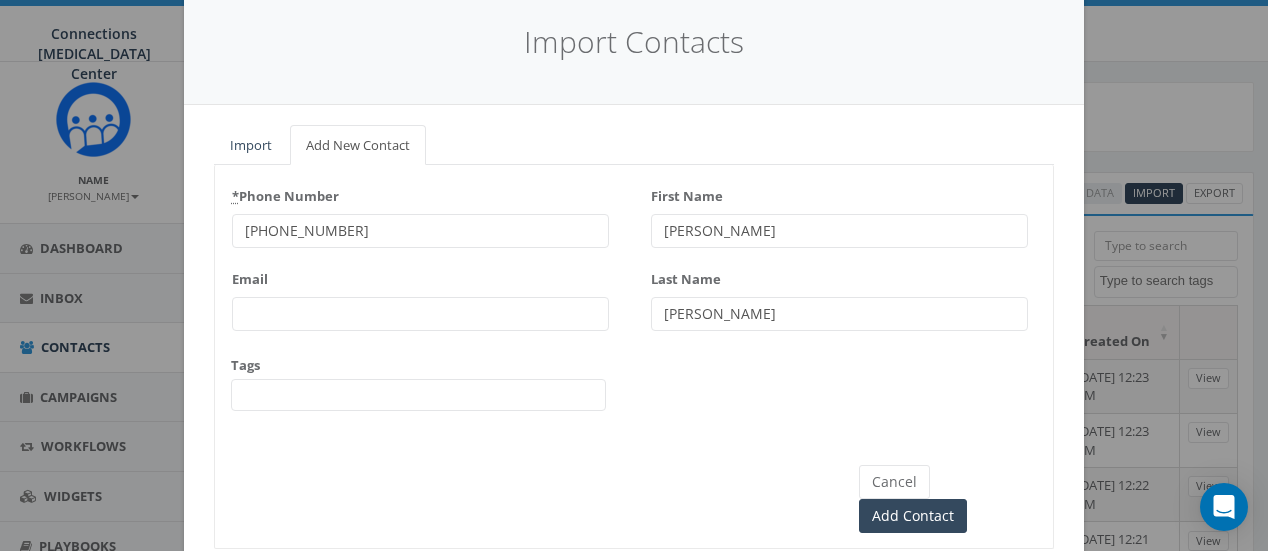 scroll, scrollTop: 66, scrollLeft: 0, axis: vertical 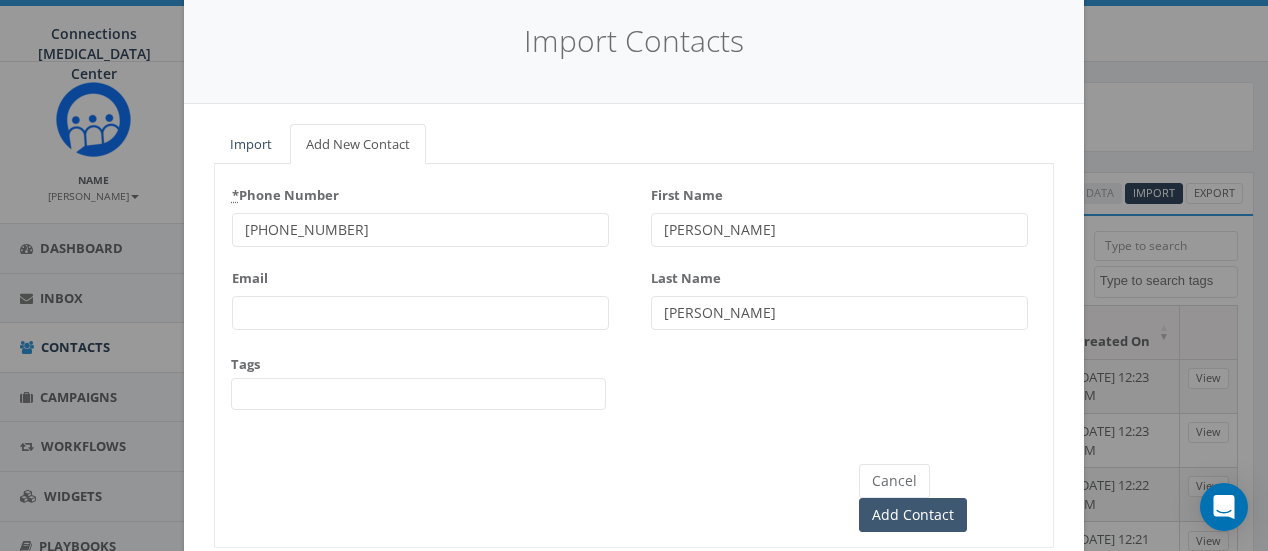 type on "[PERSON_NAME]" 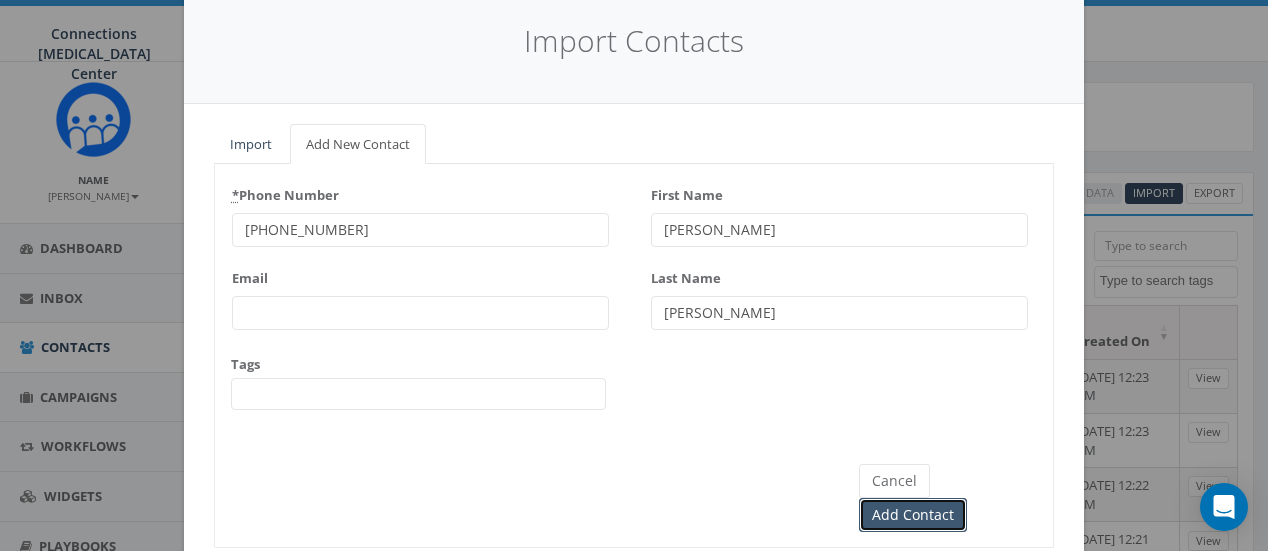 click on "Add Contact" at bounding box center [913, 515] 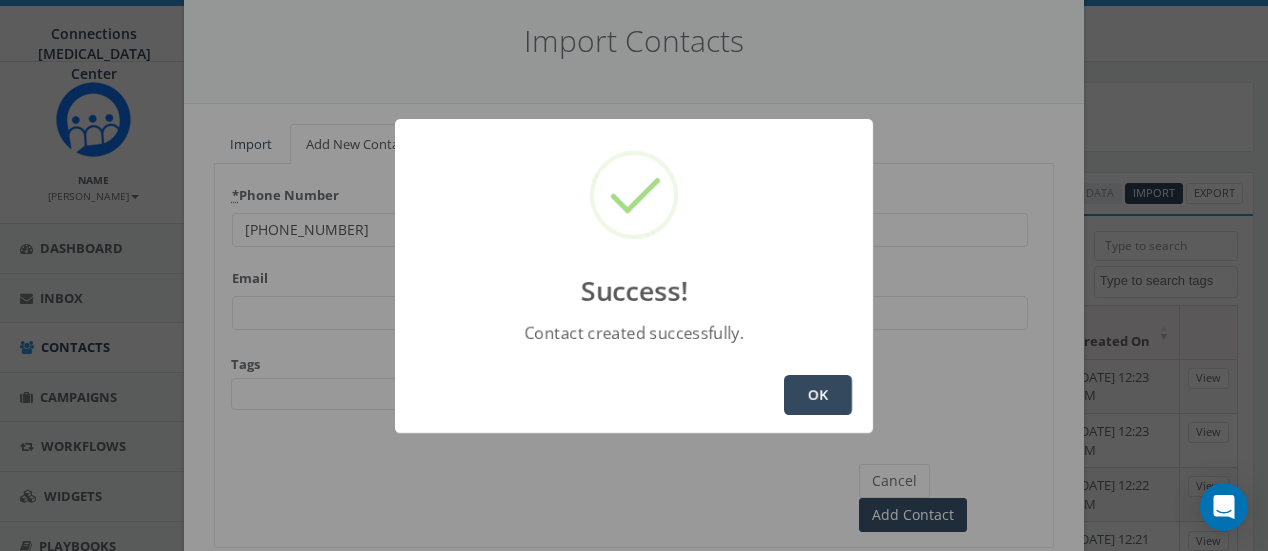 click on "OK" at bounding box center (818, 395) 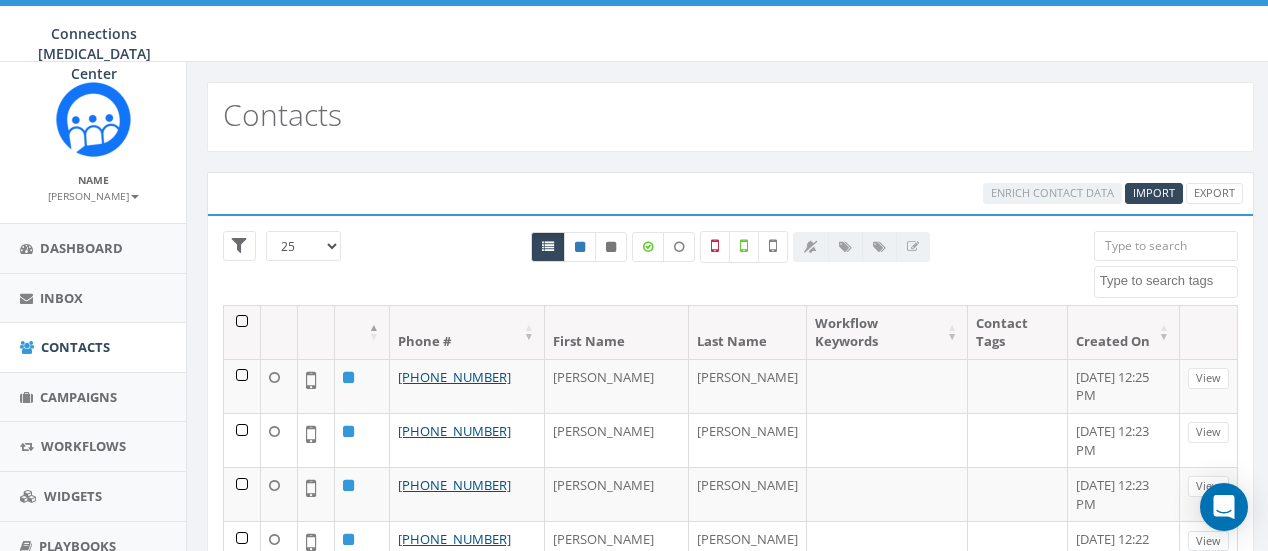 select 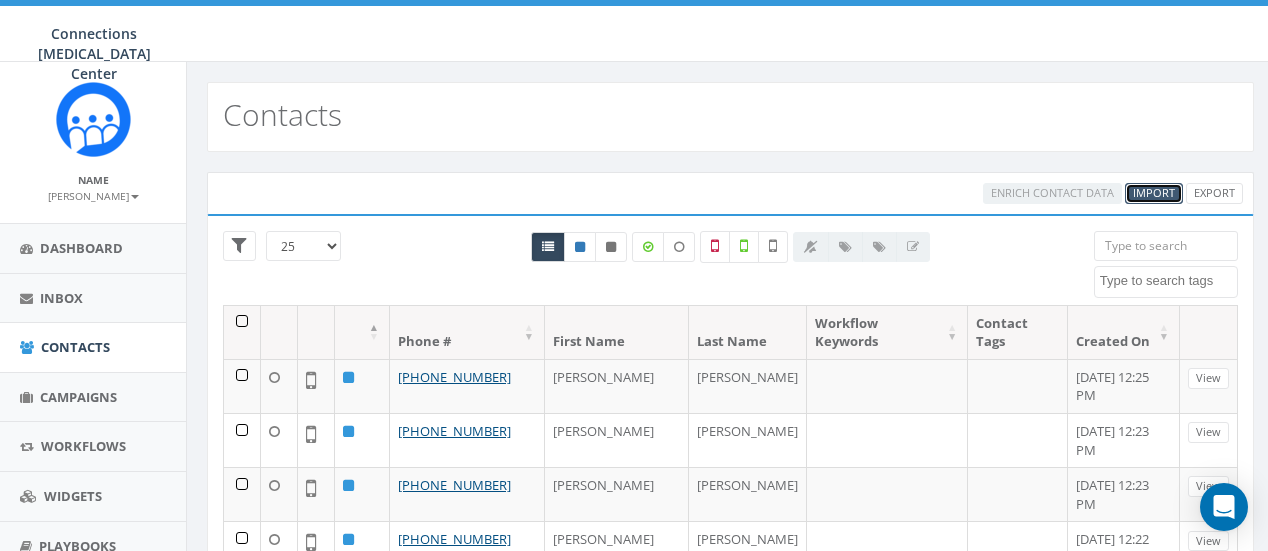 click on "Import" at bounding box center [1154, 192] 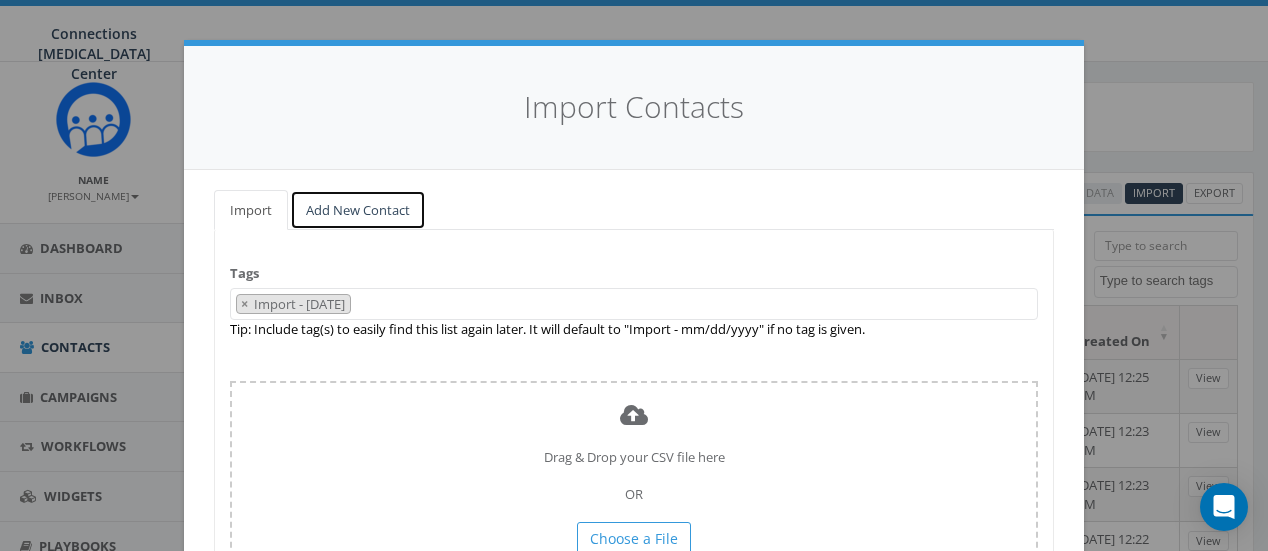 click on "Add New Contact" at bounding box center [358, 210] 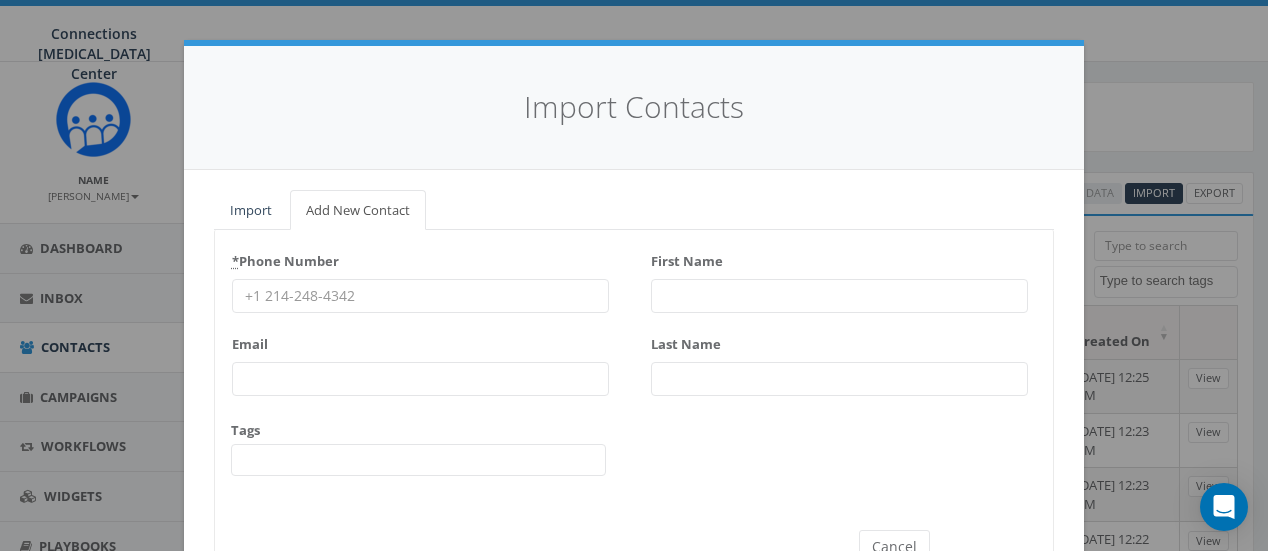 click on "*   Phone Number" at bounding box center (420, 296) 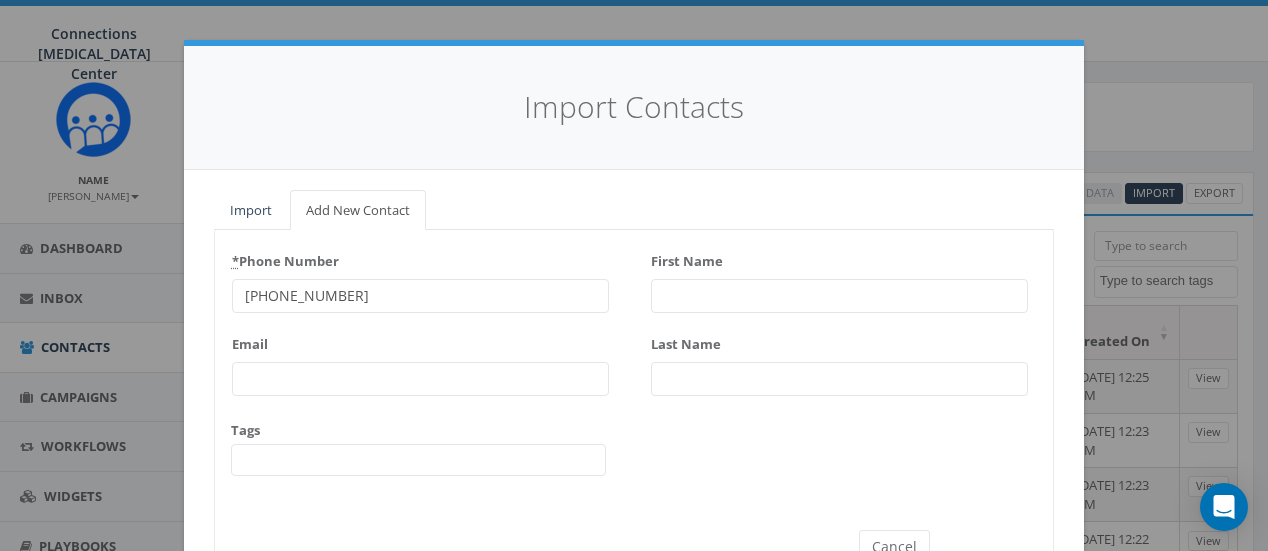 type on "603-583-0769" 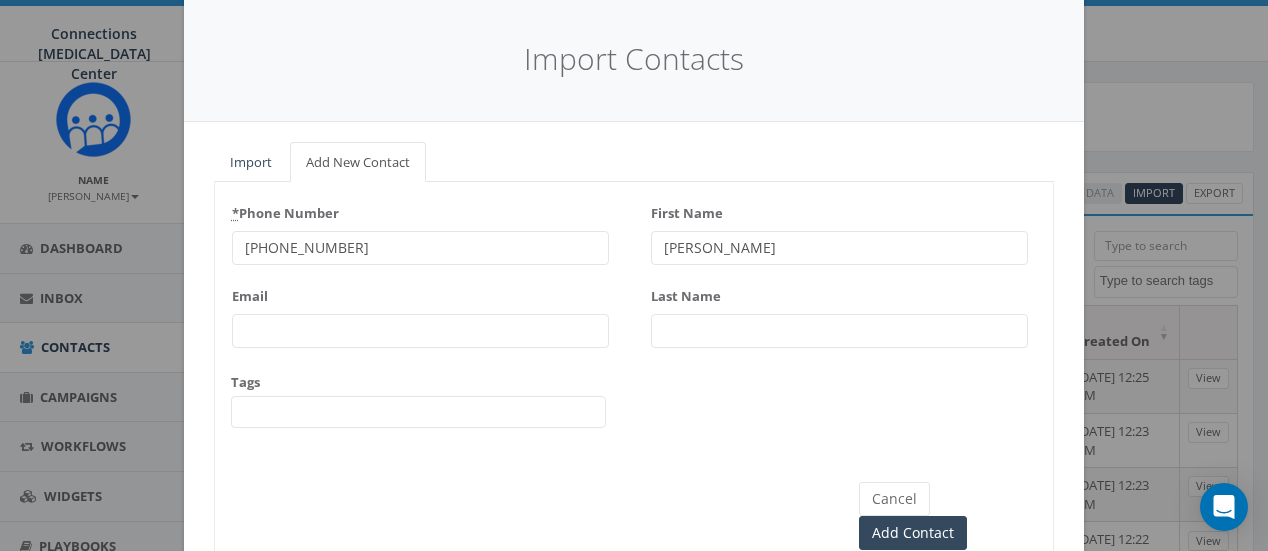 scroll, scrollTop: 50, scrollLeft: 0, axis: vertical 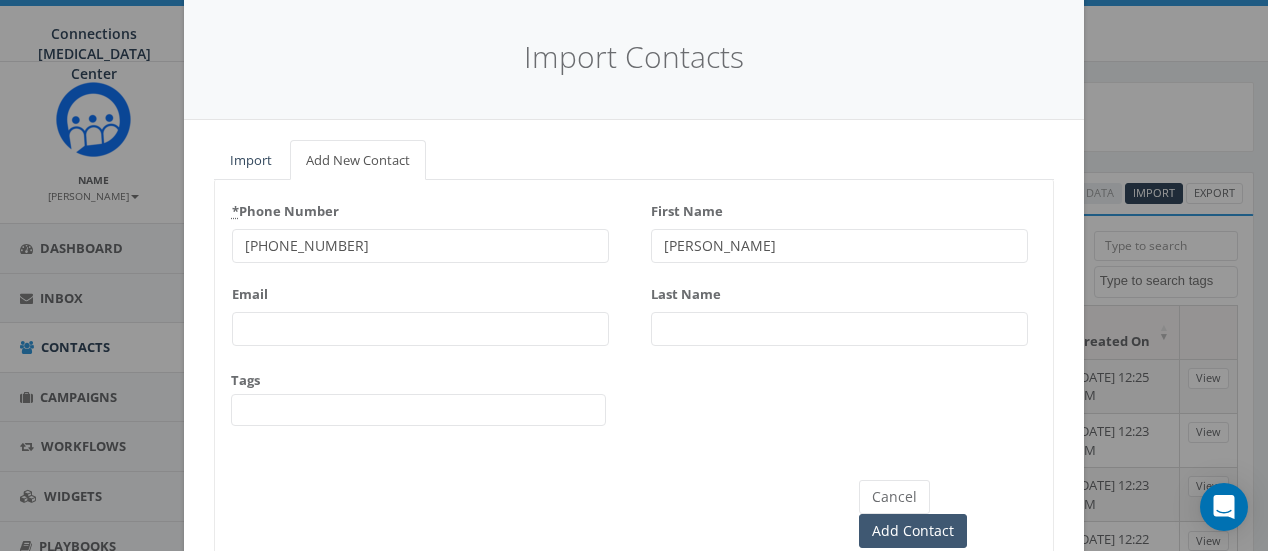 type on "[PERSON_NAME]" 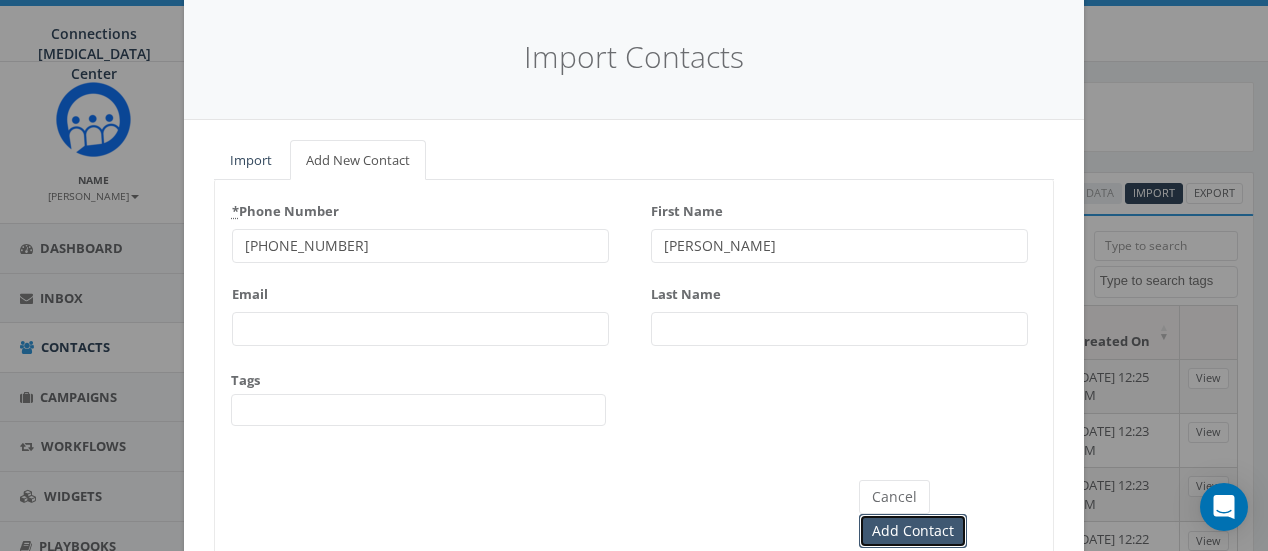 click on "Add Contact" at bounding box center [913, 531] 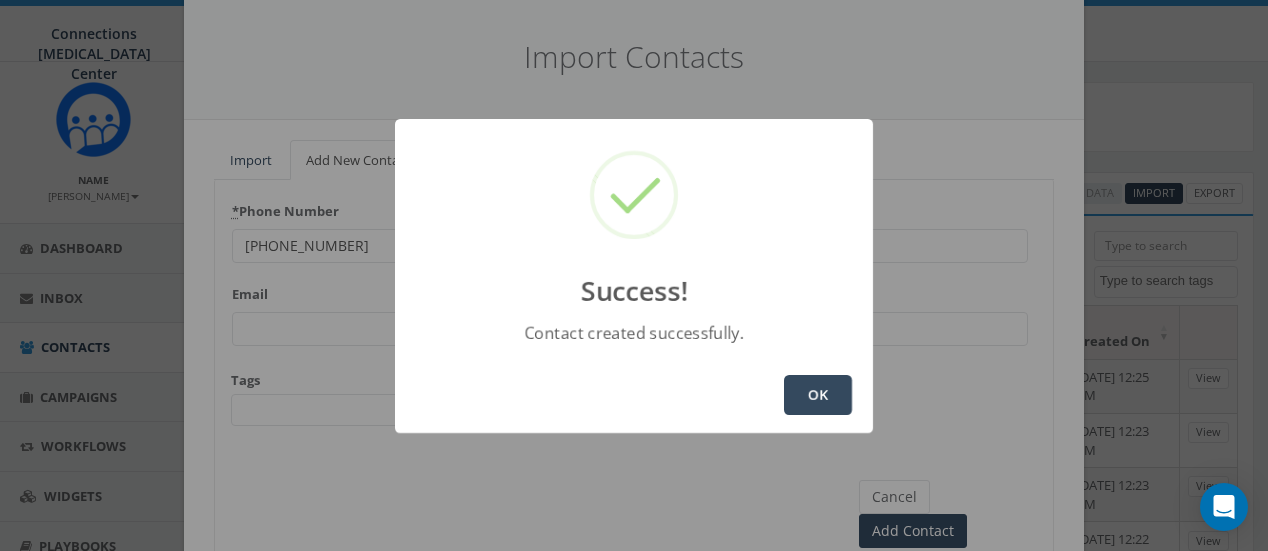 click on "OK" at bounding box center [818, 395] 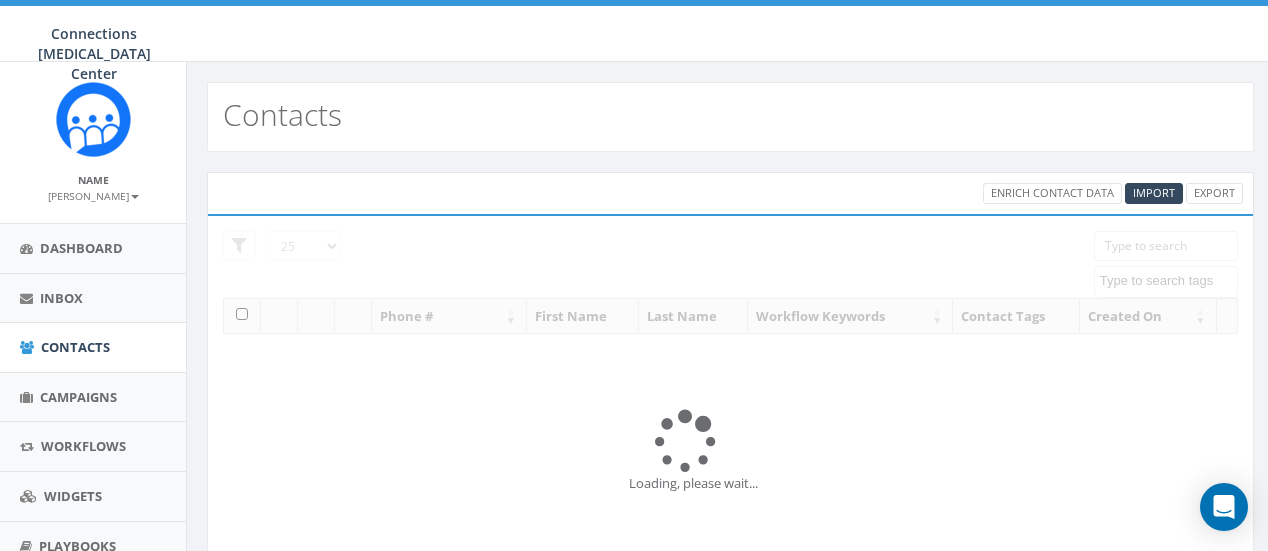 select 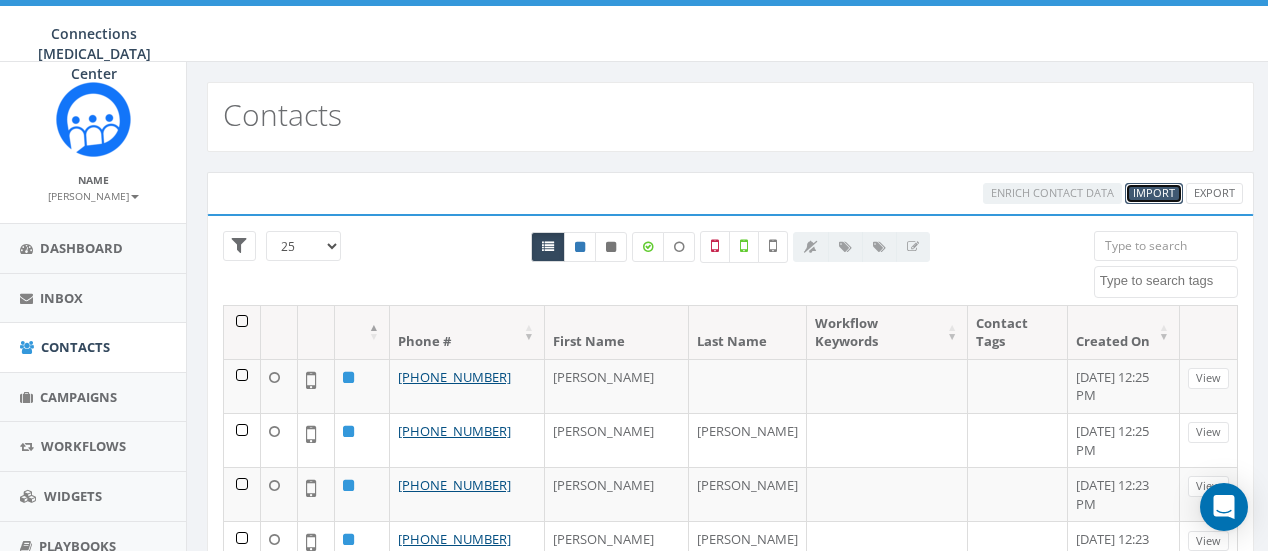 click on "Import" at bounding box center (1154, 192) 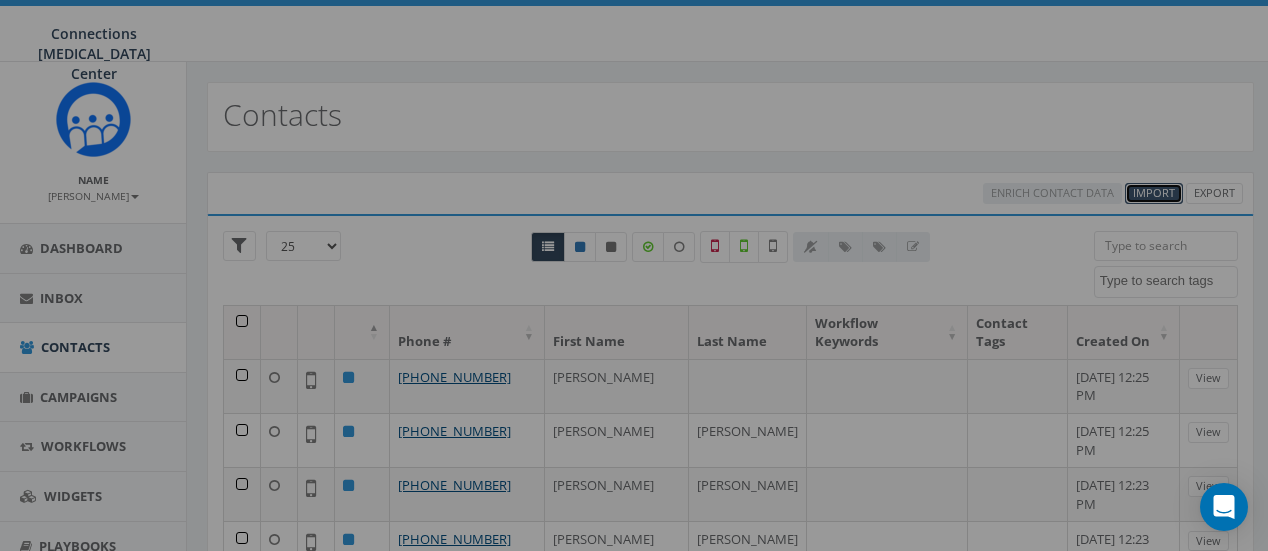 select 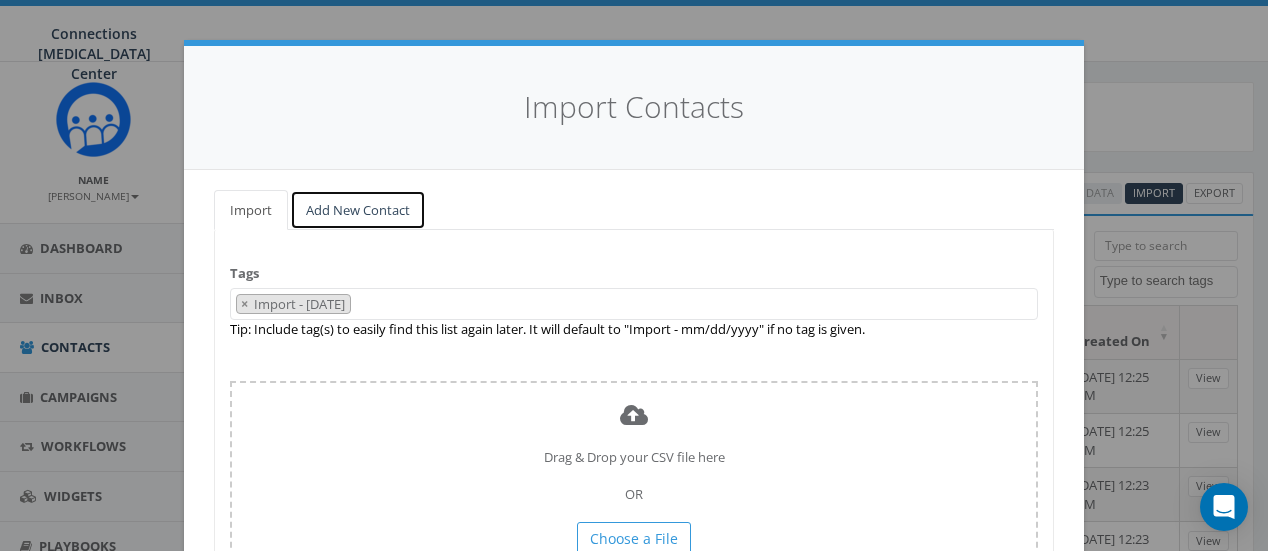 click on "Add New Contact" at bounding box center [358, 210] 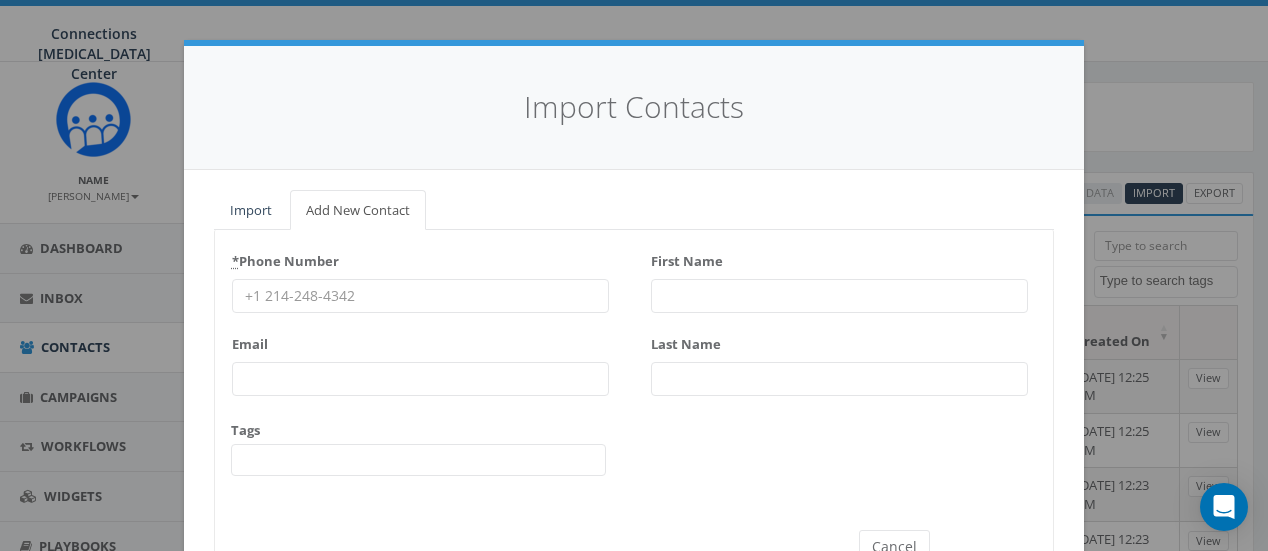 click on "*   Phone Number" at bounding box center (420, 296) 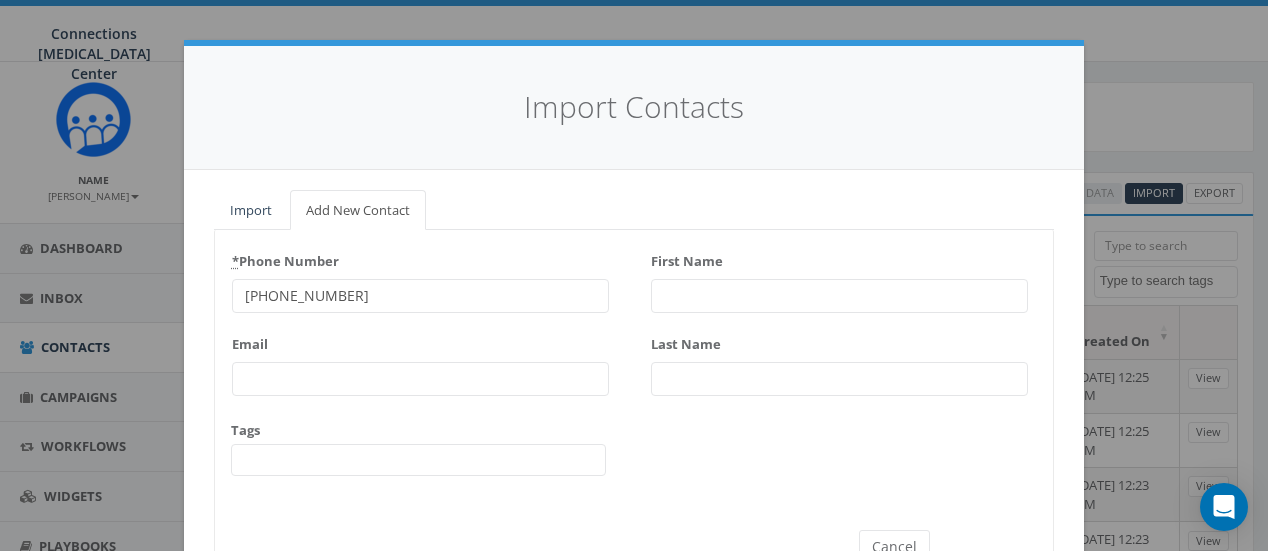 type on "[PHONE_NUMBER]" 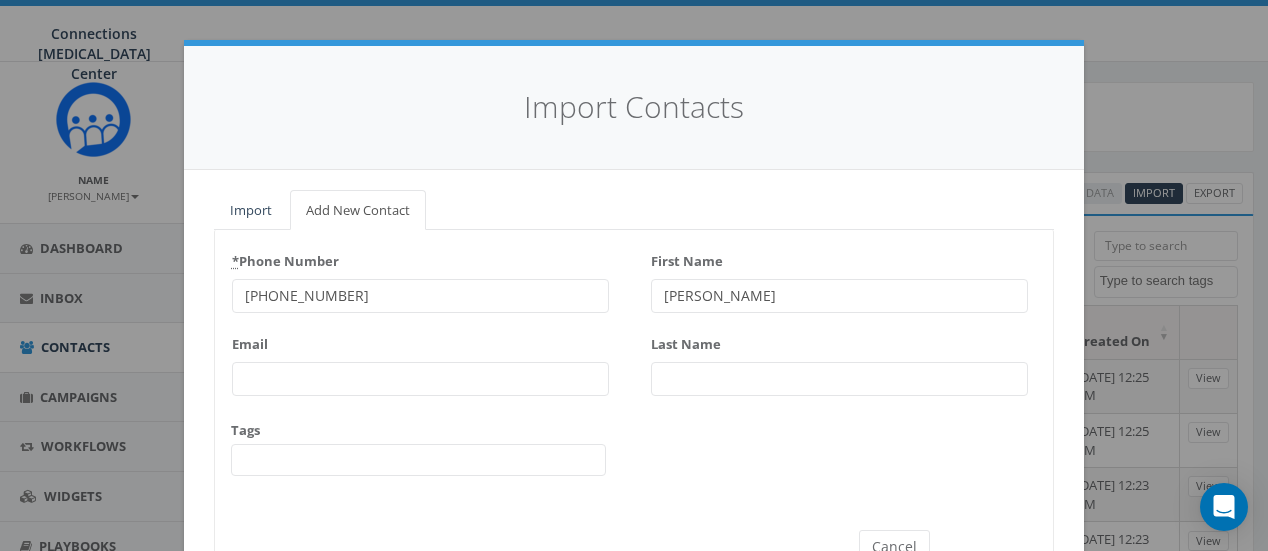 type on "[PERSON_NAME]" 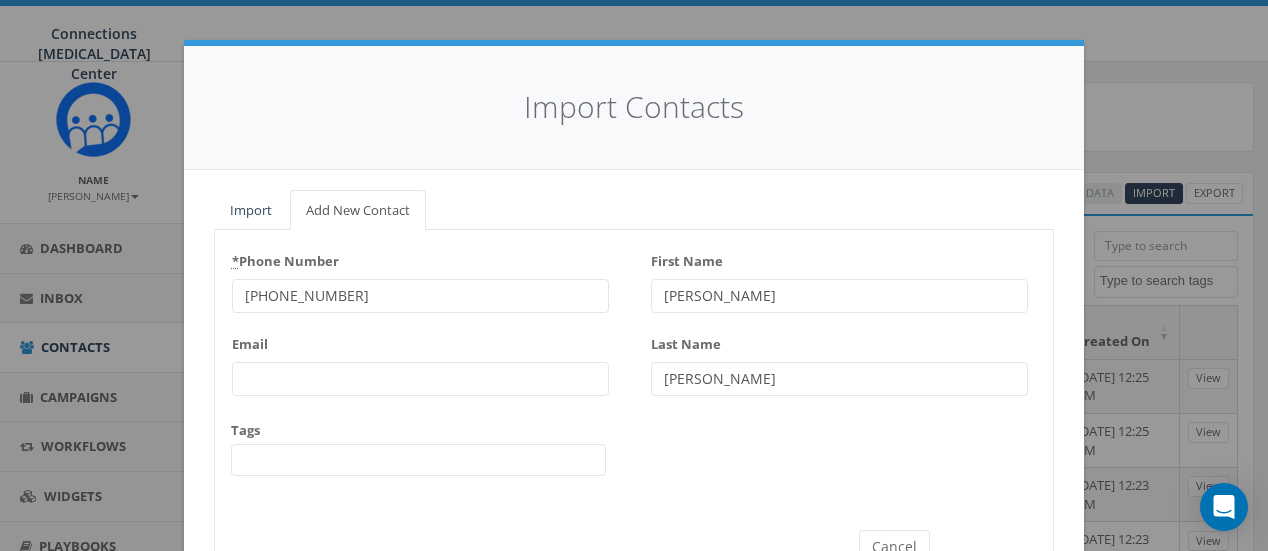 scroll, scrollTop: 76, scrollLeft: 0, axis: vertical 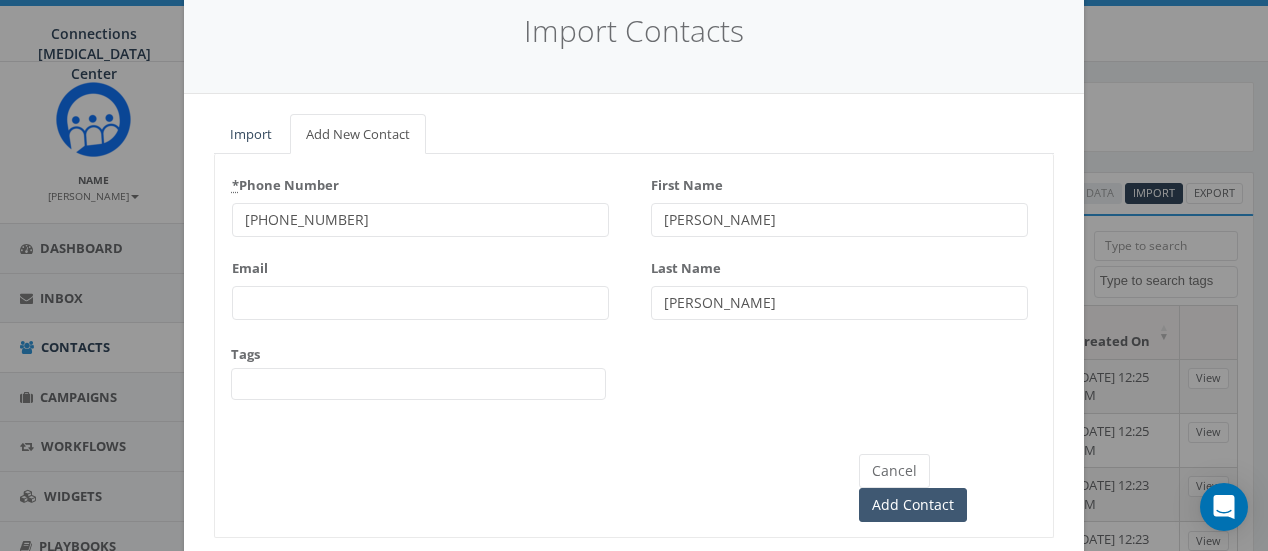type on "[PERSON_NAME]" 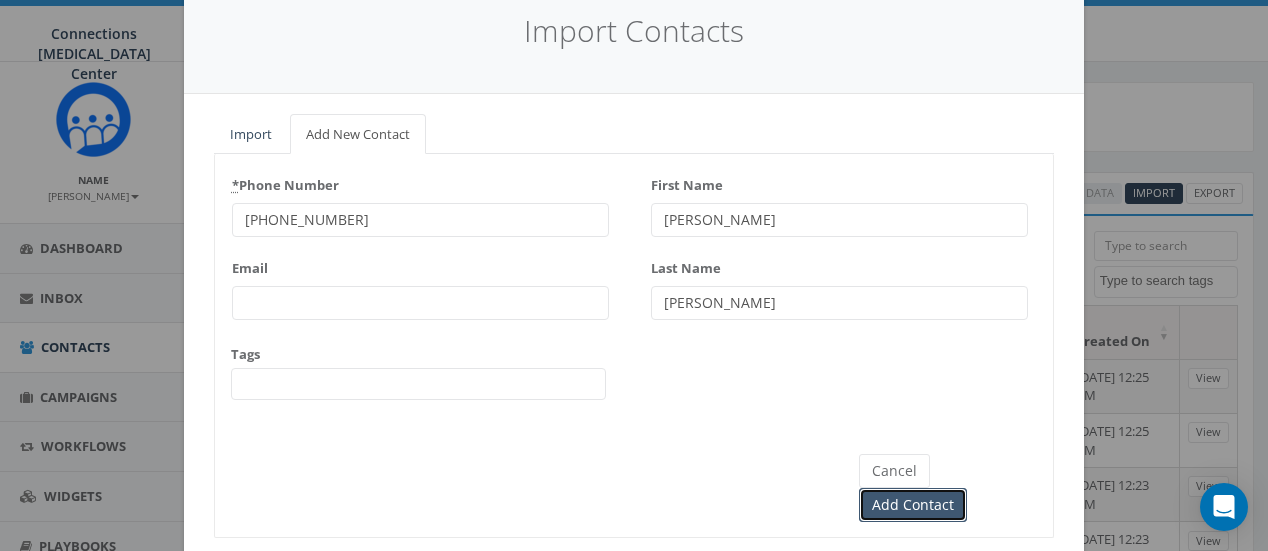 click on "Add Contact" at bounding box center [913, 505] 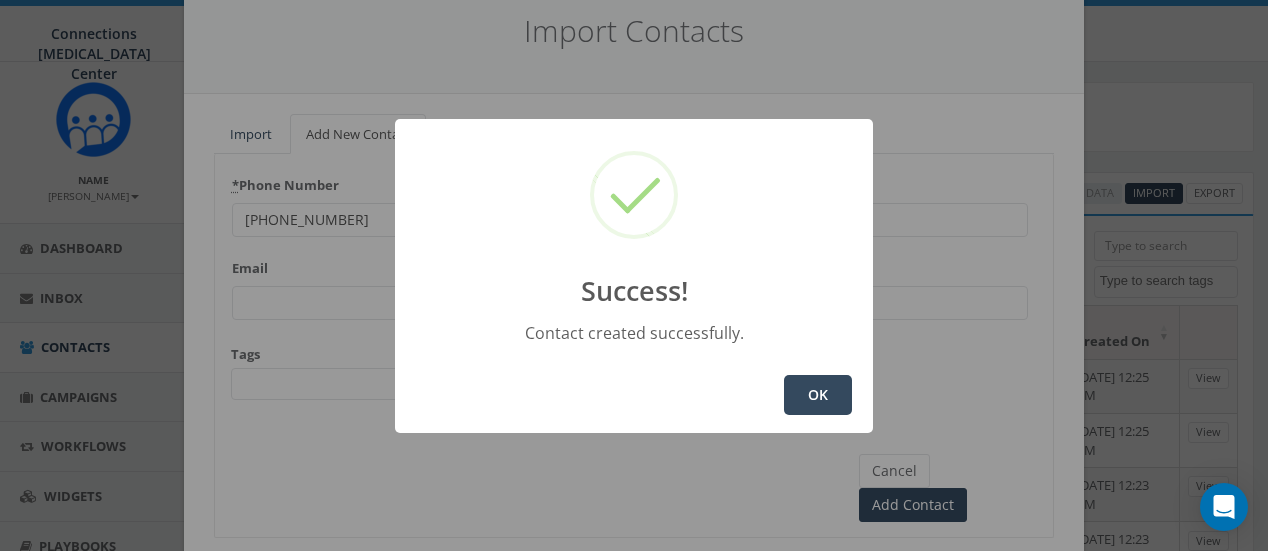 click on "OK" at bounding box center [818, 395] 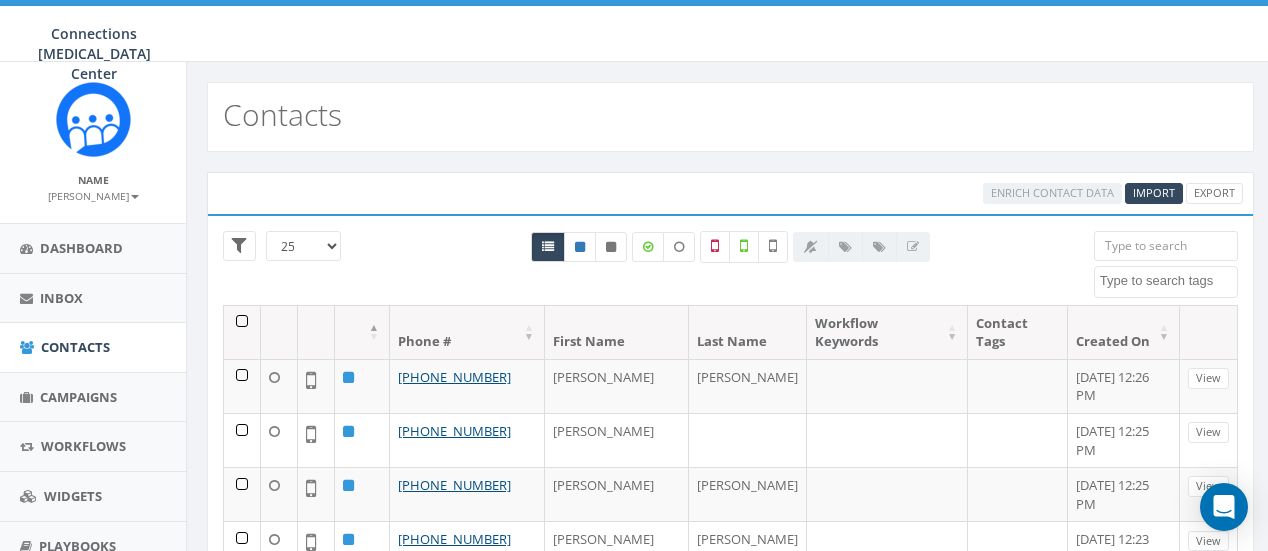select 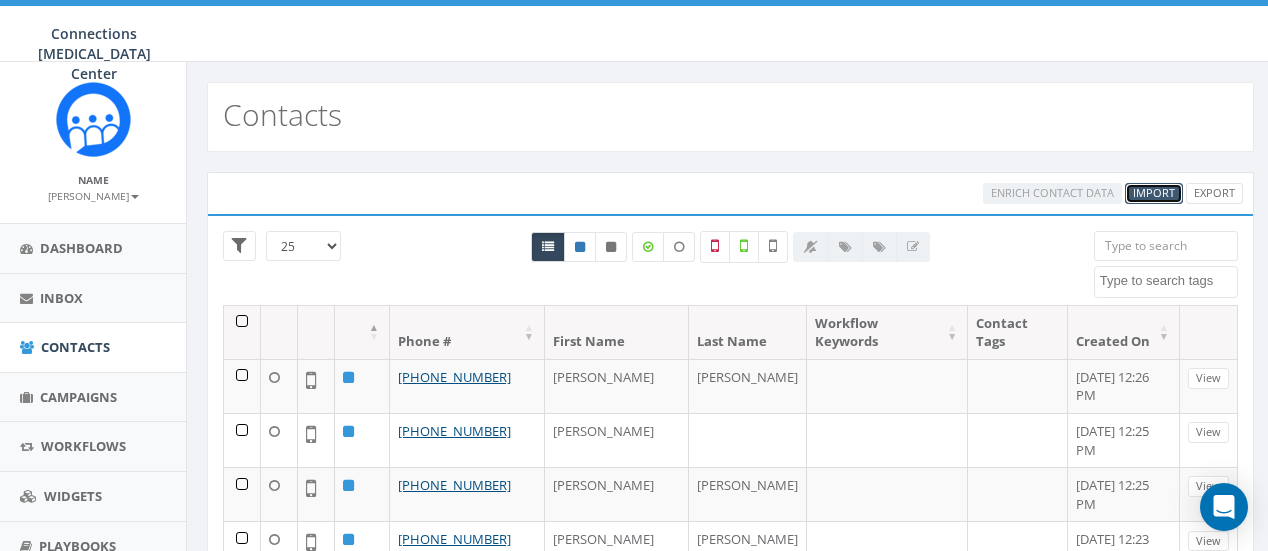 click on "Import" at bounding box center (1154, 192) 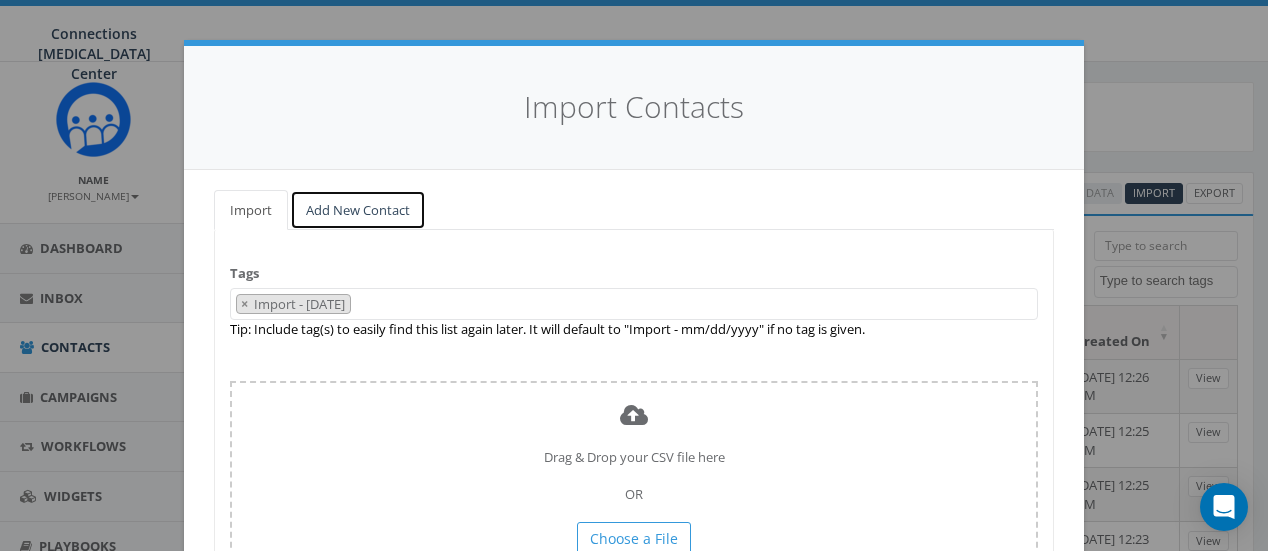 click on "Add New Contact" at bounding box center [358, 210] 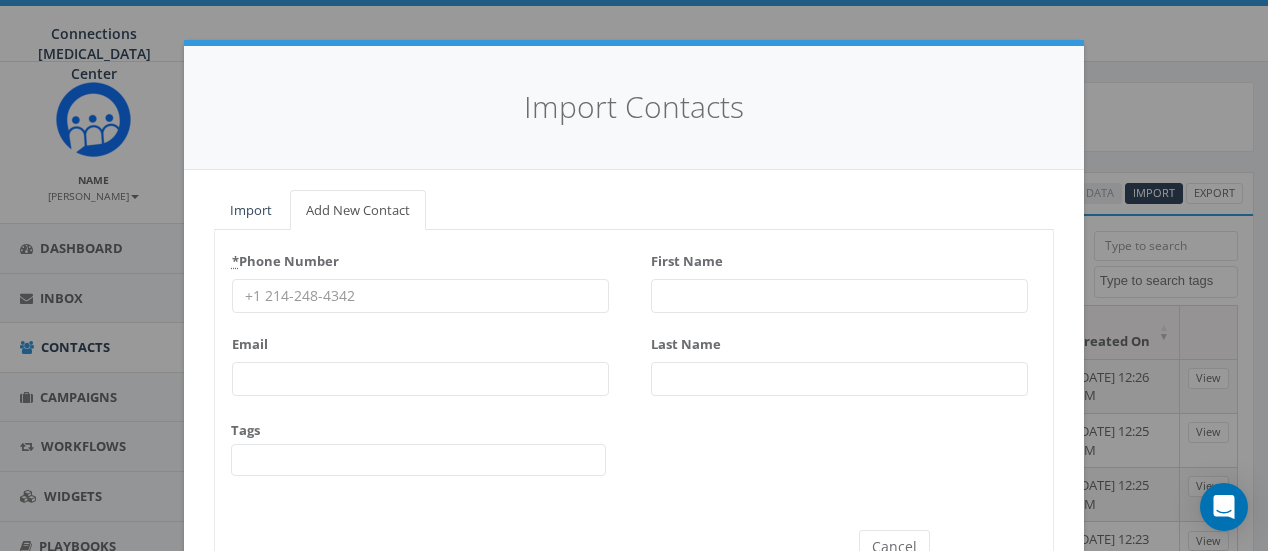 click on "*   Phone Number" at bounding box center [420, 296] 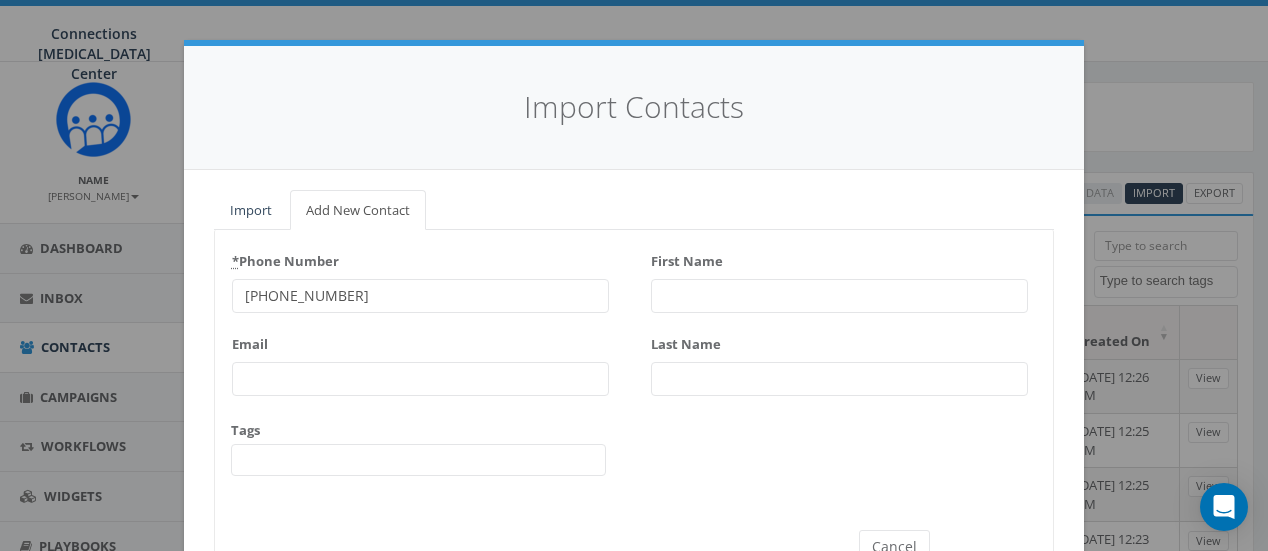 type on "603-688-4694" 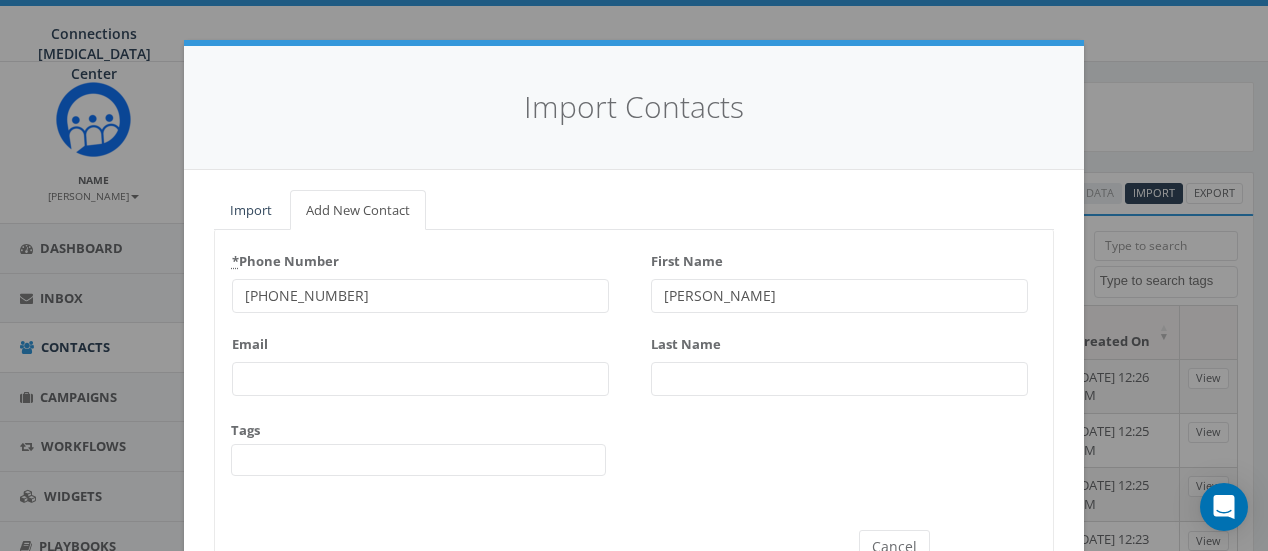 type on "[PERSON_NAME]" 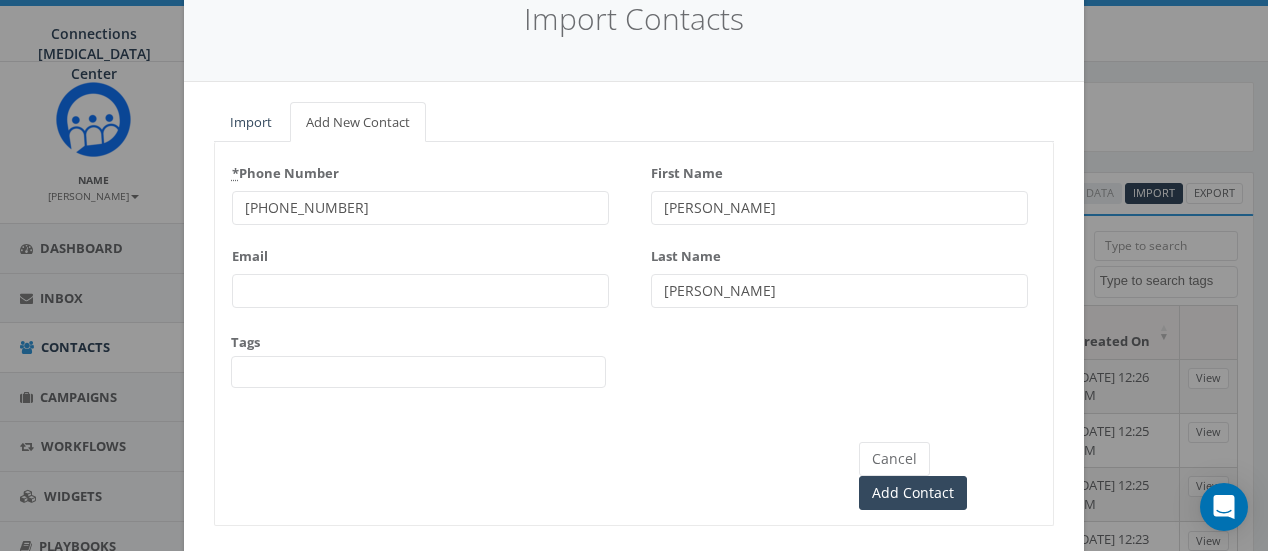 scroll, scrollTop: 89, scrollLeft: 0, axis: vertical 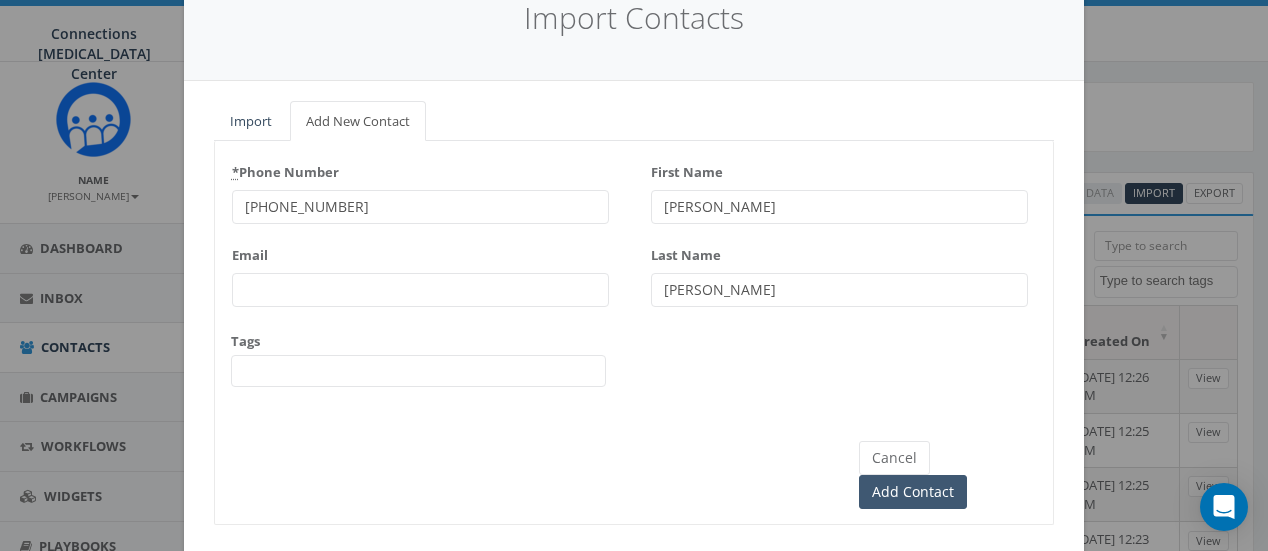 type on "[PERSON_NAME]" 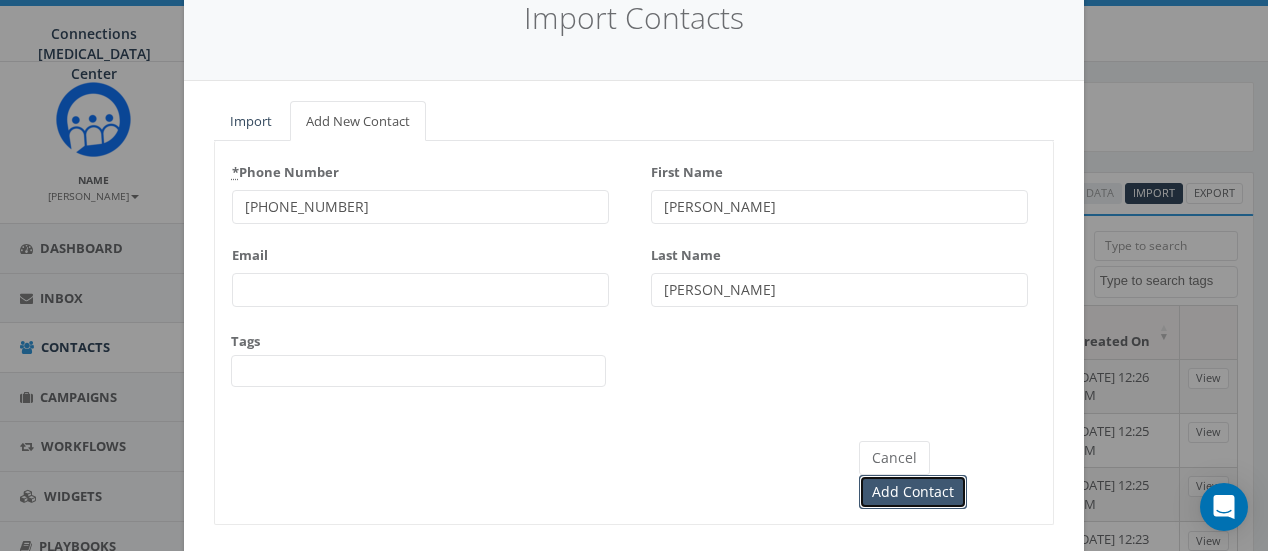 click on "Add Contact" at bounding box center [913, 492] 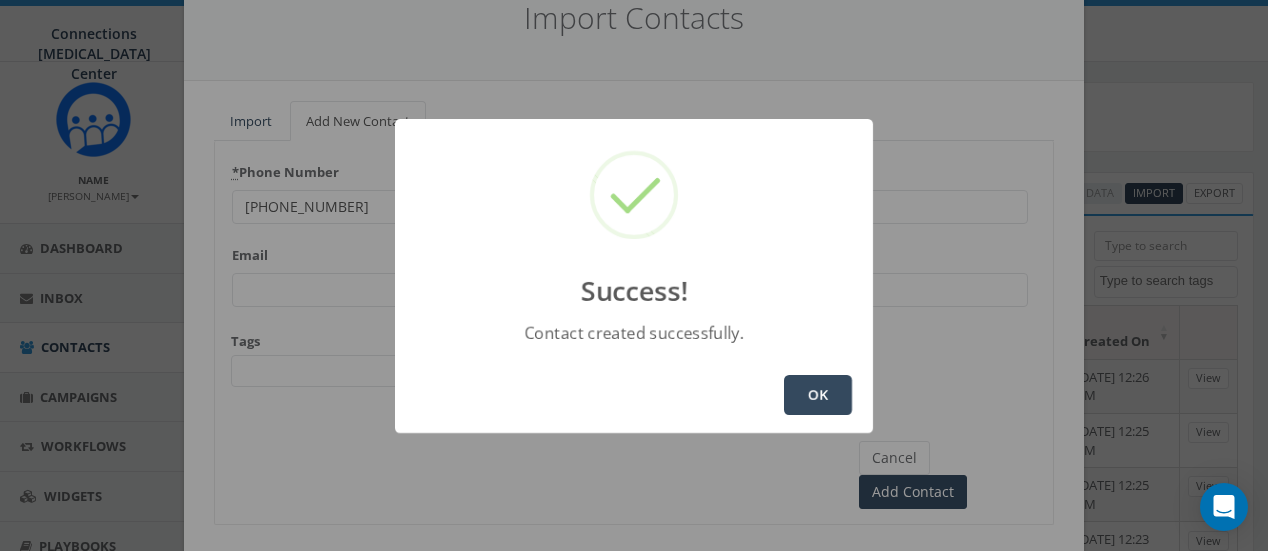 click on "OK" at bounding box center (818, 395) 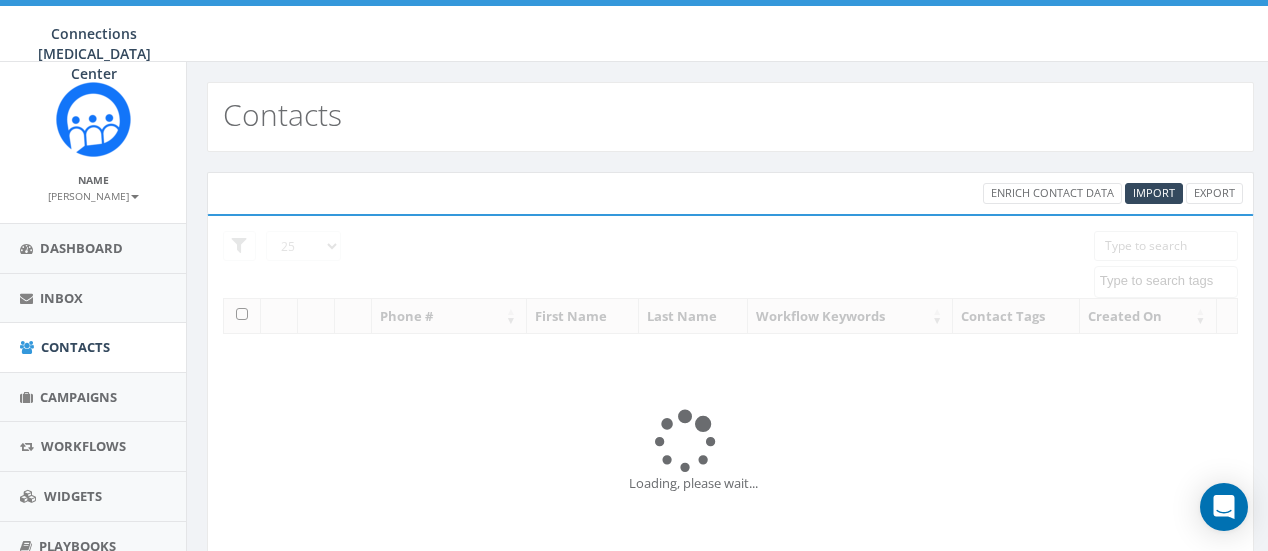 select 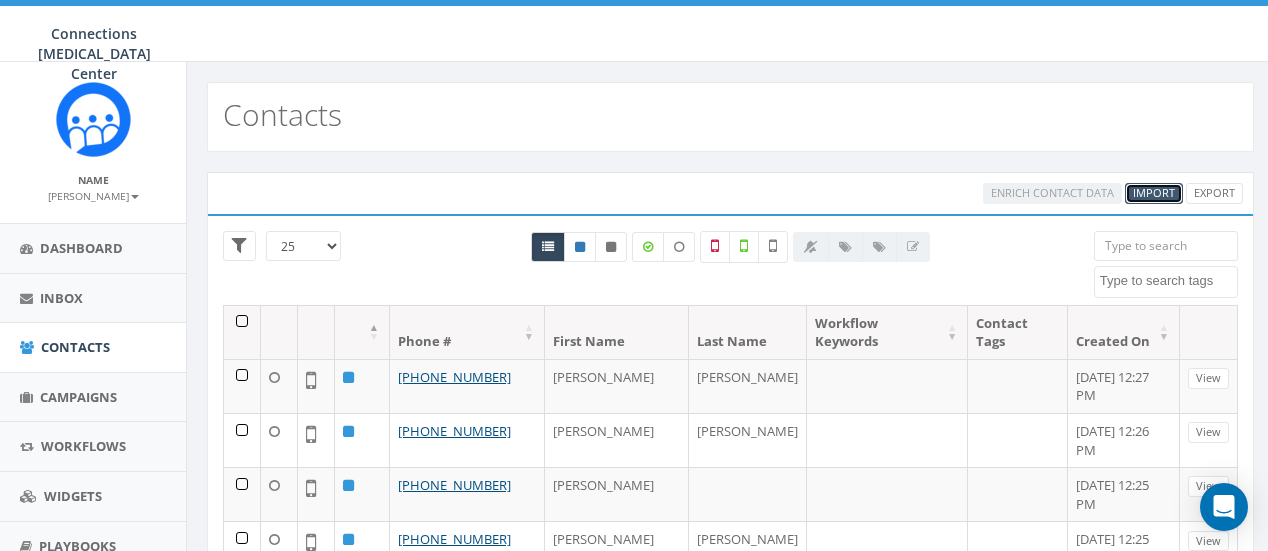 click on "Import" at bounding box center (1154, 192) 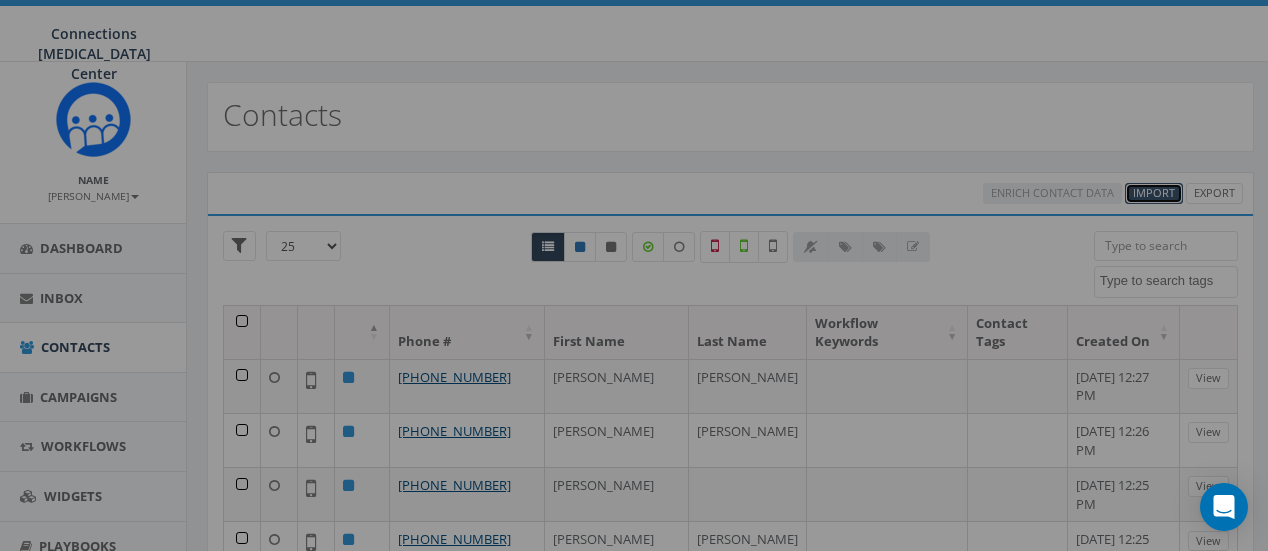 select 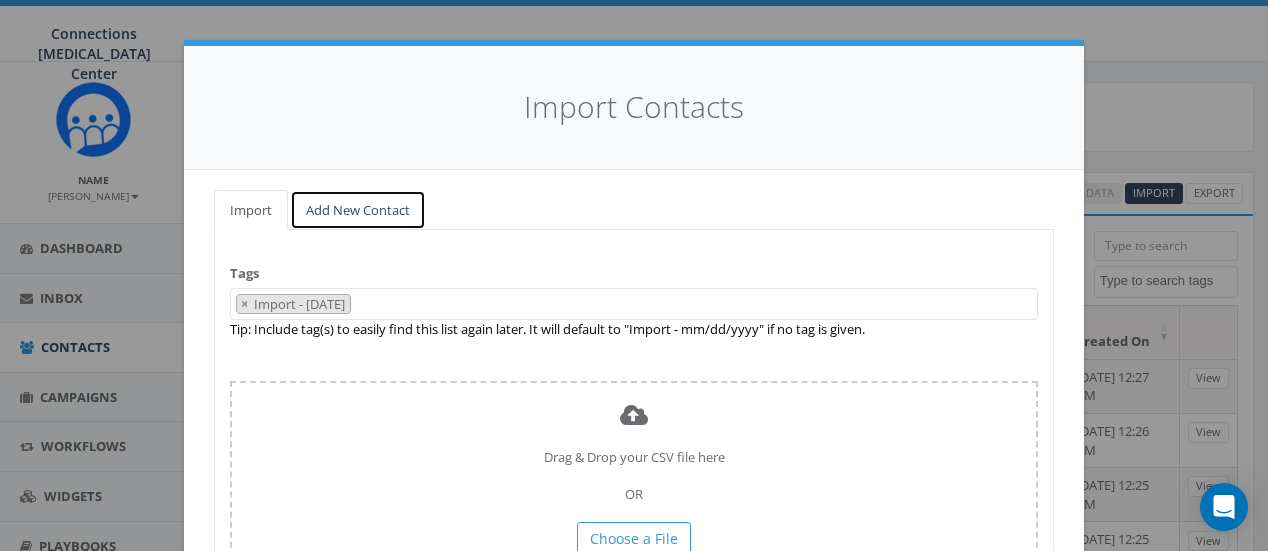 click on "Add New Contact" at bounding box center [358, 210] 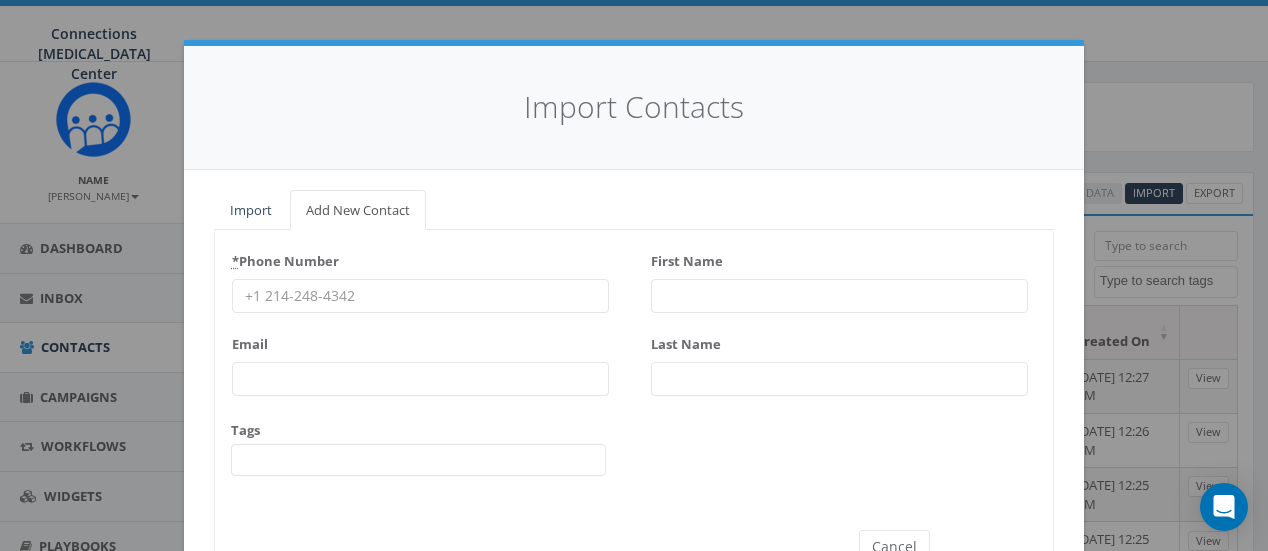 click on "*   Phone Number" at bounding box center [420, 296] 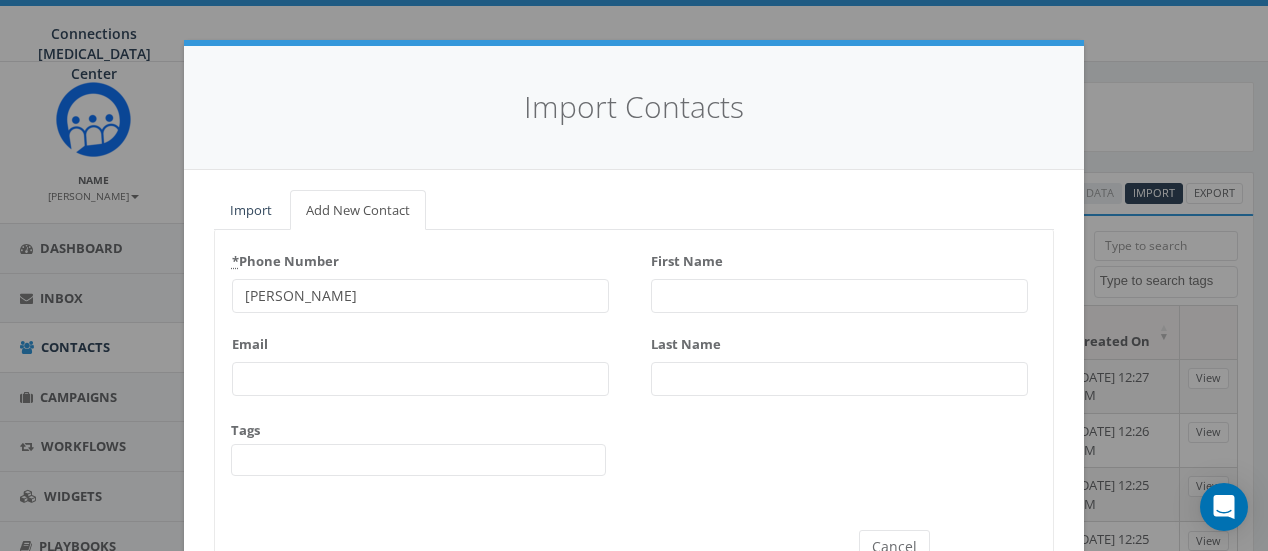 type on "[PERSON_NAME]" 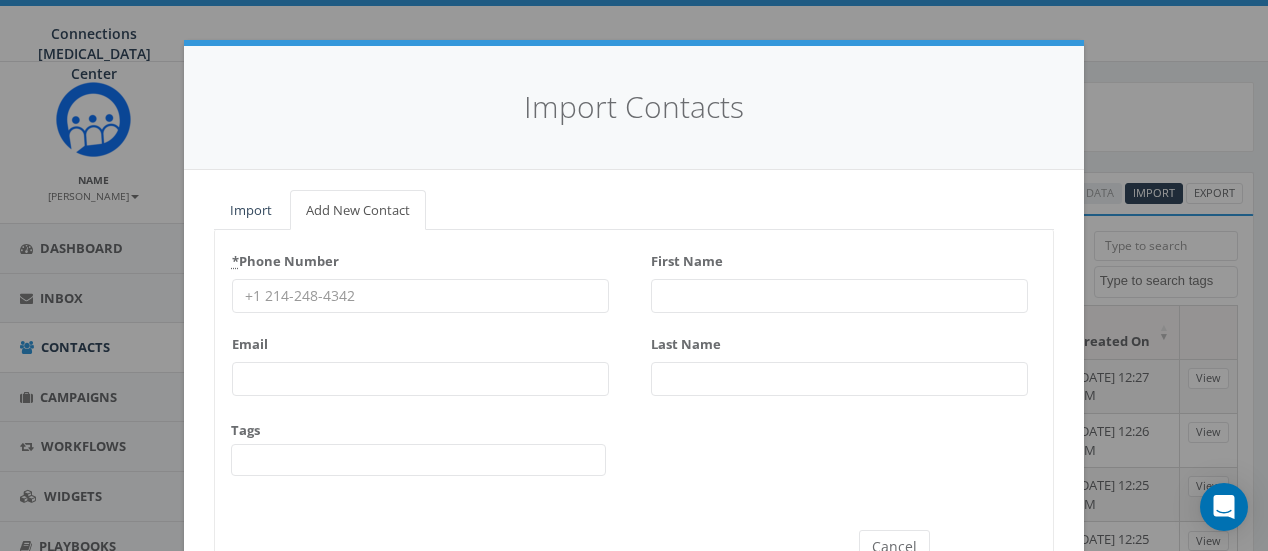 click on "First Name" at bounding box center [839, 296] 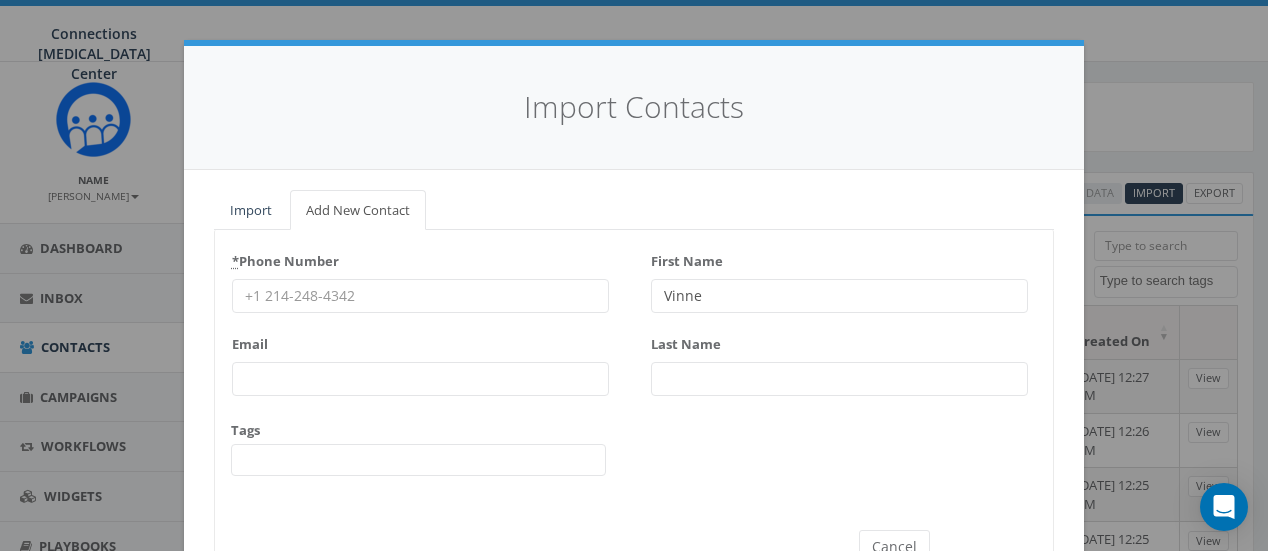 click on "Vinne" at bounding box center (839, 296) 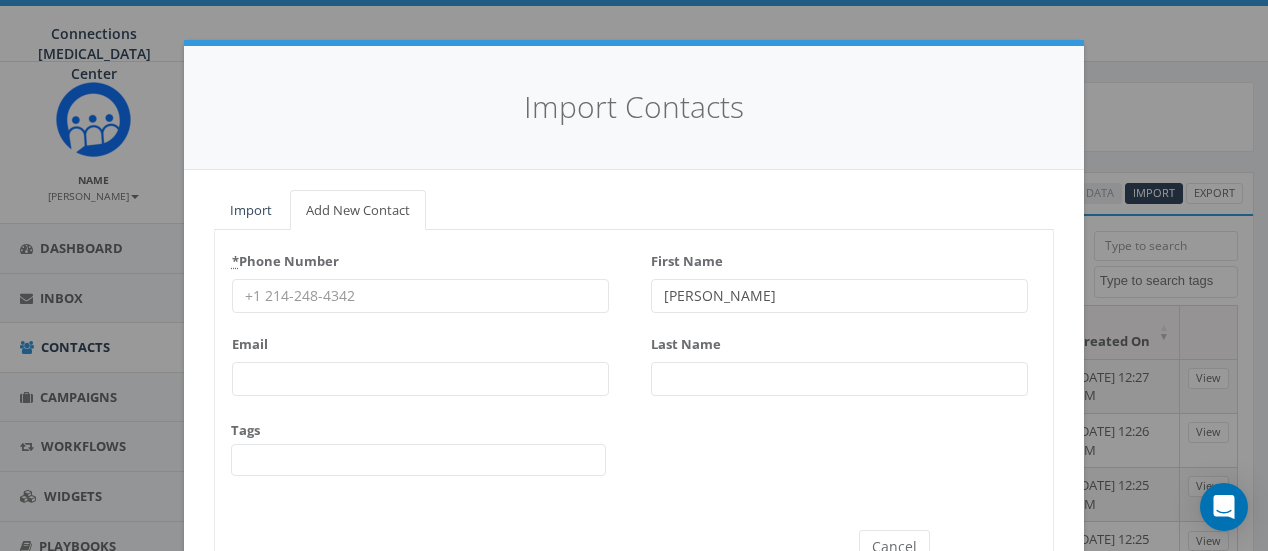 type on "[PERSON_NAME]" 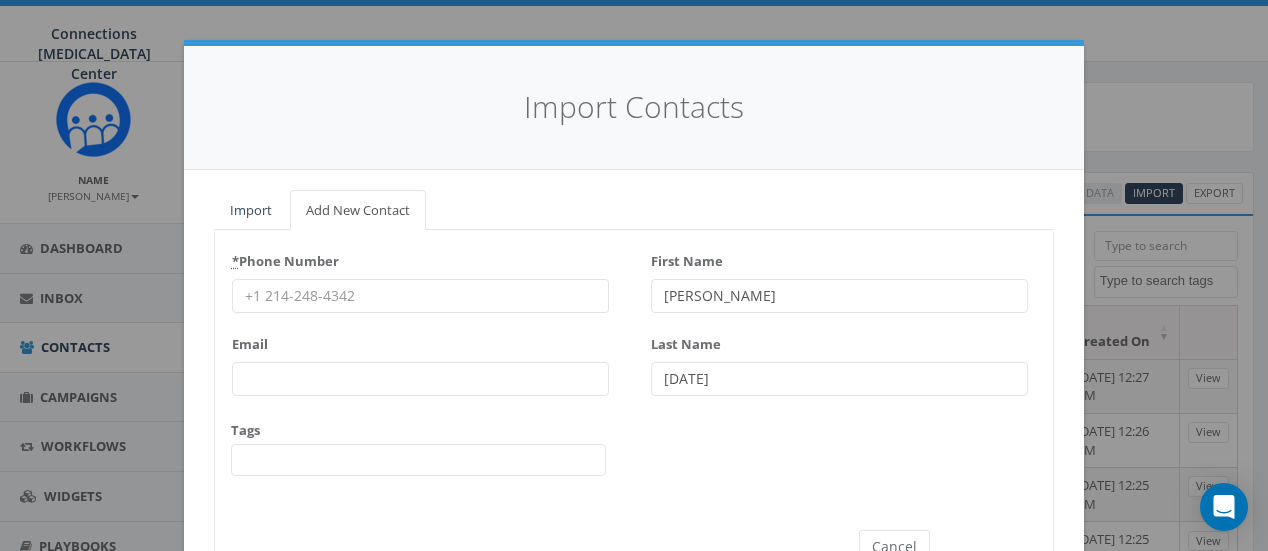 type on "[DATE]" 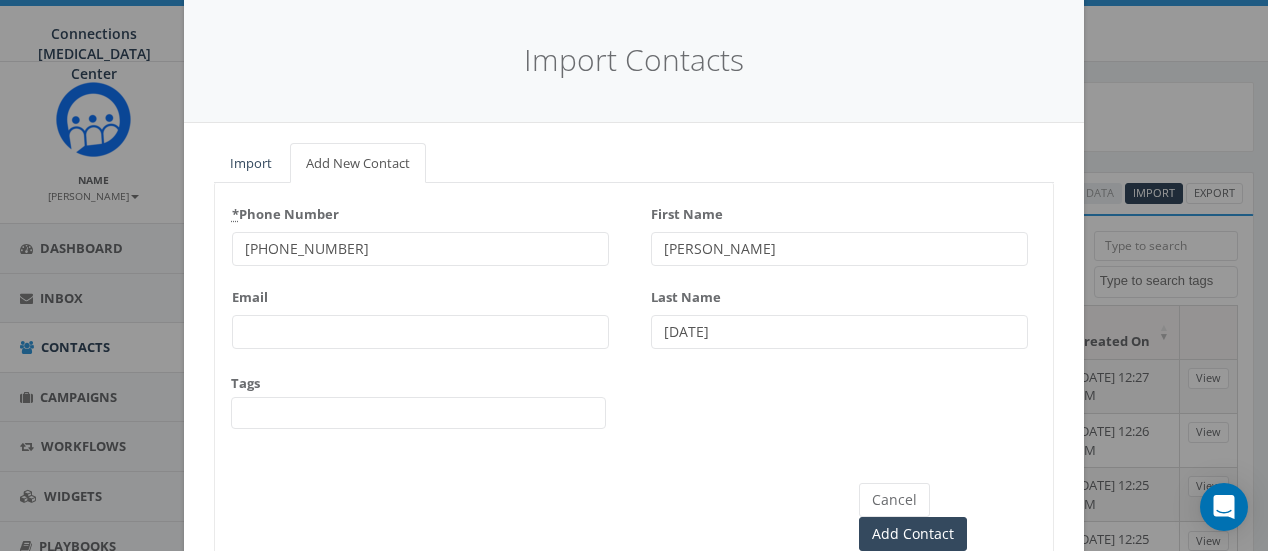 scroll, scrollTop: 48, scrollLeft: 0, axis: vertical 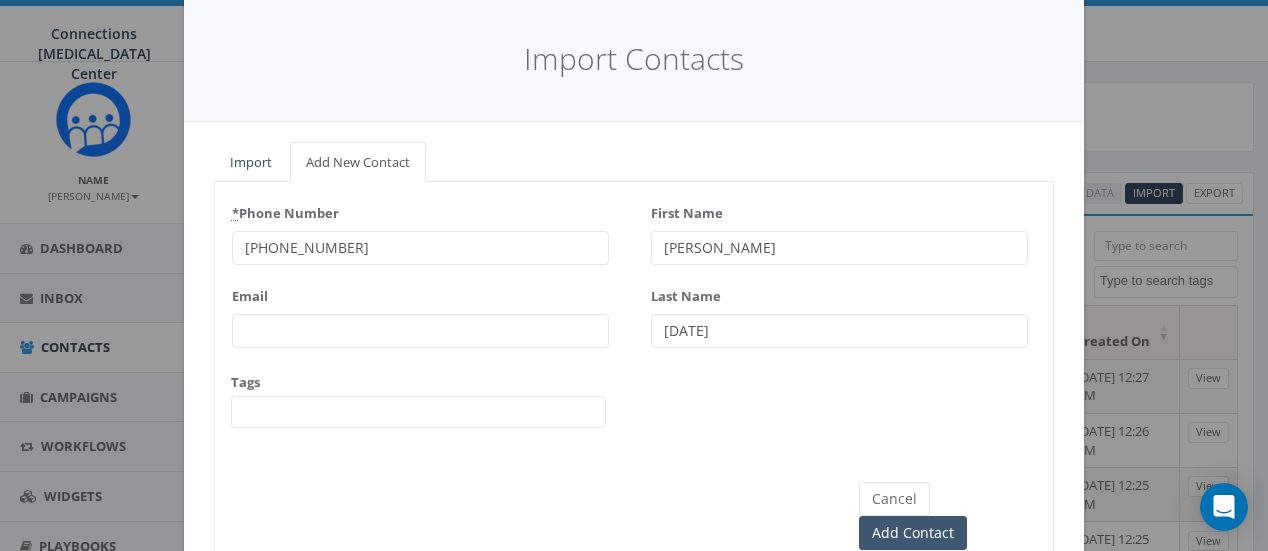 type on "603-988-9838" 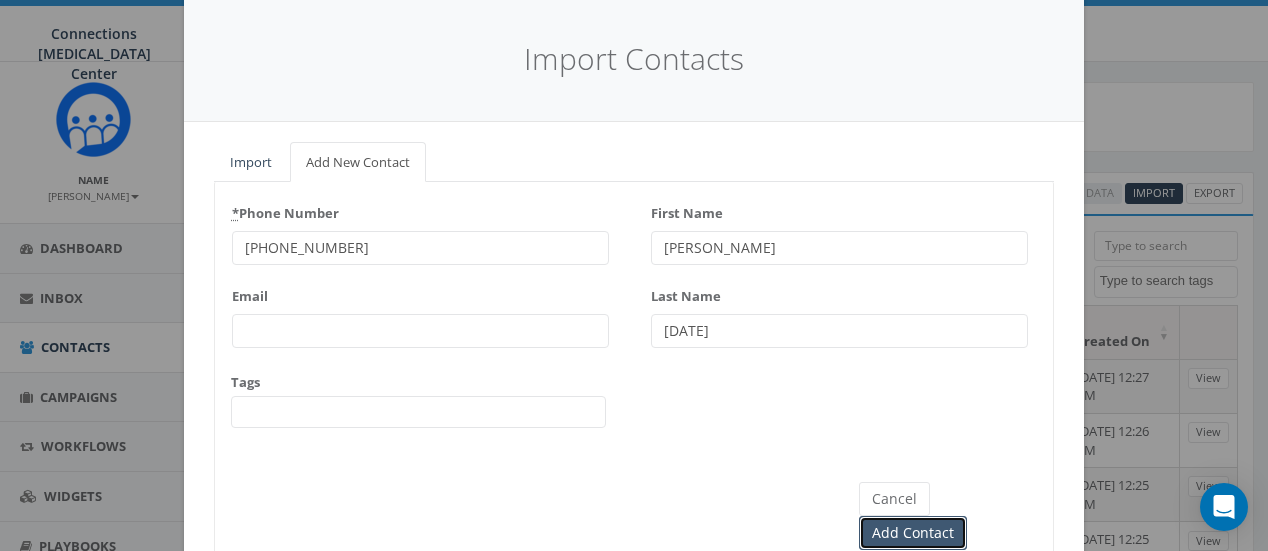 click on "Add Contact" at bounding box center (913, 533) 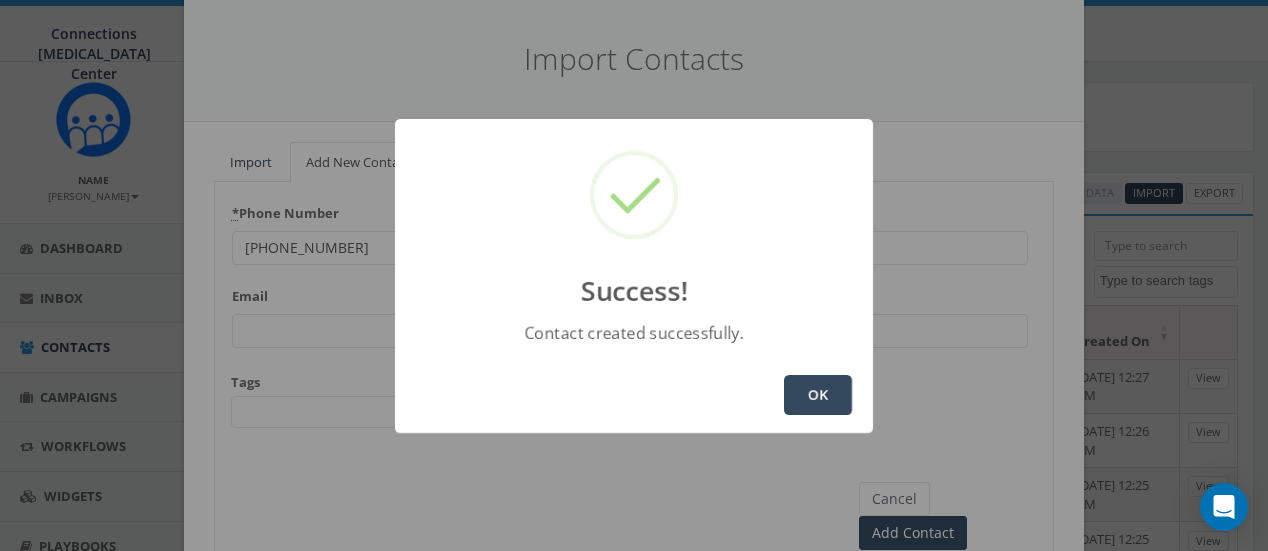 click on "OK" at bounding box center [818, 395] 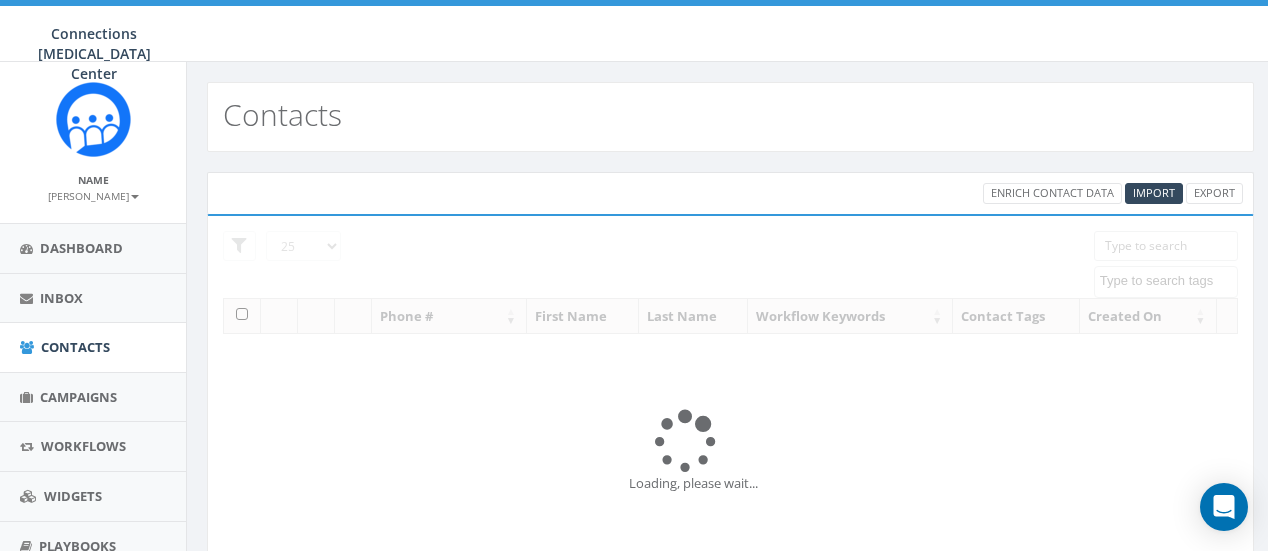 select 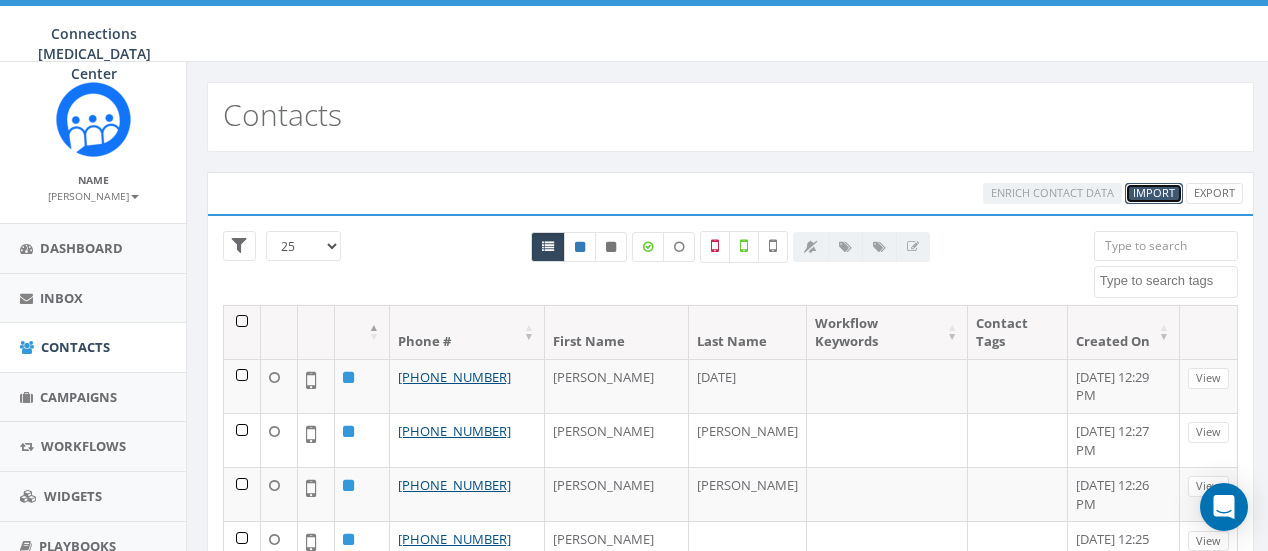 click on "Import" at bounding box center [1154, 192] 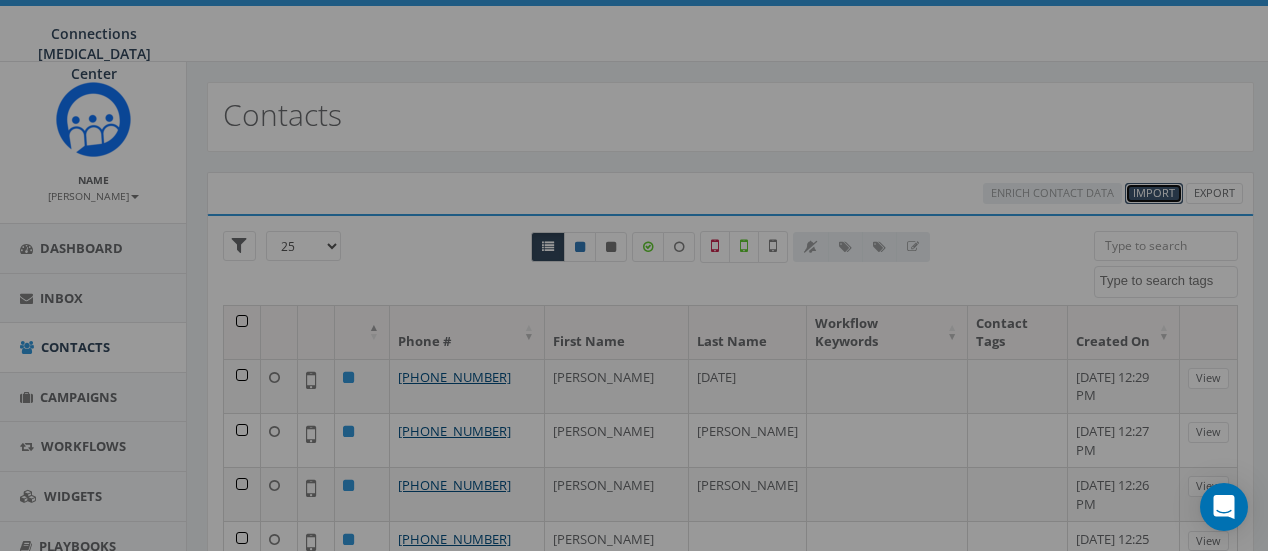 select 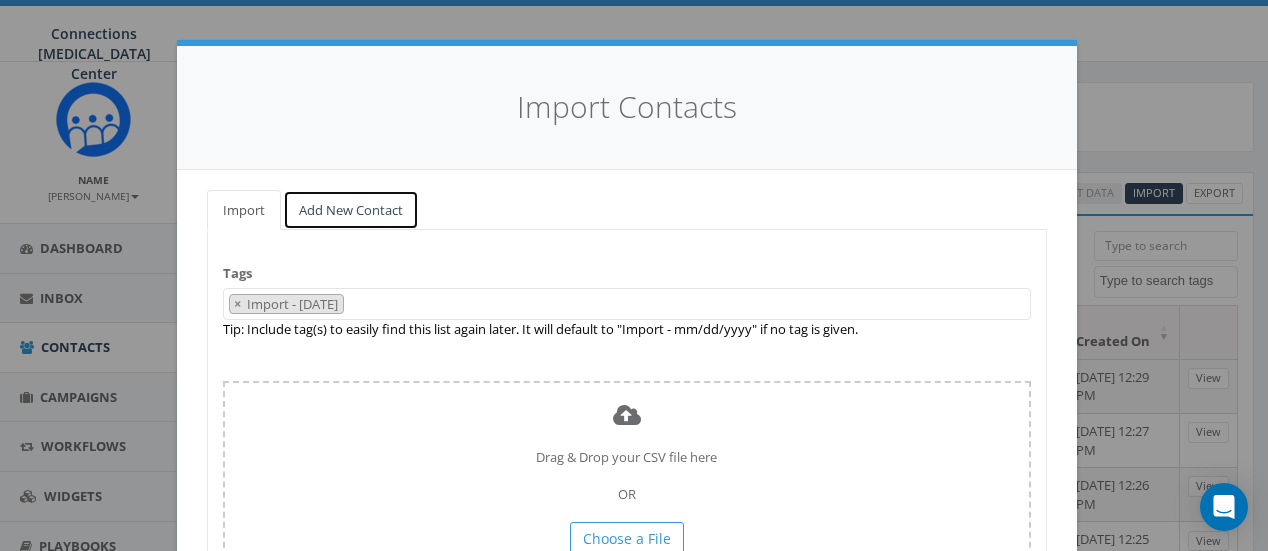click on "Add New Contact" at bounding box center (351, 210) 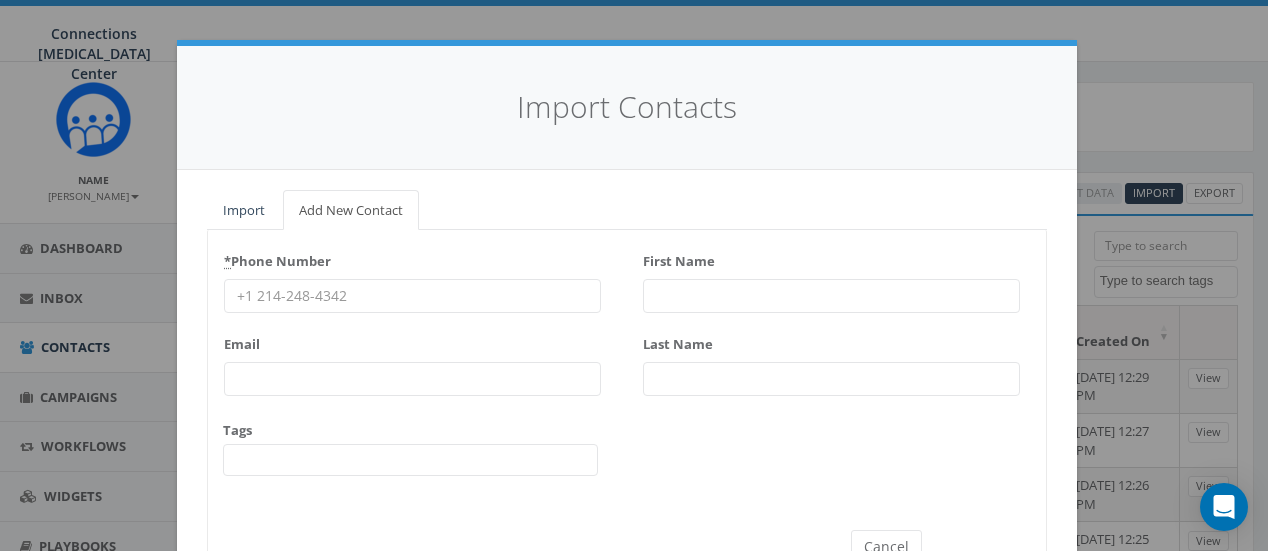 click on "*   Phone Number" at bounding box center (412, 296) 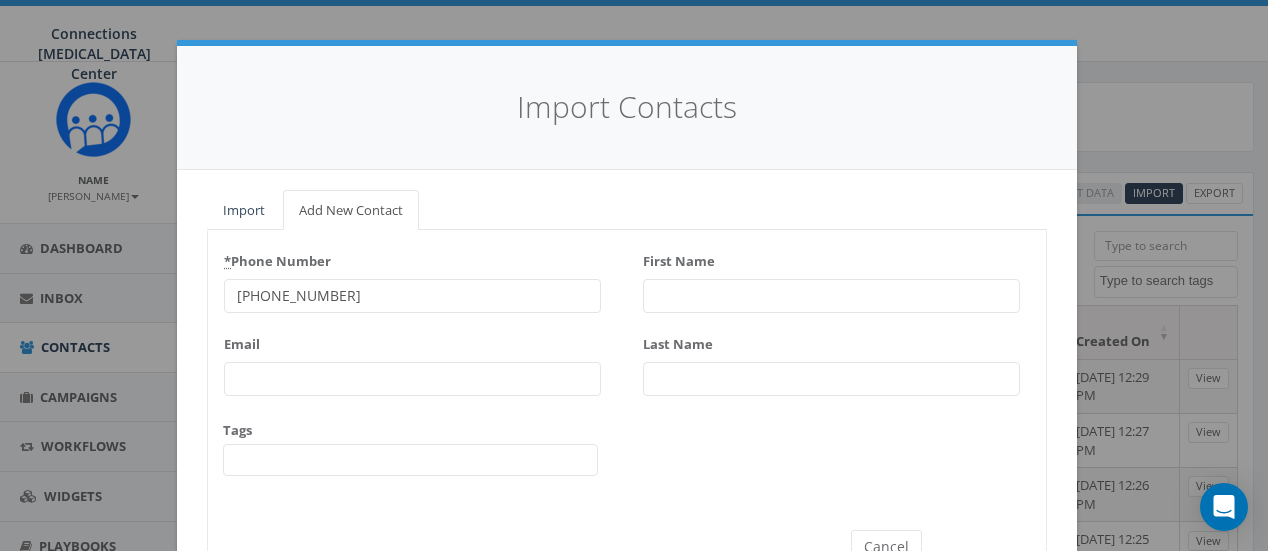 type on "[PHONE_NUMBER]" 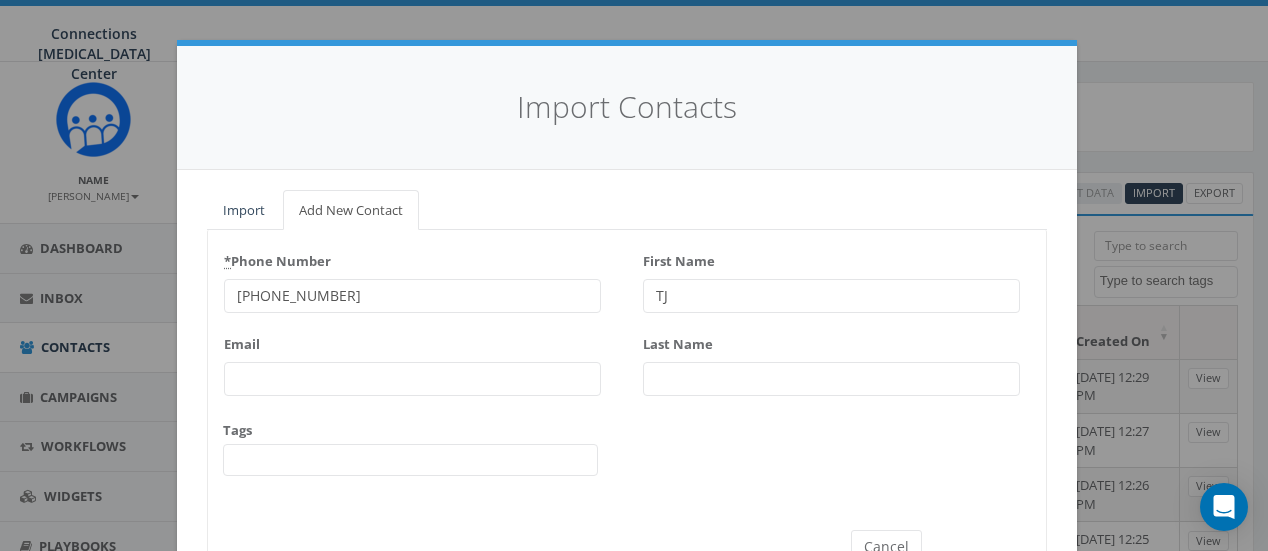 type on "TJ" 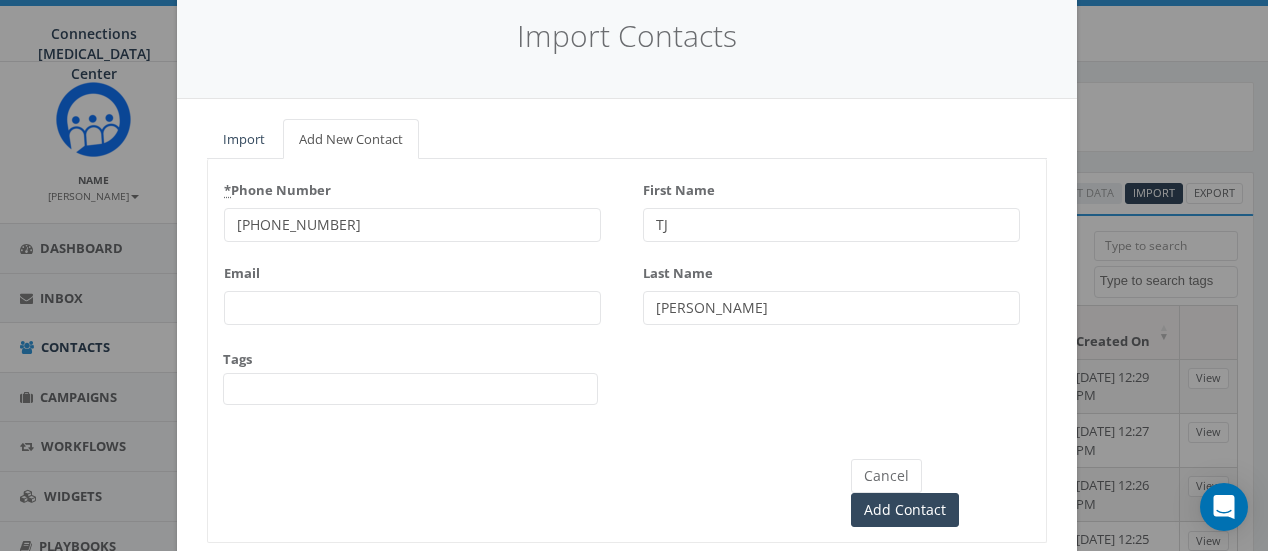 scroll, scrollTop: 72, scrollLeft: 0, axis: vertical 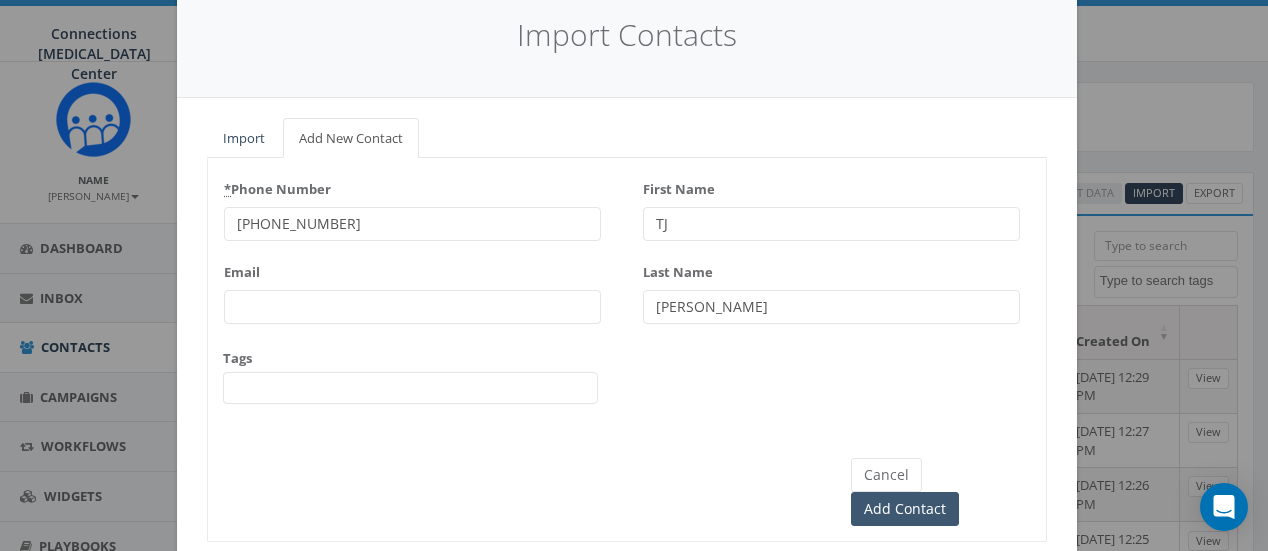 type on "[PERSON_NAME]" 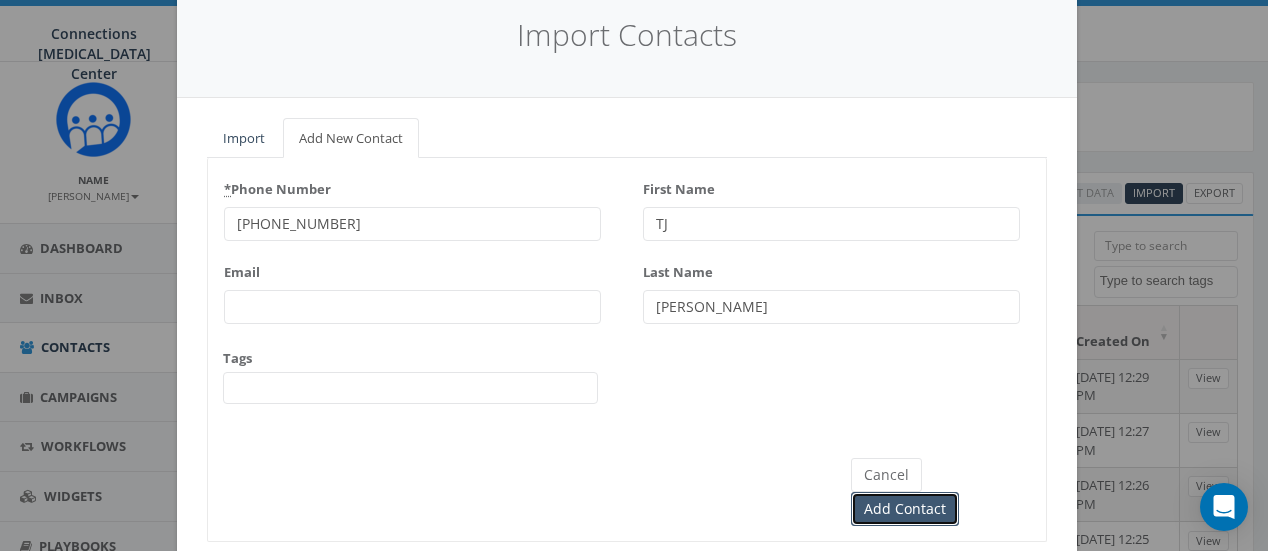 click on "Add Contact" at bounding box center (905, 509) 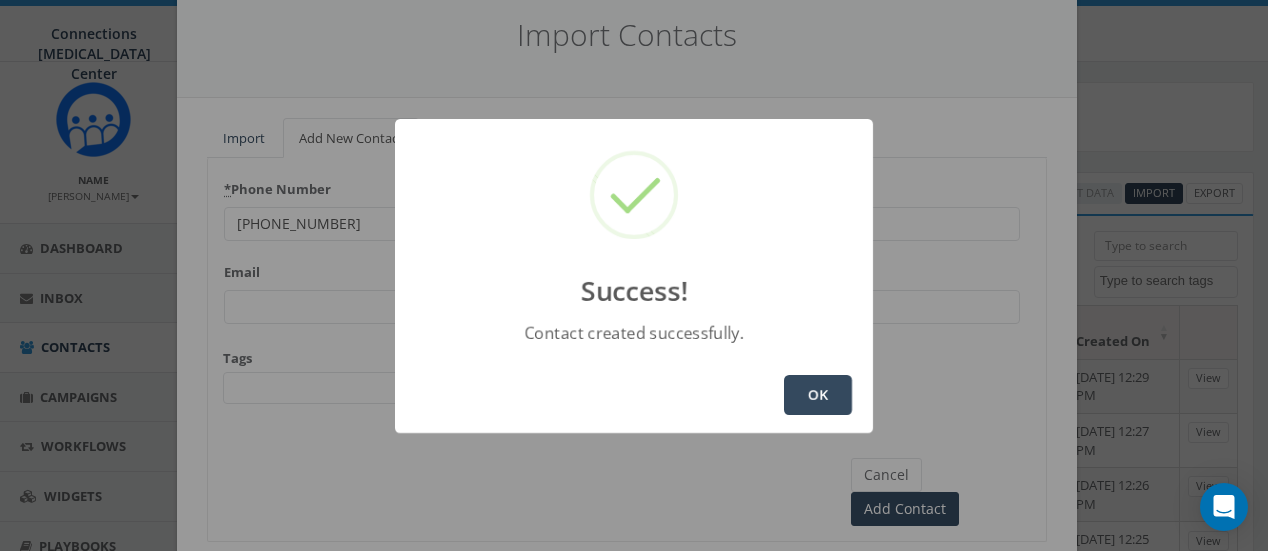 click on "OK" at bounding box center [818, 395] 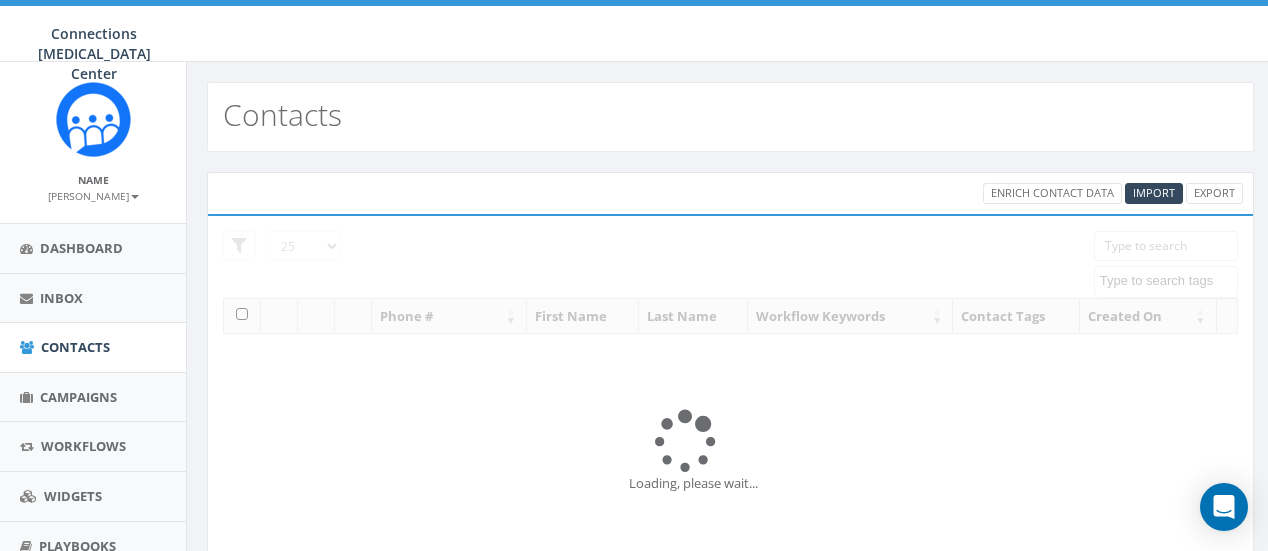 select 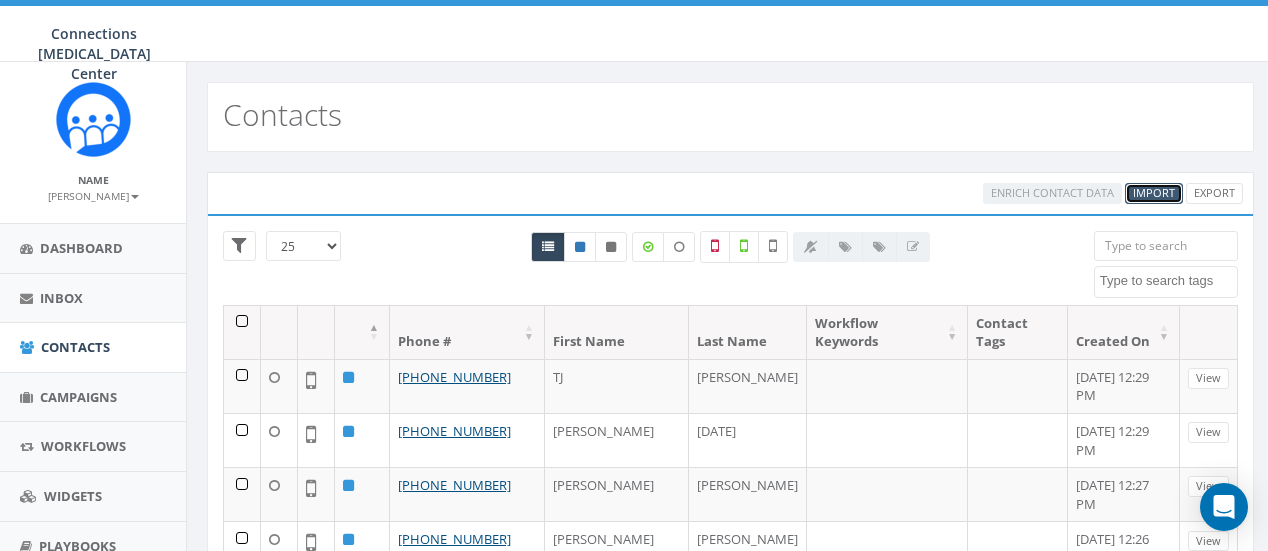 click on "Import" at bounding box center (1154, 192) 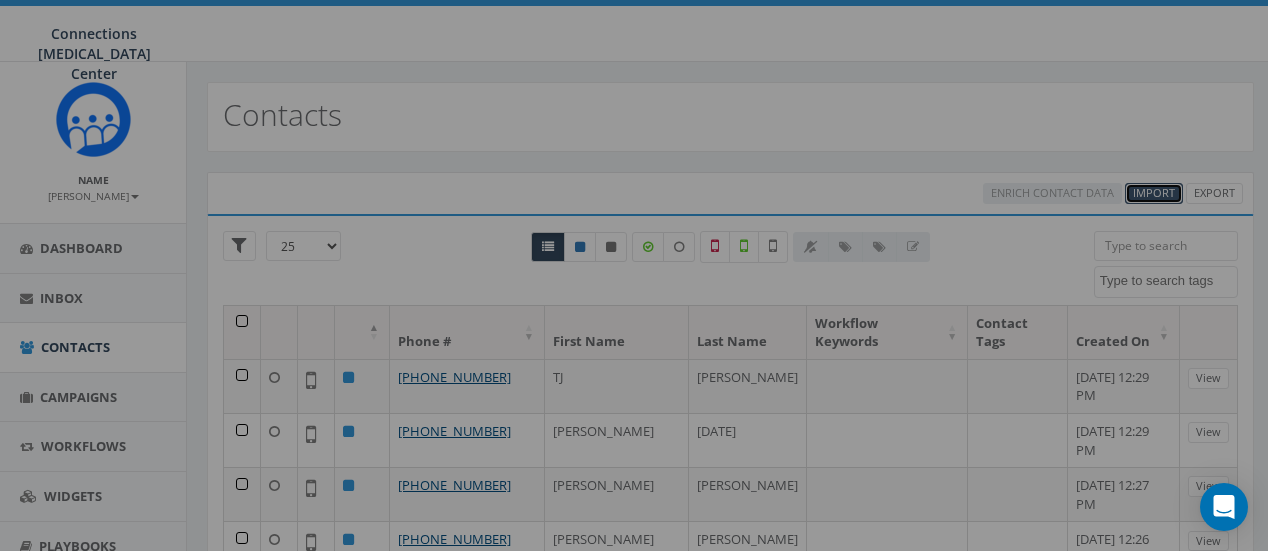 select 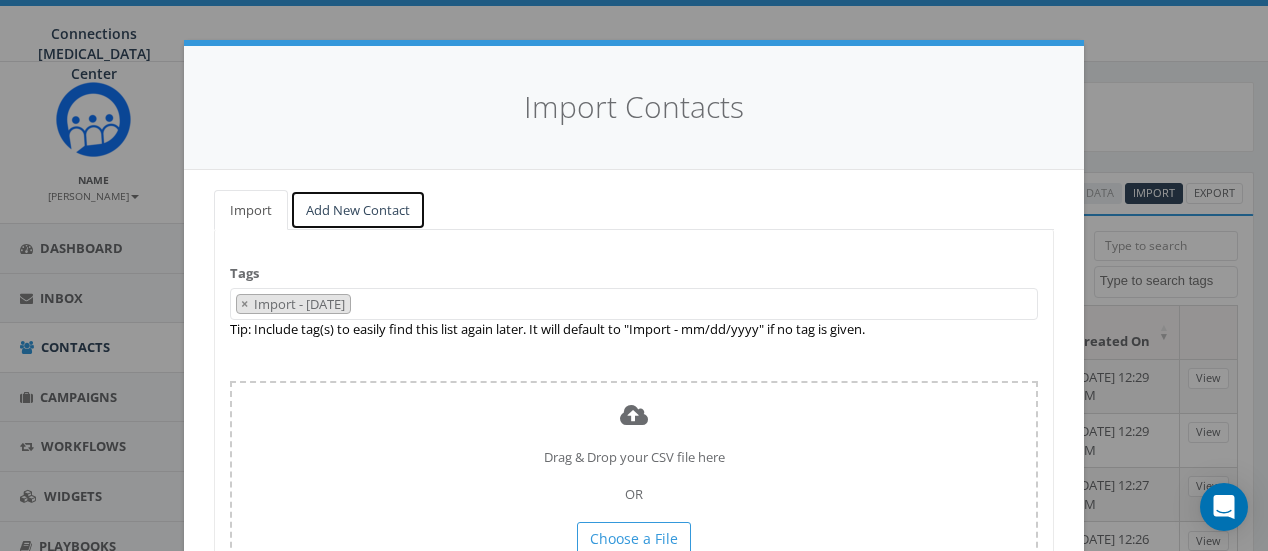 click on "Add New Contact" at bounding box center (358, 210) 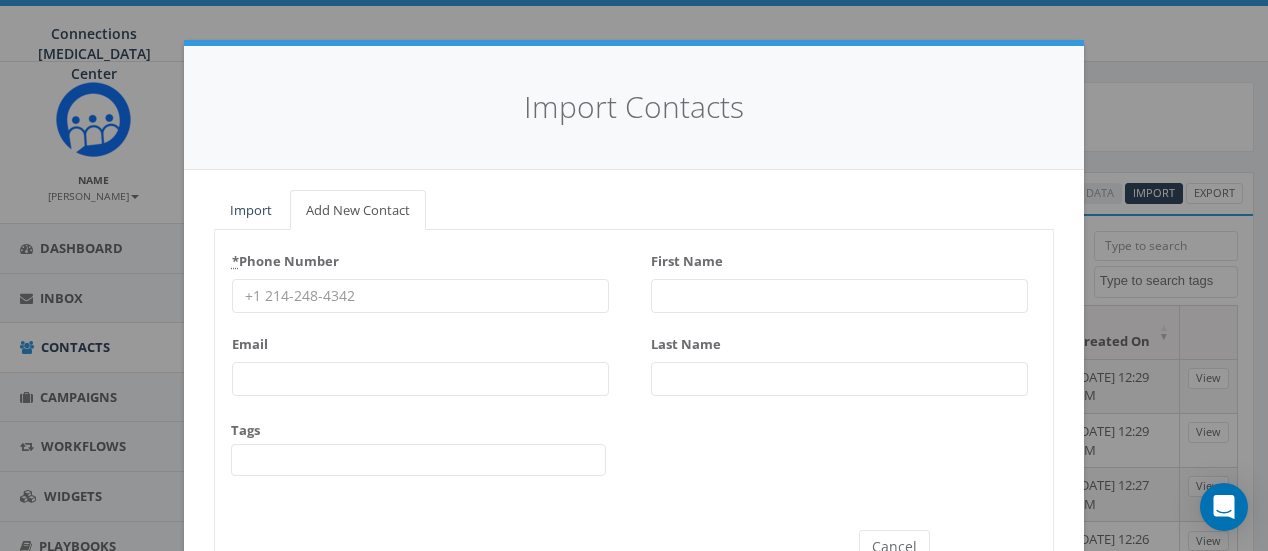 click on "*   Phone Number" at bounding box center [420, 296] 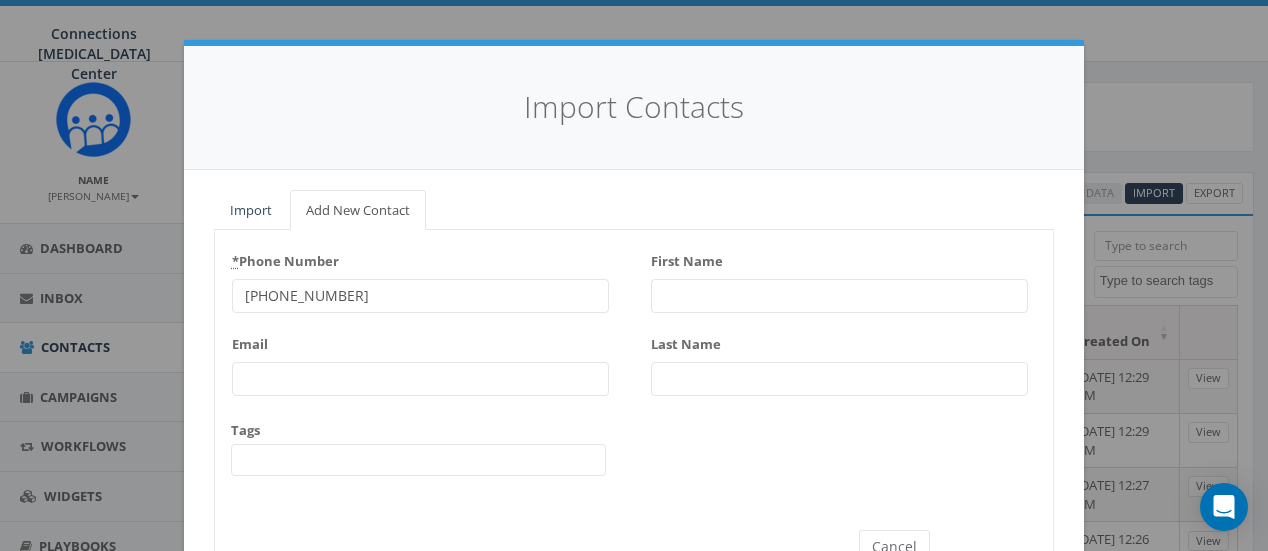 type on "[PHONE_NUMBER]" 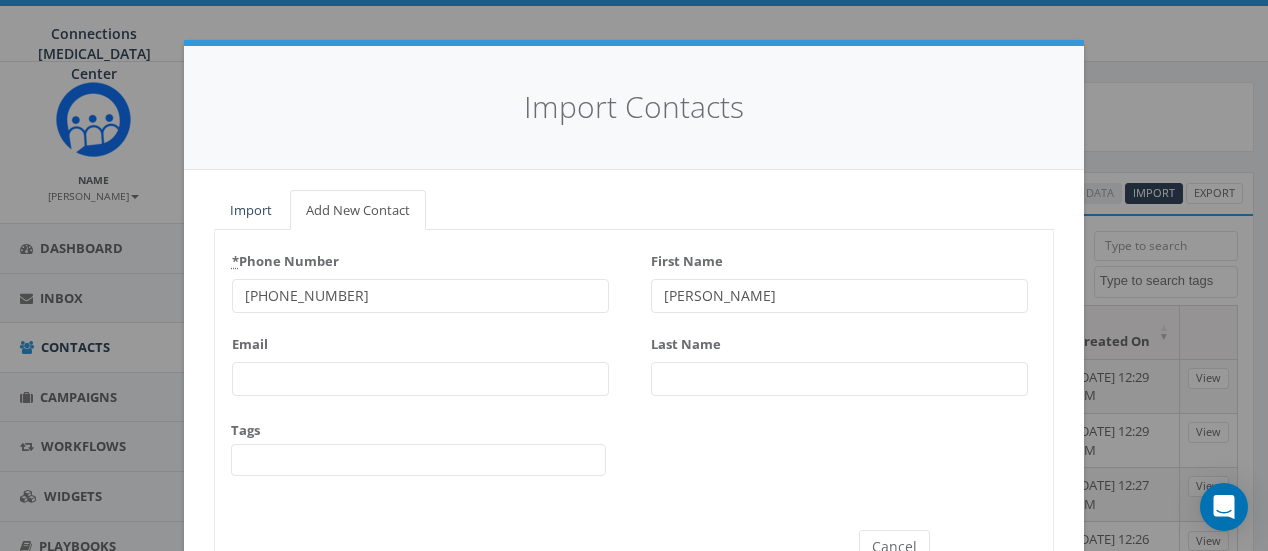 type on "[PERSON_NAME]" 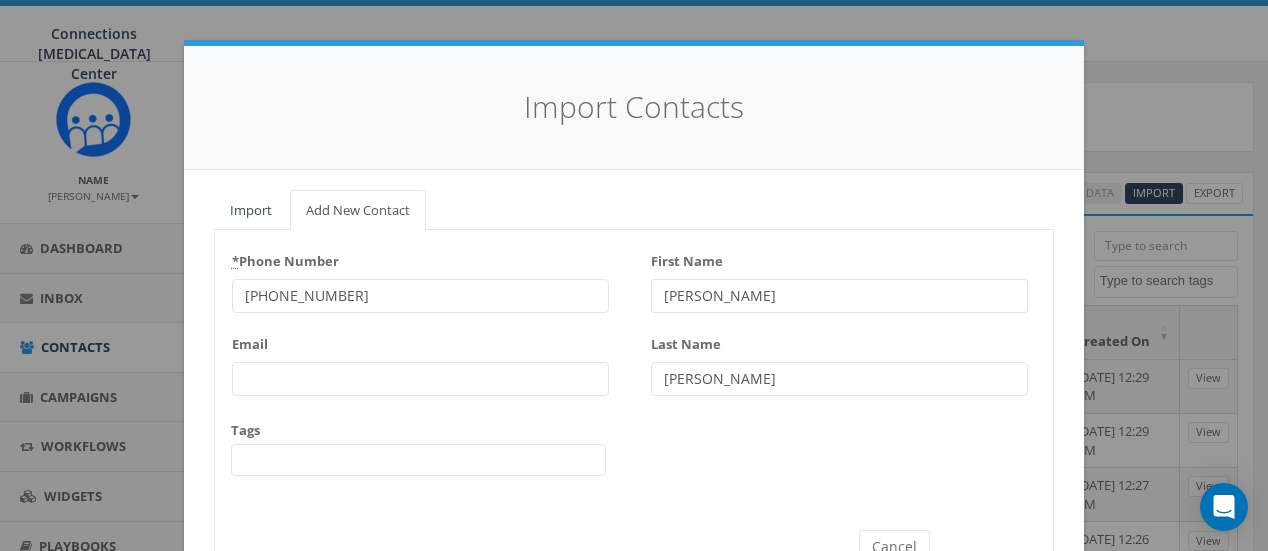 type on "[PERSON_NAME]" 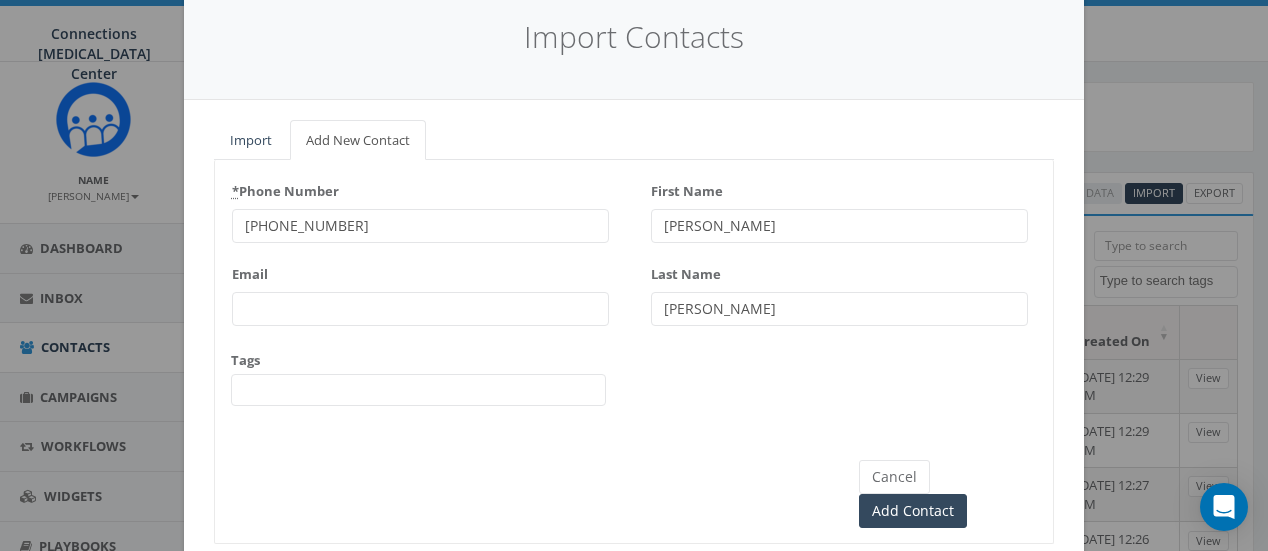 scroll, scrollTop: 72, scrollLeft: 0, axis: vertical 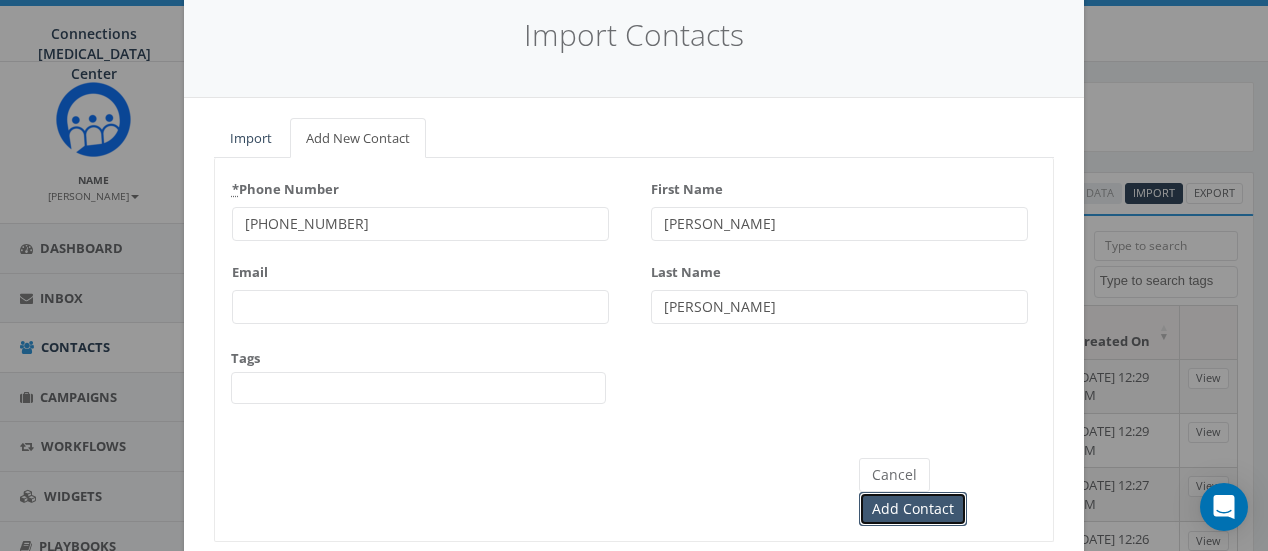 click on "Add Contact" at bounding box center (913, 509) 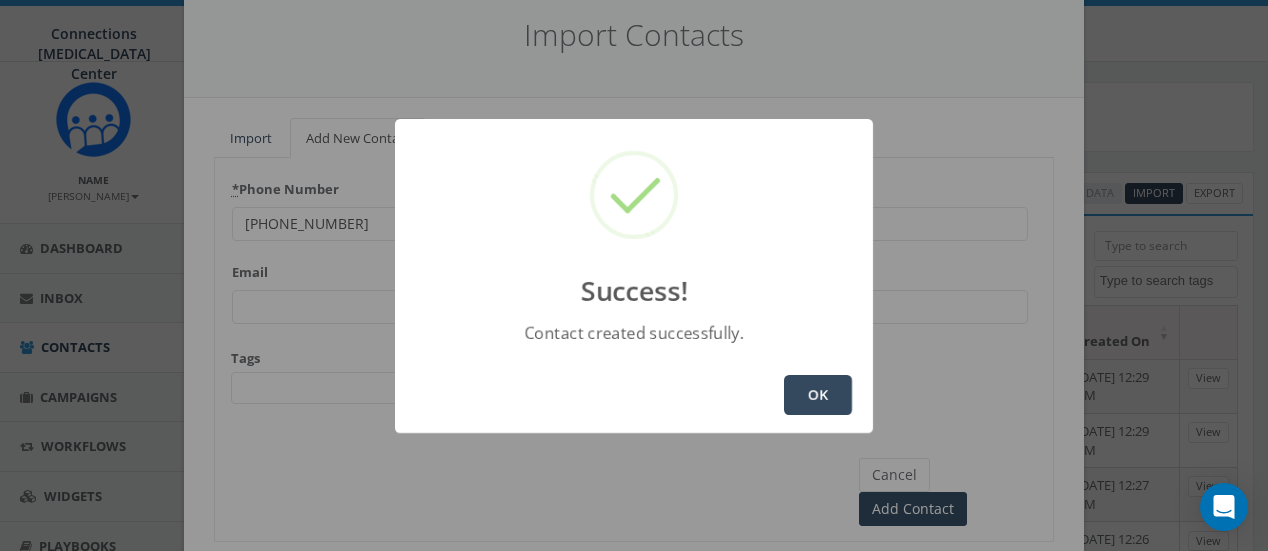 click on "OK" at bounding box center (818, 395) 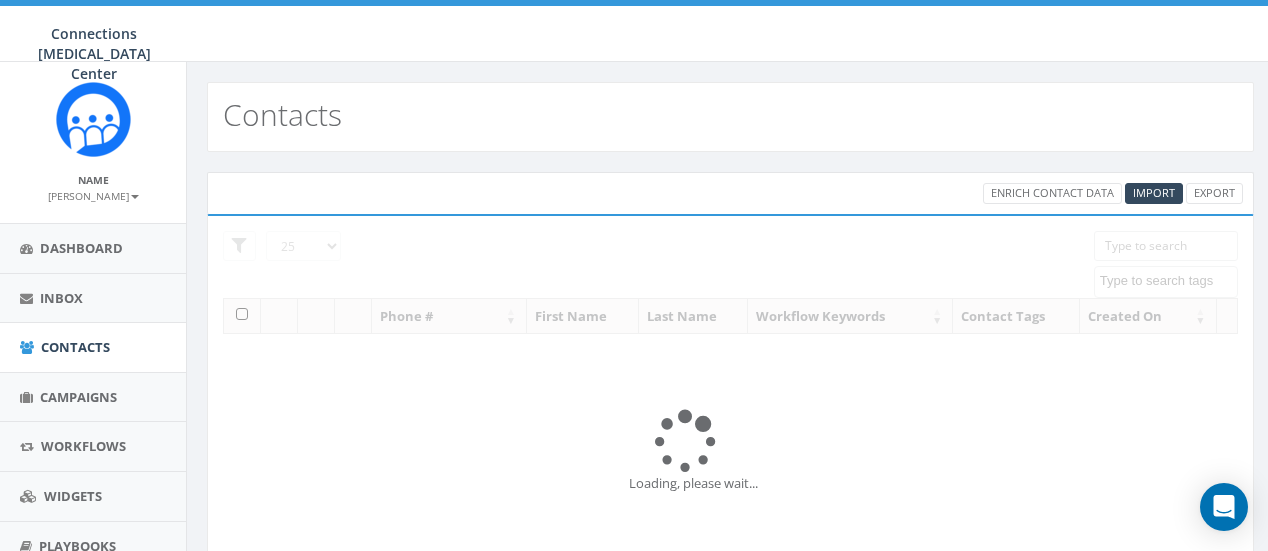 select 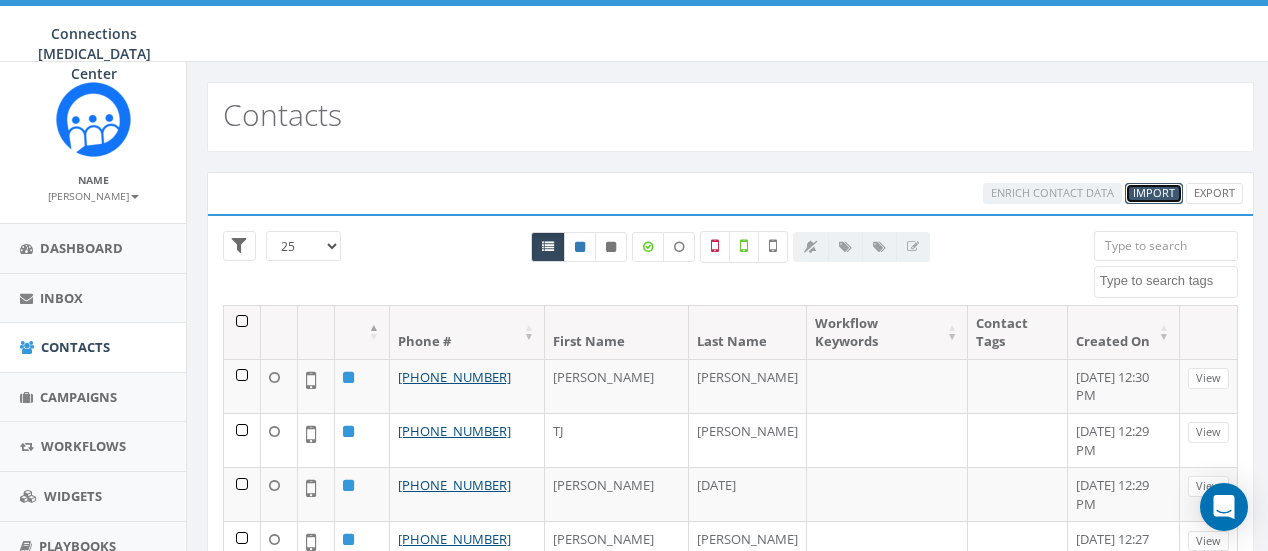 click on "Import" at bounding box center (1154, 192) 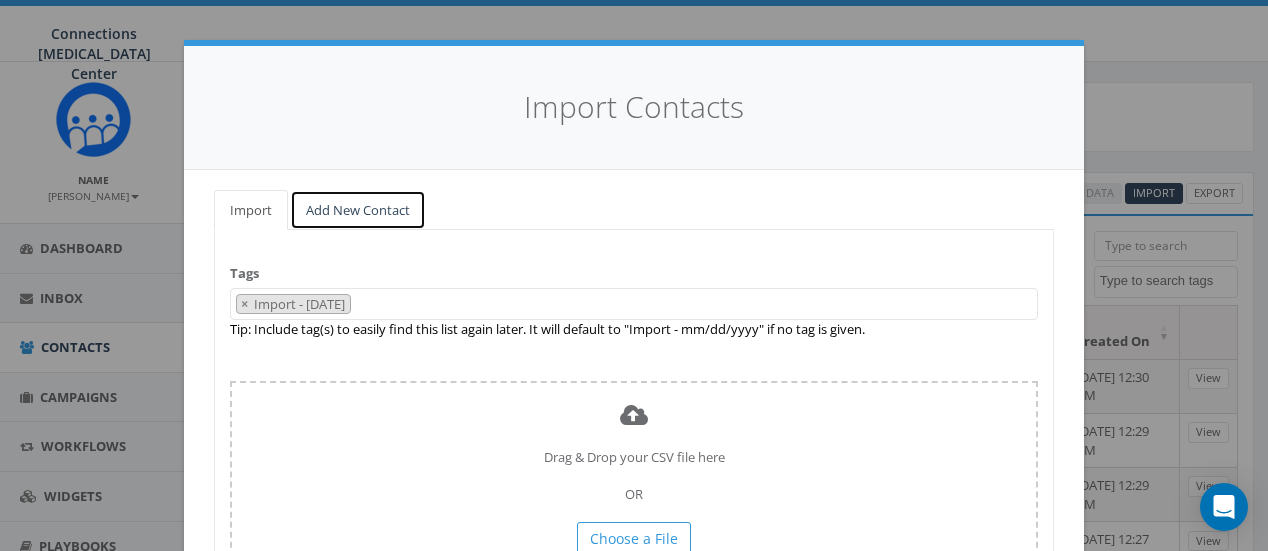 click on "Add New Contact" at bounding box center (358, 210) 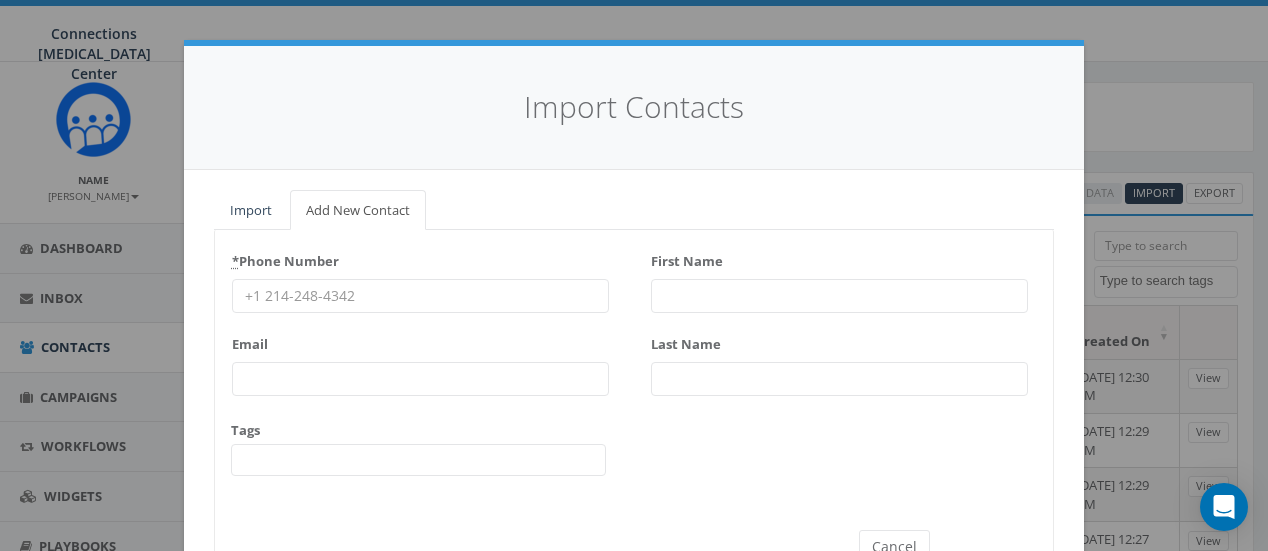 click on "First Name" at bounding box center [839, 296] 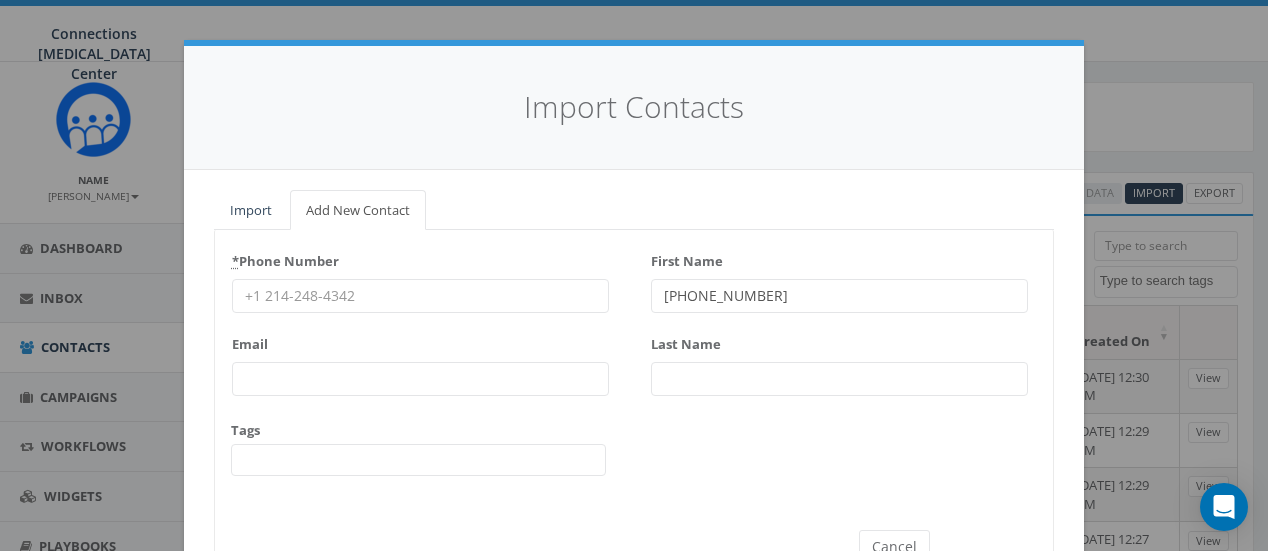 drag, startPoint x: 762, startPoint y: 297, endPoint x: 646, endPoint y: 293, distance: 116.06895 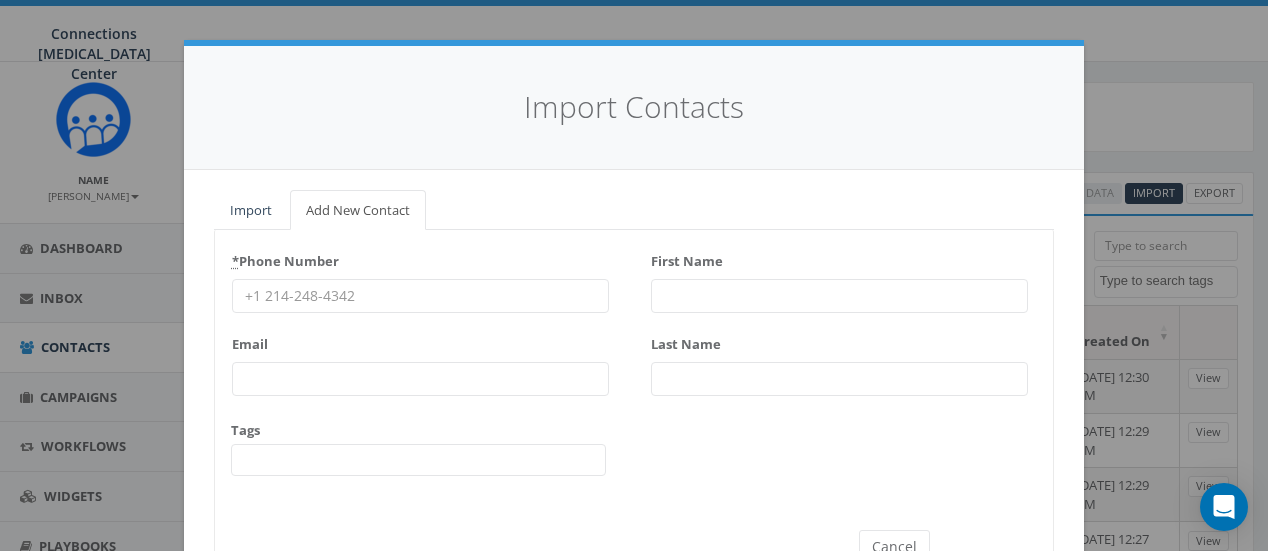 click on "*   Phone Number" at bounding box center [420, 296] 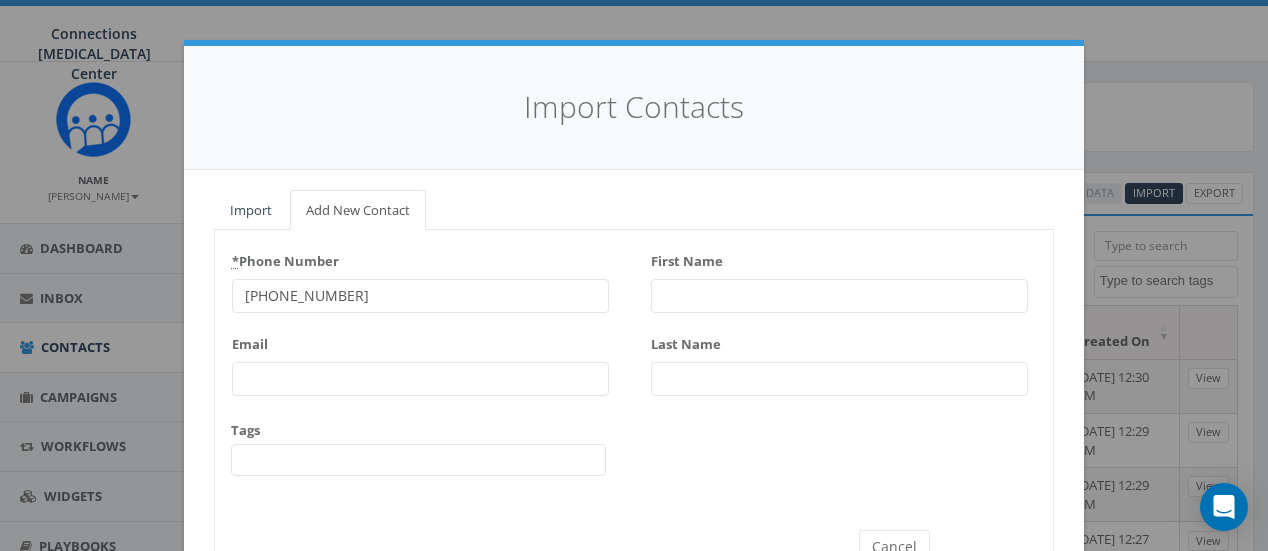 type on "603-516-5951" 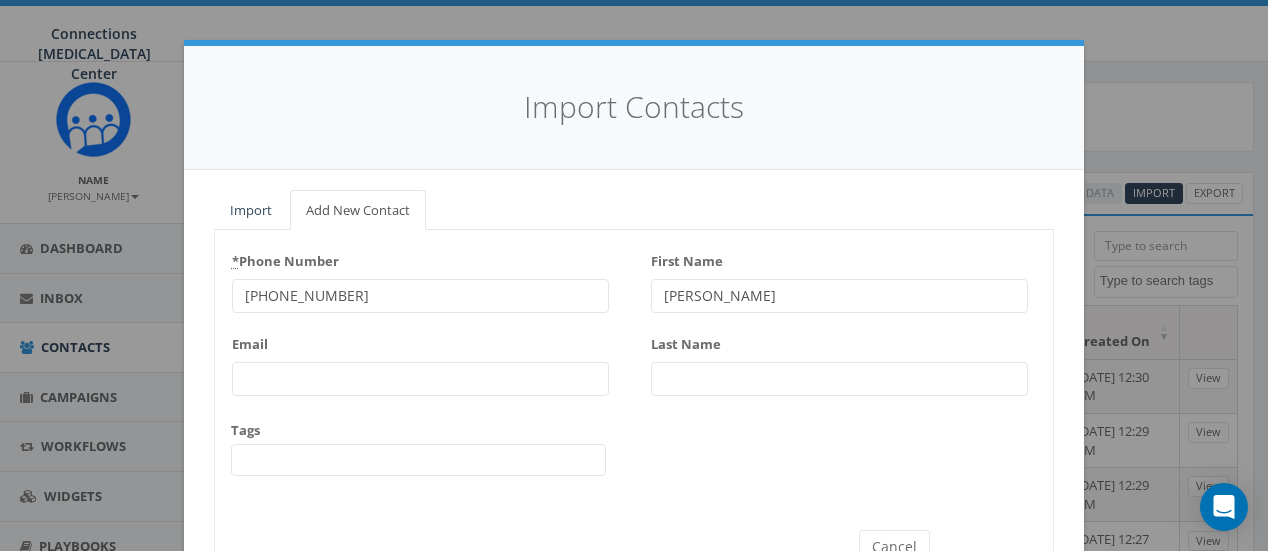 type on "[PERSON_NAME]" 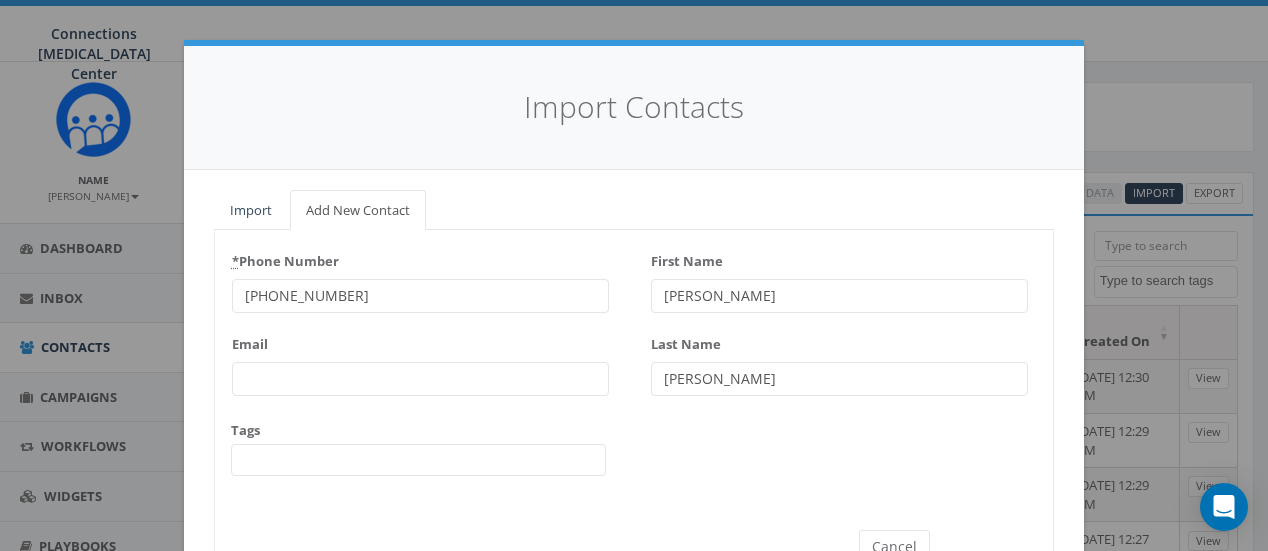 scroll, scrollTop: 101, scrollLeft: 0, axis: vertical 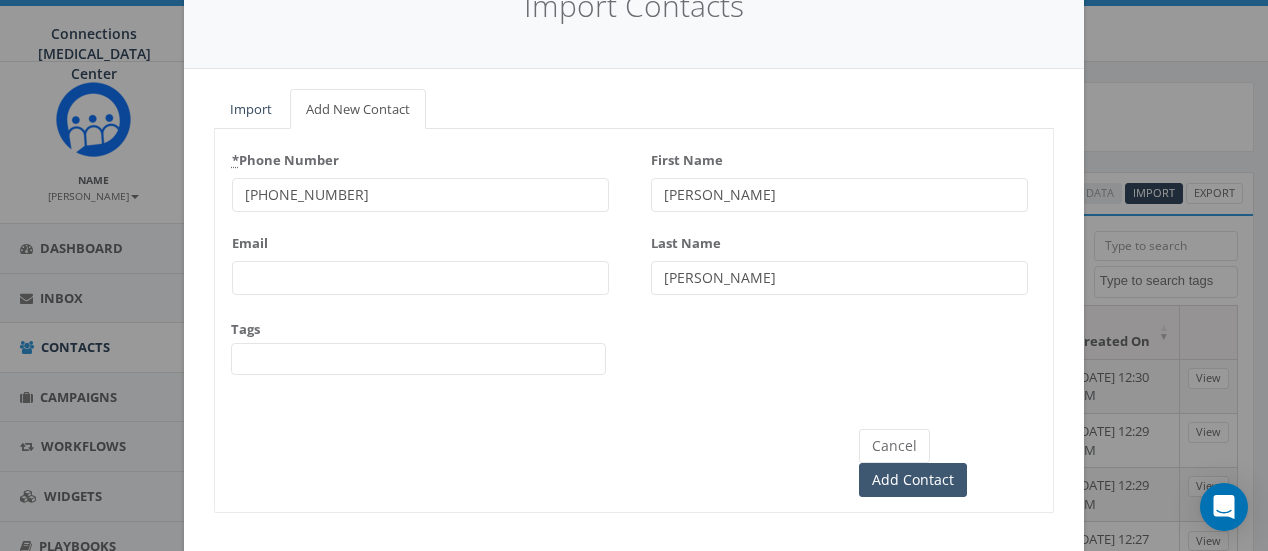 type on "[PERSON_NAME]" 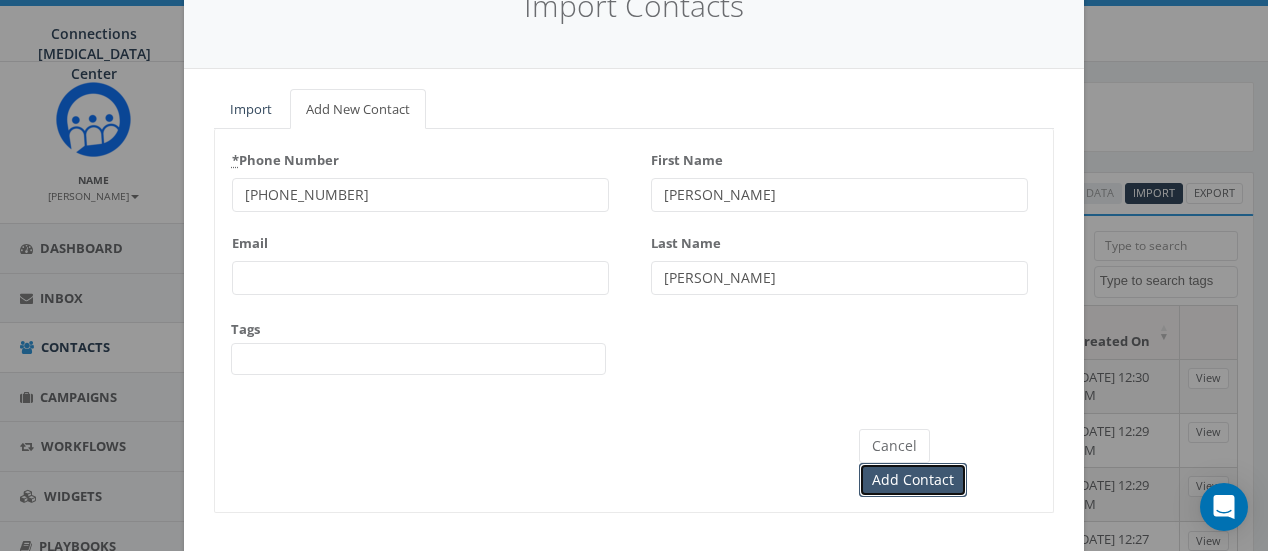 click on "Add Contact" at bounding box center [913, 480] 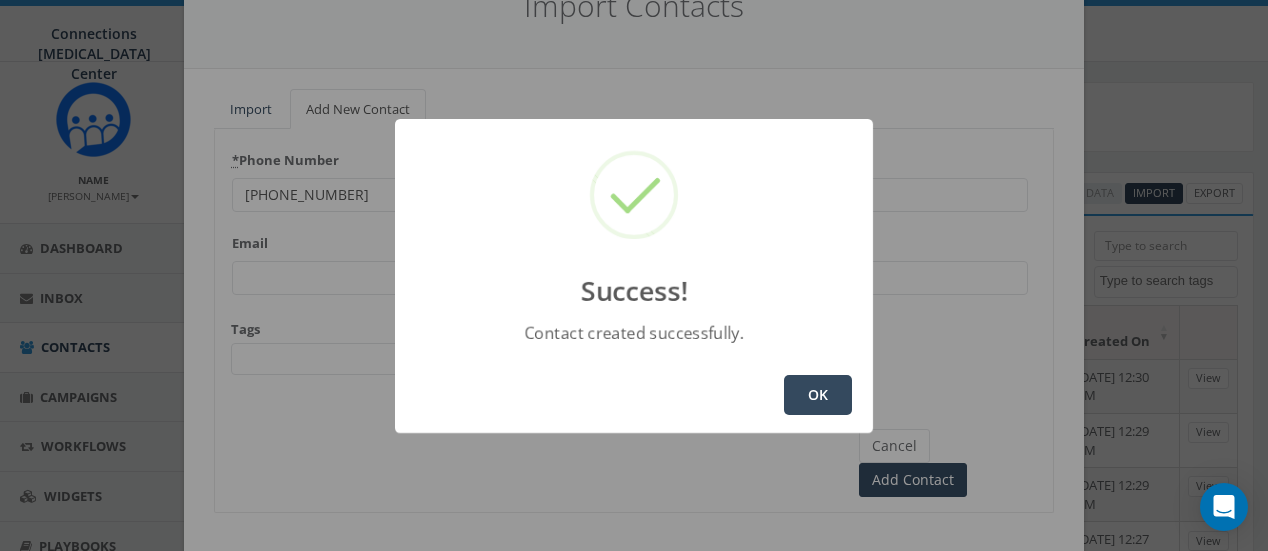 click on "OK" at bounding box center (818, 395) 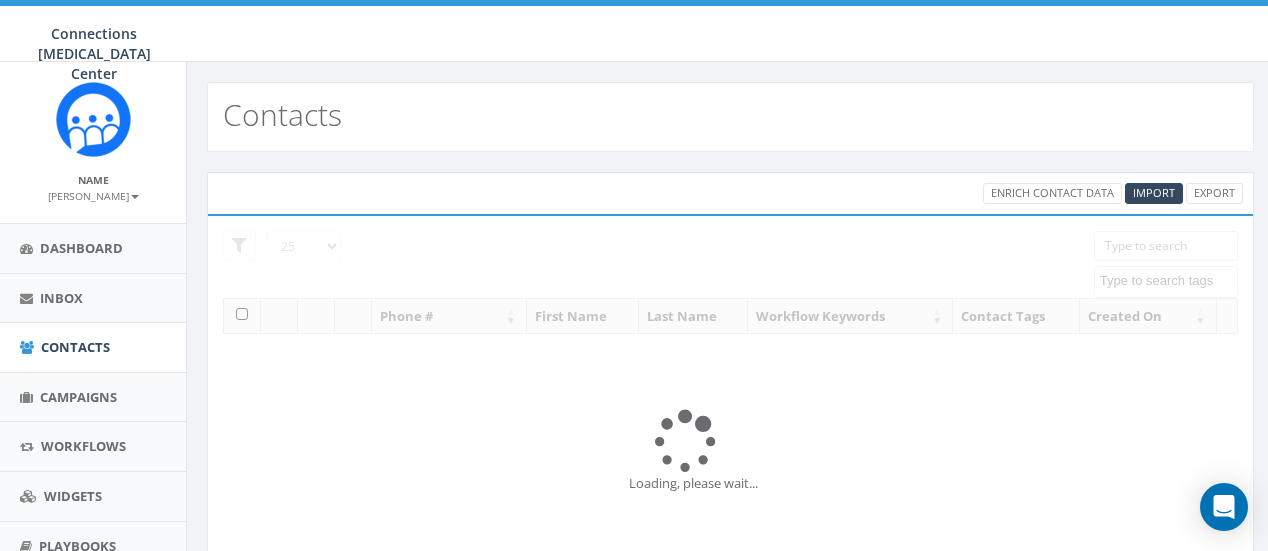 select 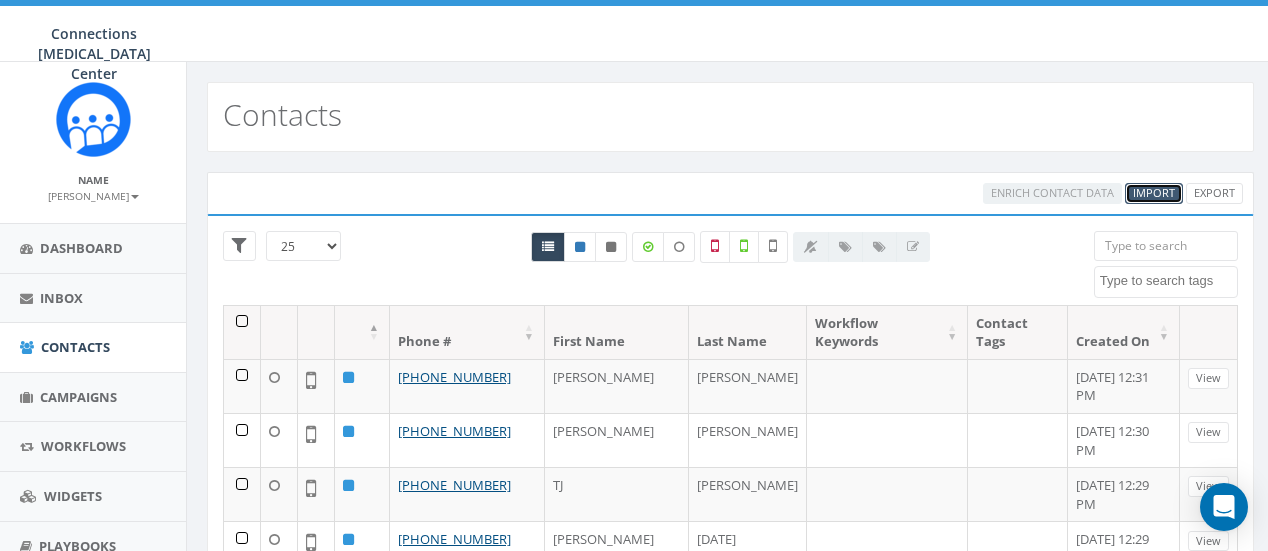 click on "Import" at bounding box center (1154, 192) 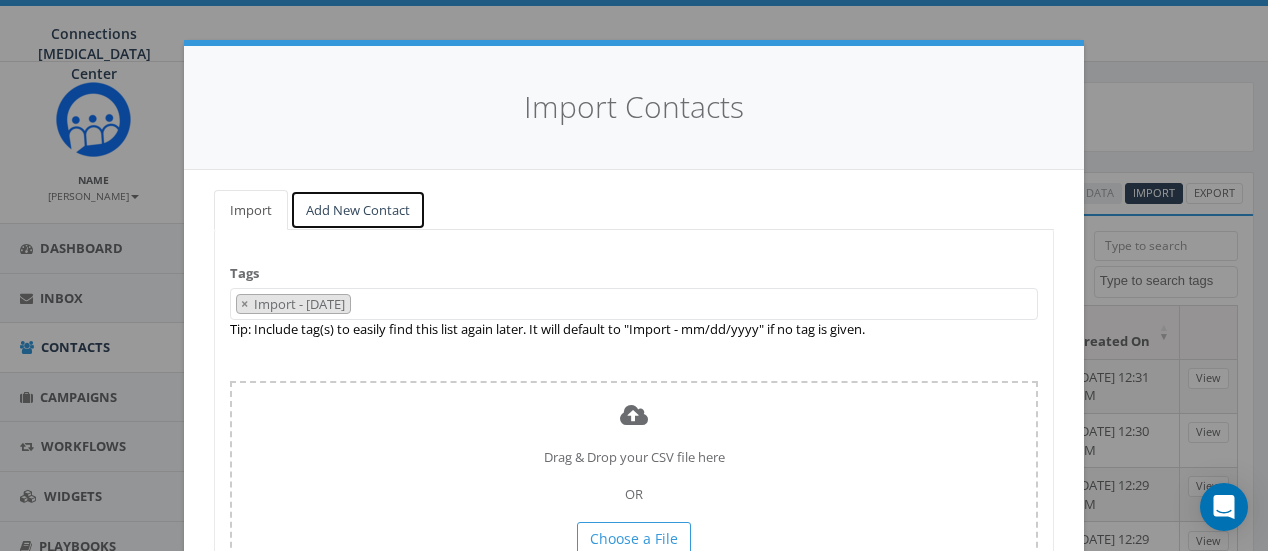 click on "Add New Contact" at bounding box center [358, 210] 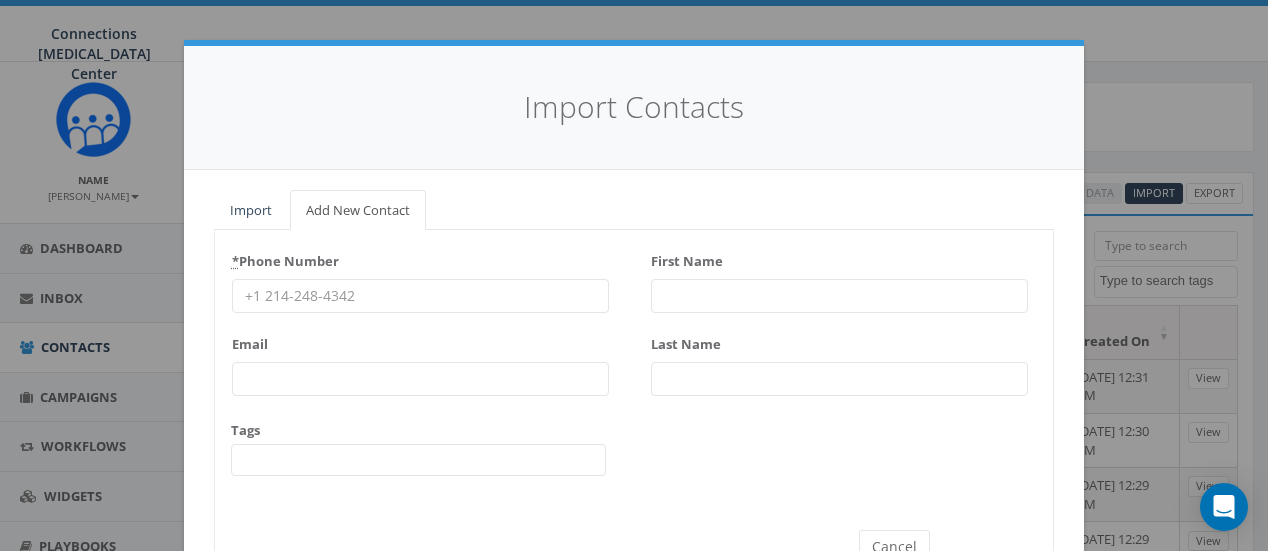 click on "*   Phone Number" at bounding box center (420, 296) 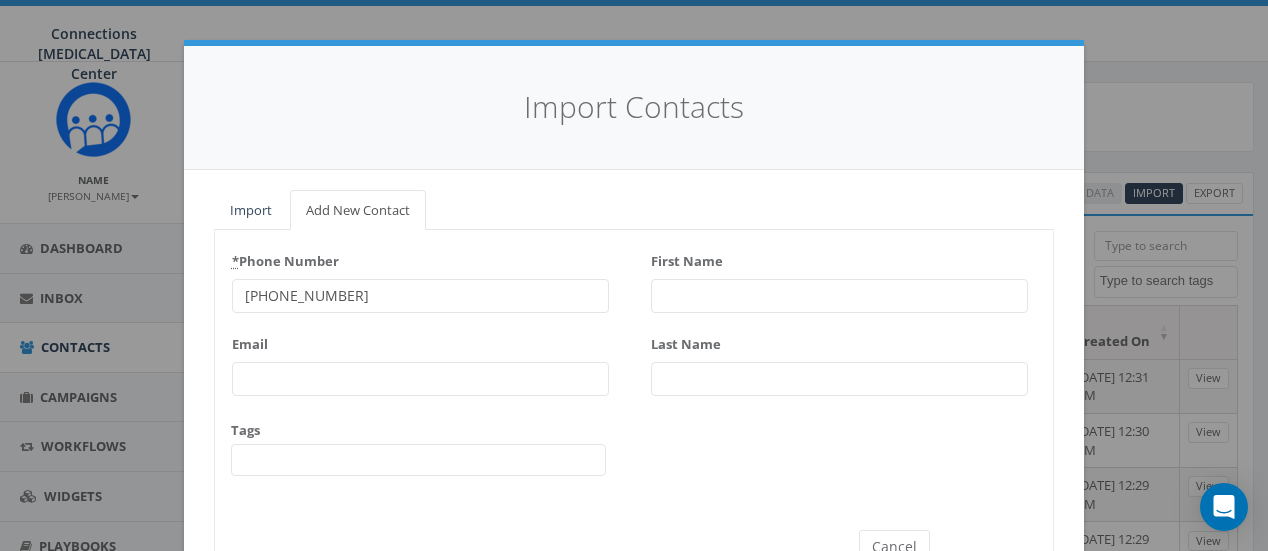 type on "978-224-7437" 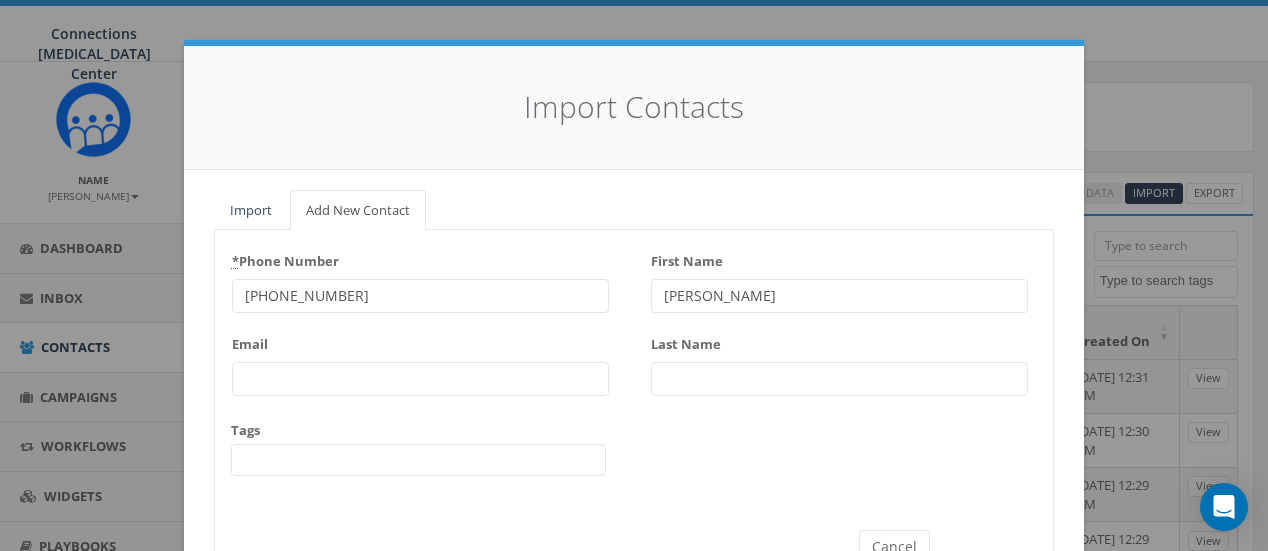type on "[PERSON_NAME]" 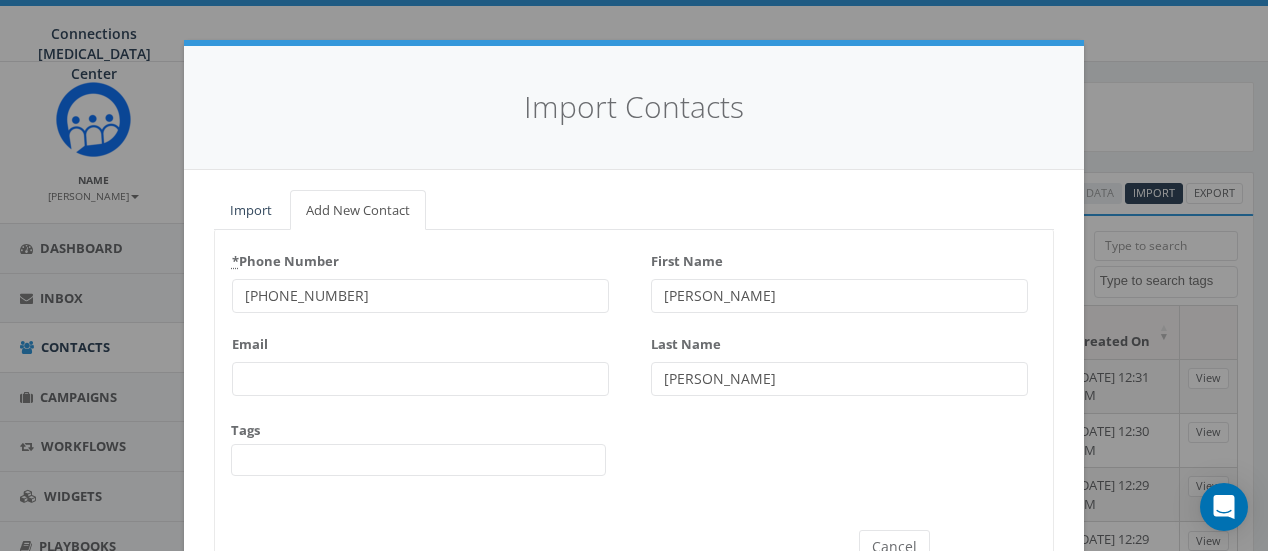 type on "[PERSON_NAME]" 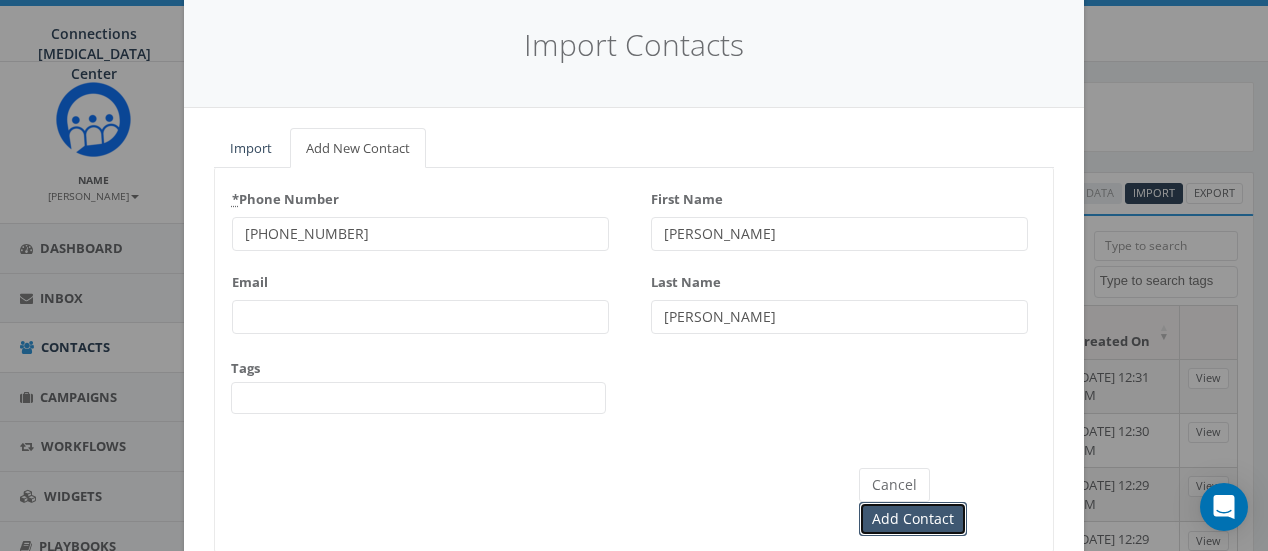 click on "Add Contact" at bounding box center [913, 519] 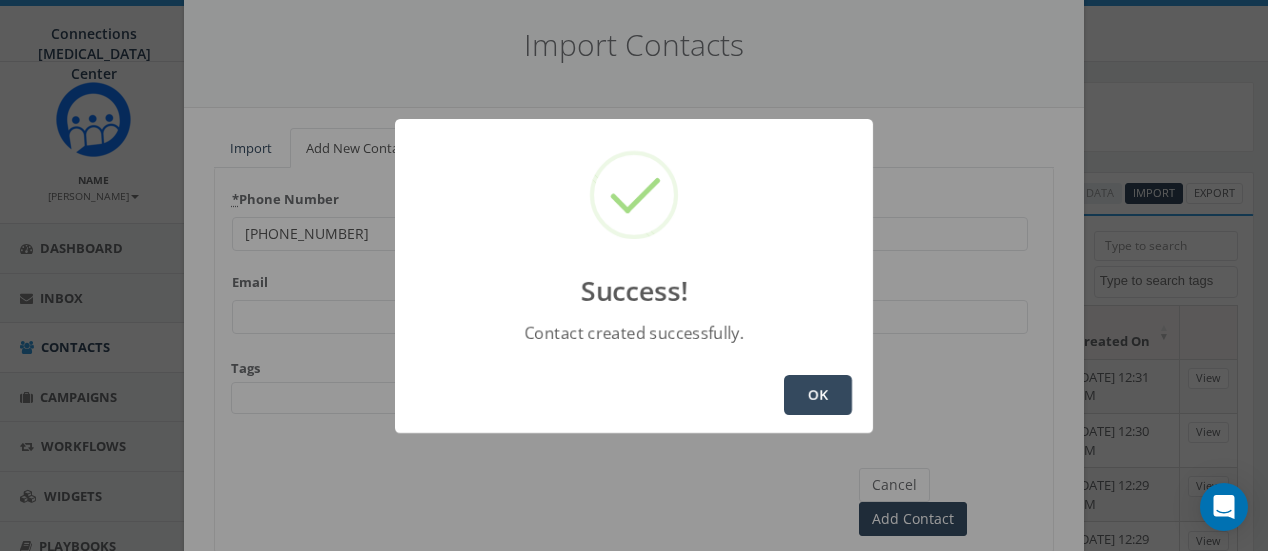 click on "OK" at bounding box center (818, 395) 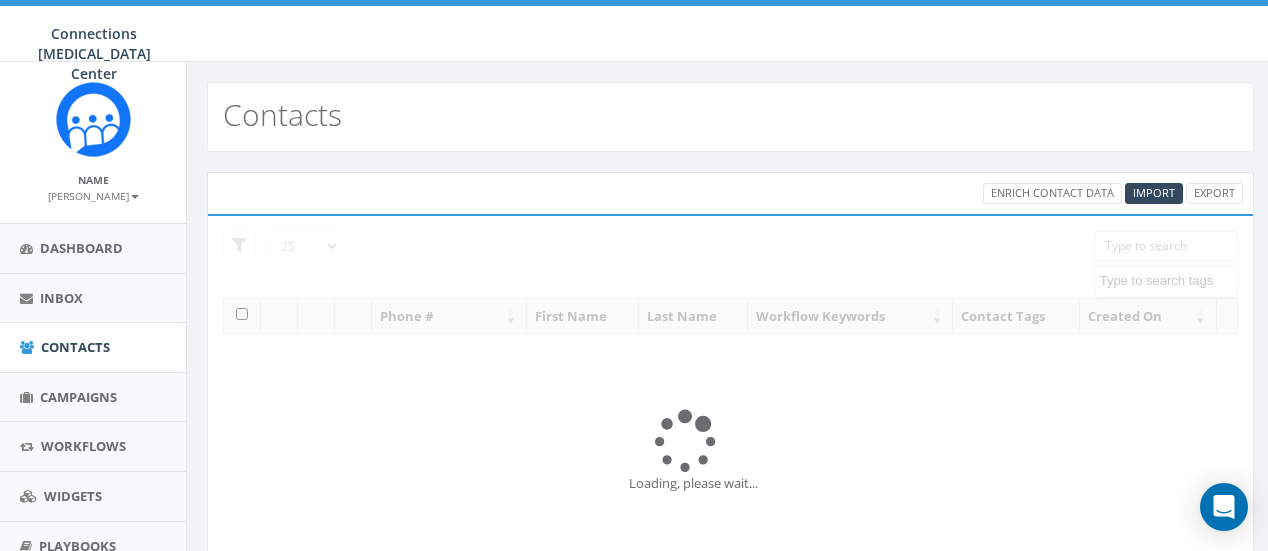 select 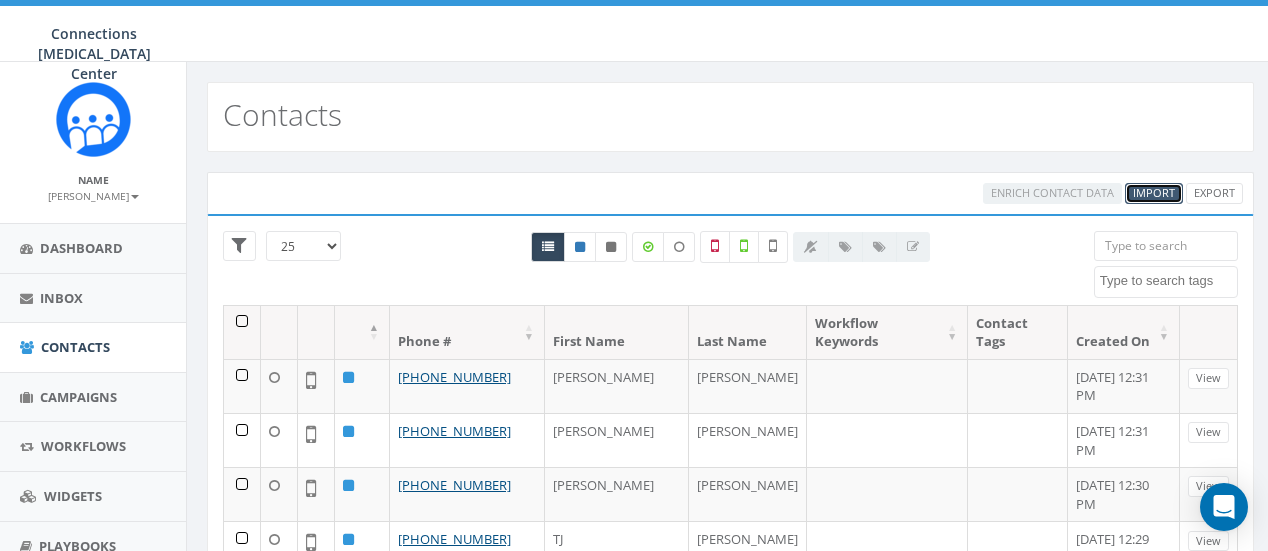 click on "Import" at bounding box center (1154, 192) 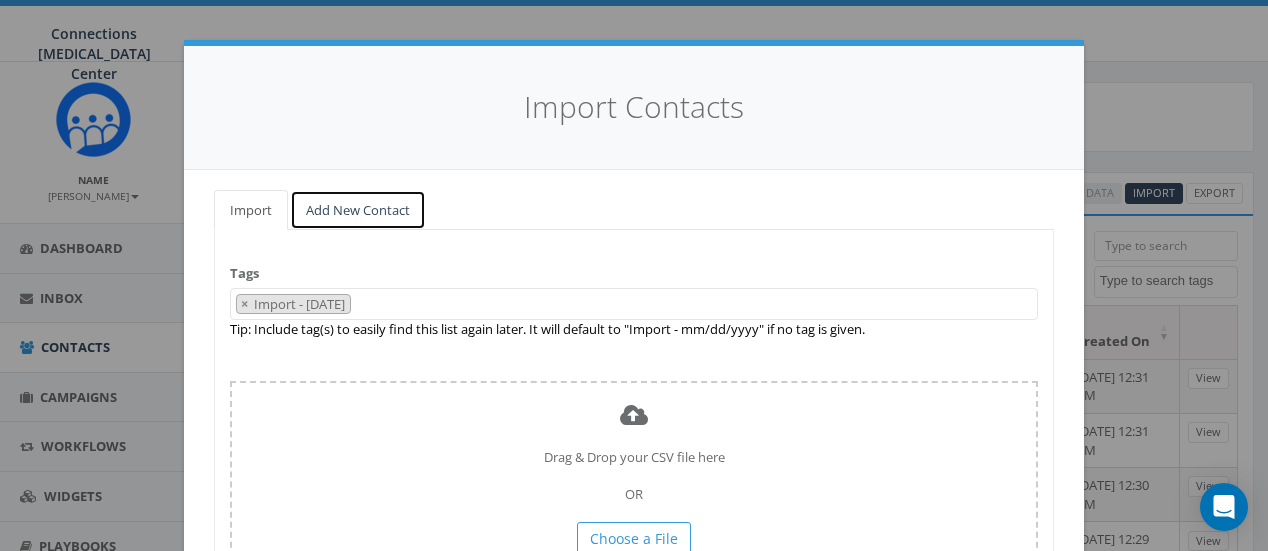 click on "Add New Contact" at bounding box center (358, 210) 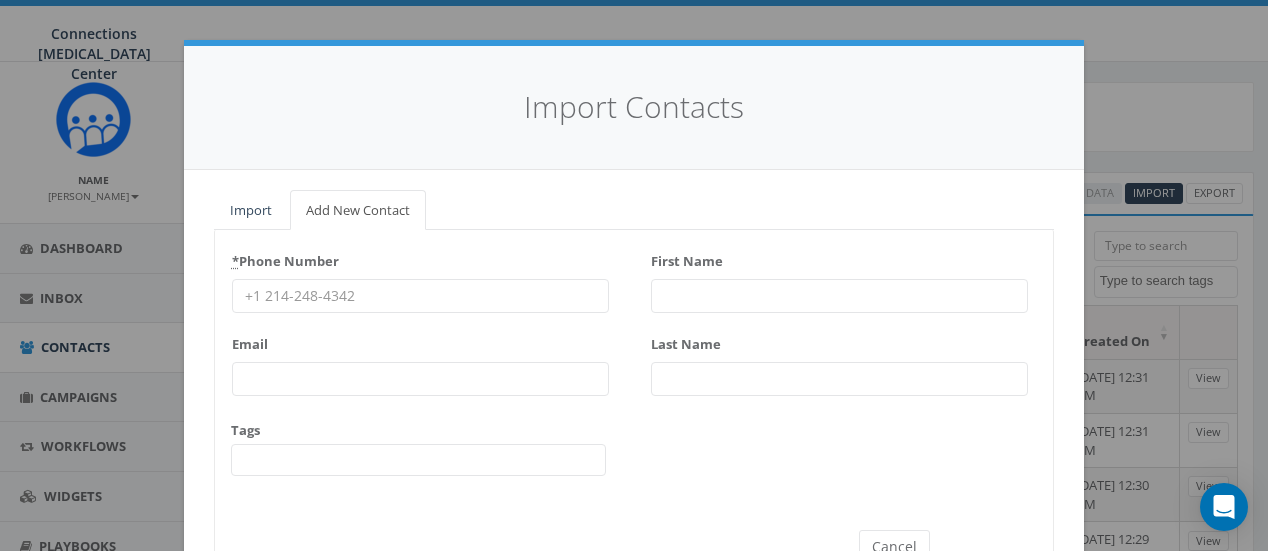 click on "*   Phone Number" at bounding box center (420, 296) 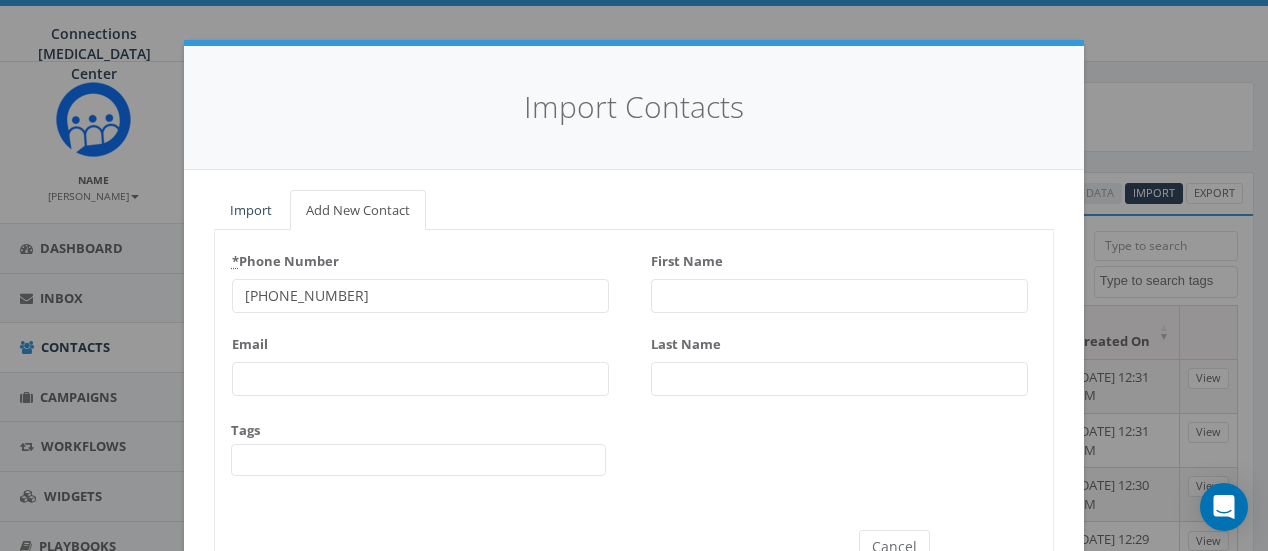 type on "[PHONE_NUMBER]" 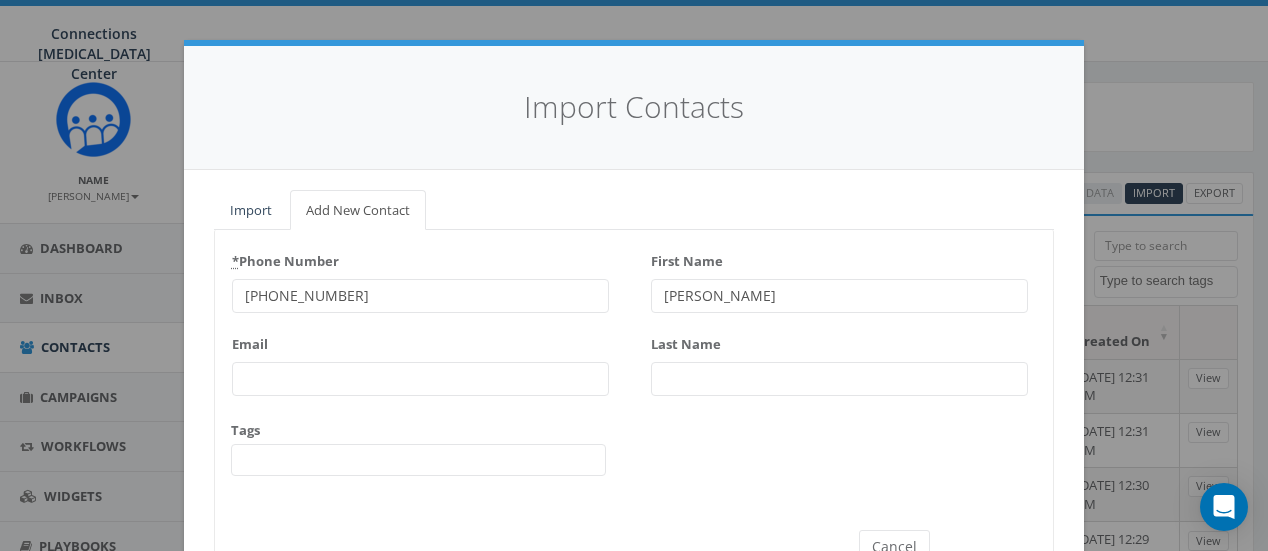 type on "[PERSON_NAME]" 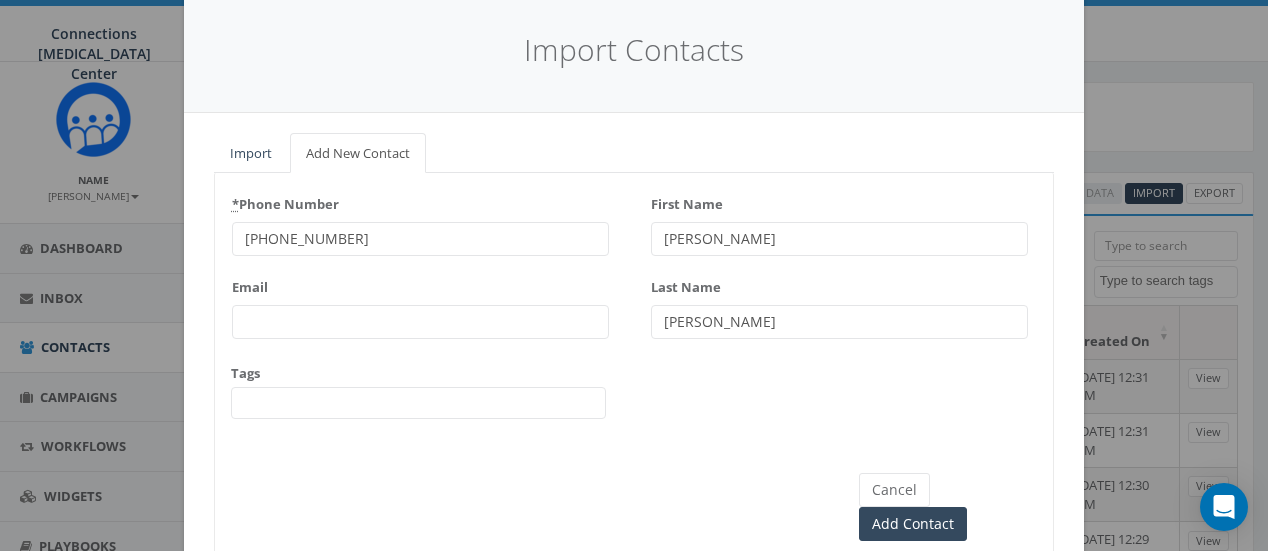 scroll, scrollTop: 58, scrollLeft: 0, axis: vertical 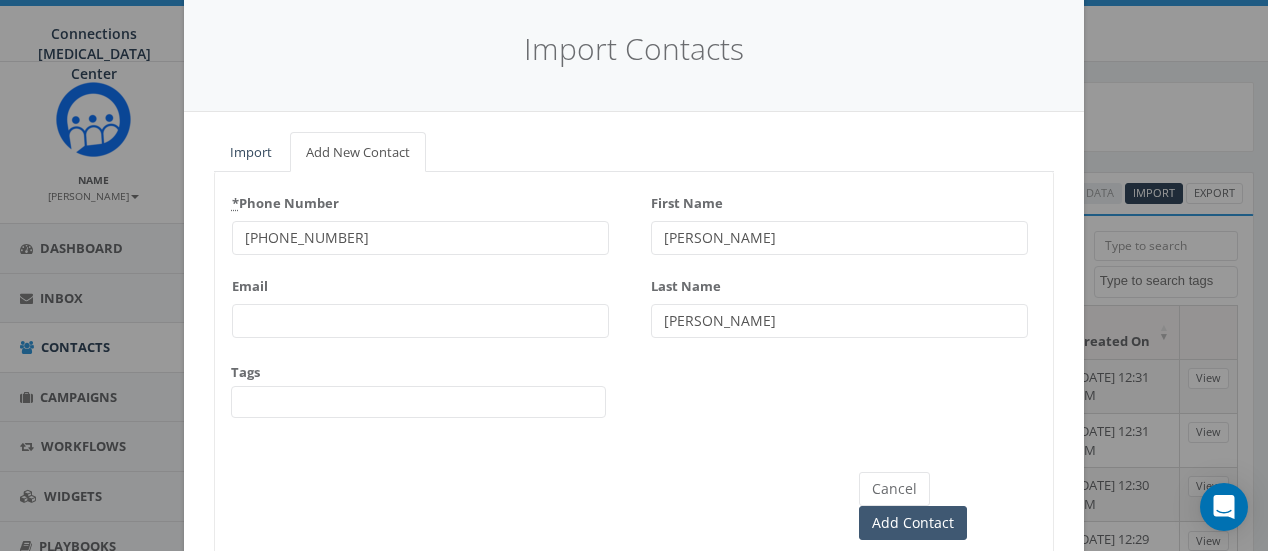 type on "[PERSON_NAME]" 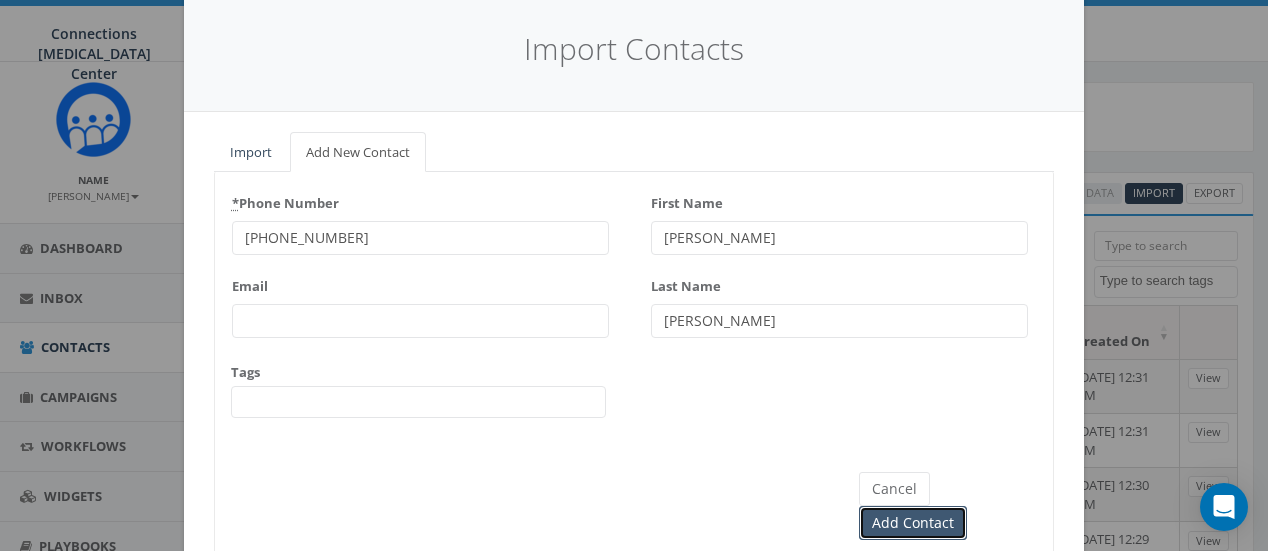 click on "Add Contact" at bounding box center (913, 523) 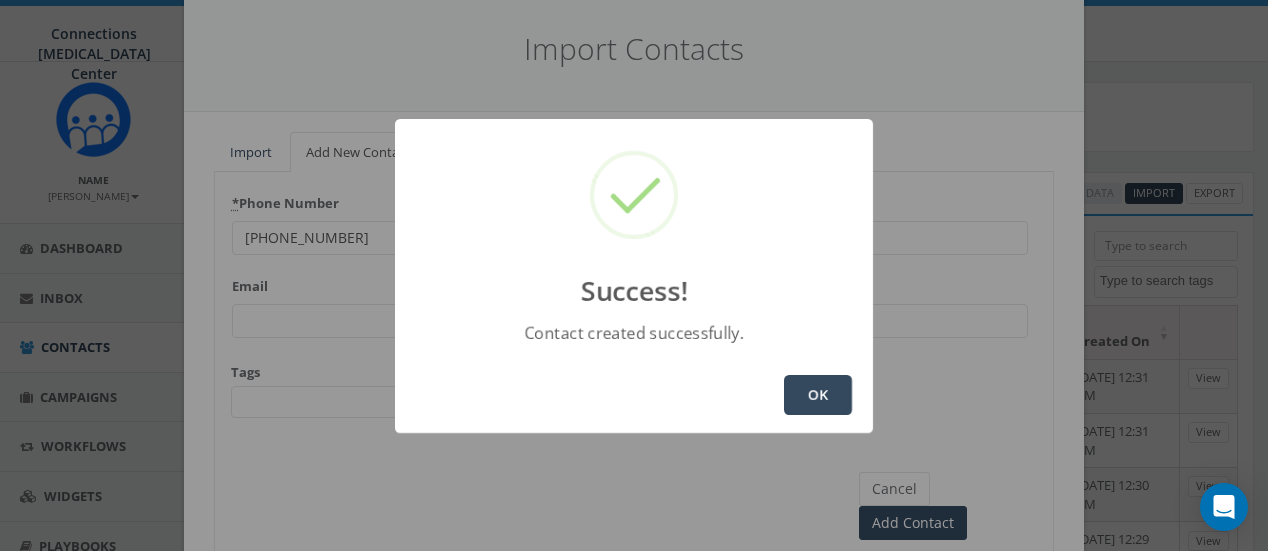 click on "OK" at bounding box center (818, 395) 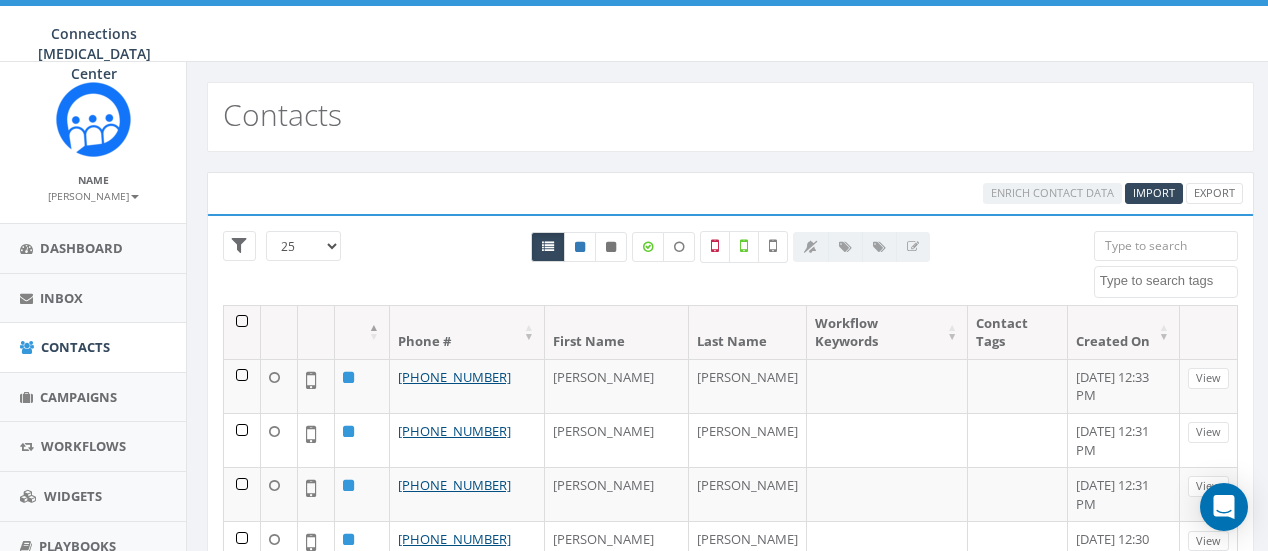 select 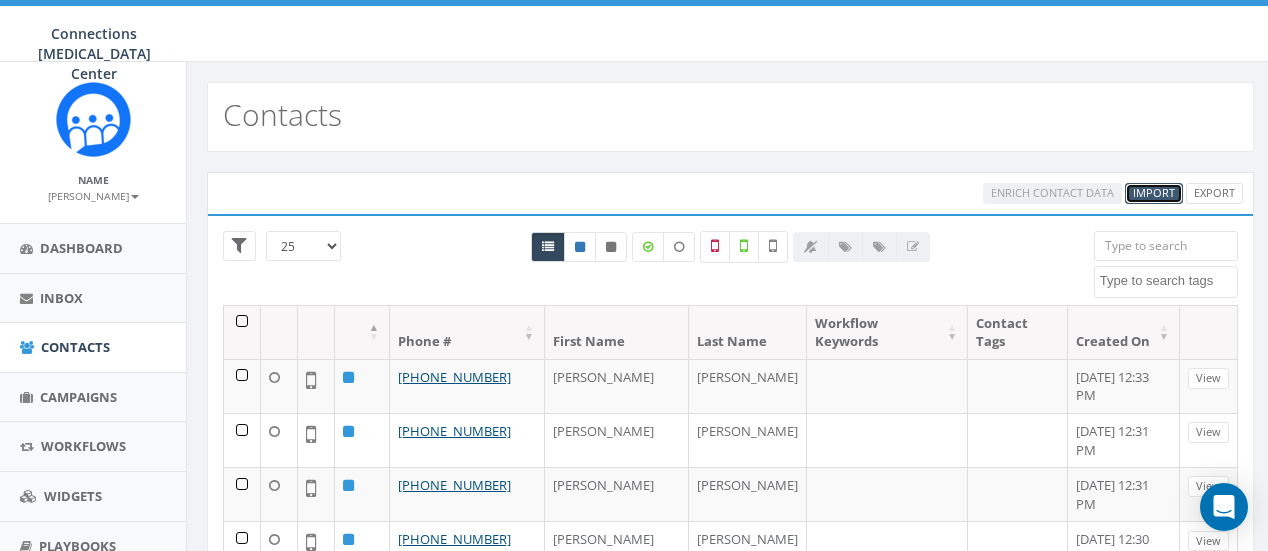 click on "Import" at bounding box center (1154, 192) 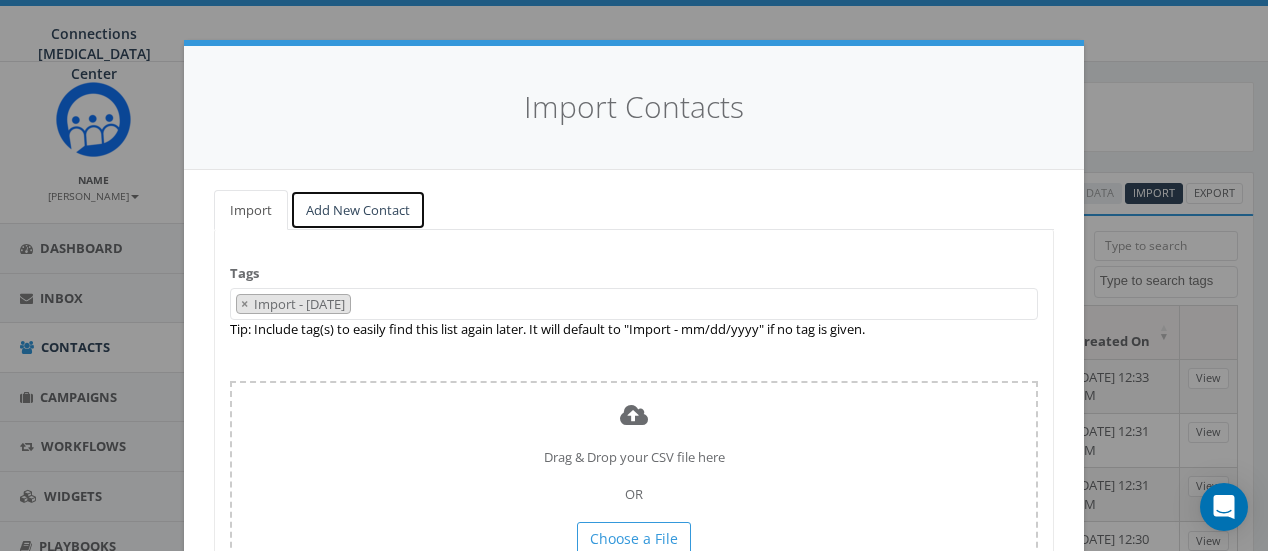 click on "Add New Contact" at bounding box center [358, 210] 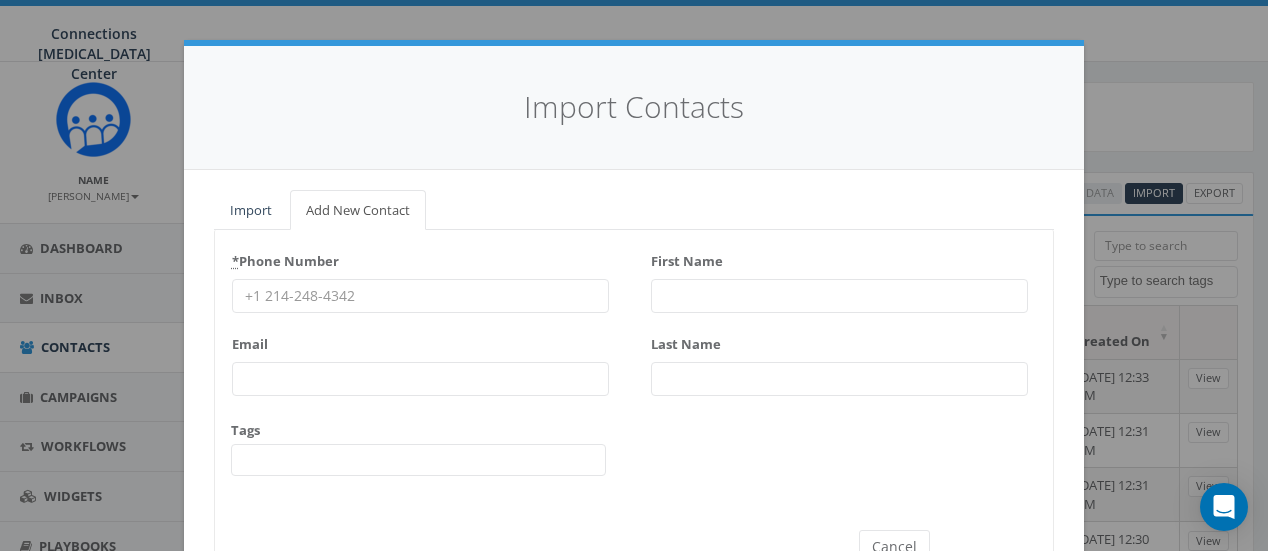 click on "*   Phone Number" at bounding box center [420, 296] 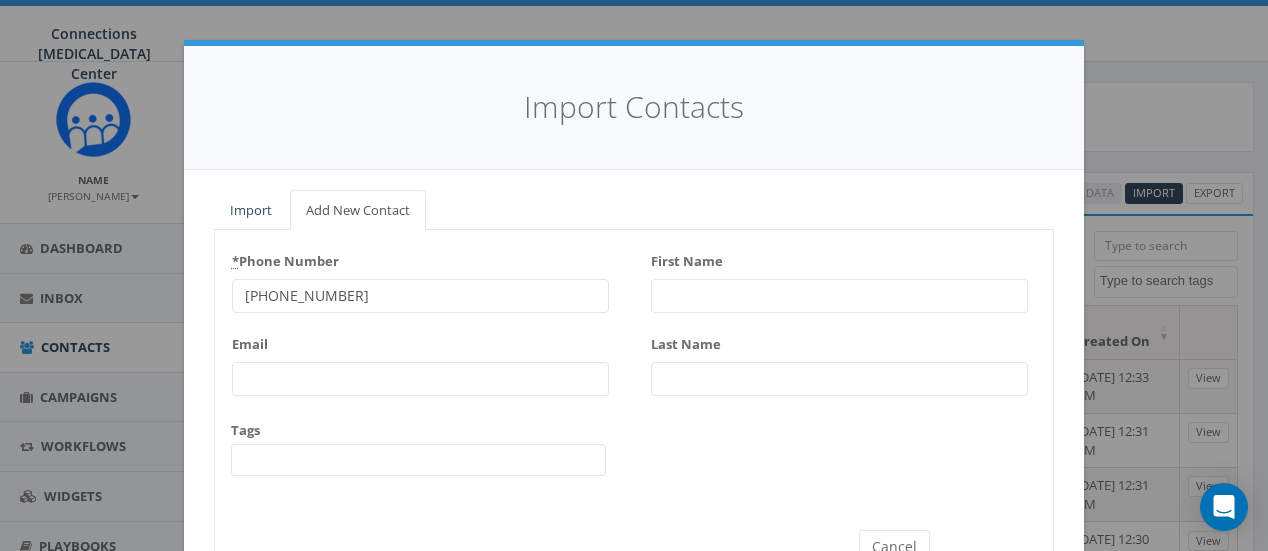 click on "603-294-0458" at bounding box center [420, 296] 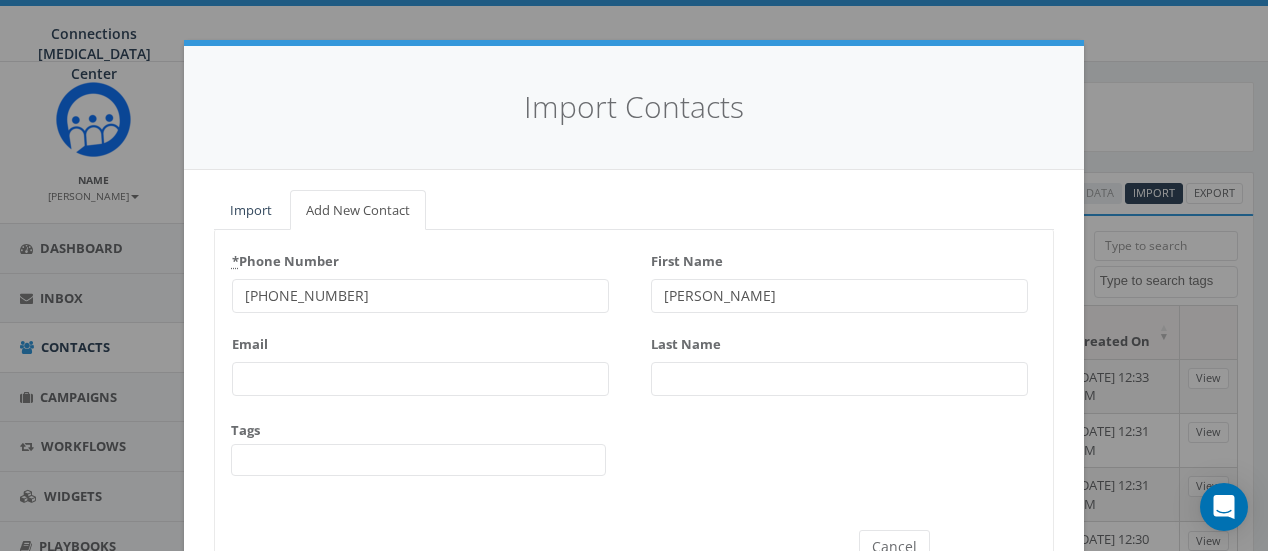 type on "[PERSON_NAME]" 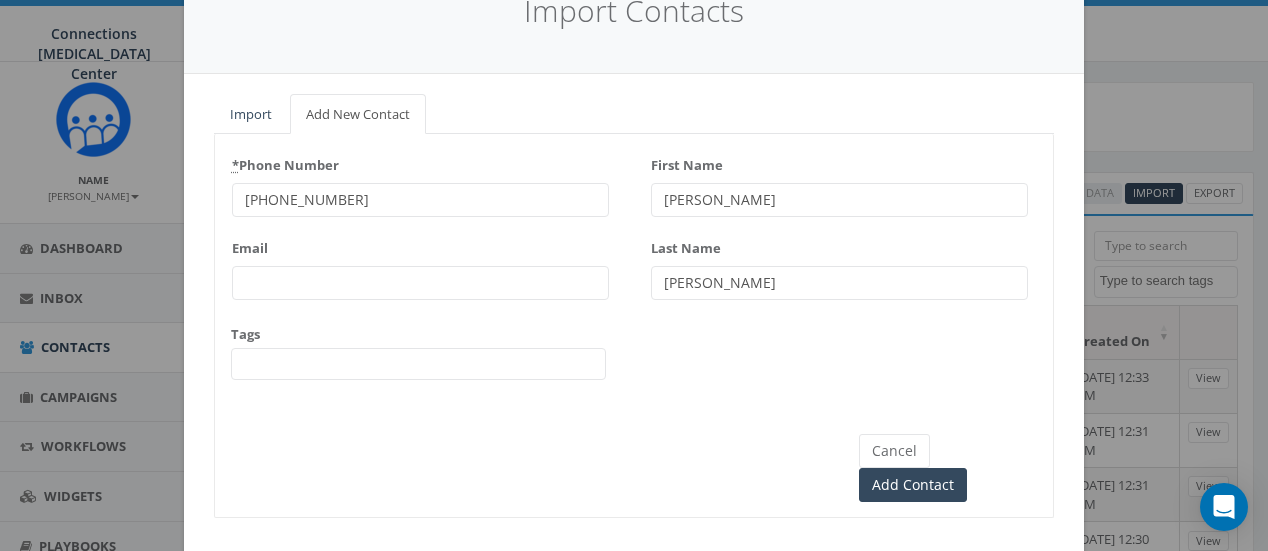 scroll, scrollTop: 99, scrollLeft: 0, axis: vertical 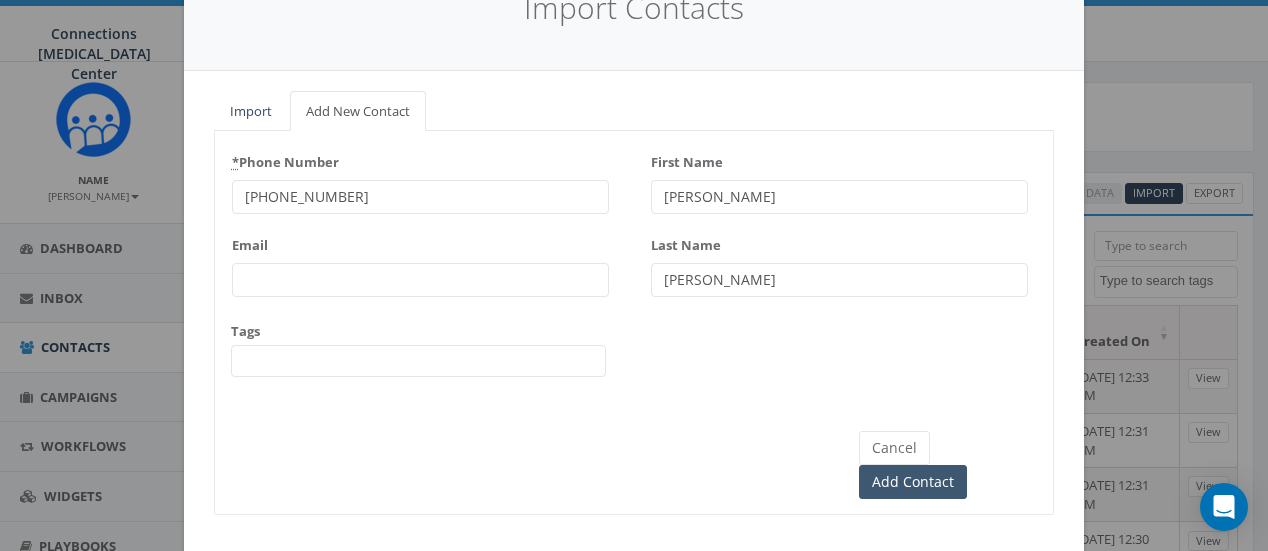 type on "[PERSON_NAME]" 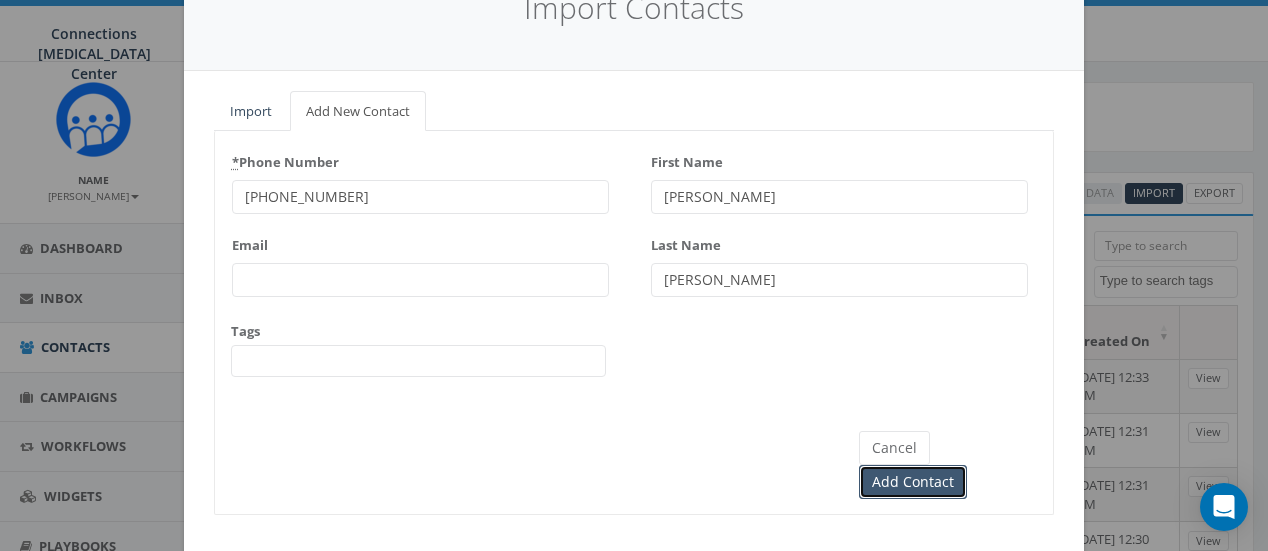 click on "Add Contact" at bounding box center (913, 482) 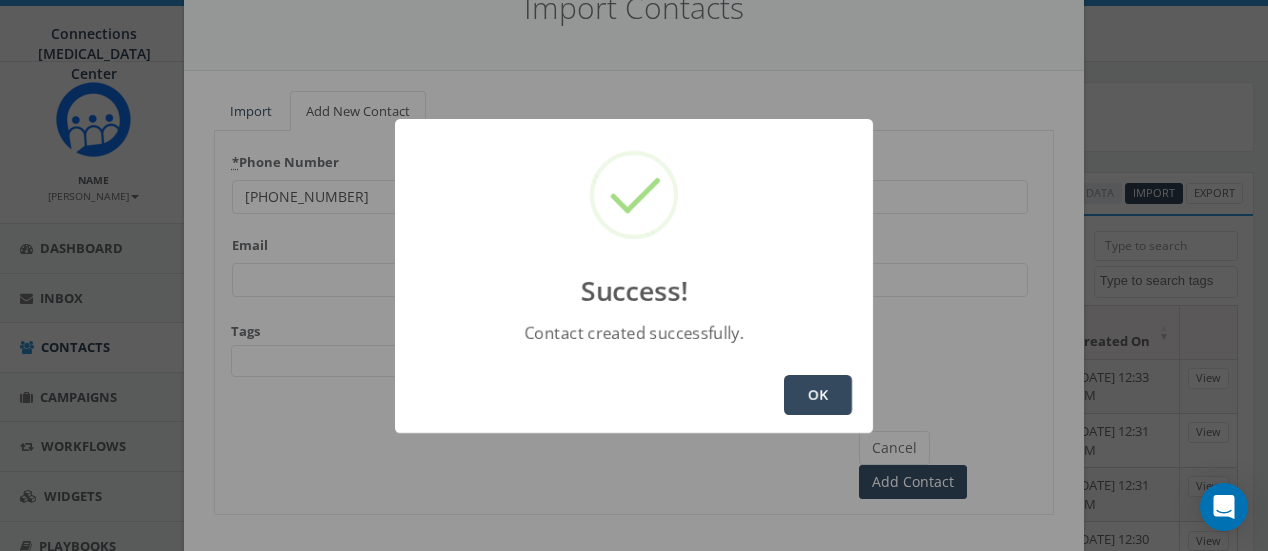 click on "OK" at bounding box center [818, 395] 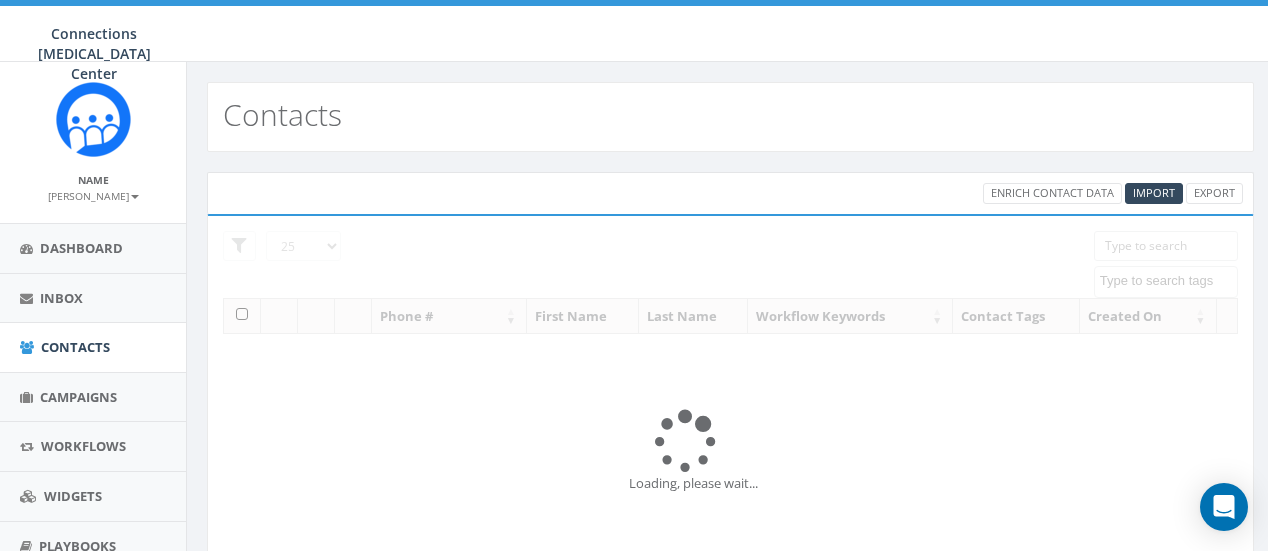 select 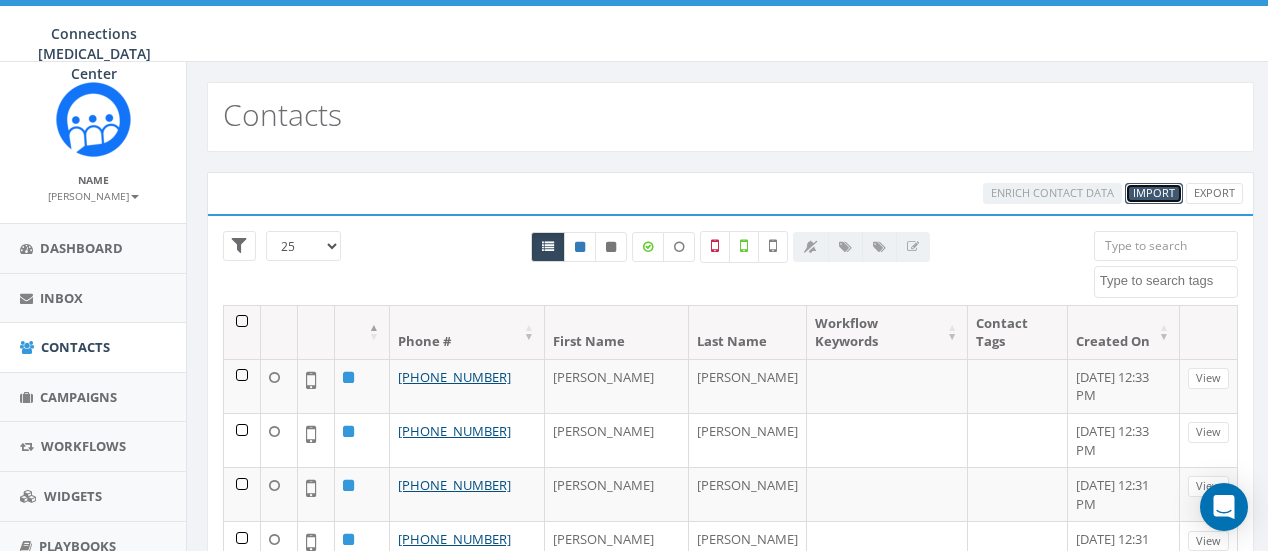 click on "Import" at bounding box center (1154, 192) 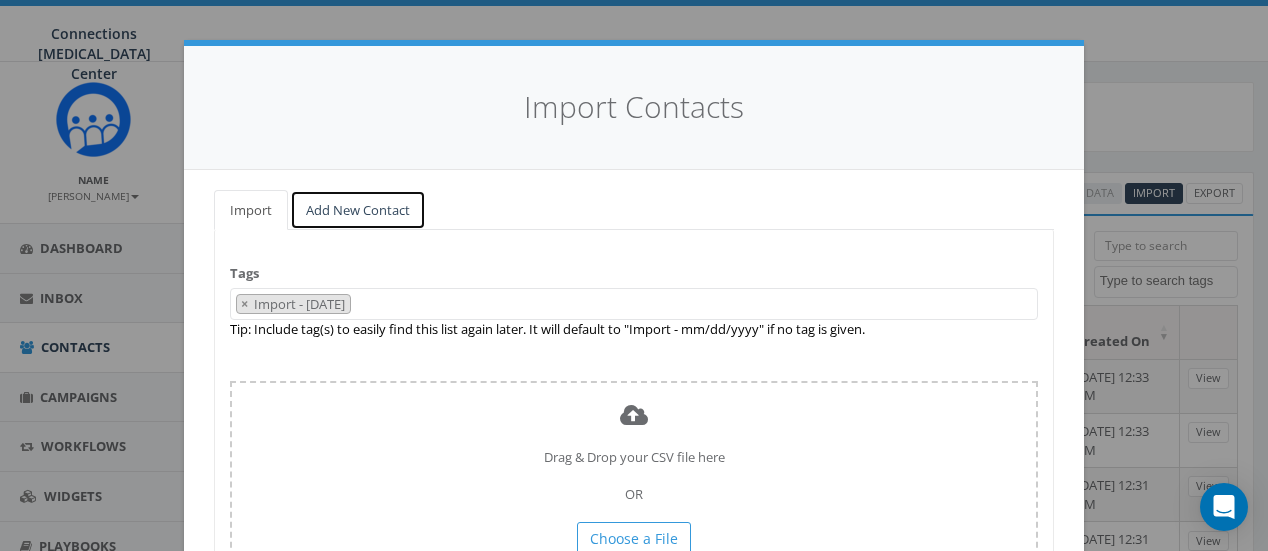 click on "Add New Contact" at bounding box center (358, 210) 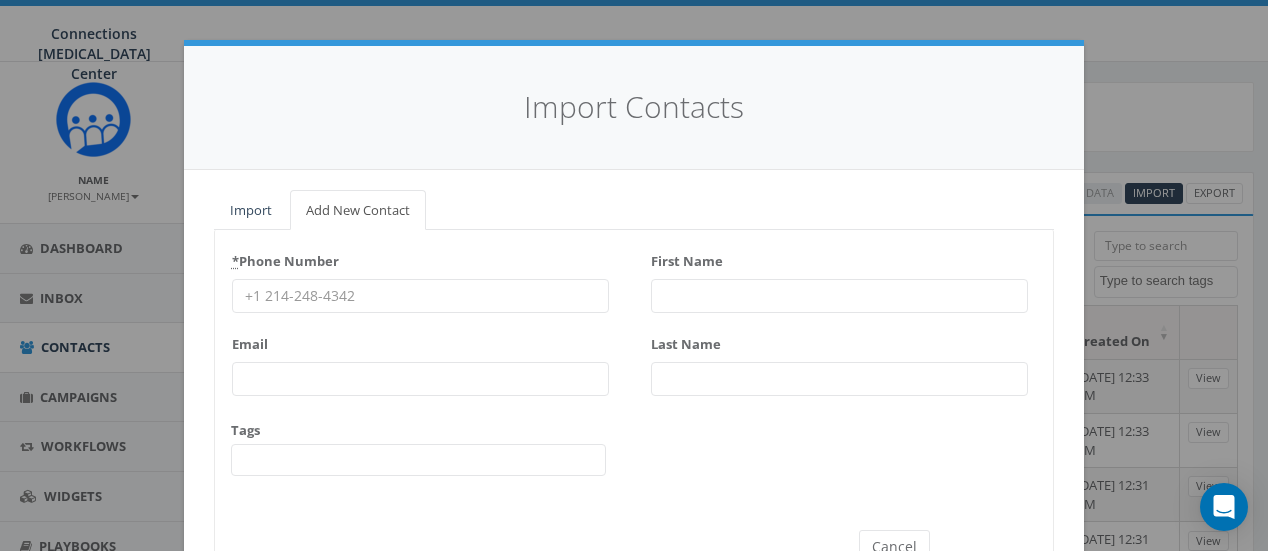 click on "*   Phone Number" at bounding box center [420, 296] 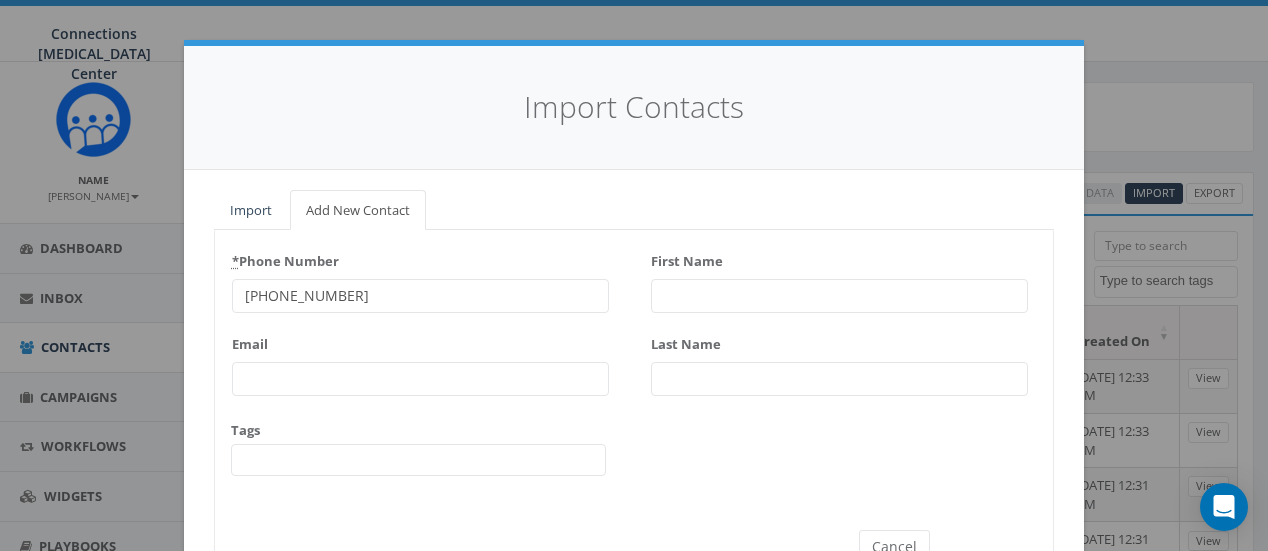 click on "[PHONE_NUMBER]" at bounding box center (420, 296) 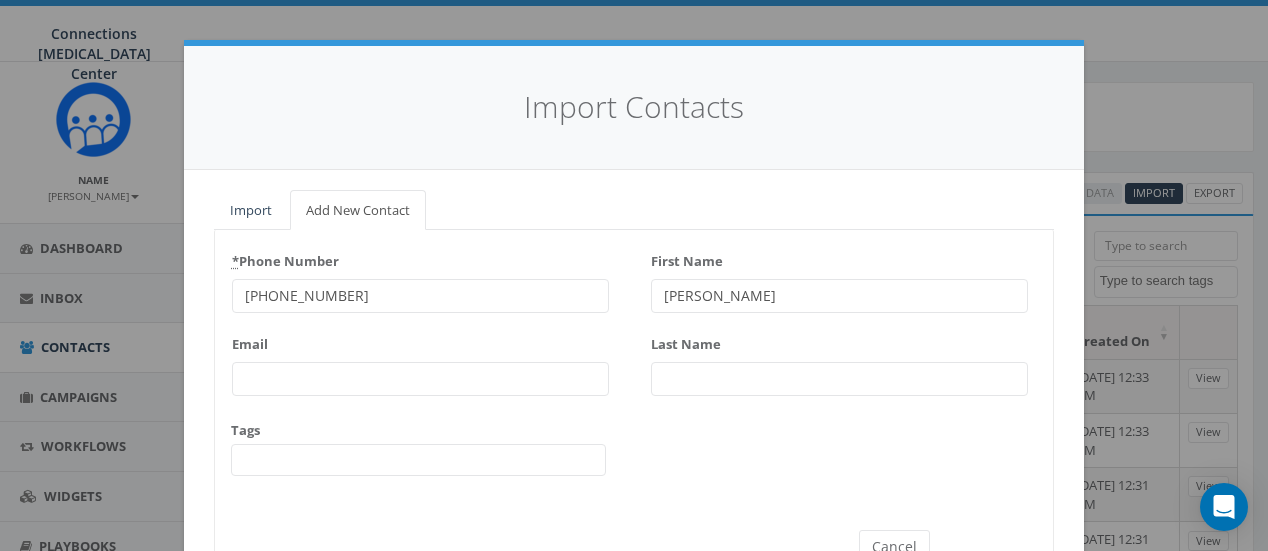 type on "[PERSON_NAME]" 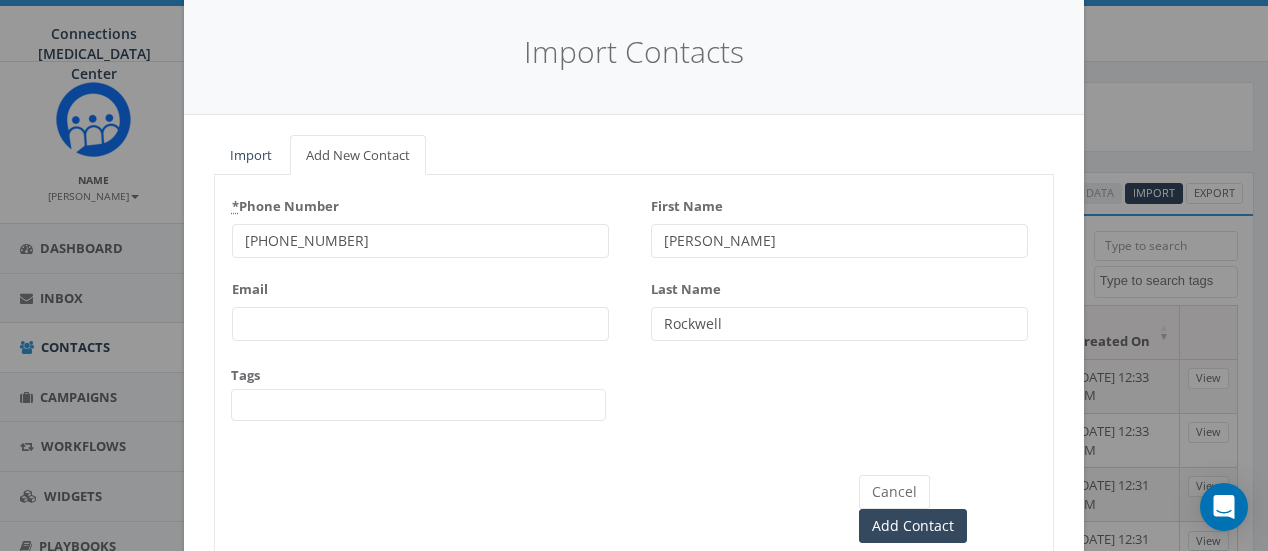 scroll, scrollTop: 58, scrollLeft: 0, axis: vertical 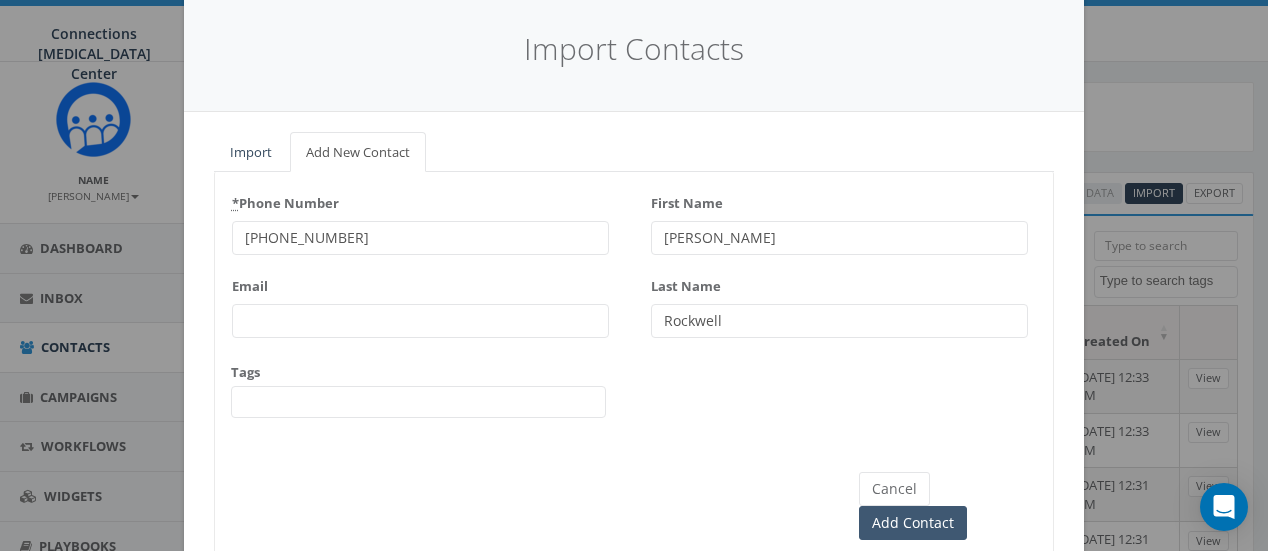 type on "Rockwell" 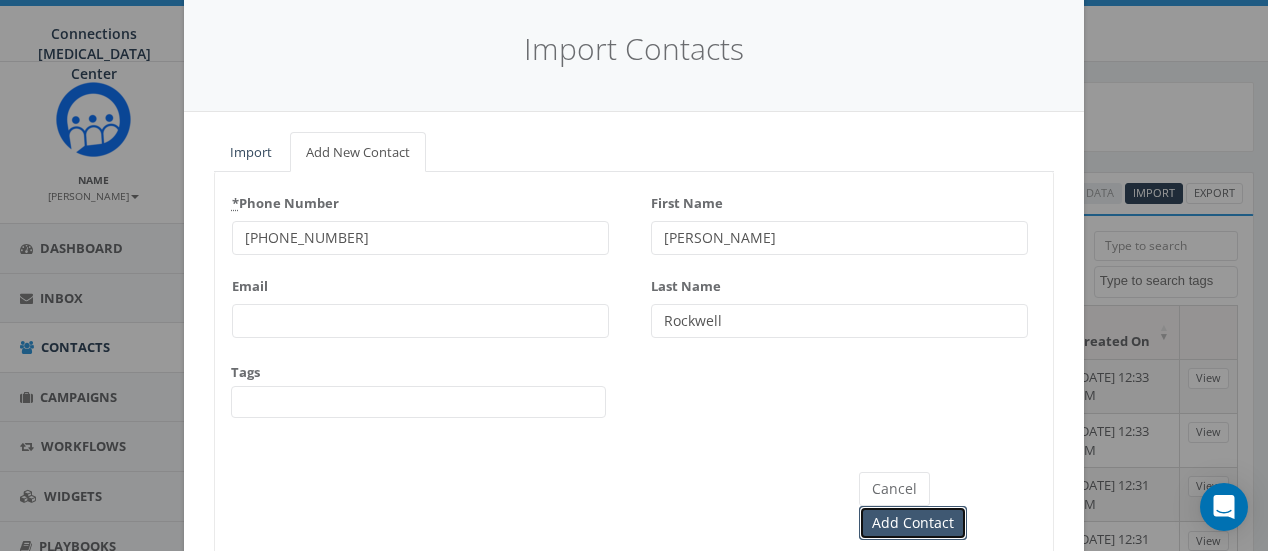 click on "Add Contact" at bounding box center (913, 523) 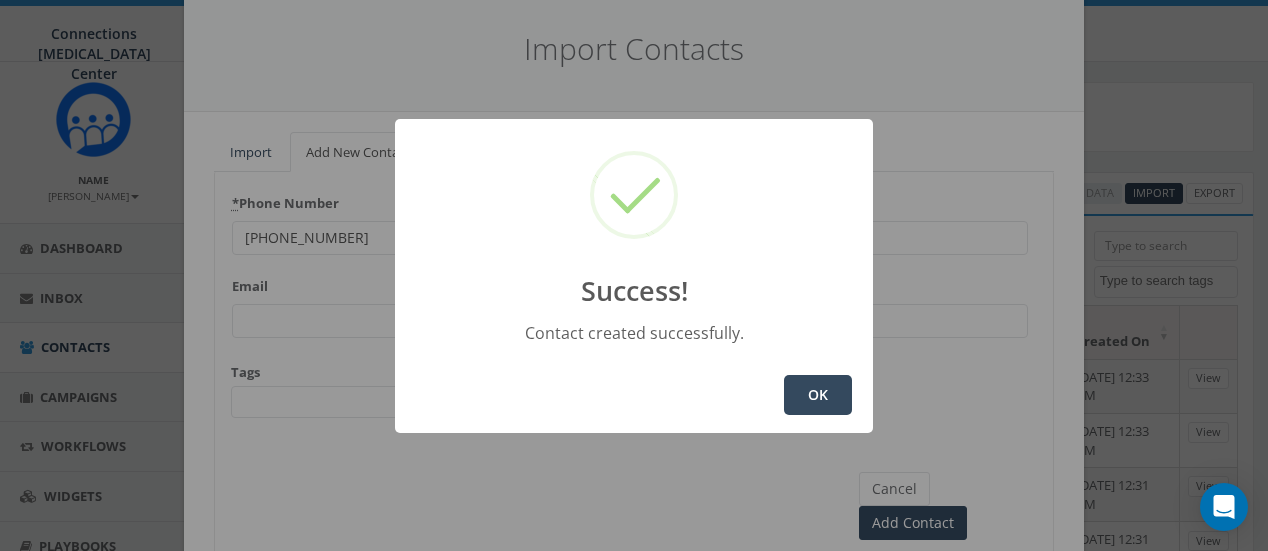 click on "OK" at bounding box center (818, 395) 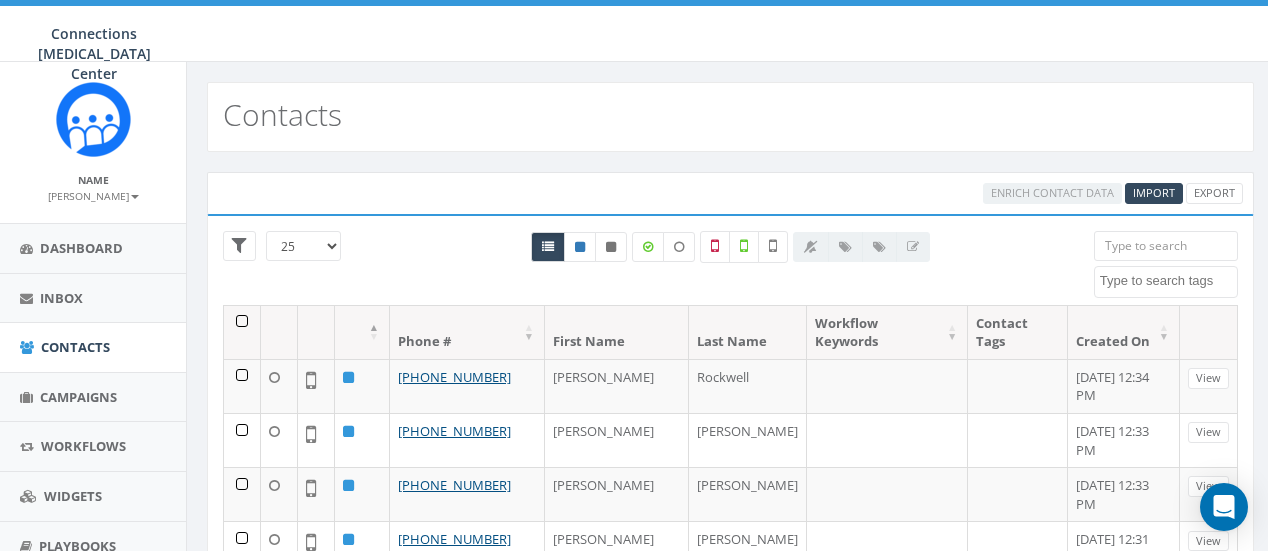 select 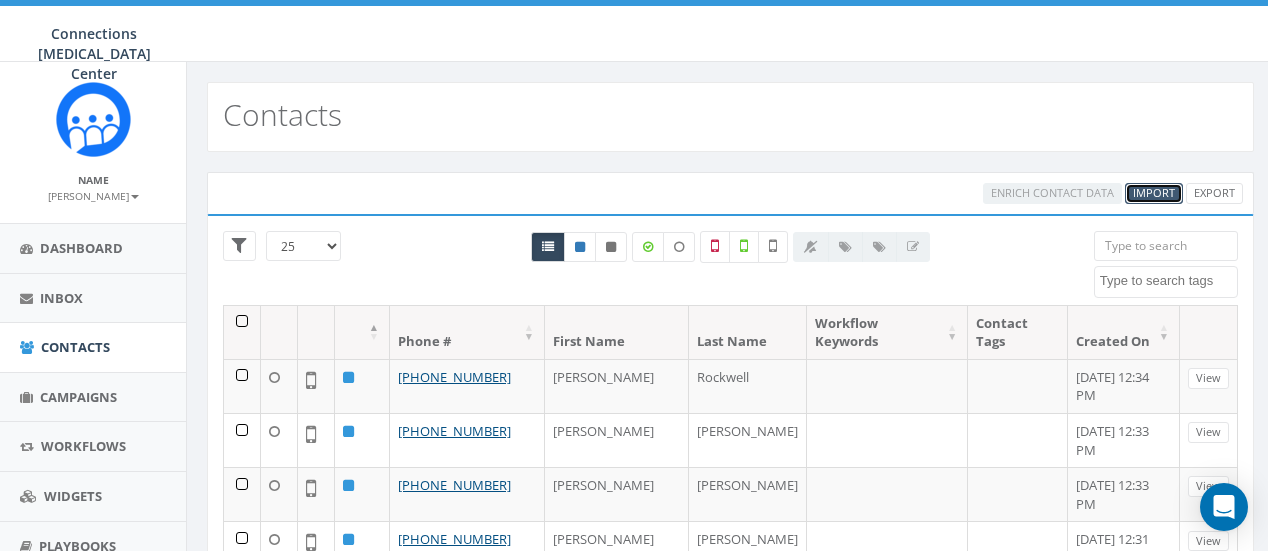 click on "Import" at bounding box center (1154, 192) 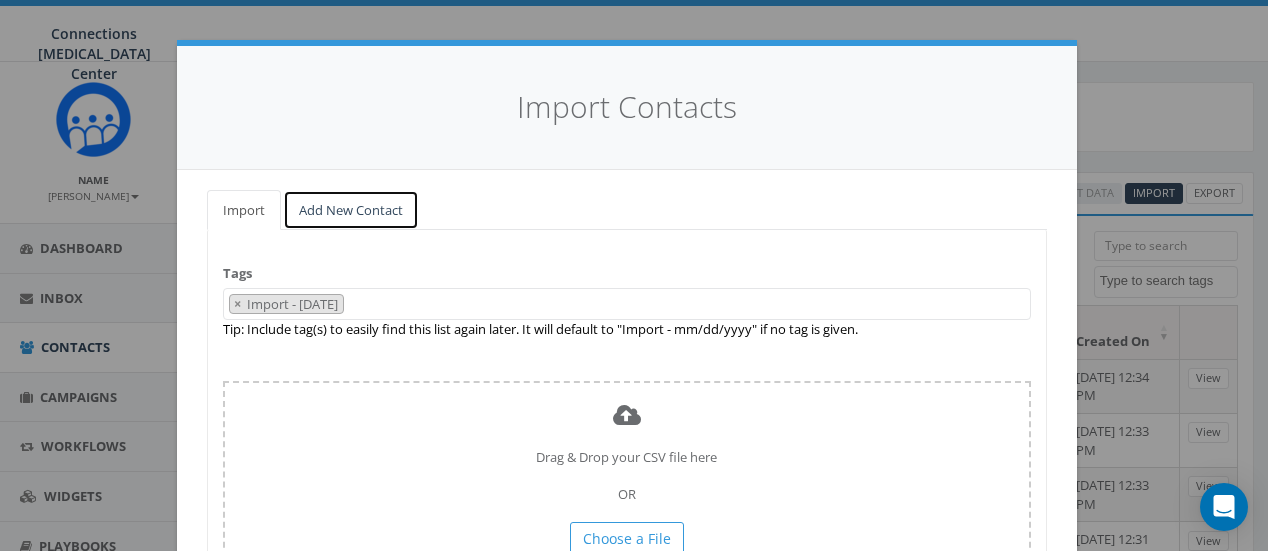click on "Add New Contact" at bounding box center [351, 210] 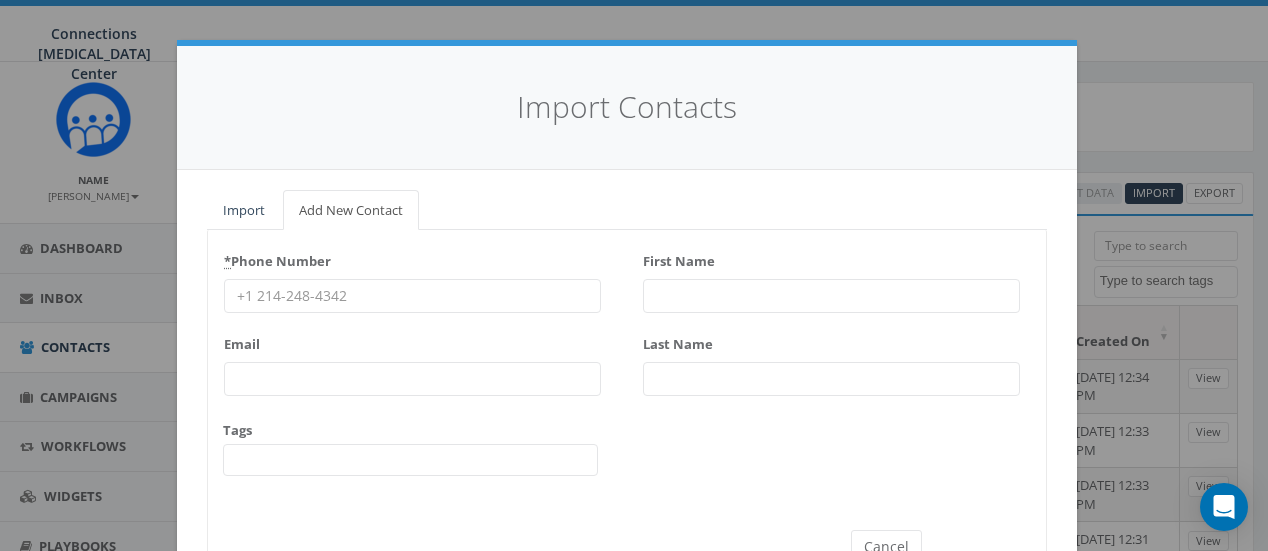 click on "*   Phone Number" at bounding box center (412, 296) 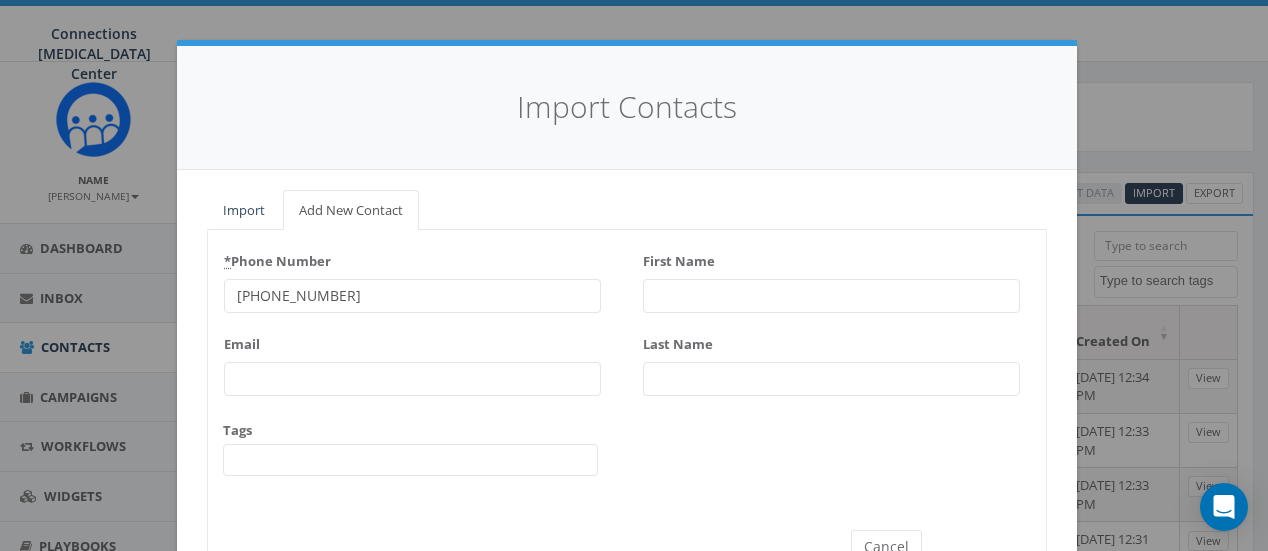 type on "603-570-8413" 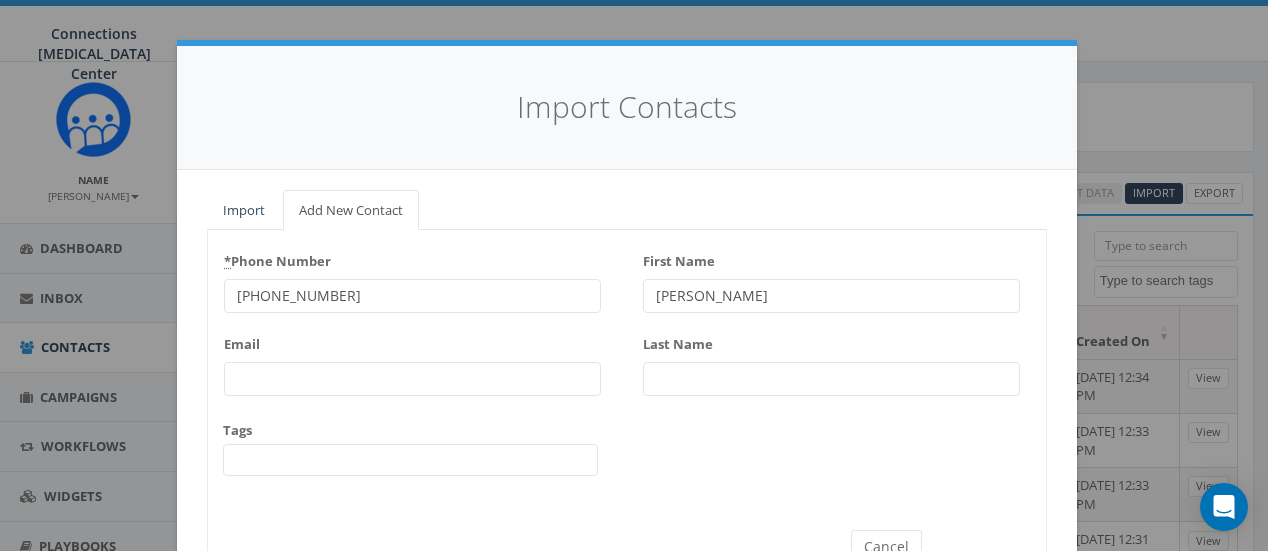 type on "[PERSON_NAME]" 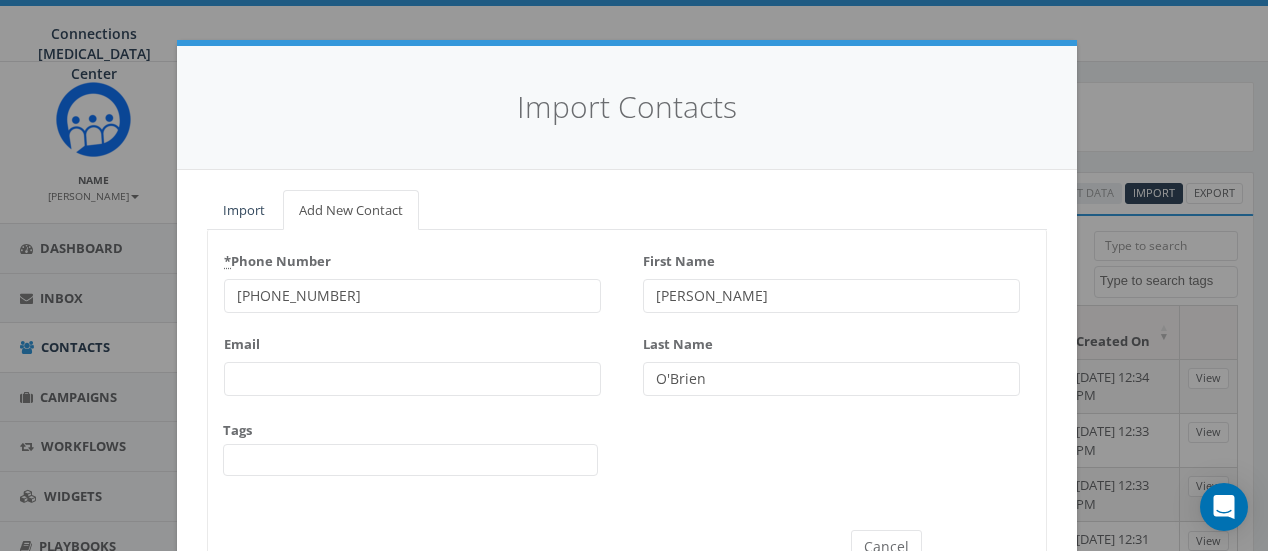 scroll, scrollTop: 78, scrollLeft: 0, axis: vertical 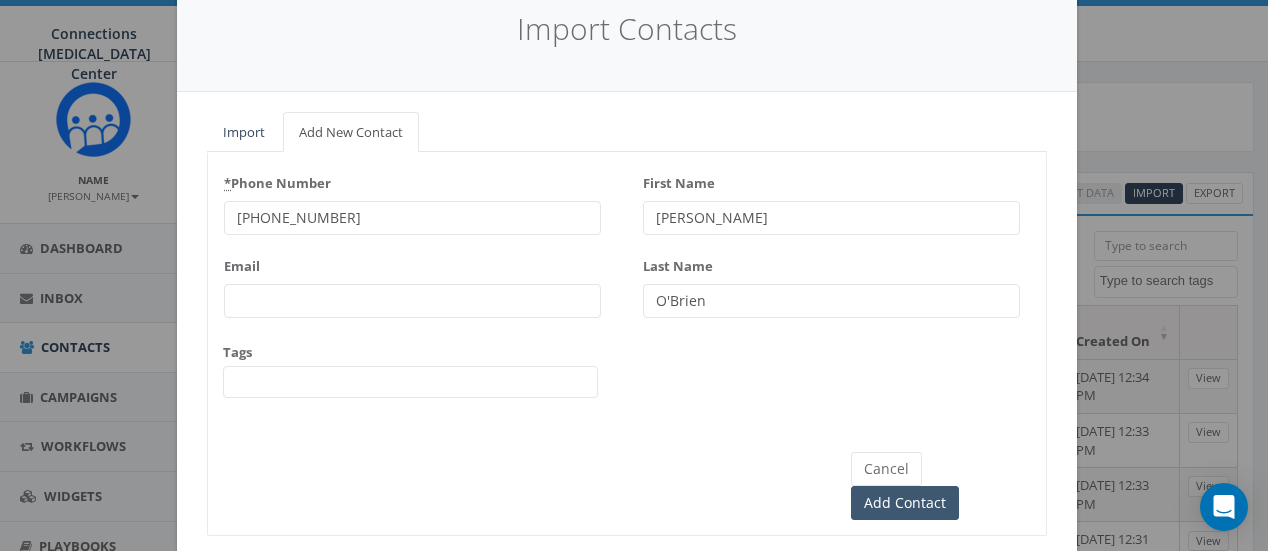 type on "O'Brien" 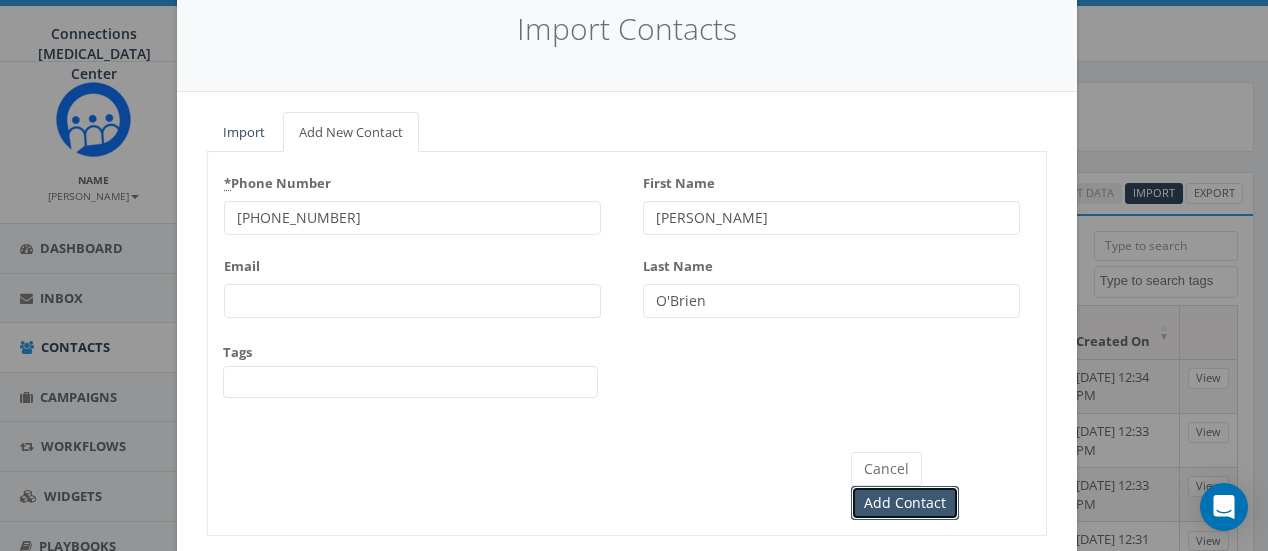 click on "Add Contact" at bounding box center (905, 503) 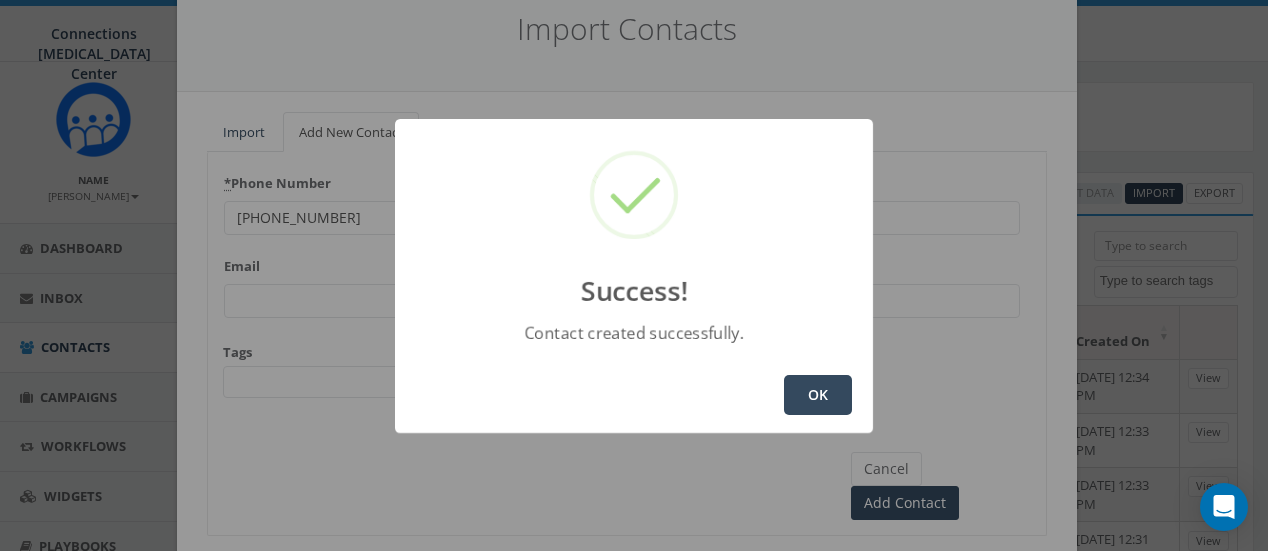 click on "OK" at bounding box center (818, 395) 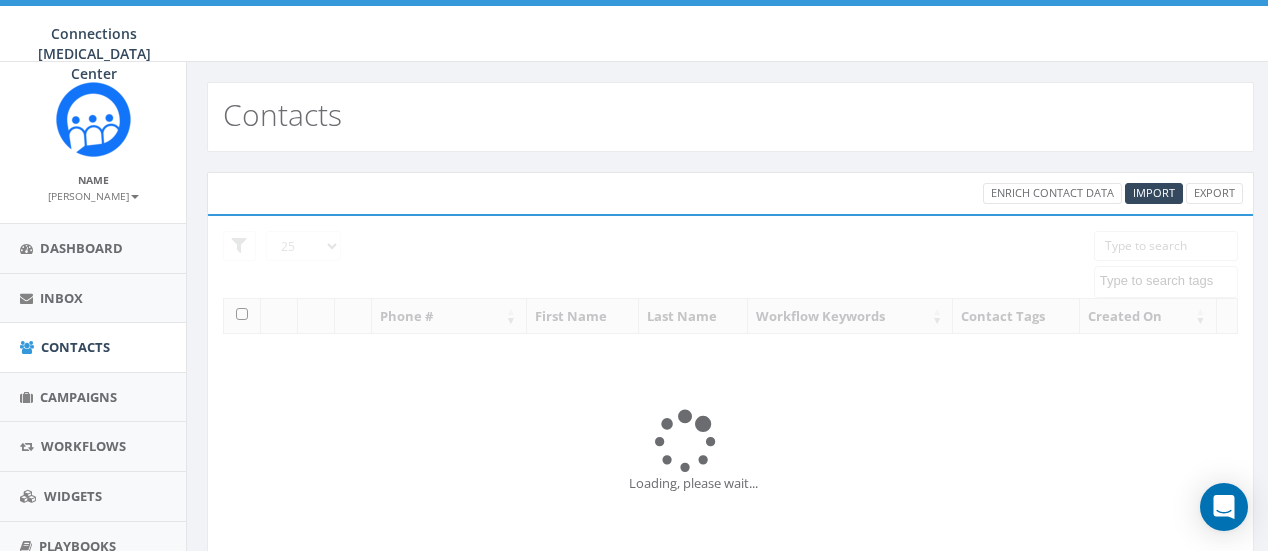 select 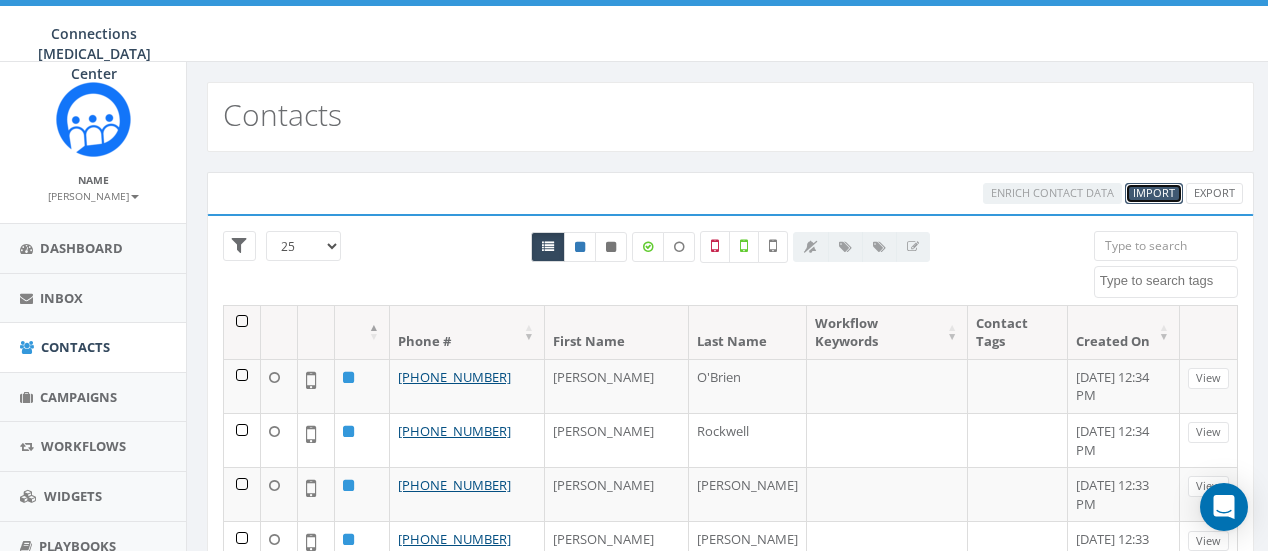 click on "Import" at bounding box center [1154, 192] 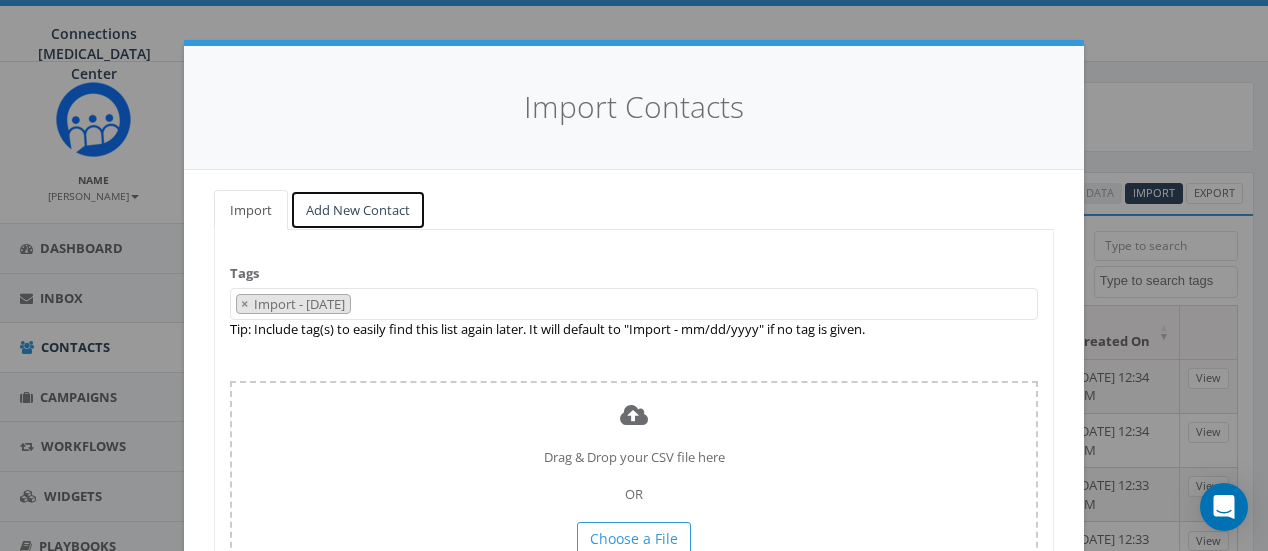click on "Add New Contact" at bounding box center (358, 210) 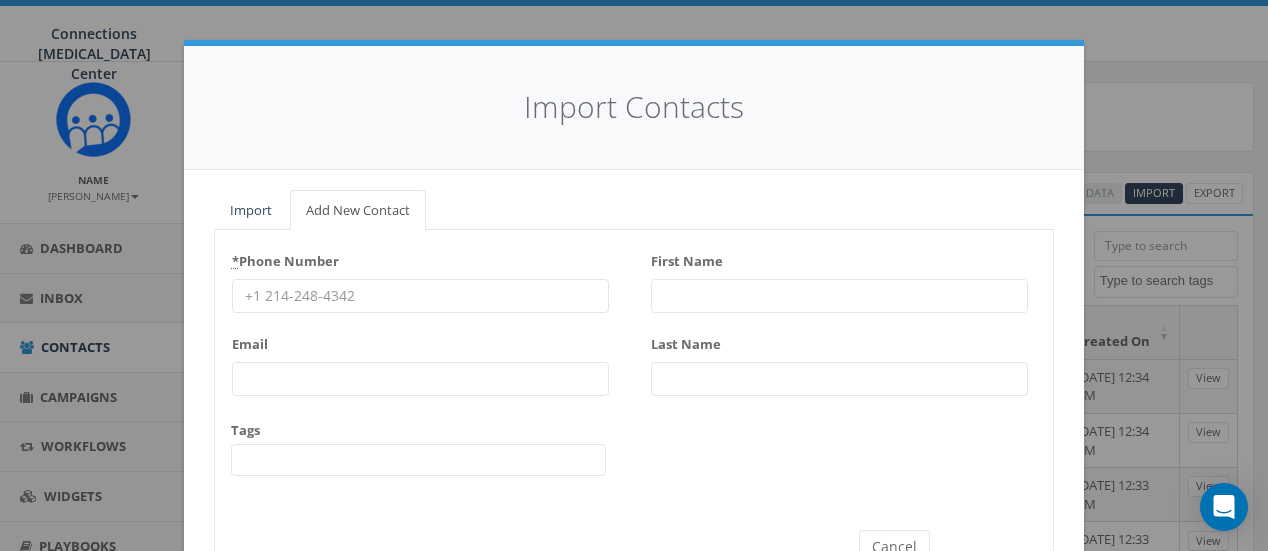 click on "*   Phone Number" at bounding box center [420, 296] 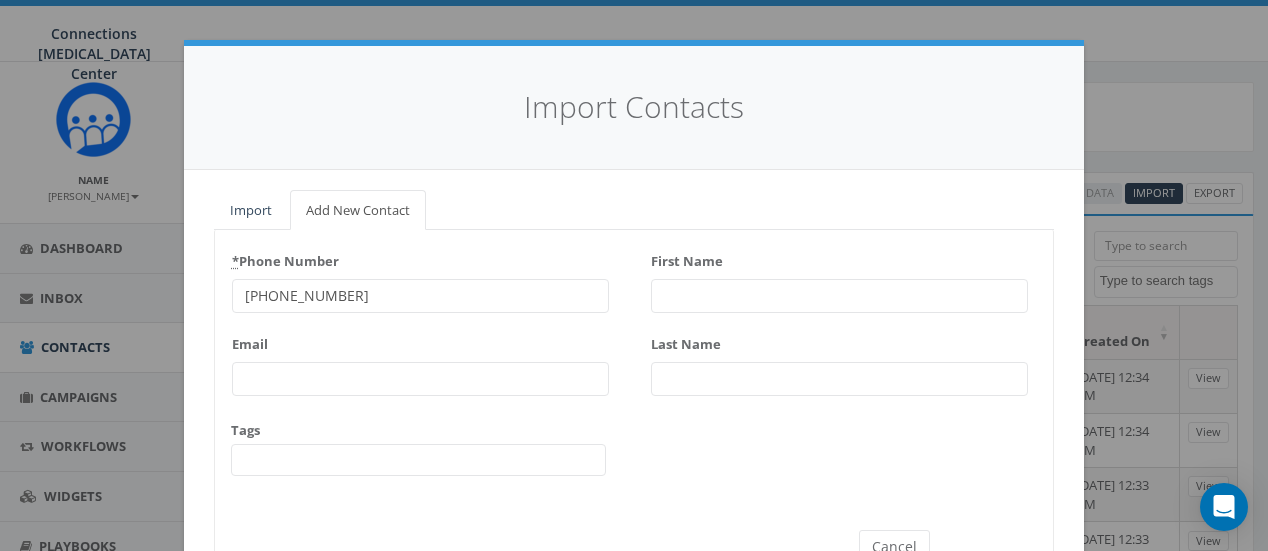 type on "603-828-4297" 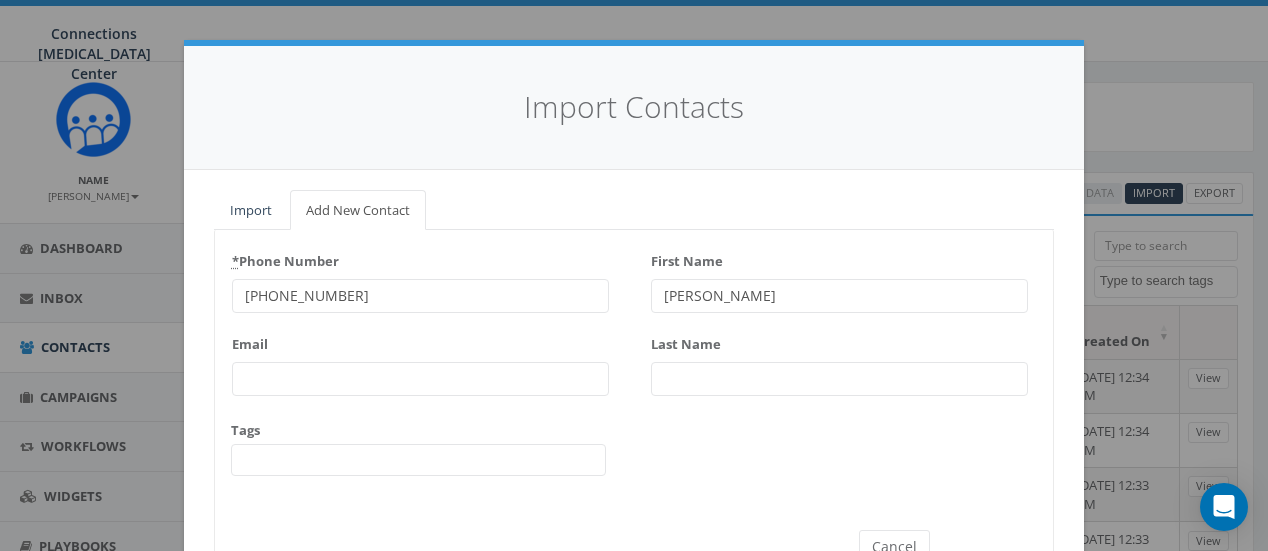 type on "[PERSON_NAME]" 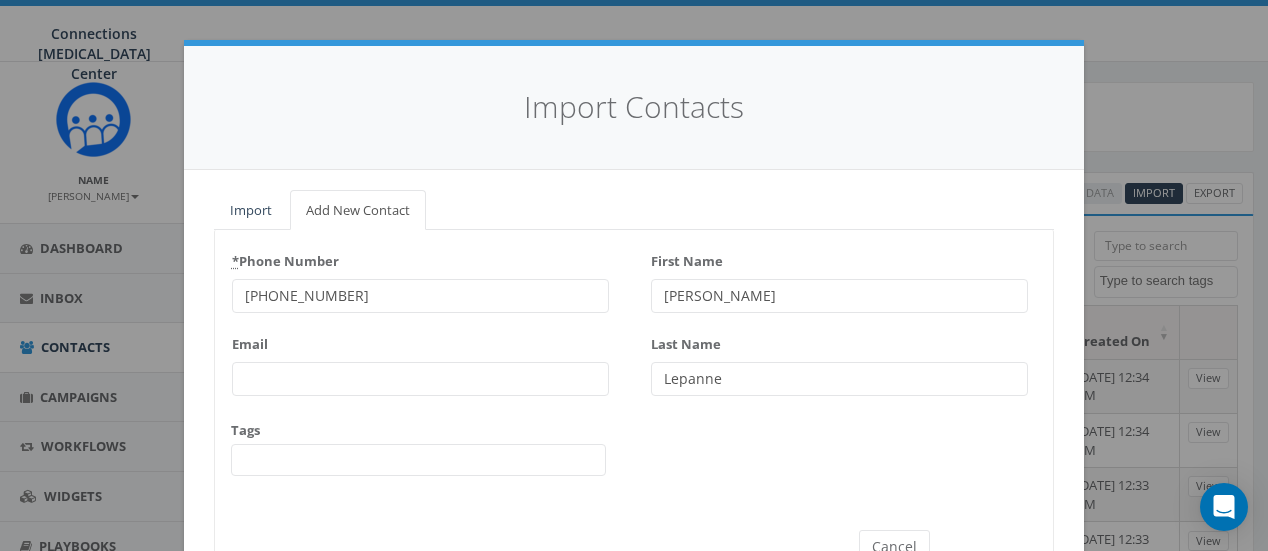 scroll, scrollTop: 101, scrollLeft: 0, axis: vertical 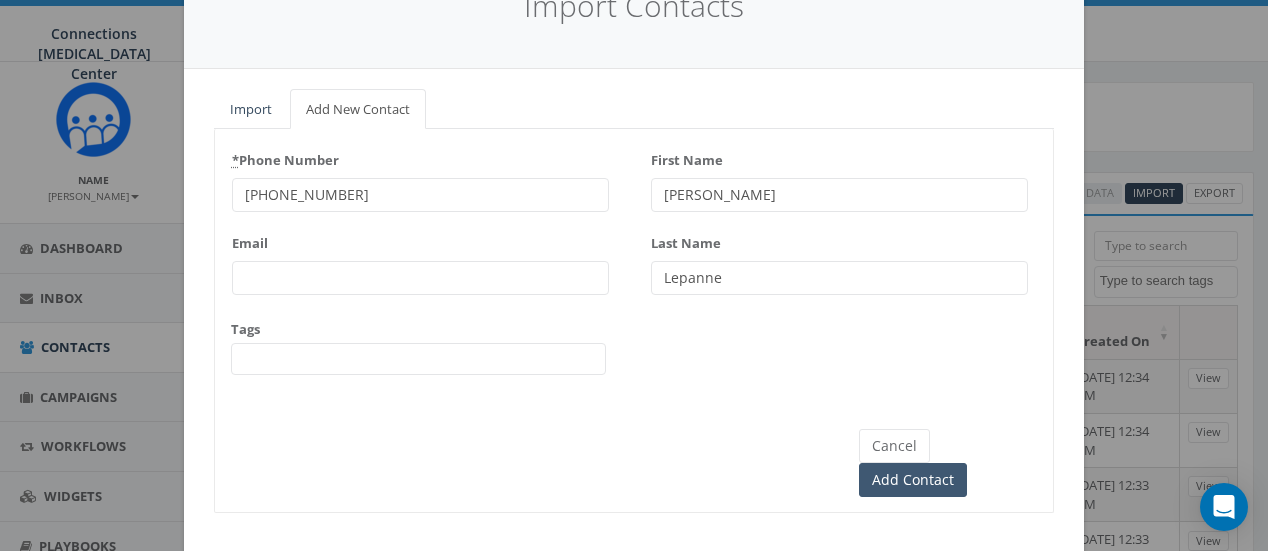 type on "Lepanne" 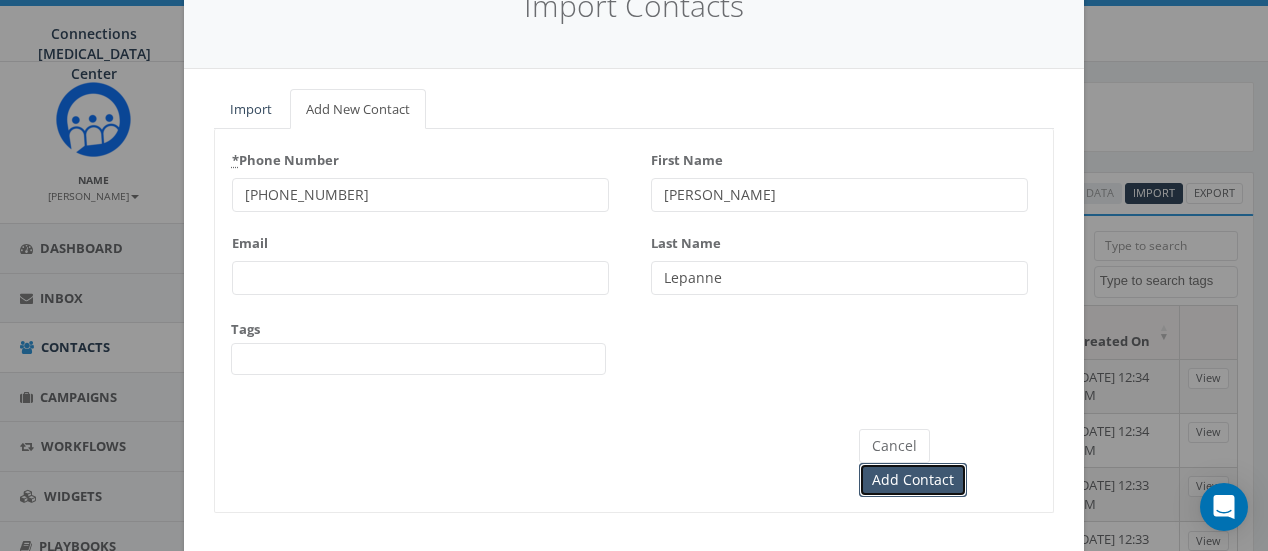click on "Add Contact" at bounding box center [913, 480] 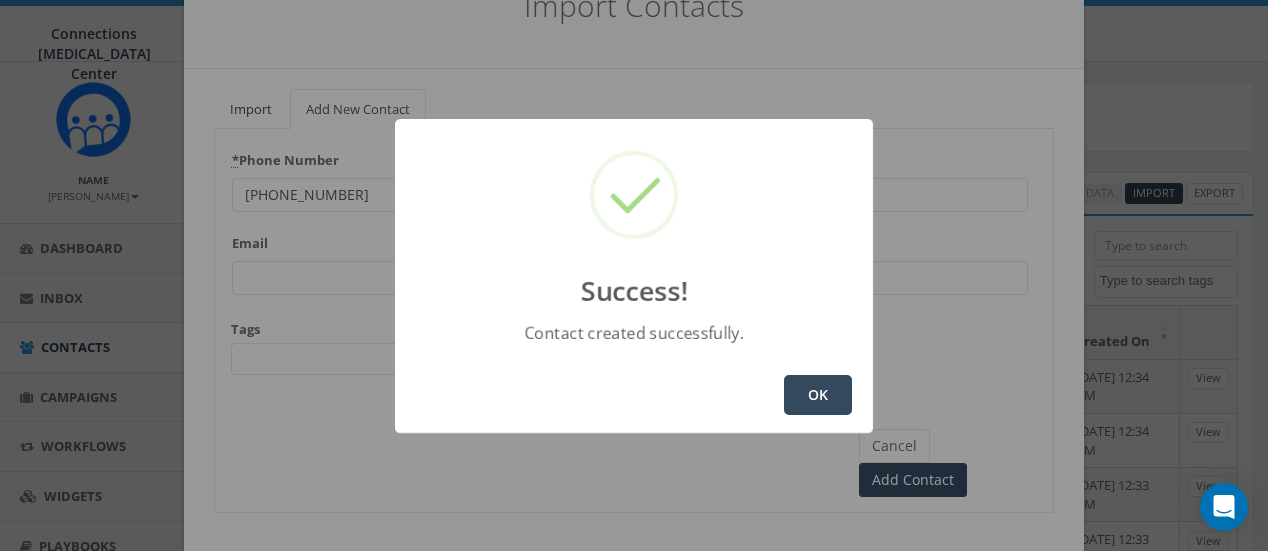 click on "OK" at bounding box center (818, 395) 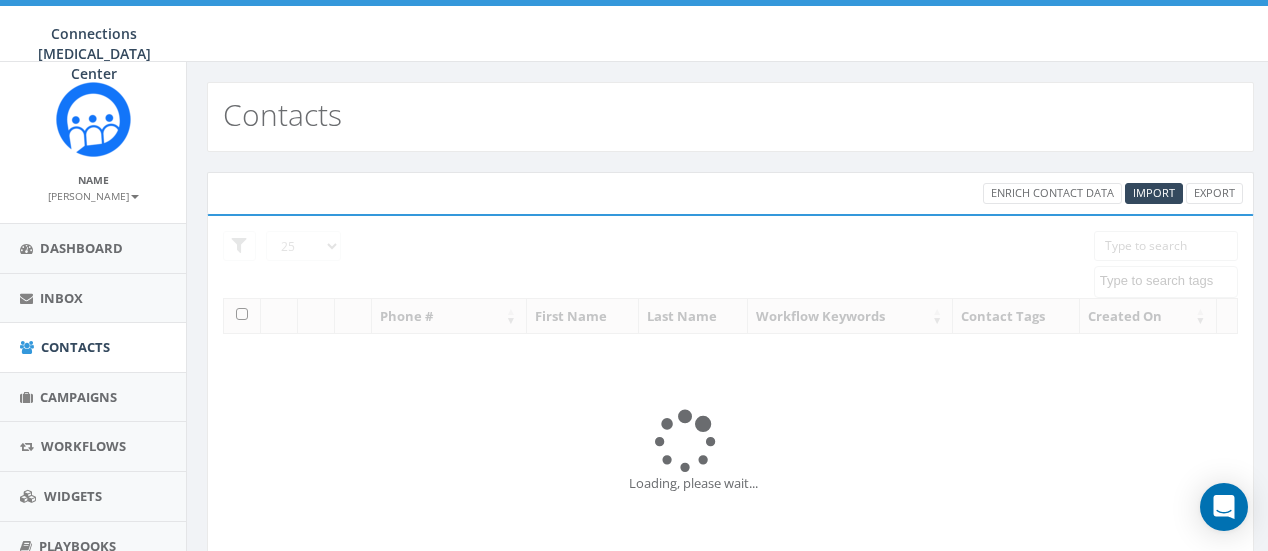 select 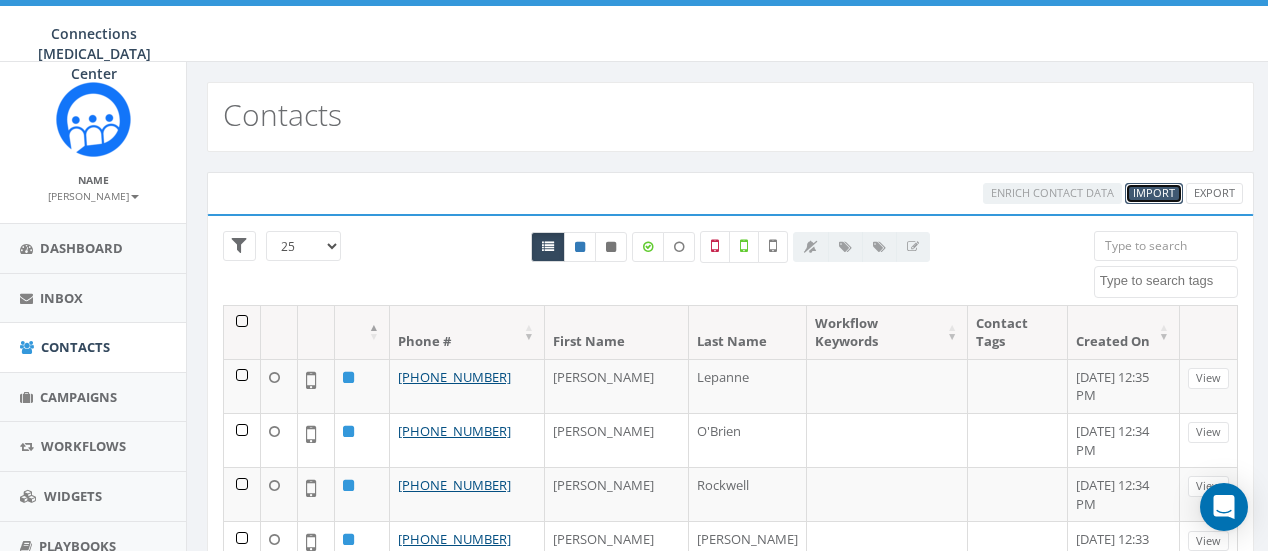 click on "Import" at bounding box center [1154, 192] 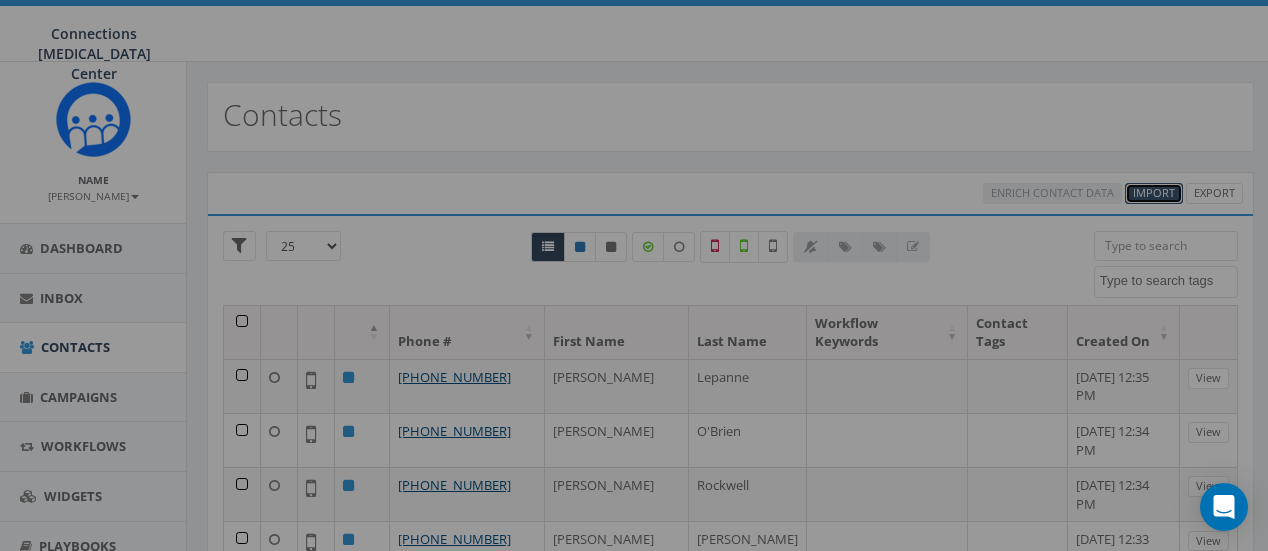 select 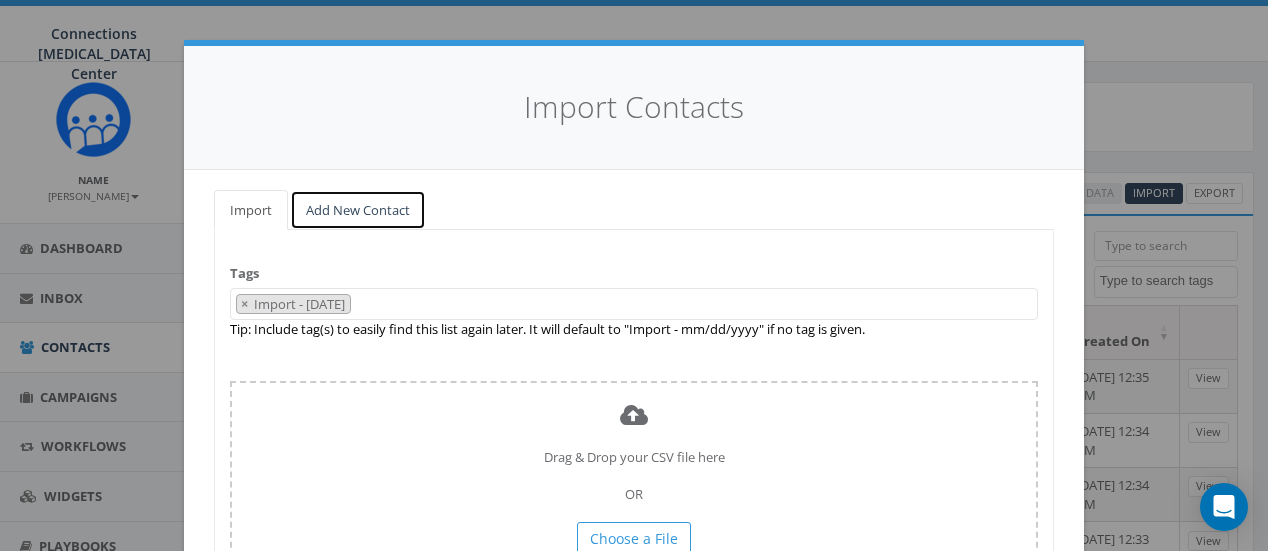 click on "Add New Contact" at bounding box center (358, 210) 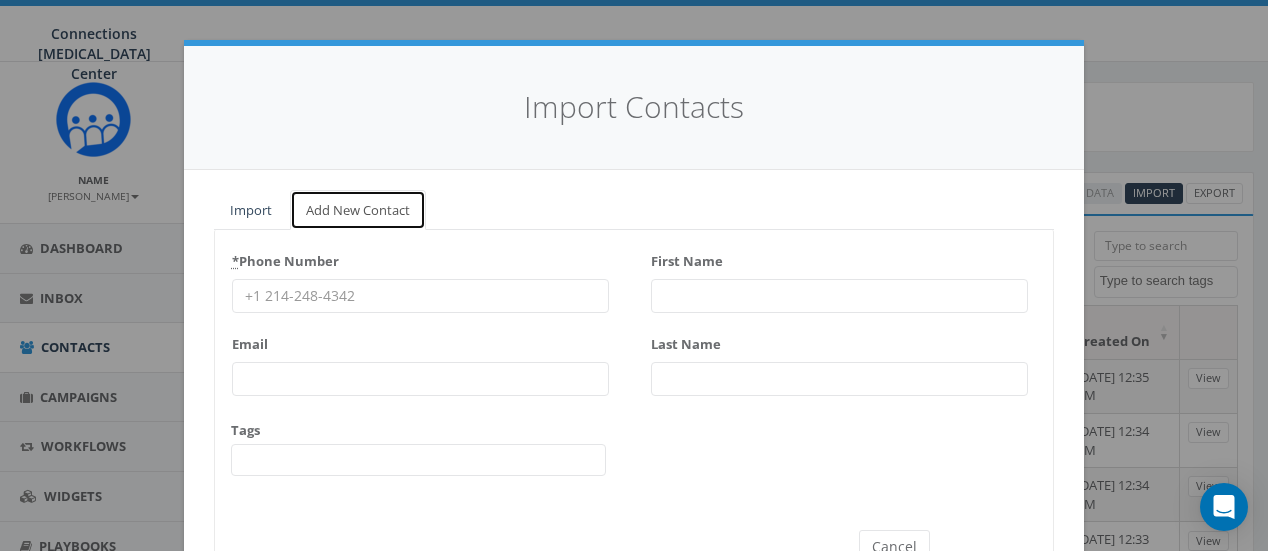 click on "Add New Contact" at bounding box center (358, 210) 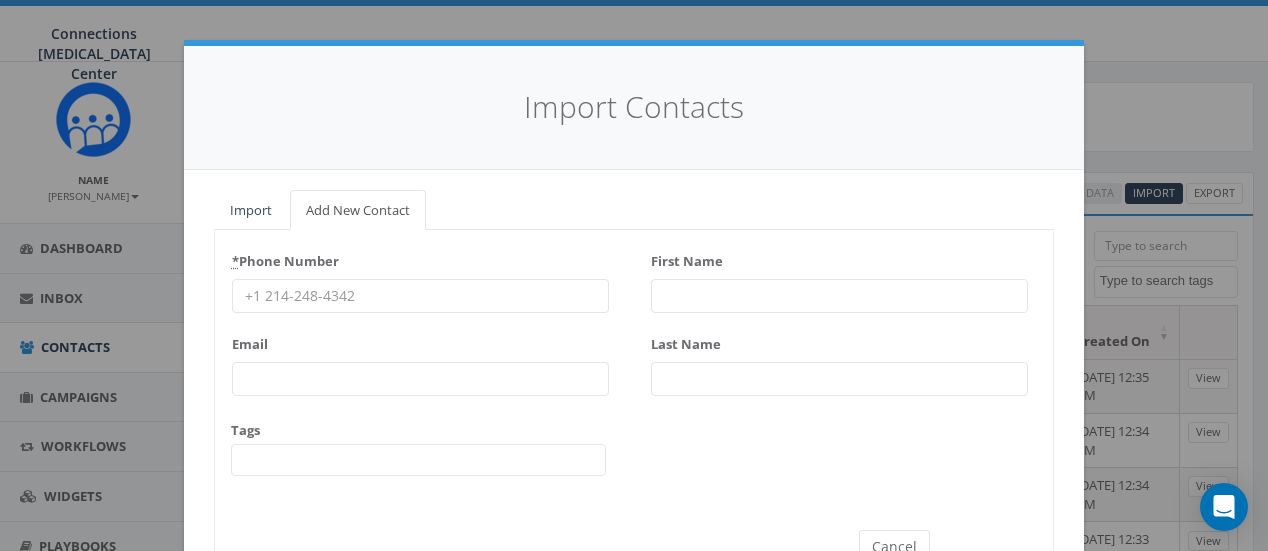 click on "*   Phone Number" at bounding box center [420, 296] 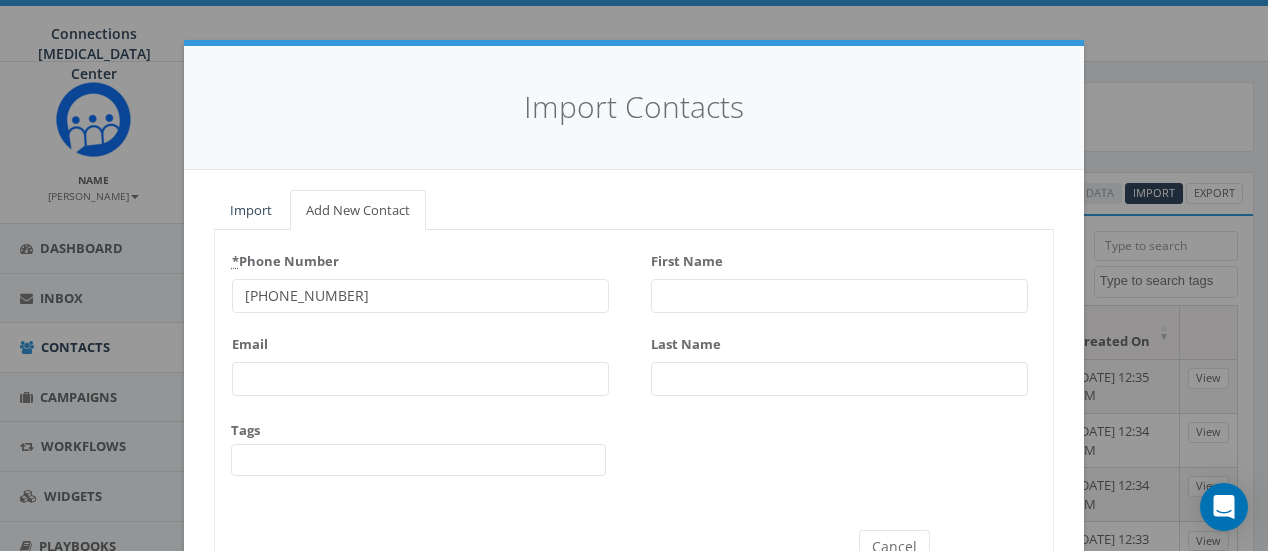 type on "603-814-4918" 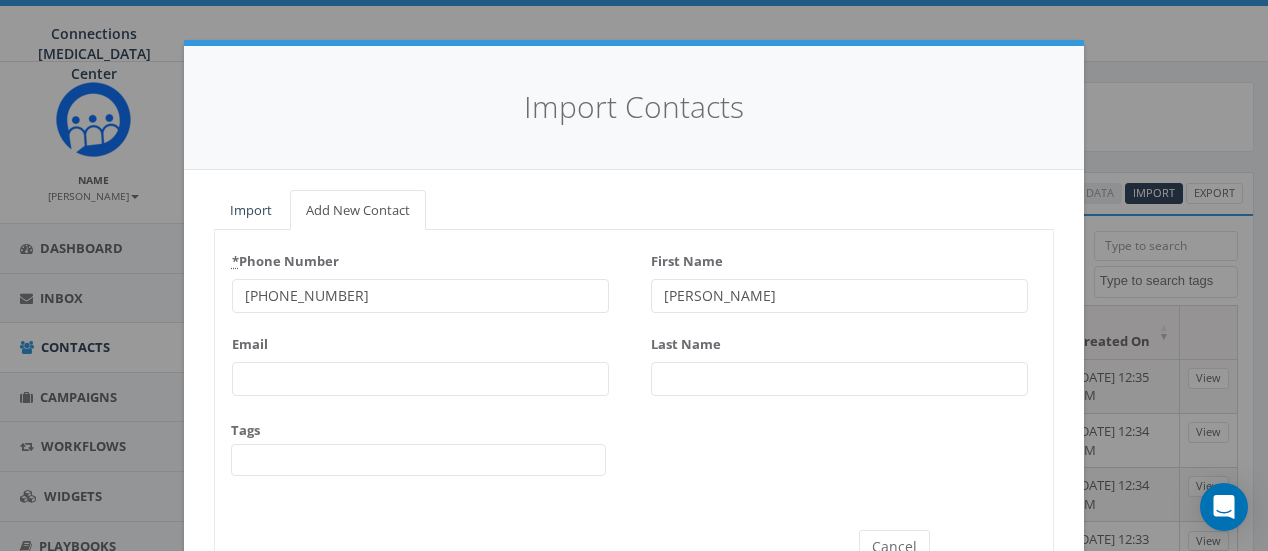 type on "[PERSON_NAME]" 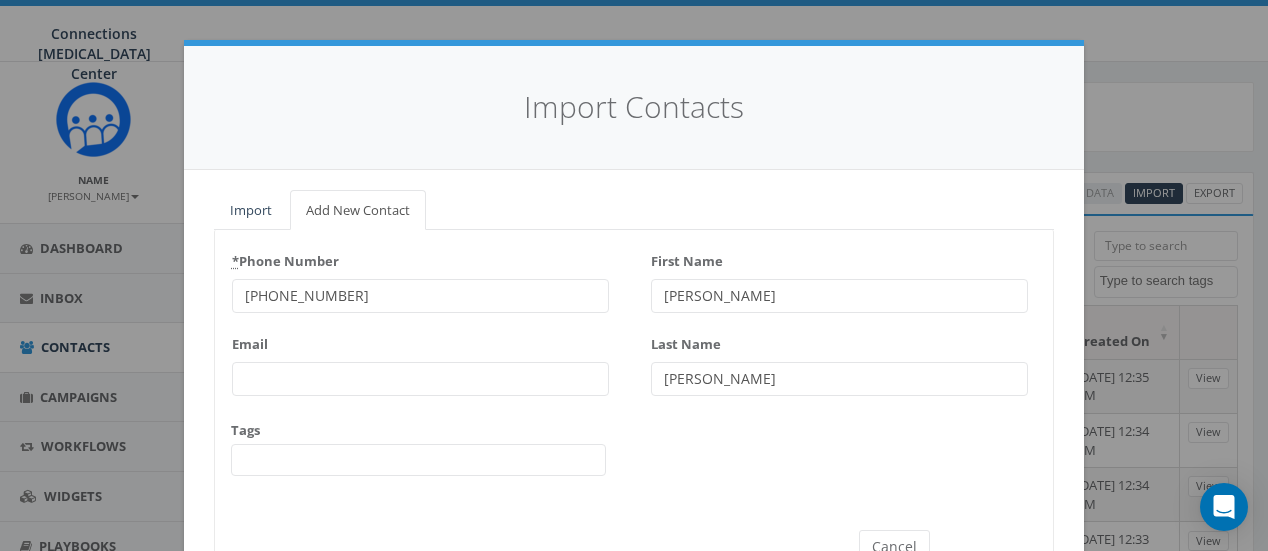 scroll, scrollTop: 101, scrollLeft: 0, axis: vertical 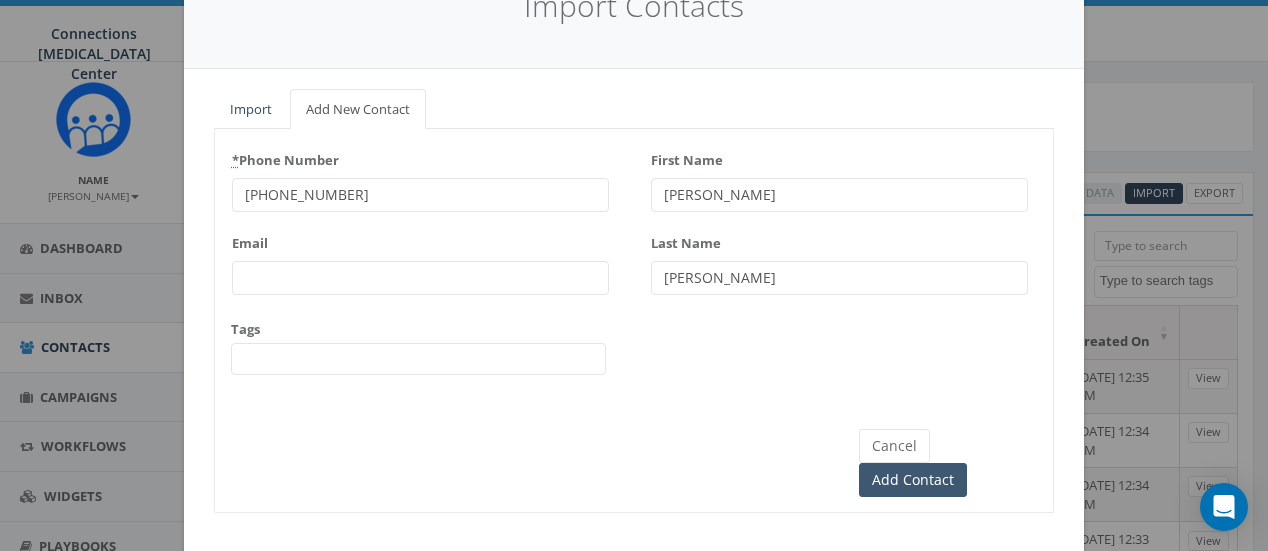 type on "[PERSON_NAME]" 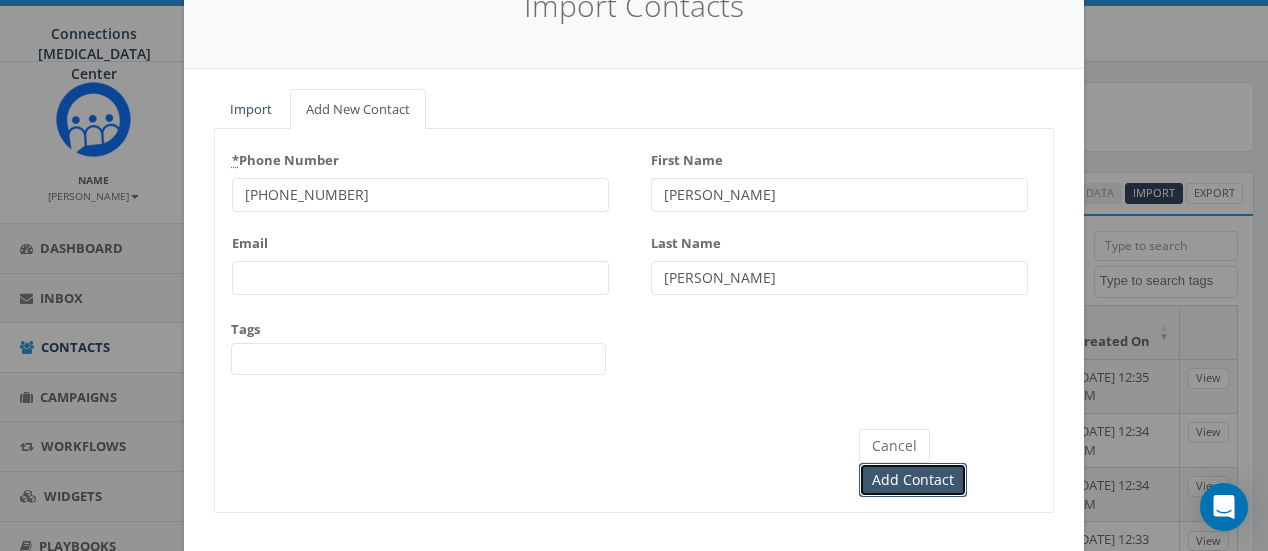 click on "Add Contact" at bounding box center (913, 480) 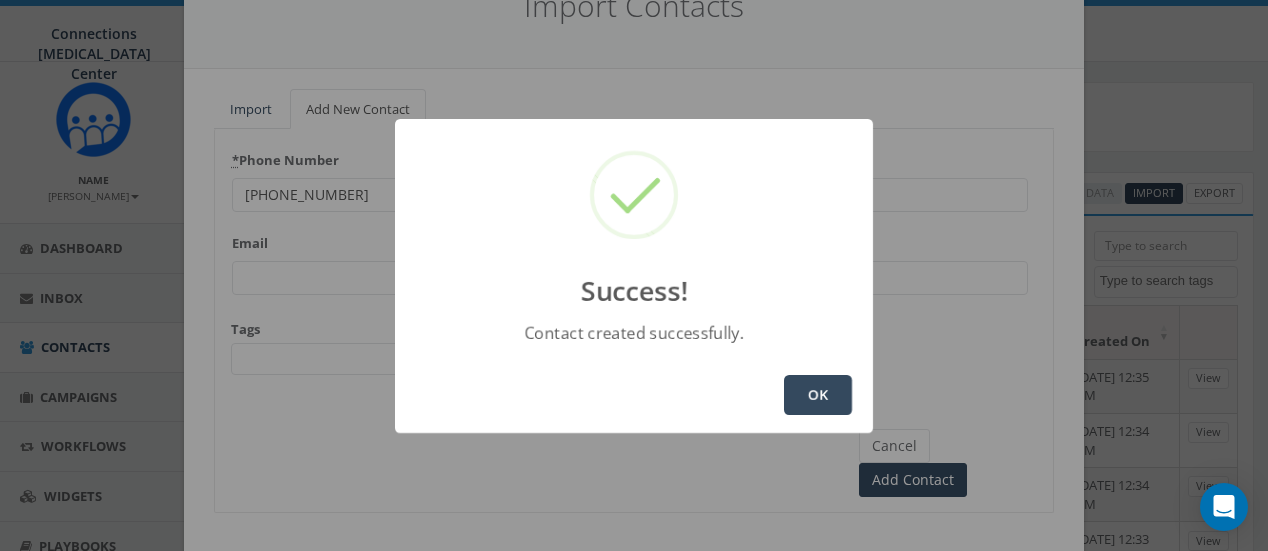 click on "OK" at bounding box center [818, 395] 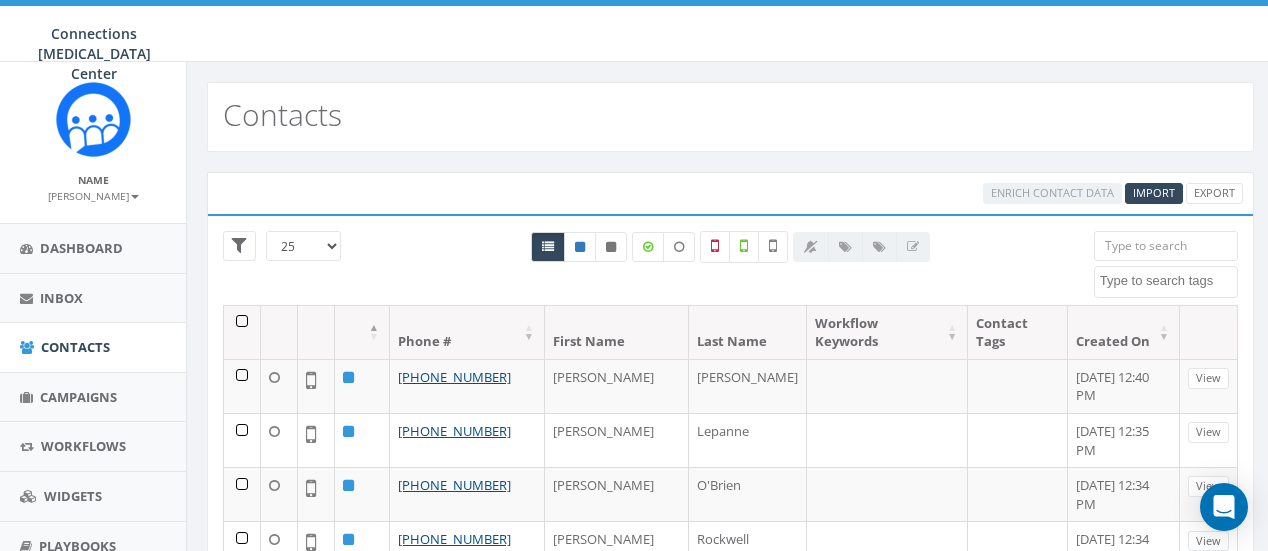 select 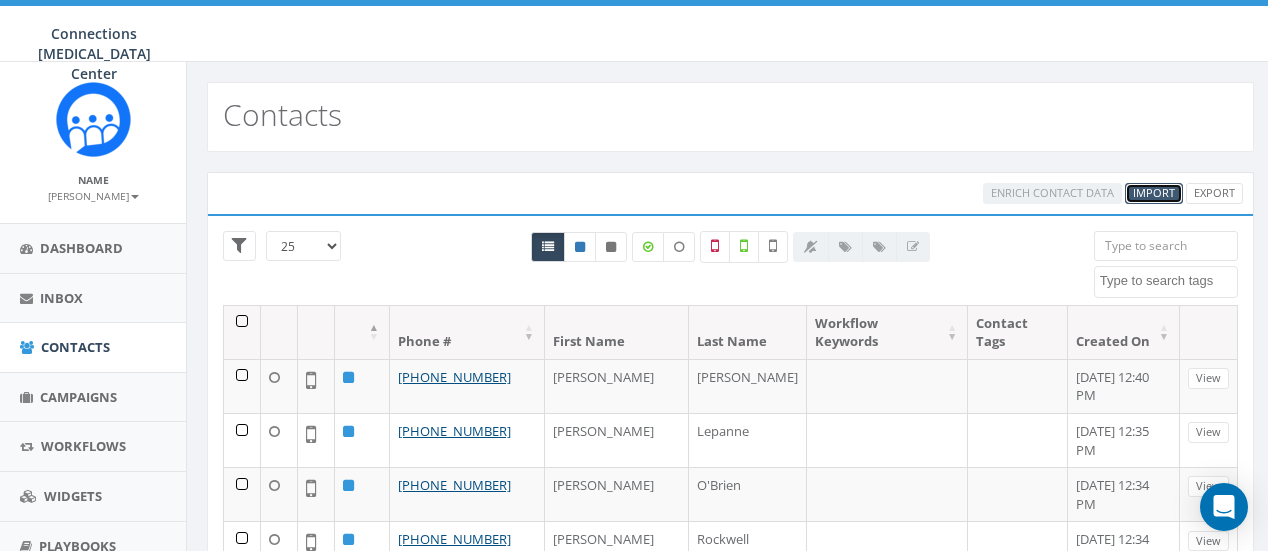 click on "Import" at bounding box center [1154, 192] 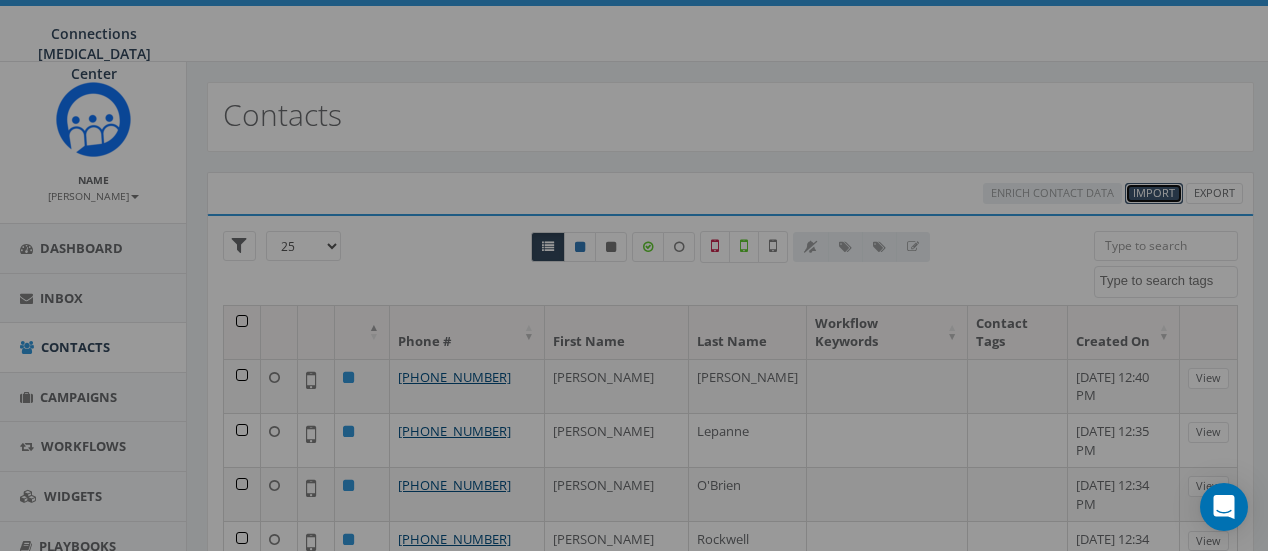 select 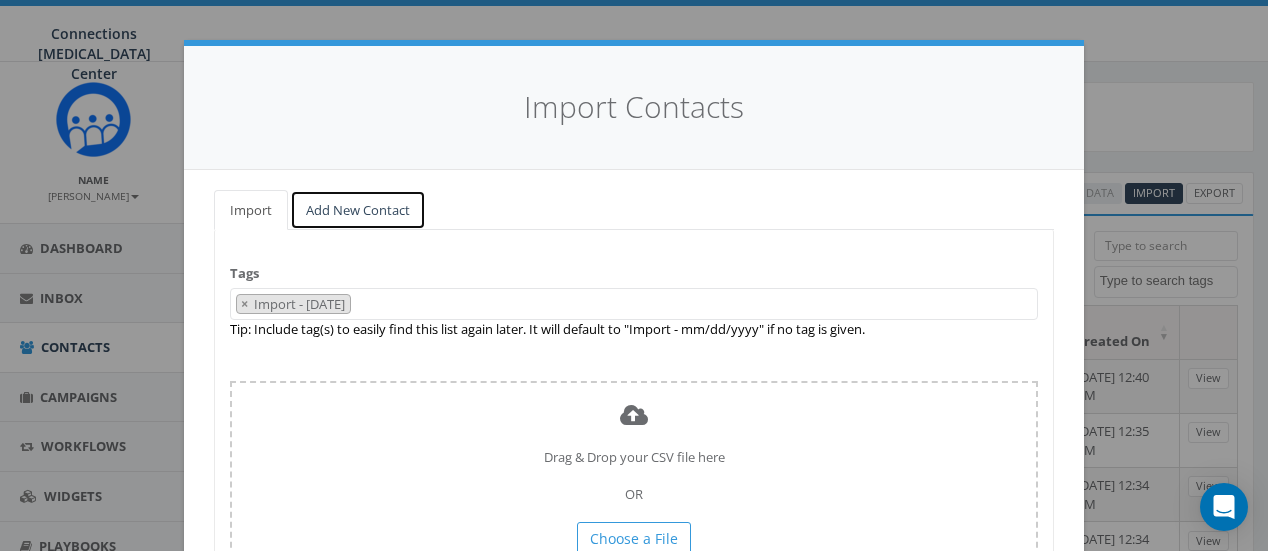 click on "Add New Contact" at bounding box center (358, 210) 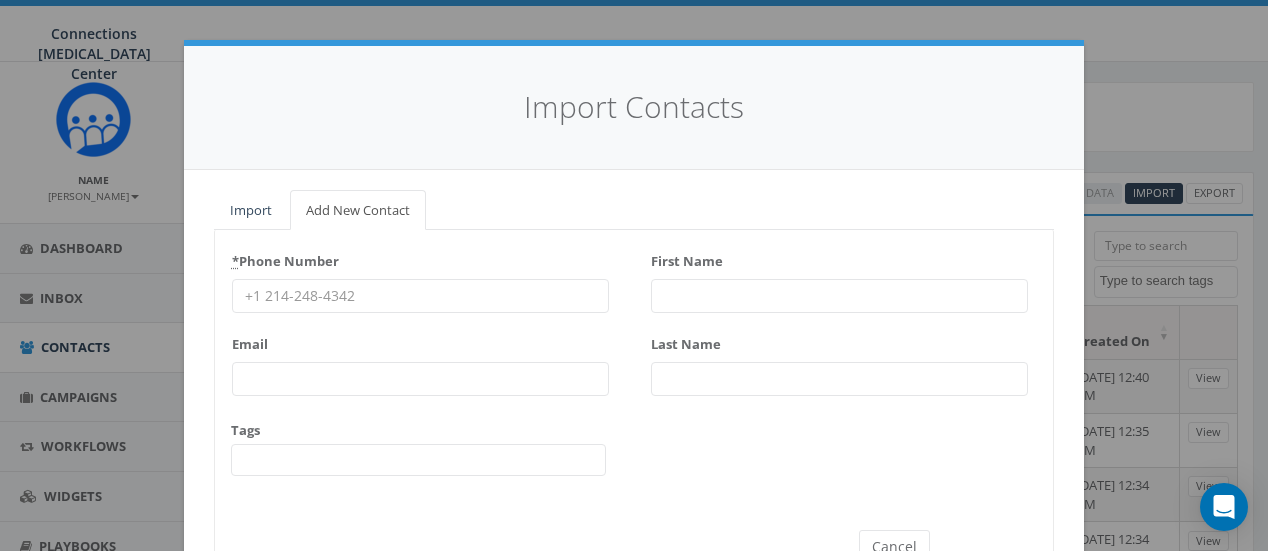 click on "*   Phone Number" at bounding box center (420, 296) 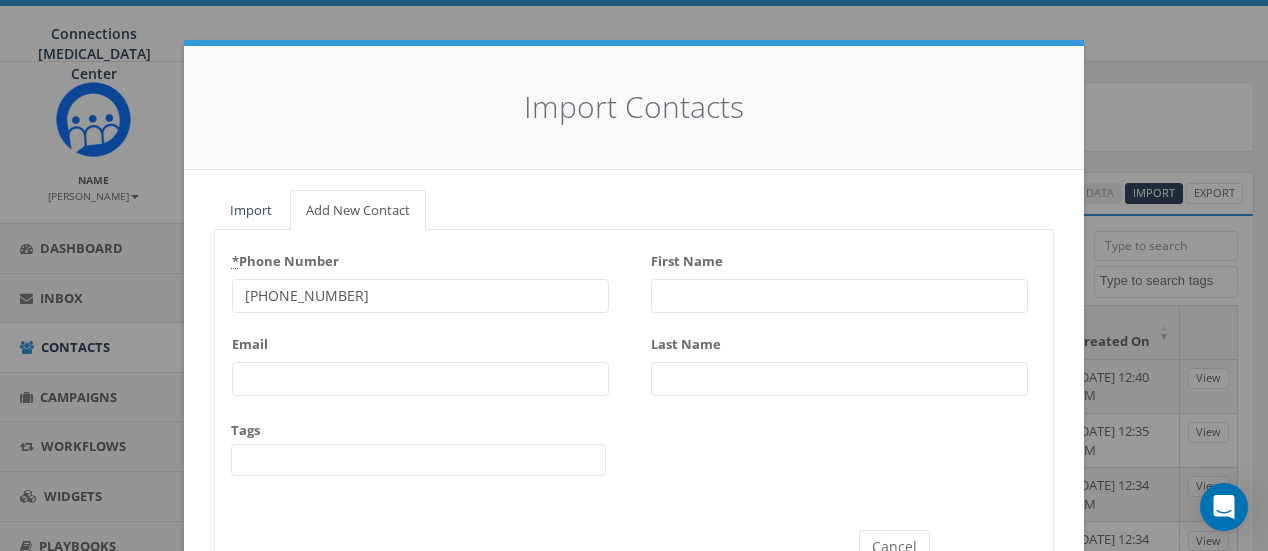 type on "603-775-9668" 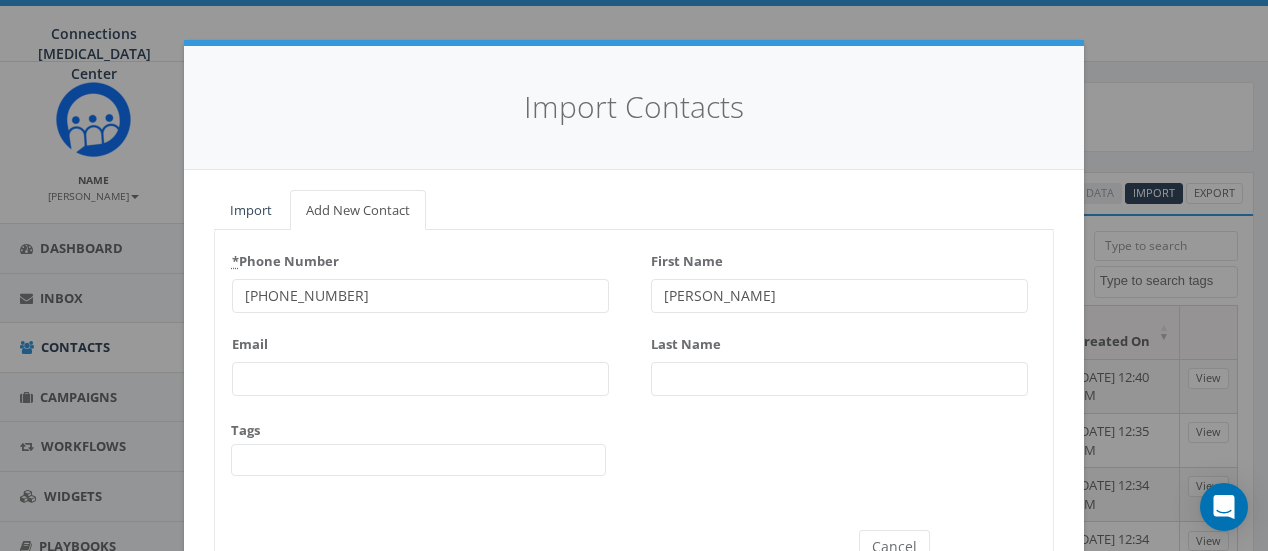 type on "[PERSON_NAME]" 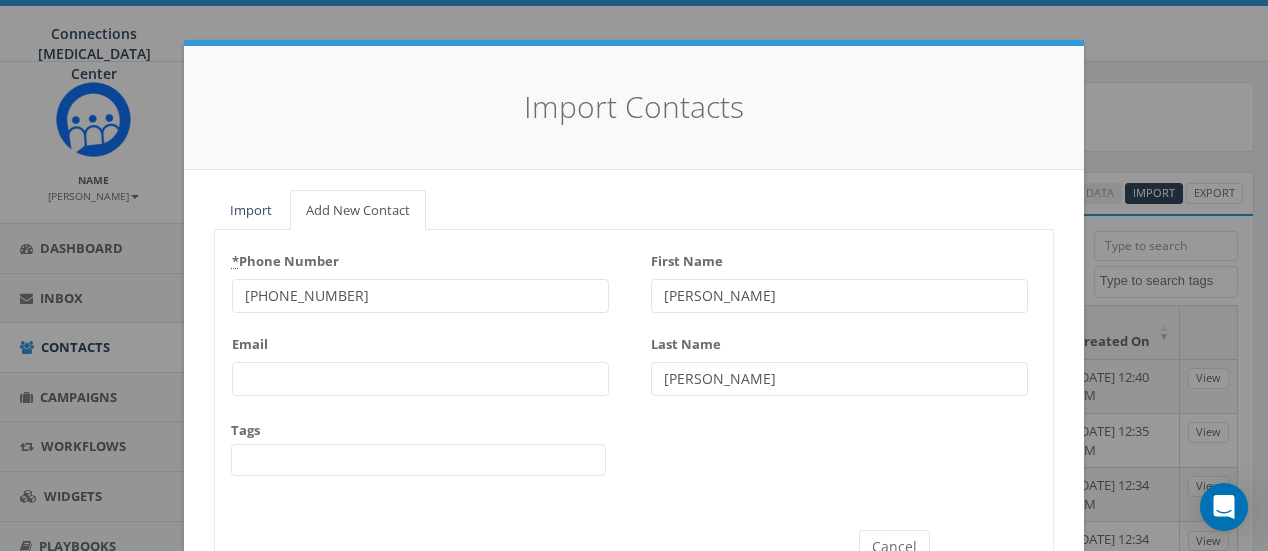 scroll, scrollTop: 101, scrollLeft: 0, axis: vertical 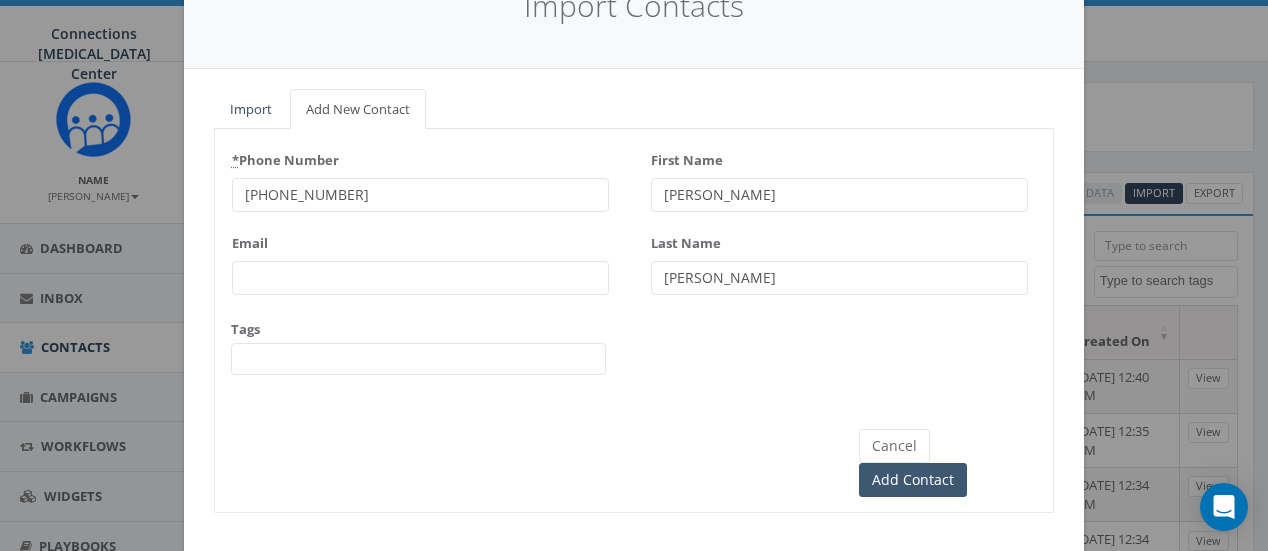 type on "[PERSON_NAME]" 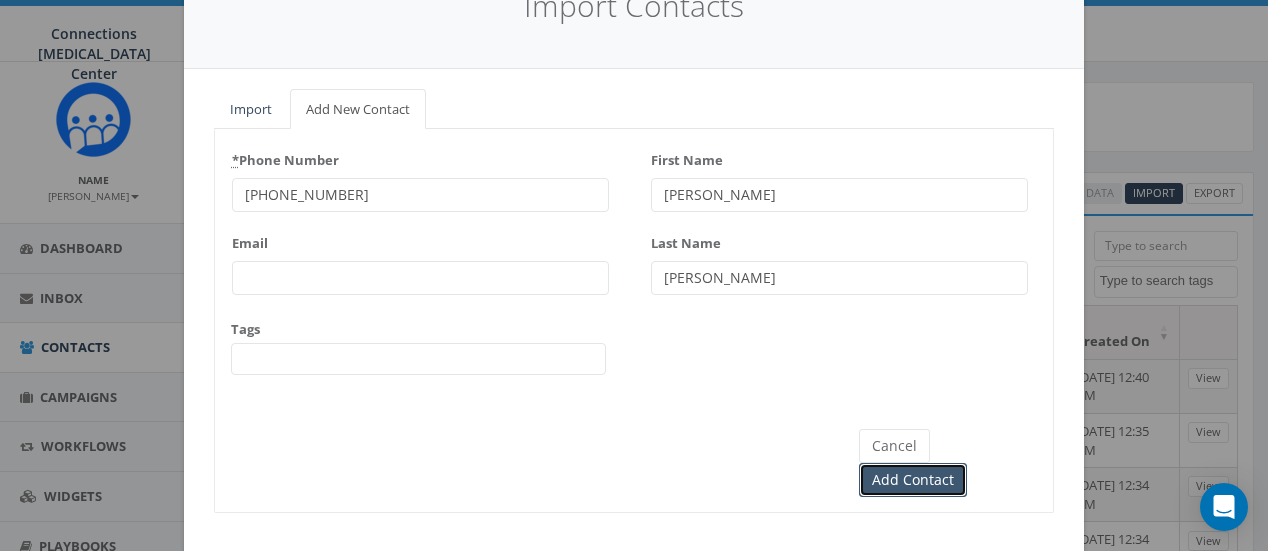 click on "Add Contact" at bounding box center [913, 480] 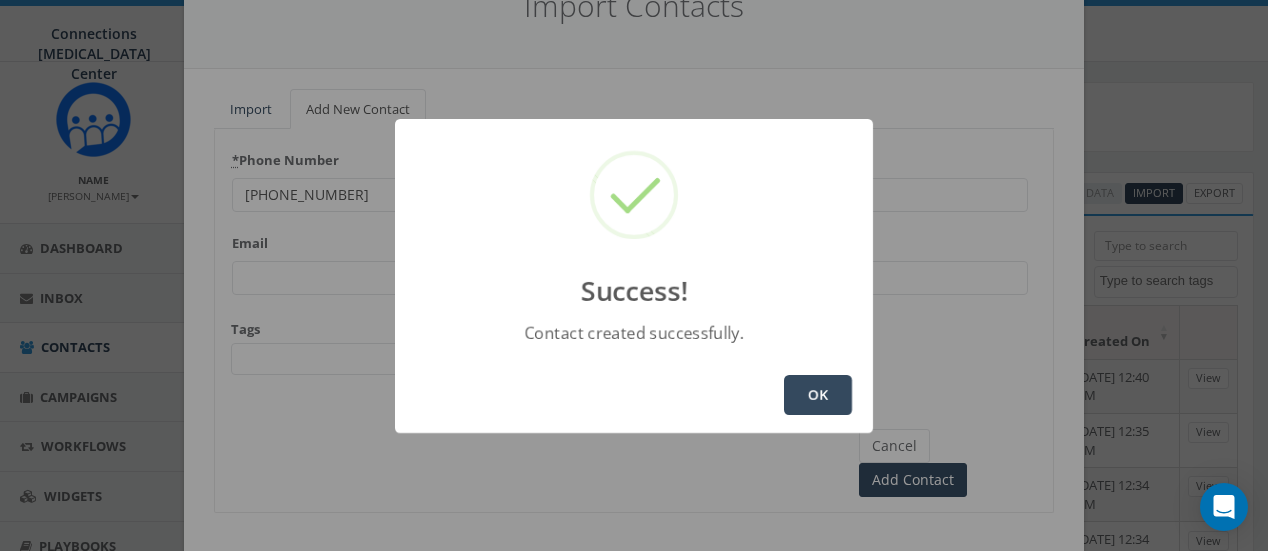 click on "OK" at bounding box center [818, 395] 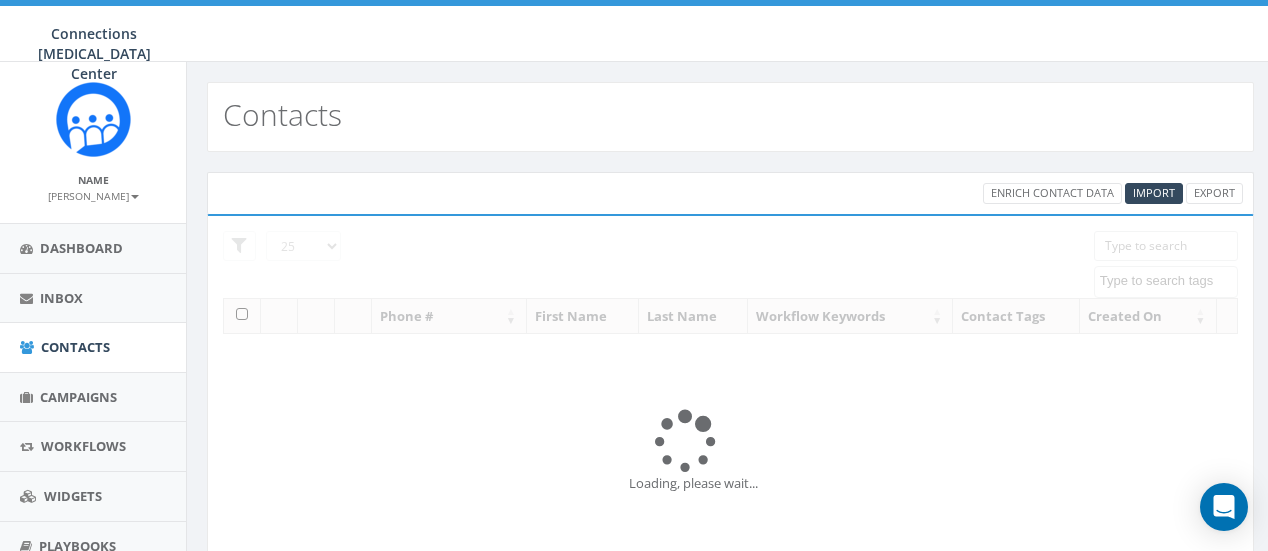 select 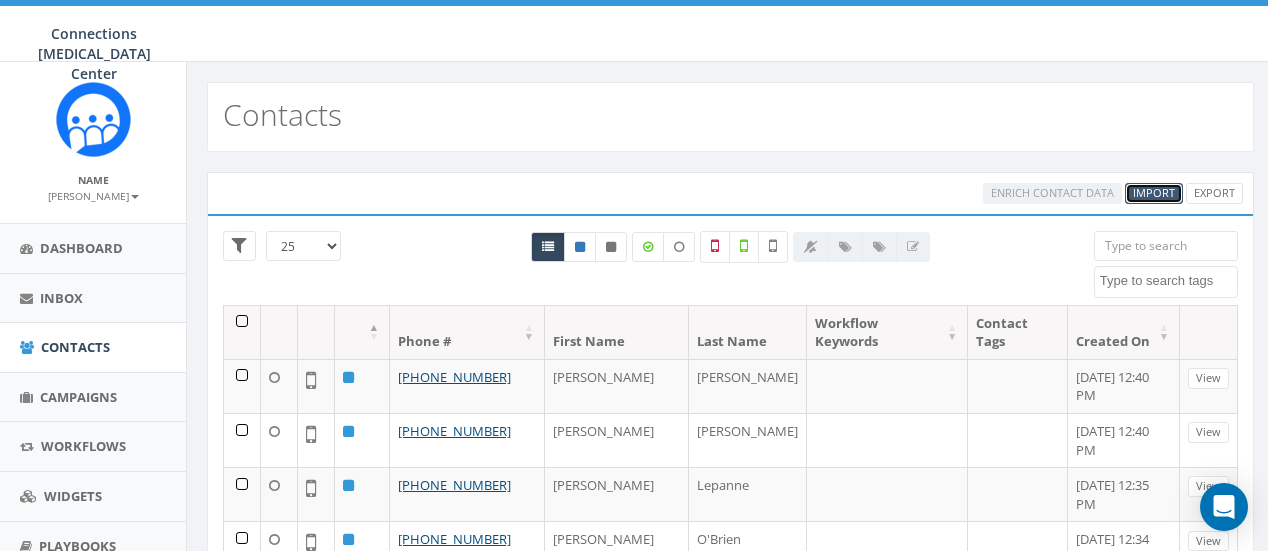 click on "Import" at bounding box center [1154, 193] 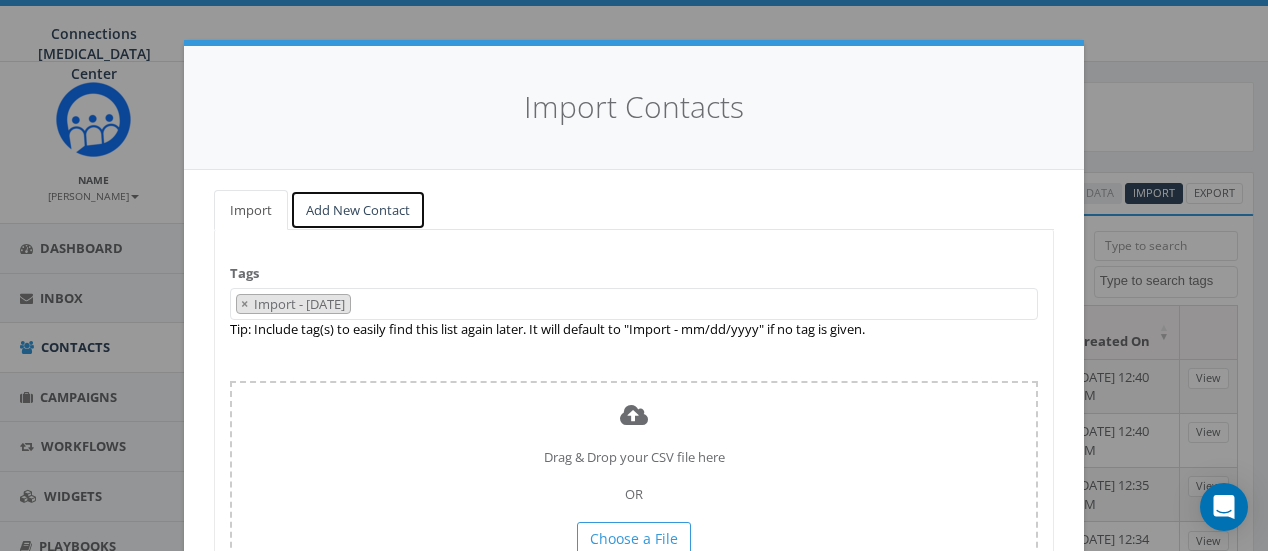 click on "Add New Contact" at bounding box center (358, 210) 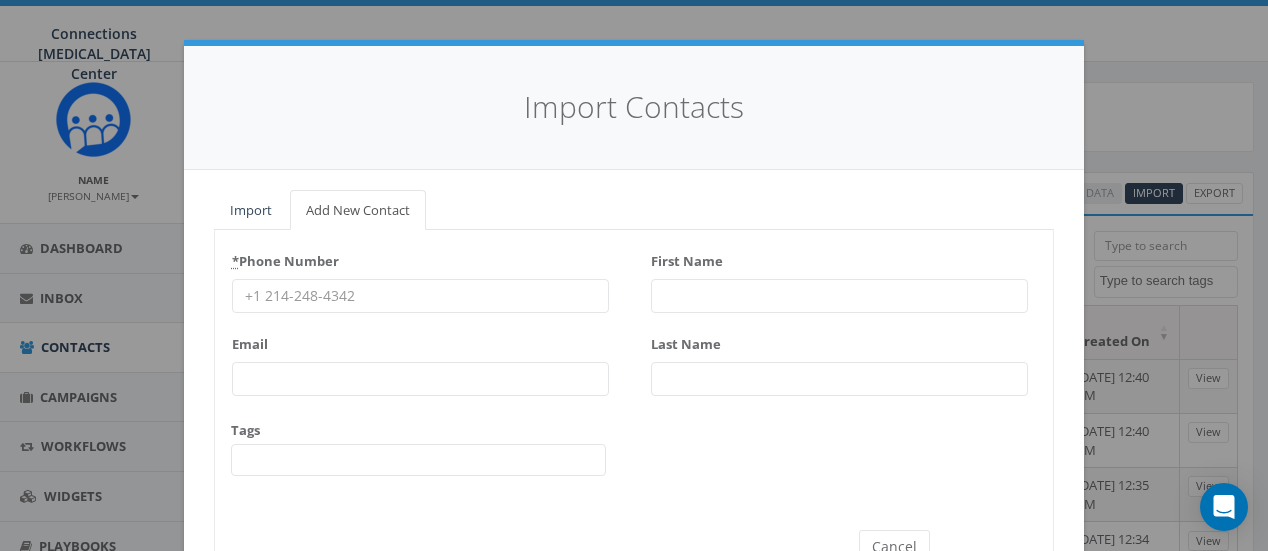 click on "*   Phone Number" at bounding box center [420, 296] 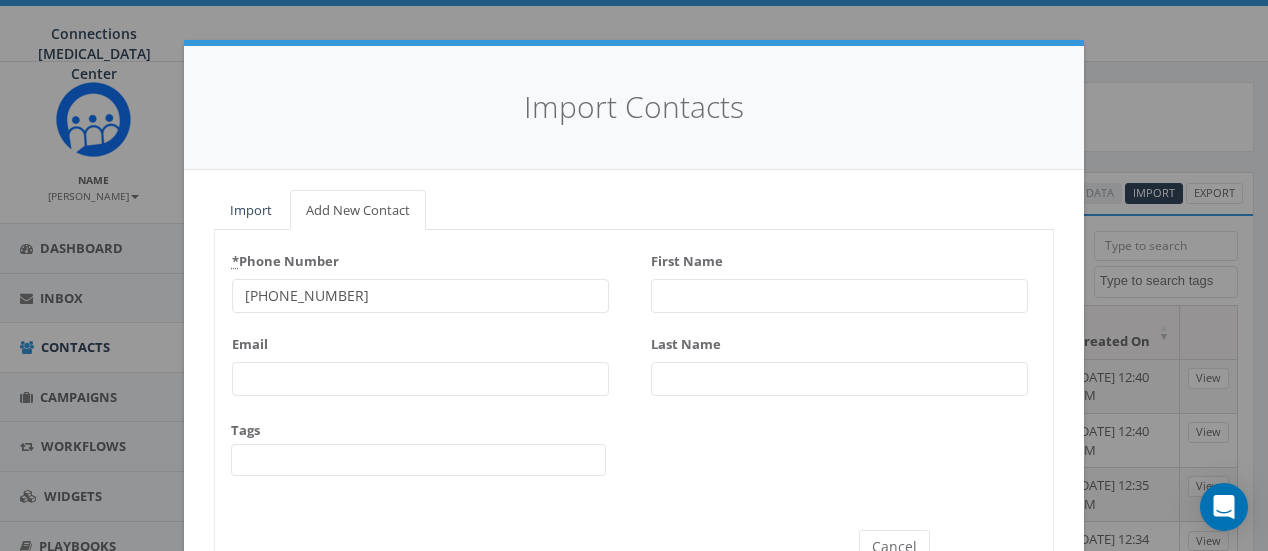 type on "603-433-8997" 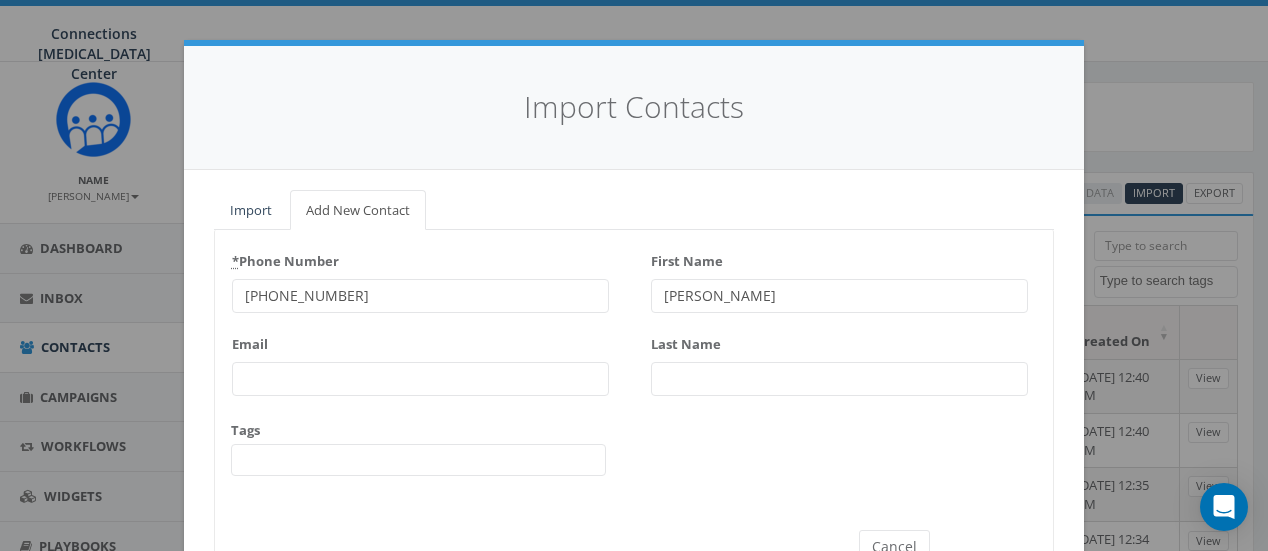 type on "[PERSON_NAME]" 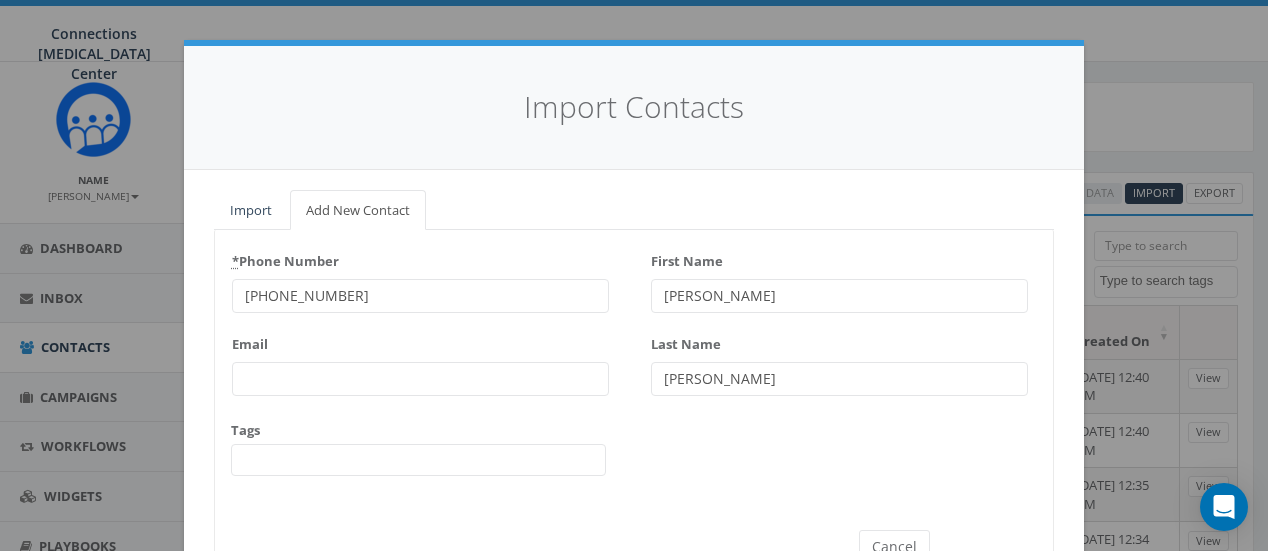 scroll, scrollTop: 42, scrollLeft: 0, axis: vertical 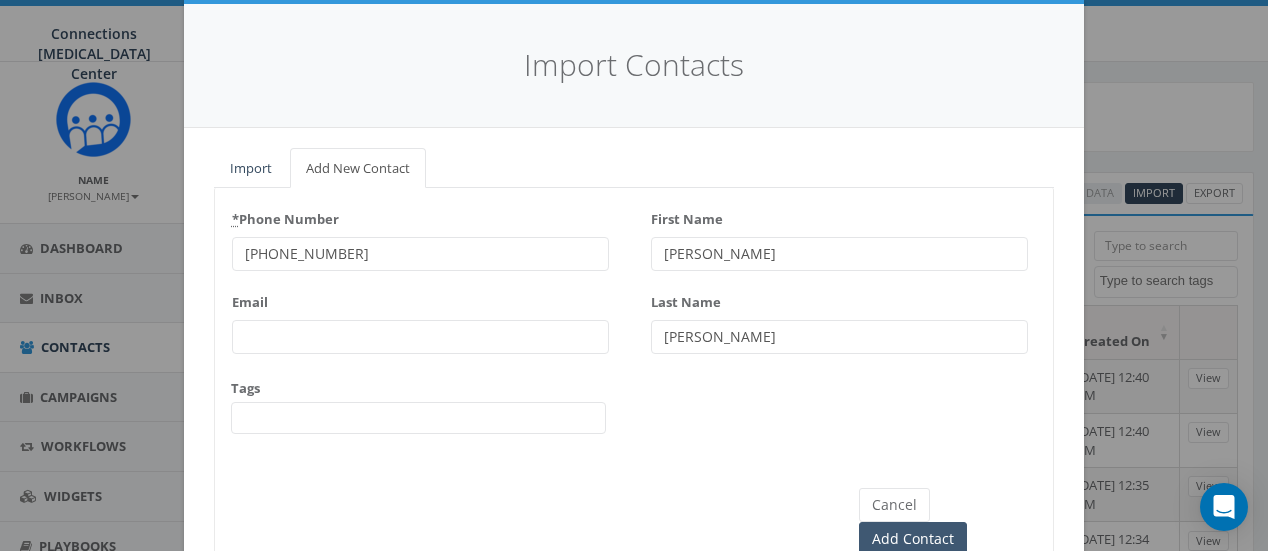 type on "[PERSON_NAME]" 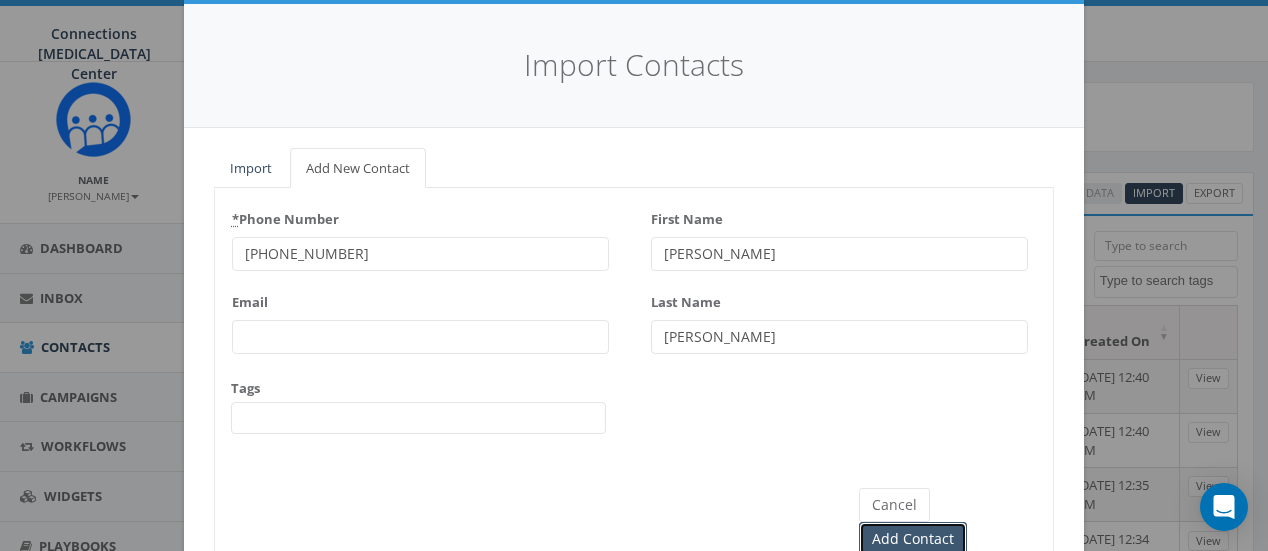 click on "Add Contact" at bounding box center [913, 539] 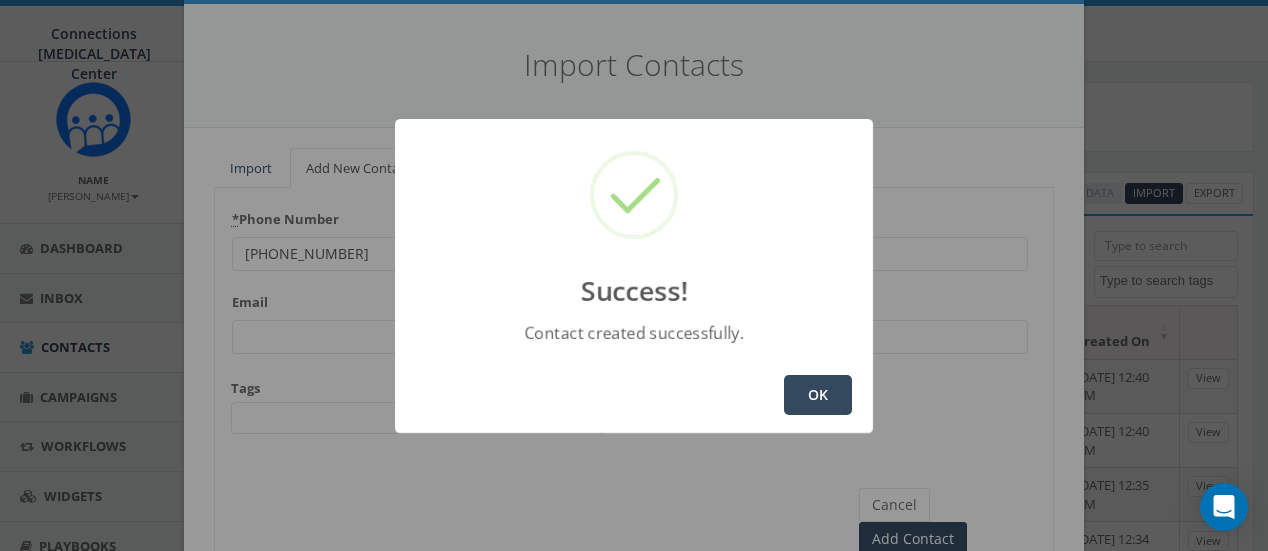 click on "OK" at bounding box center [818, 395] 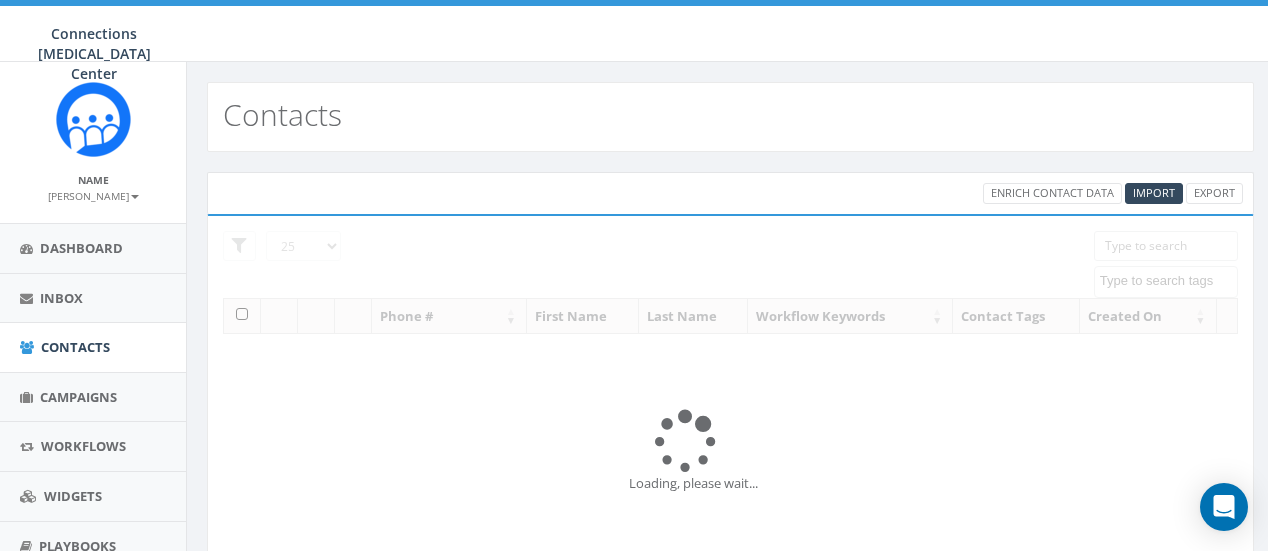 select 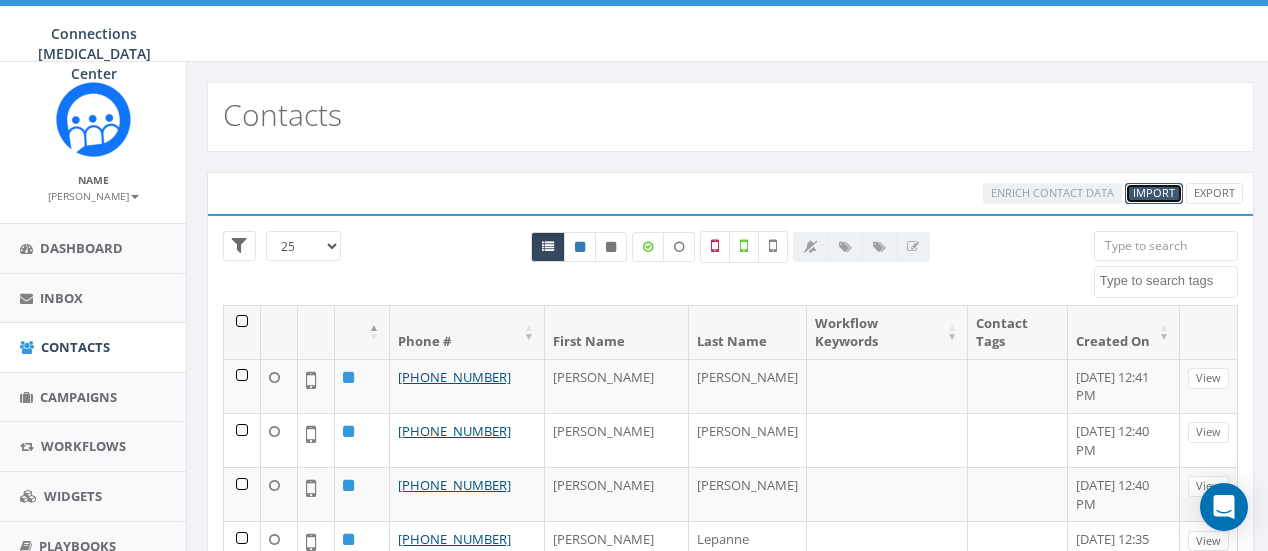 click on "Import" at bounding box center [1154, 192] 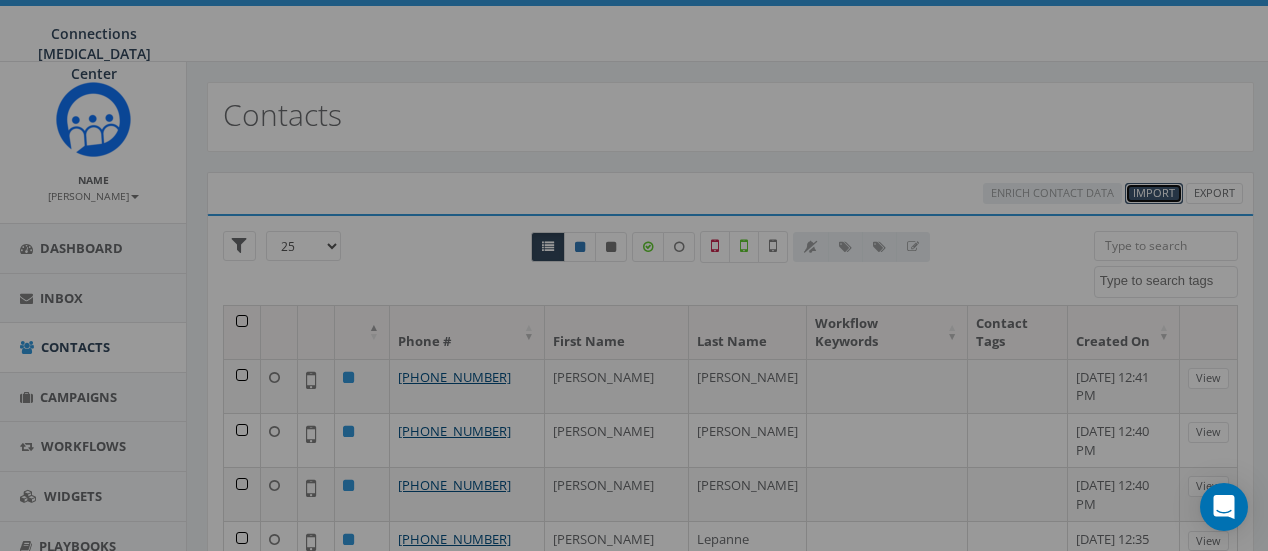 select 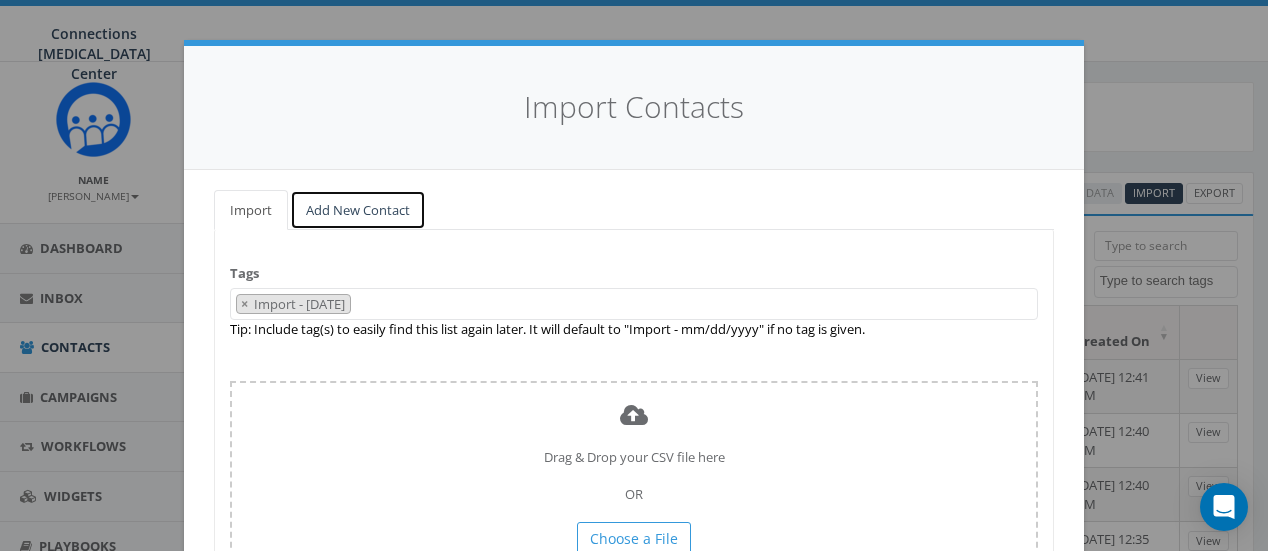 click on "Add New Contact" at bounding box center [358, 210] 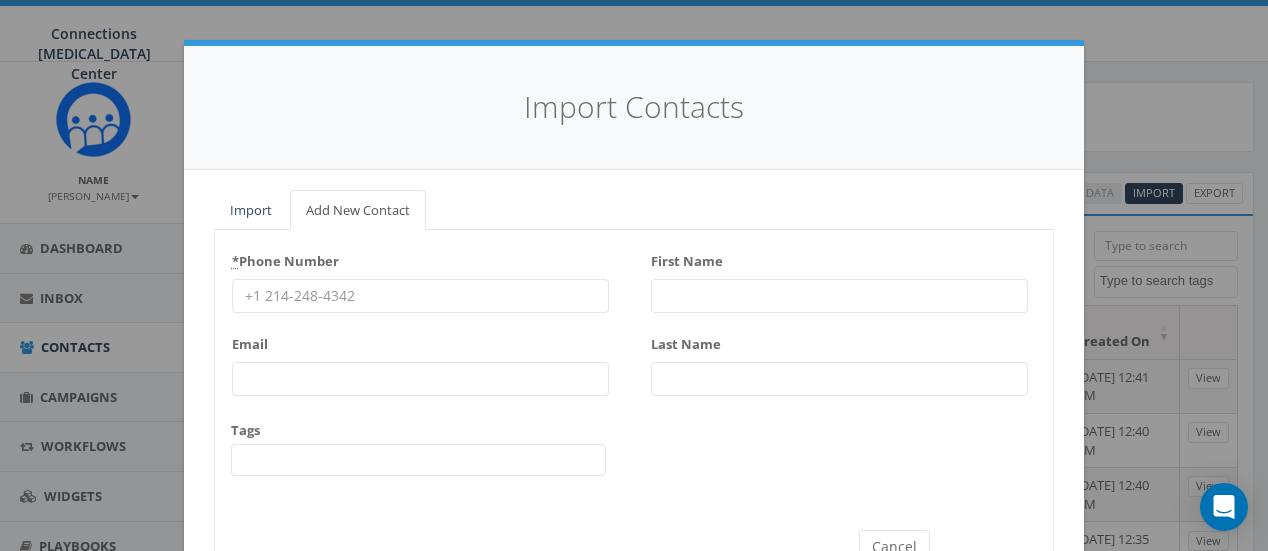 click on "*   Phone Number" at bounding box center [420, 296] 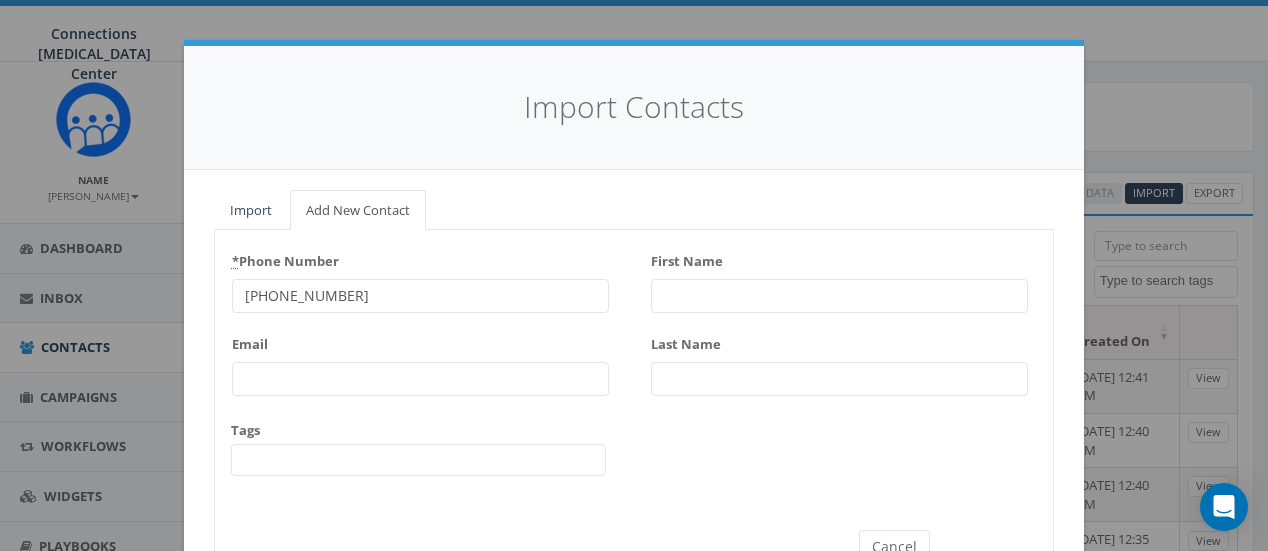 type on "[PHONE_NUMBER]" 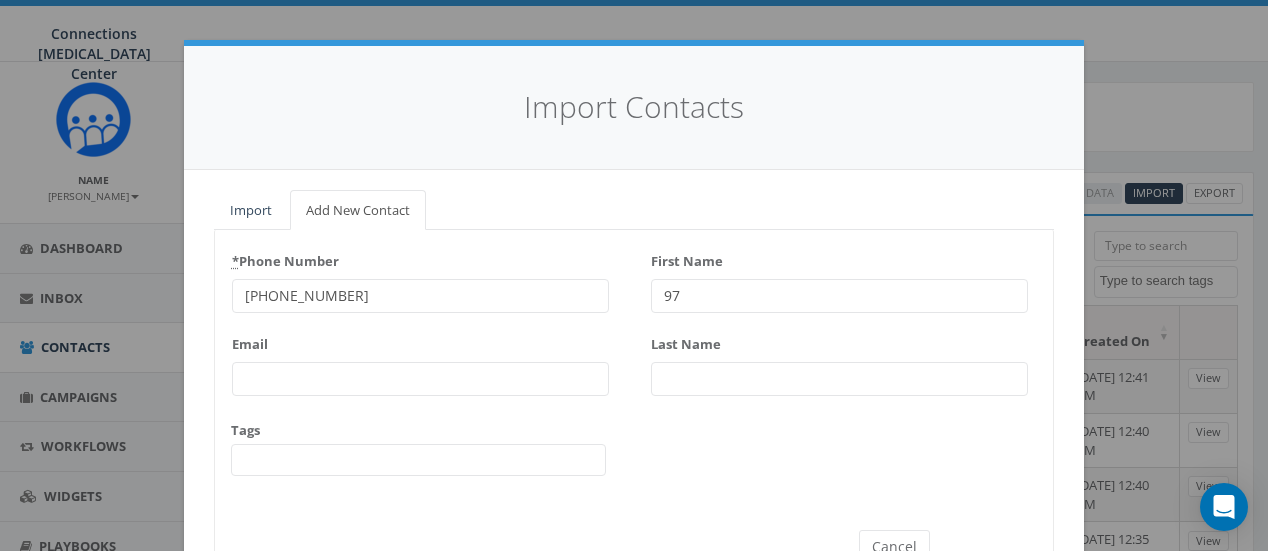 type on "9" 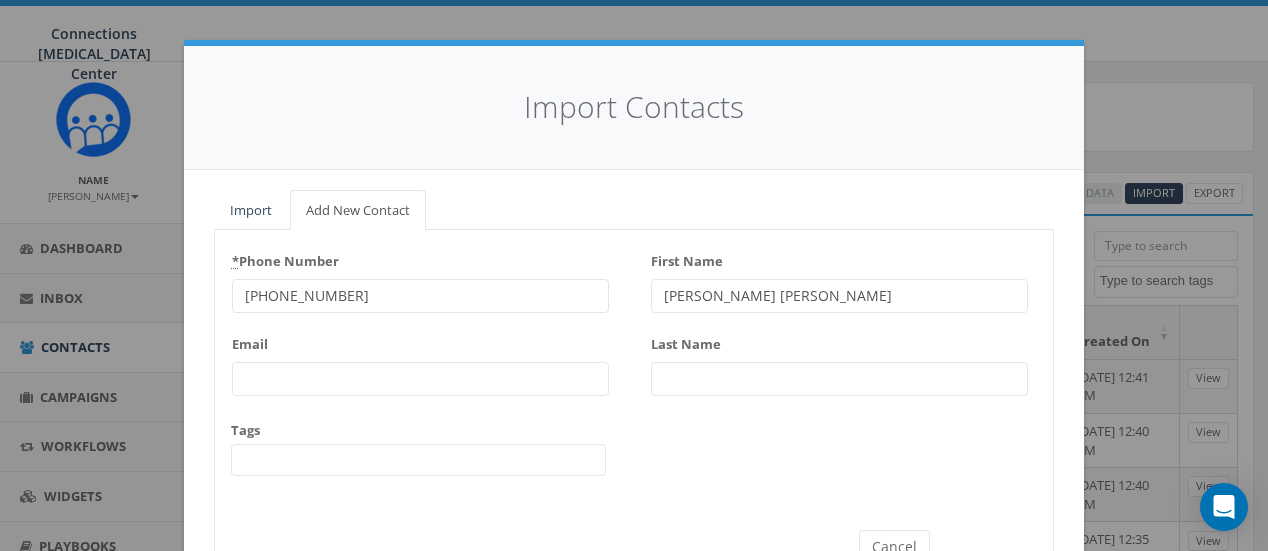 type on "[PERSON_NAME] [PERSON_NAME]" 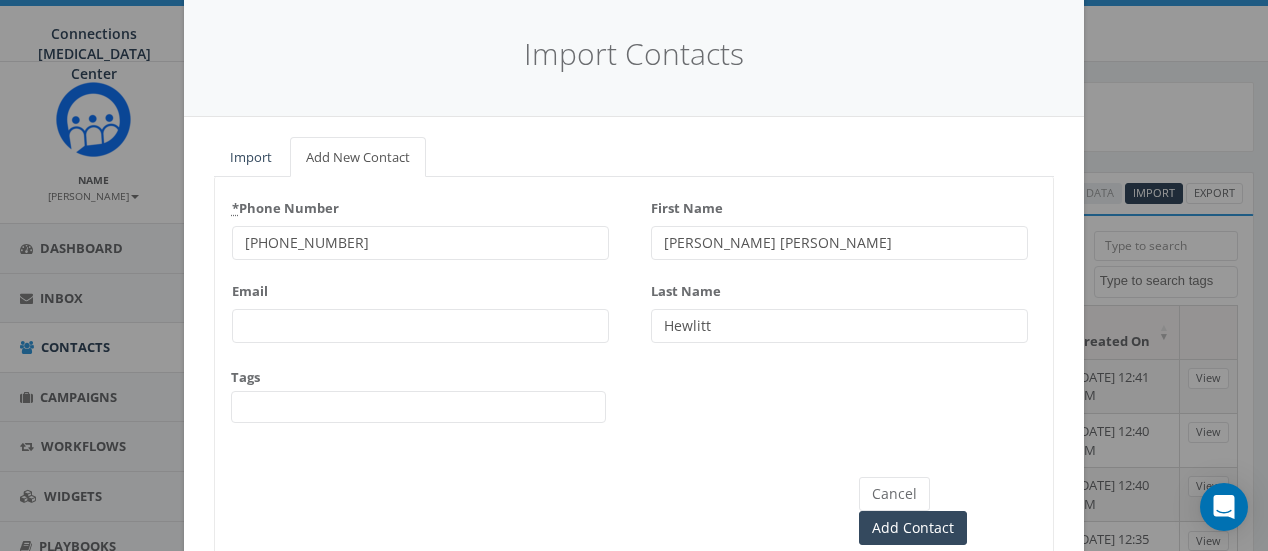 scroll, scrollTop: 54, scrollLeft: 0, axis: vertical 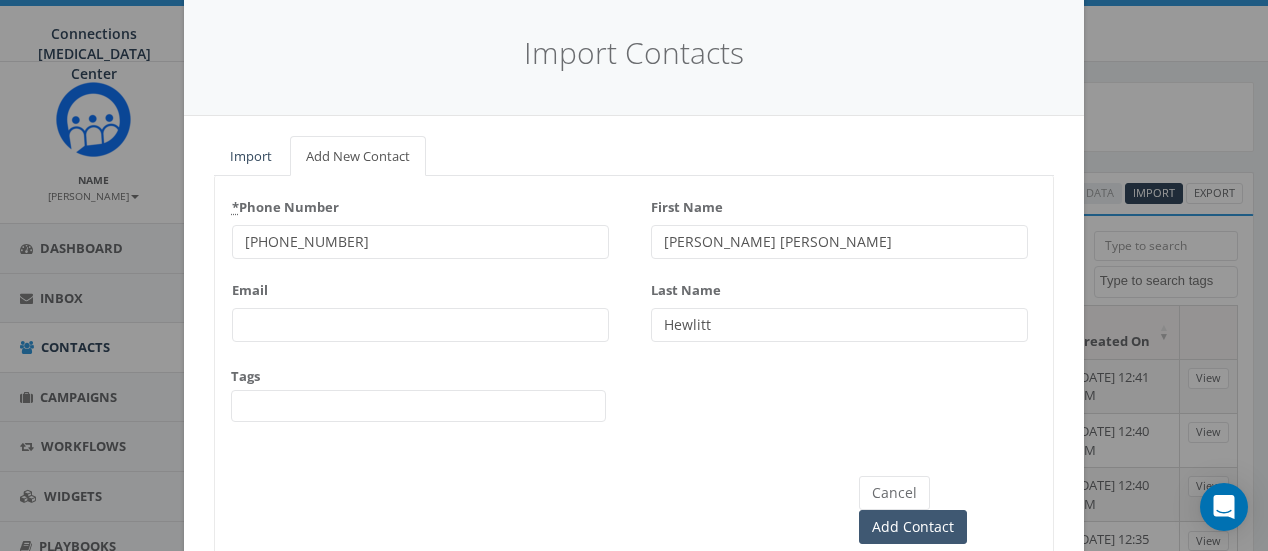 type on "Hewlitt" 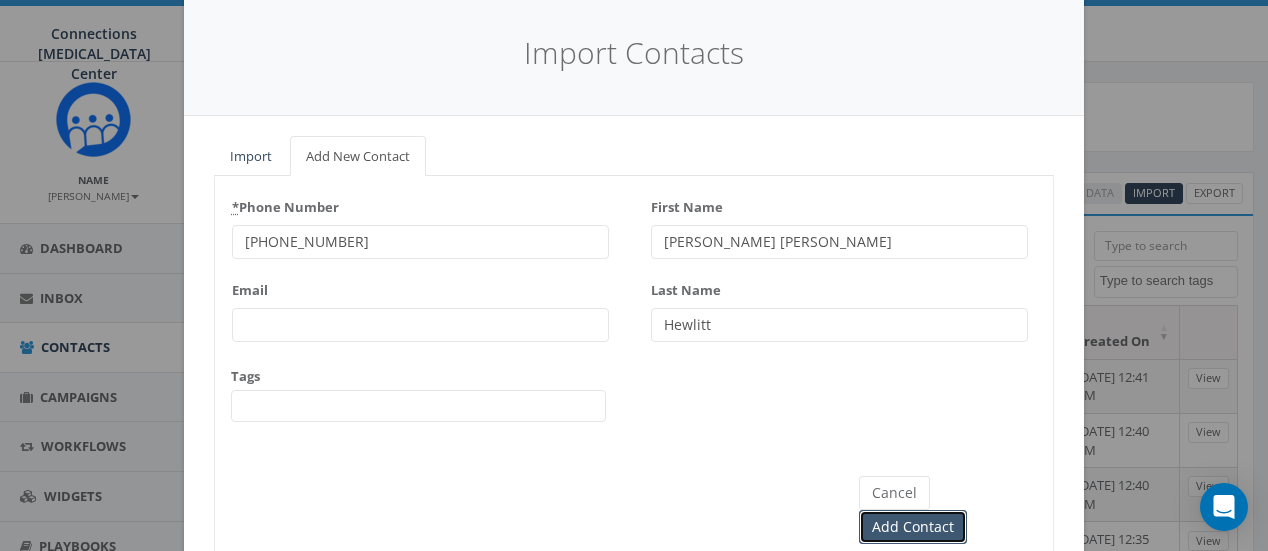 click on "Add Contact" at bounding box center (913, 527) 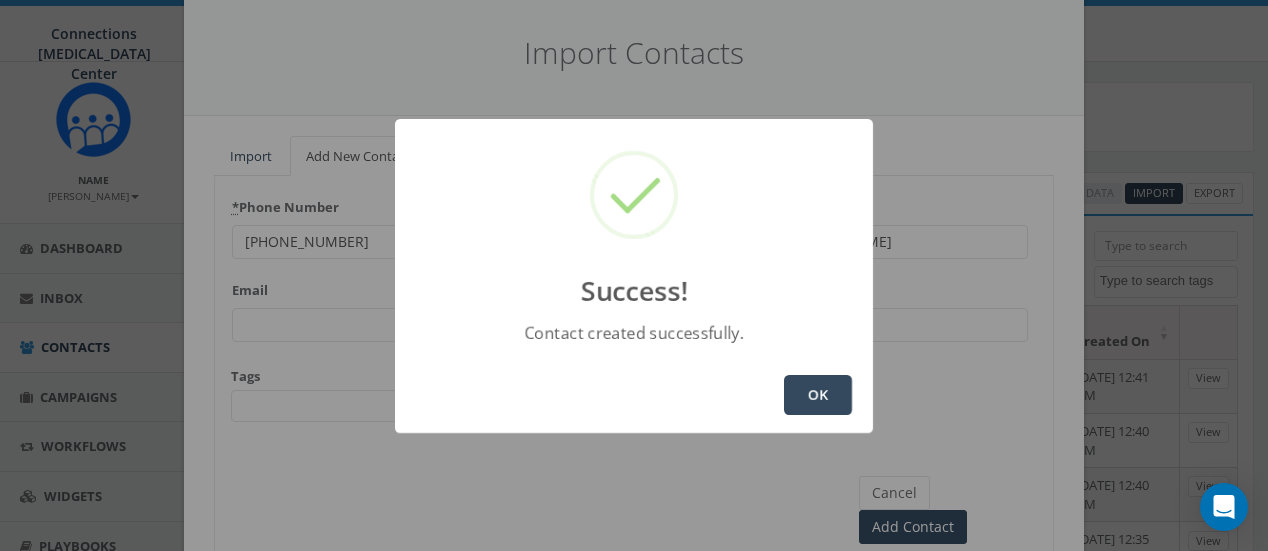 click on "OK" at bounding box center [818, 395] 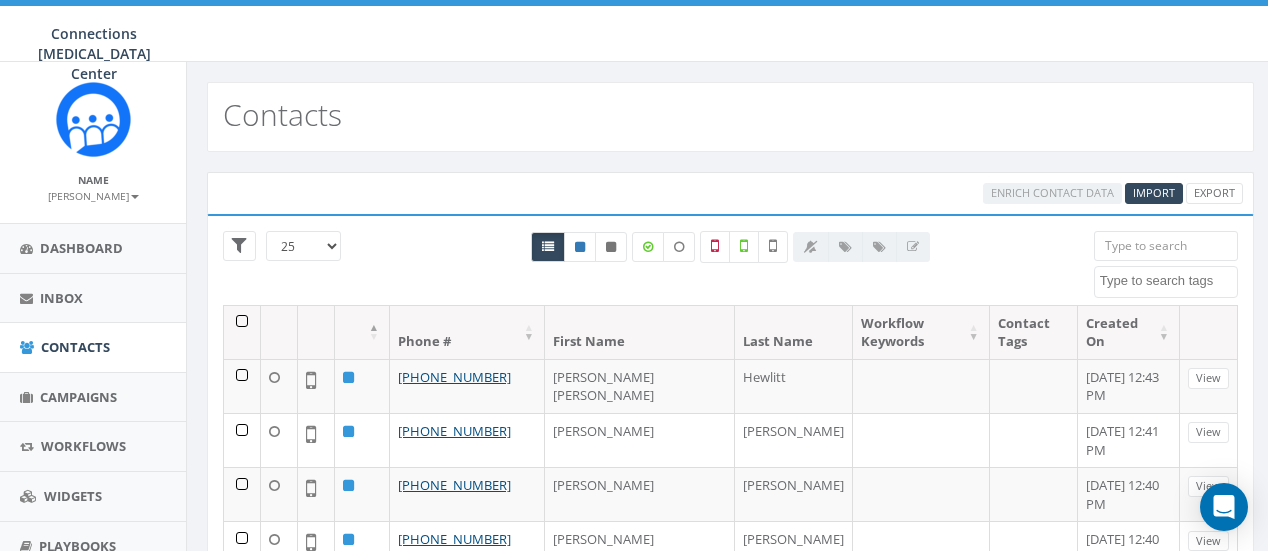 select 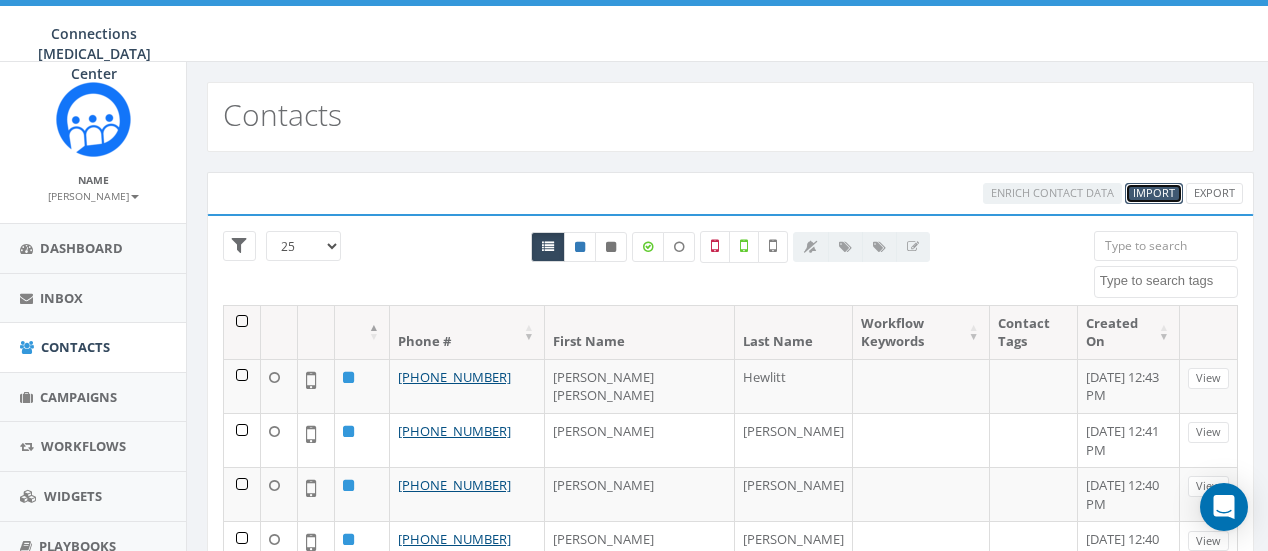 click on "Import" at bounding box center [1154, 192] 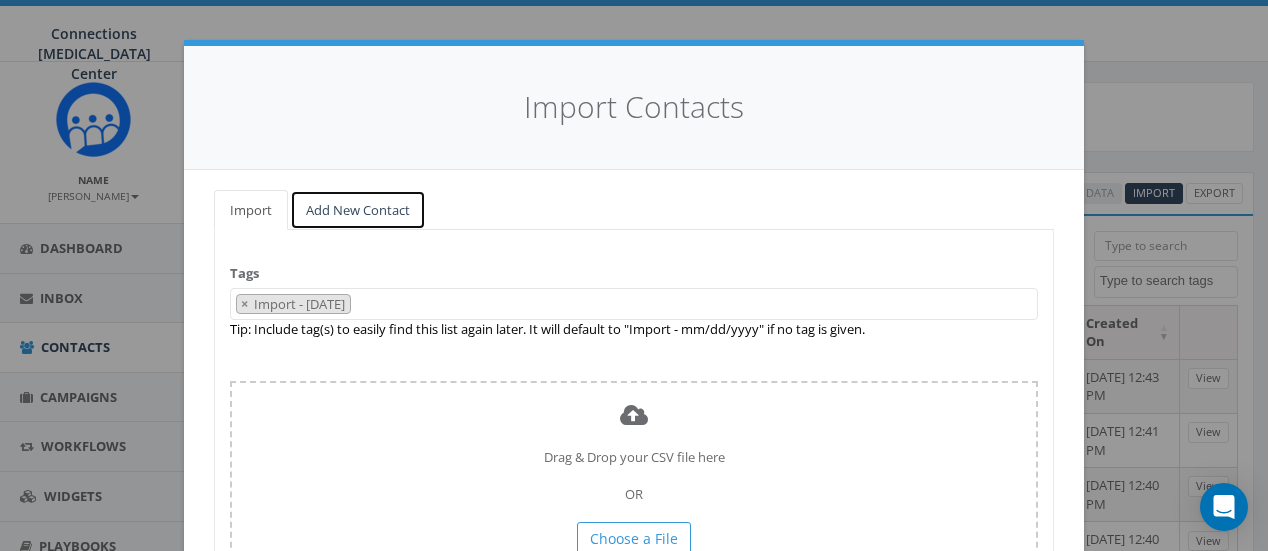 click on "Add New Contact" at bounding box center [358, 210] 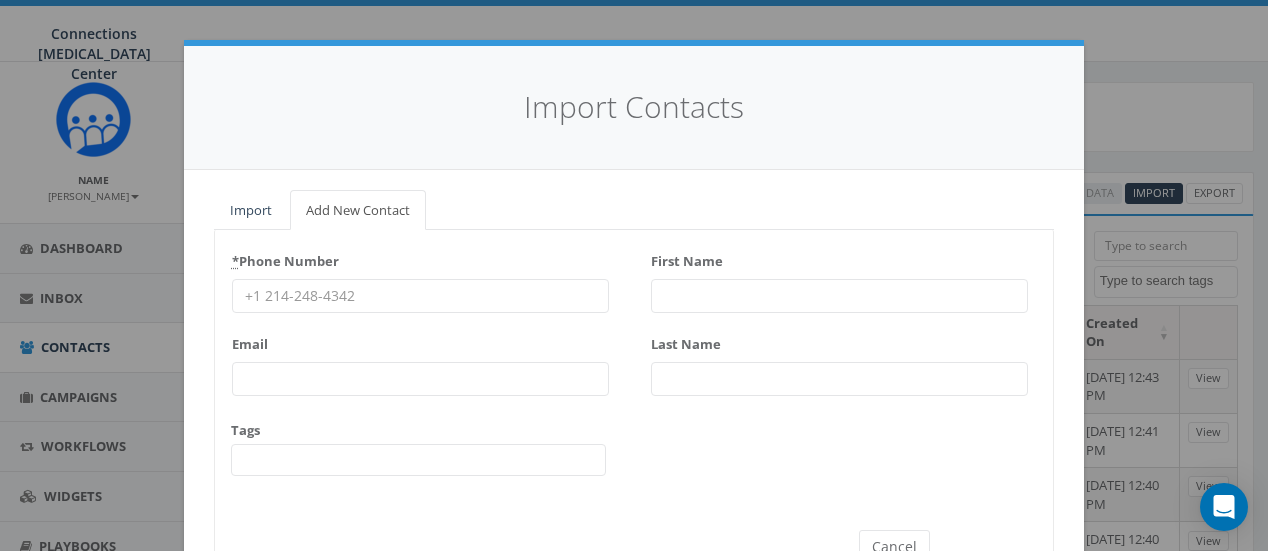 click on "*   Phone Number" at bounding box center [420, 296] 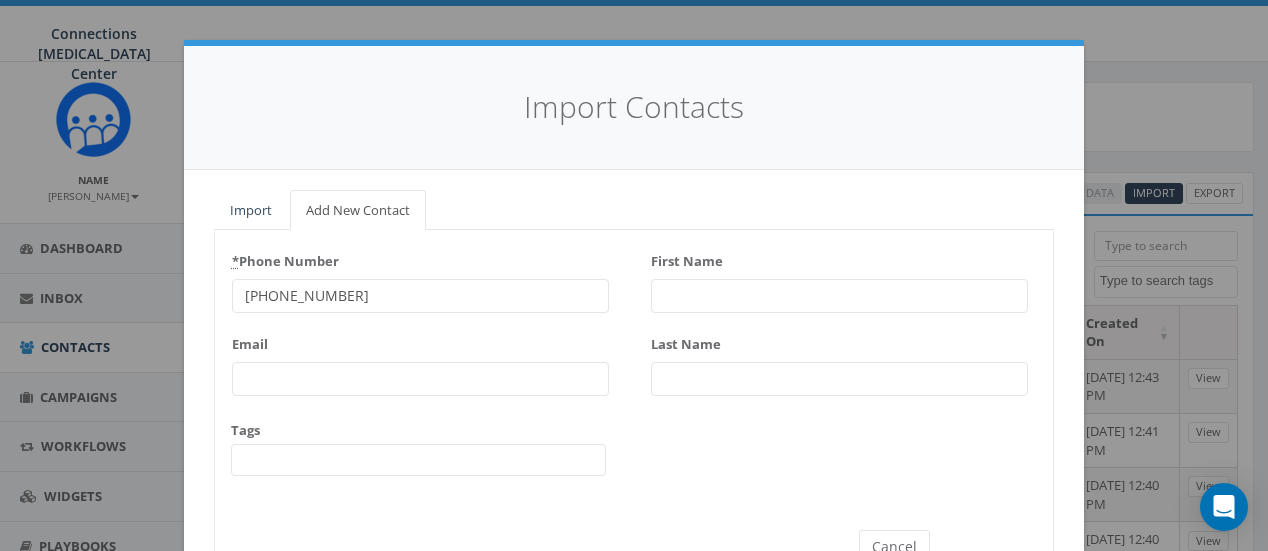 type on "603-682-6154" 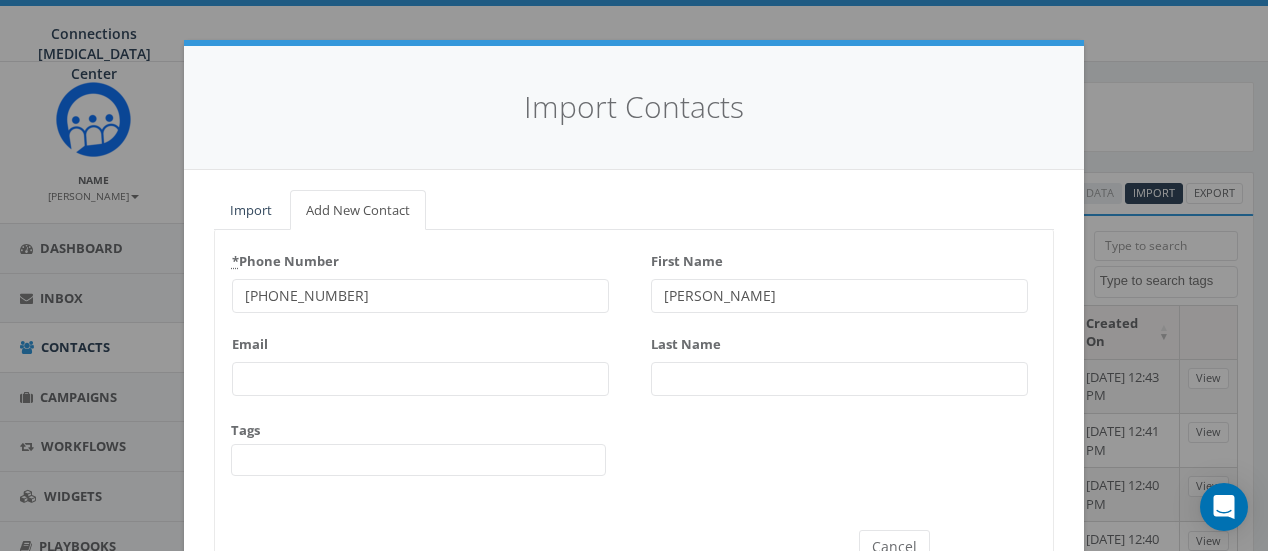 type on "[PERSON_NAME]" 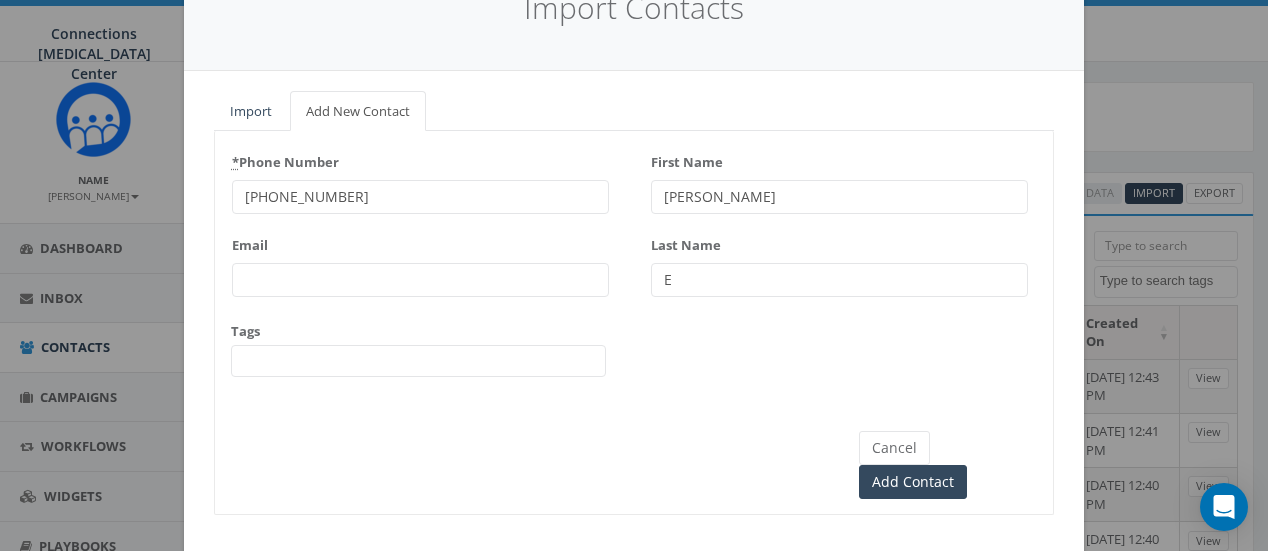 scroll, scrollTop: 100, scrollLeft: 0, axis: vertical 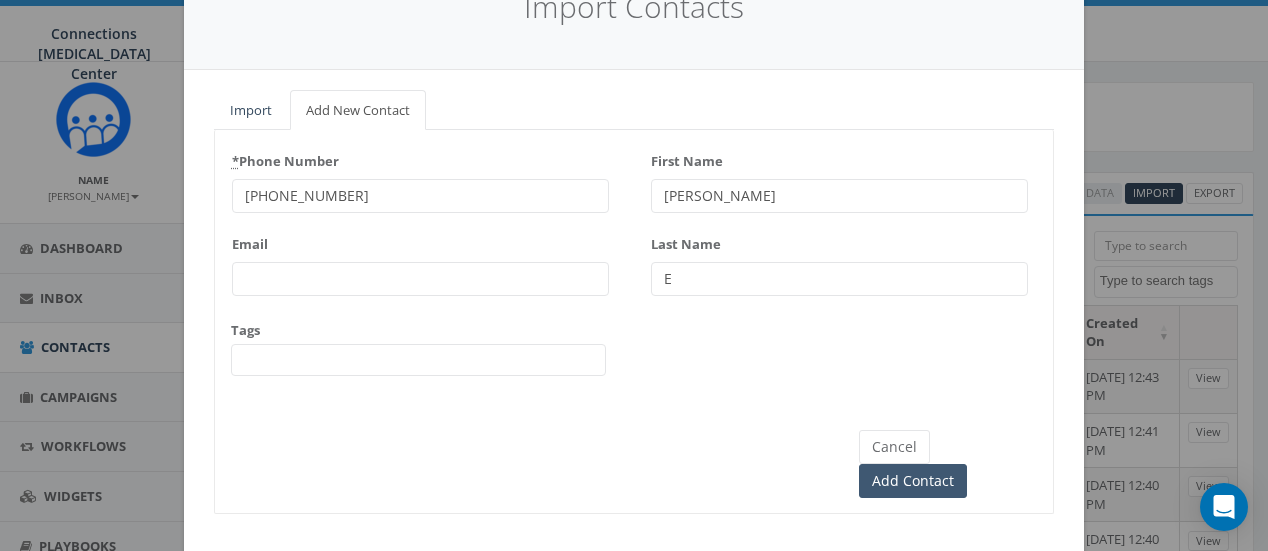 type on "E" 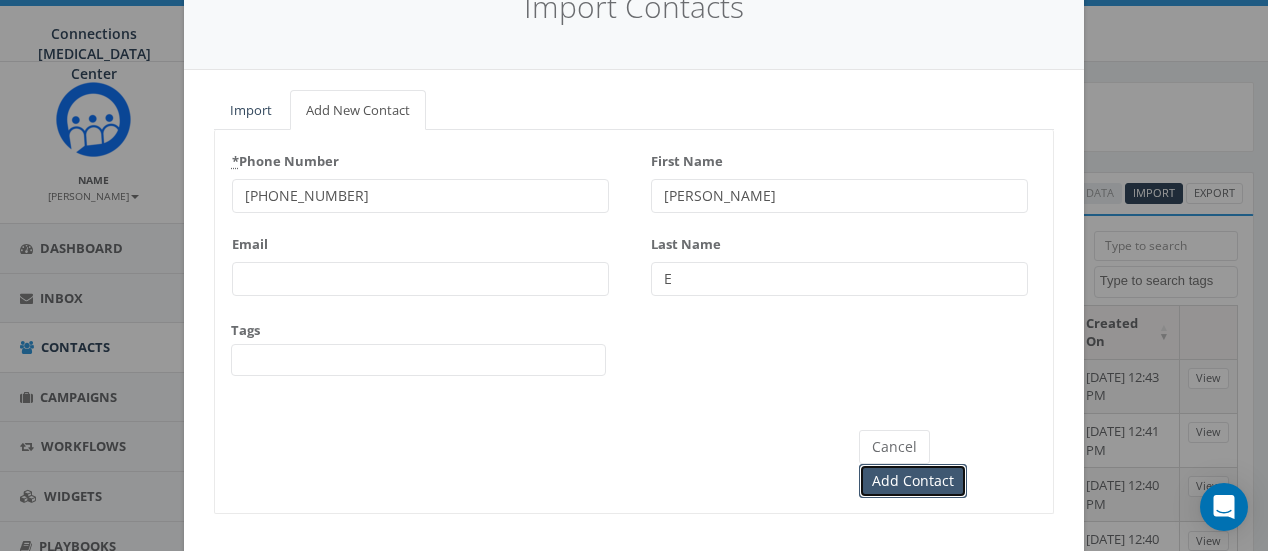 click on "Add Contact" at bounding box center (913, 481) 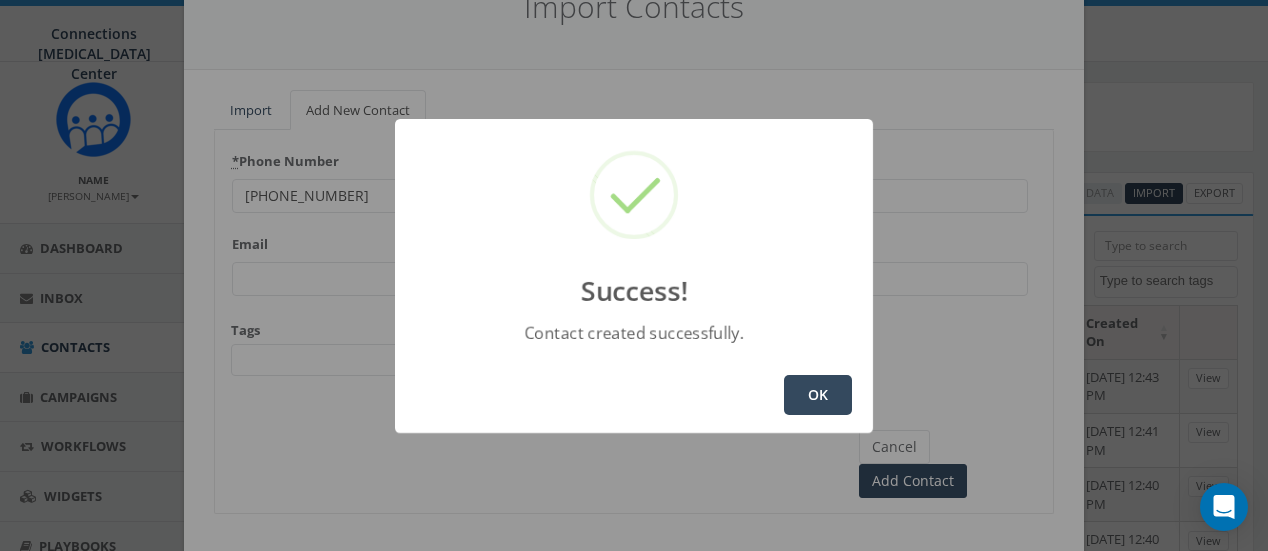 click on "OK" at bounding box center [818, 395] 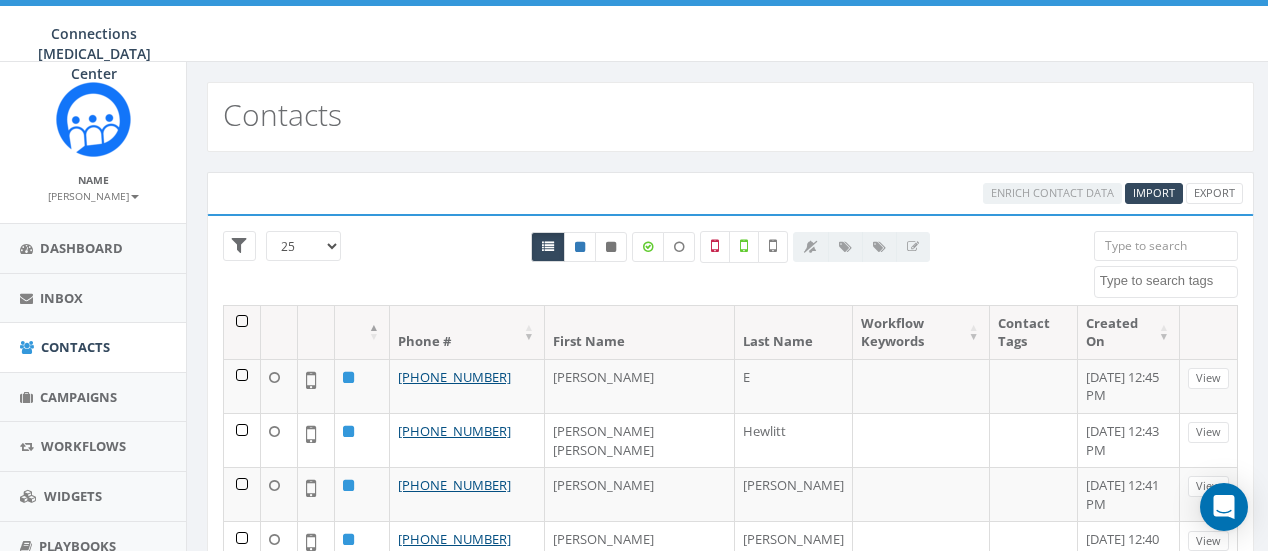 select 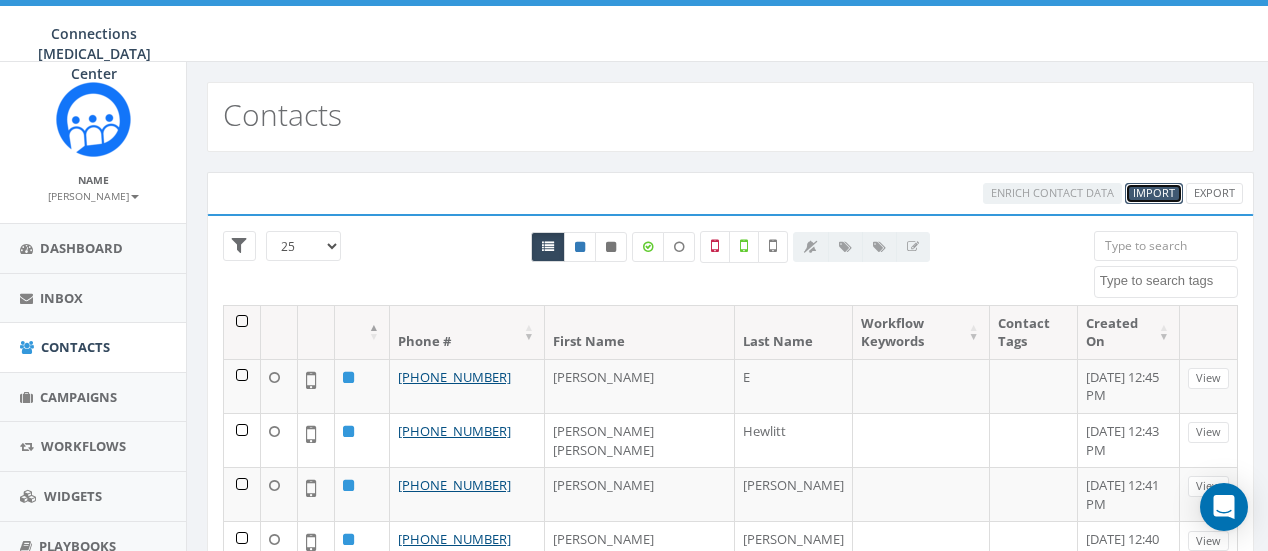 click on "Import" at bounding box center (1154, 192) 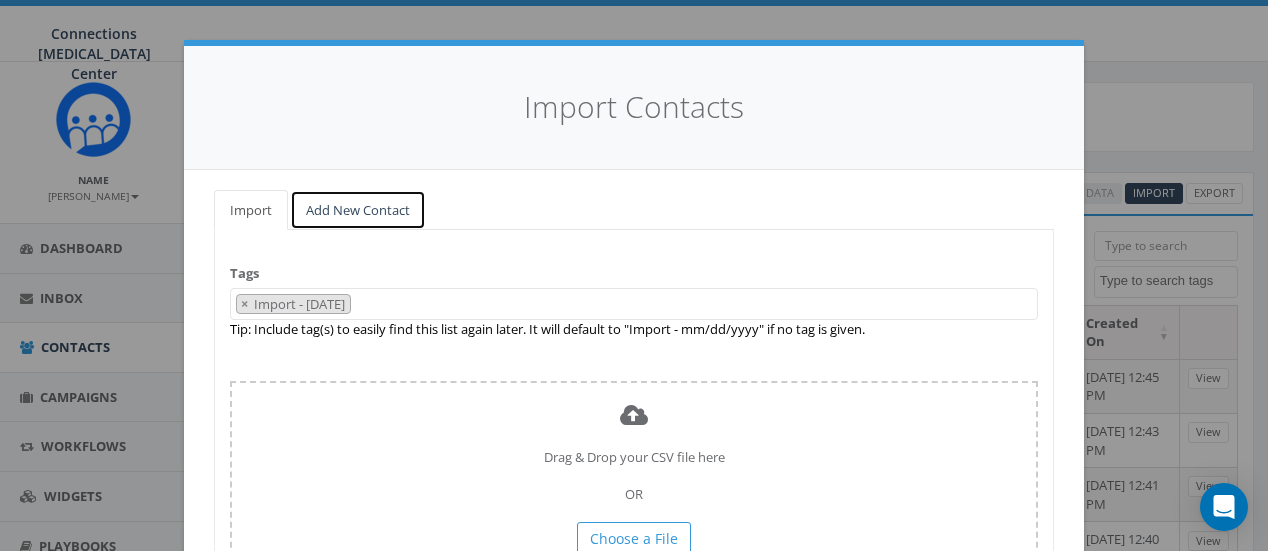 click on "Add New Contact" at bounding box center [358, 210] 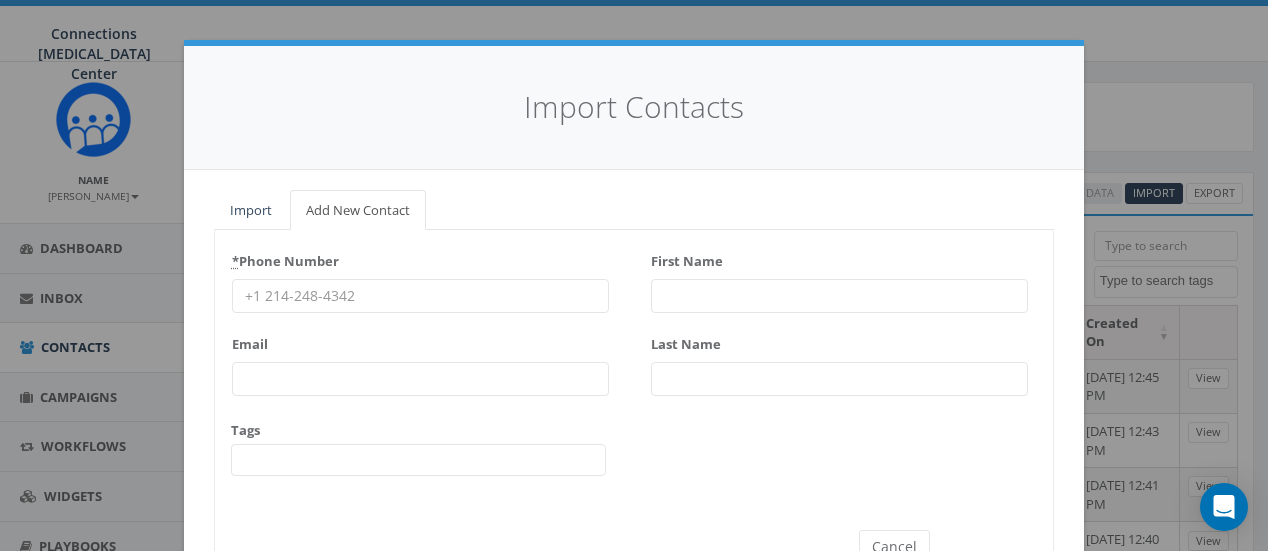 click on "*   Phone Number" at bounding box center (420, 296) 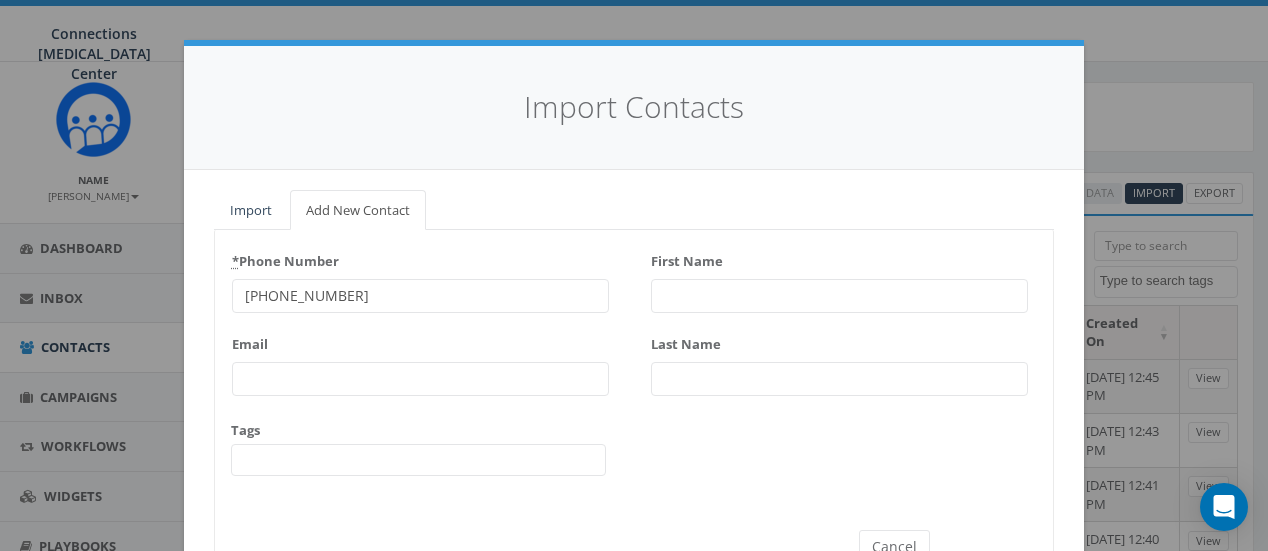 type on "603-427-8481" 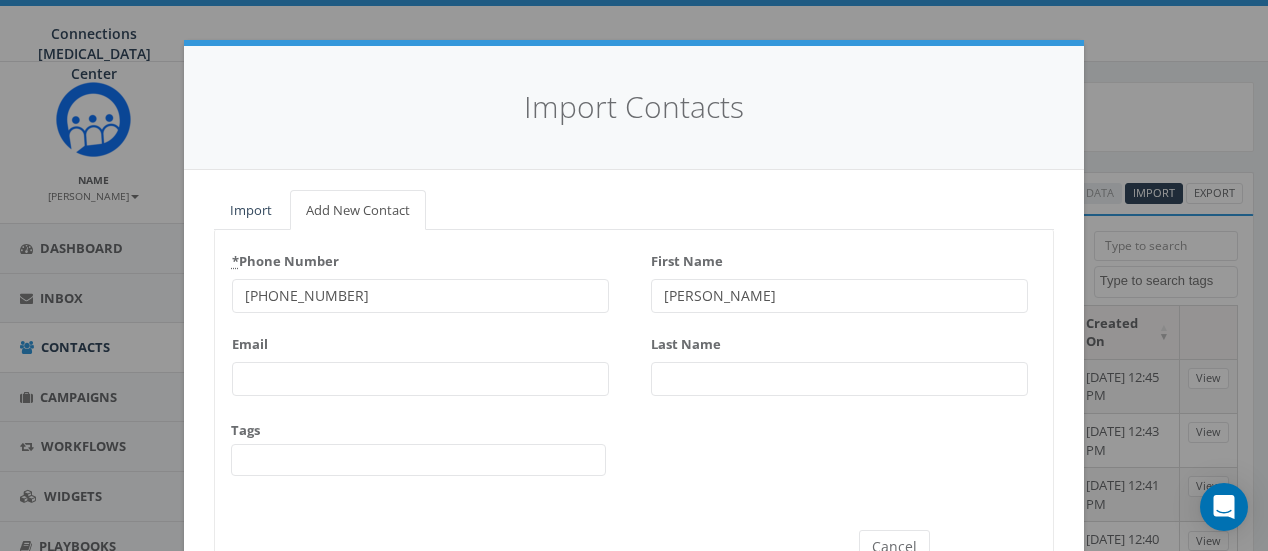type on "[PERSON_NAME]" 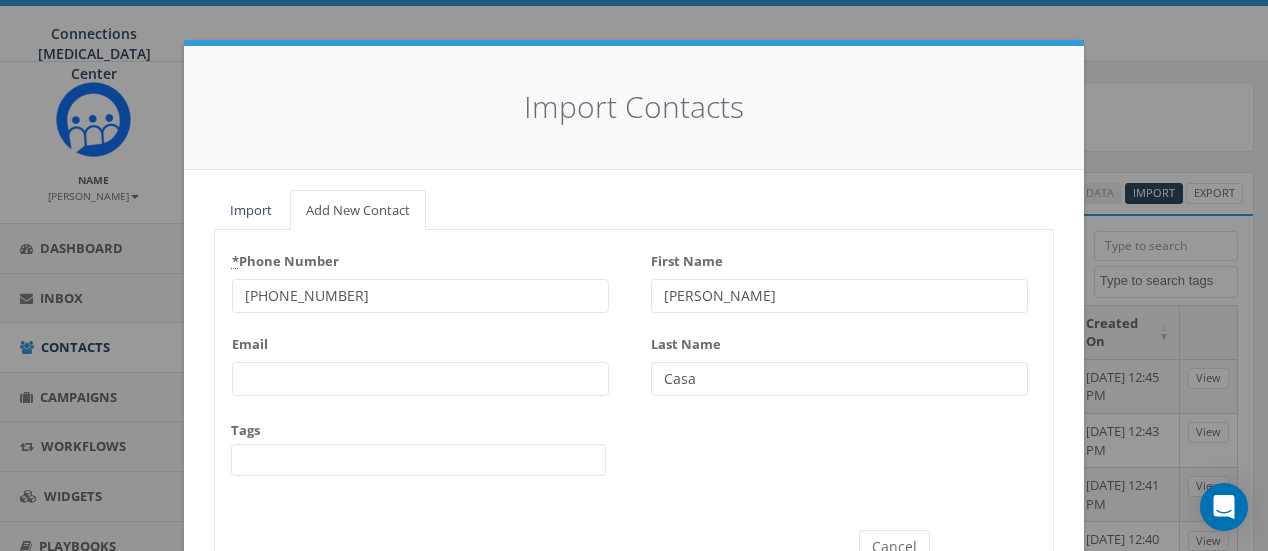 scroll, scrollTop: 58, scrollLeft: 0, axis: vertical 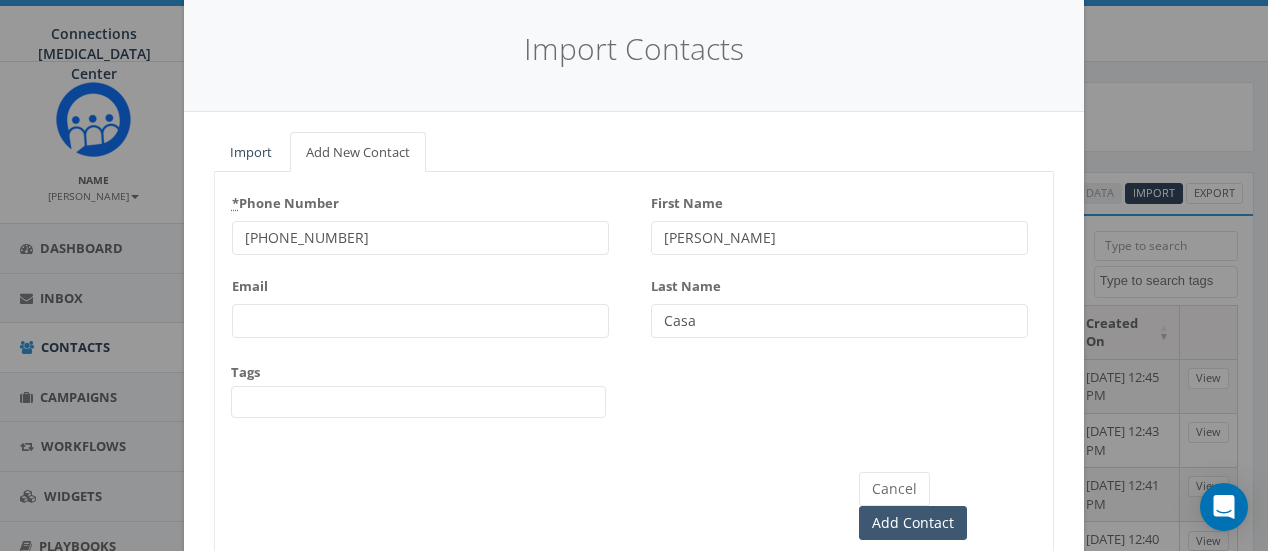 type on "Casa" 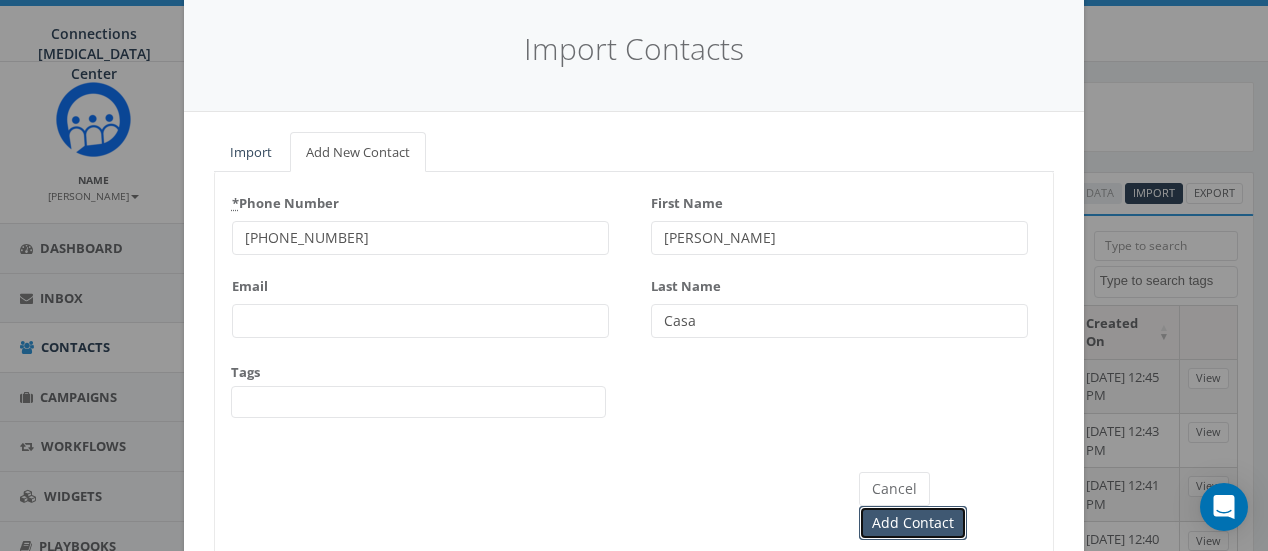 click on "Add Contact" at bounding box center [913, 523] 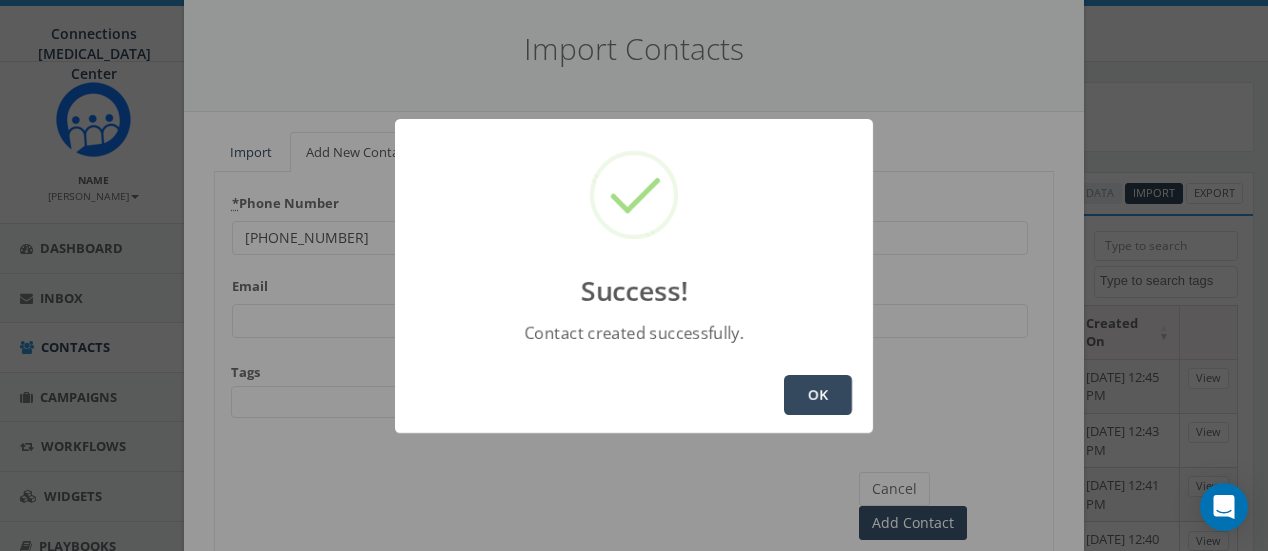 click on "OK" at bounding box center (818, 395) 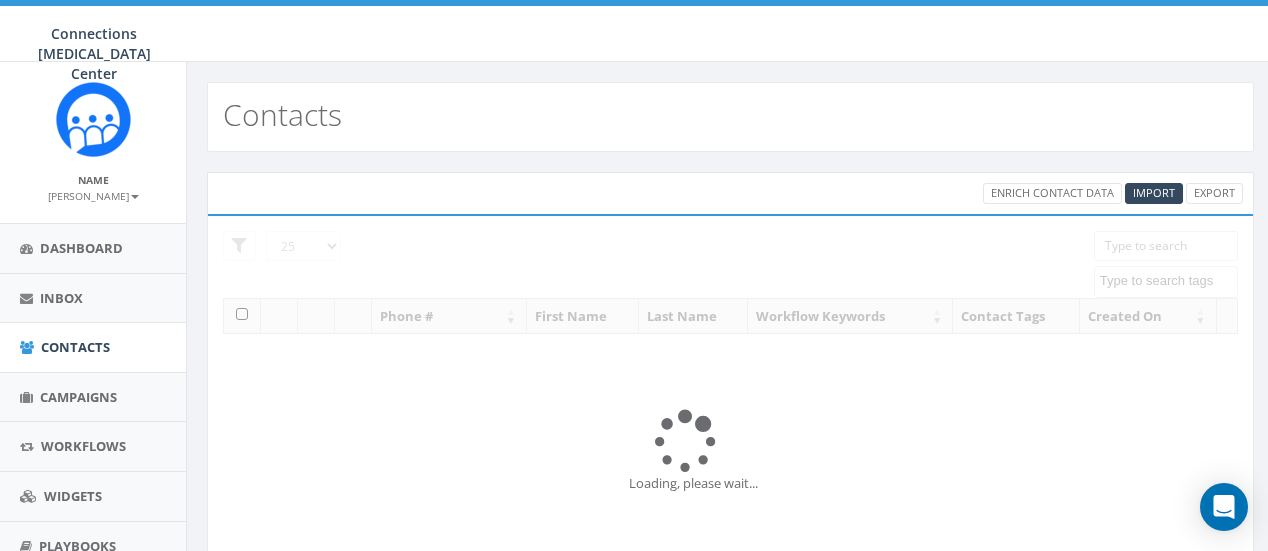 select 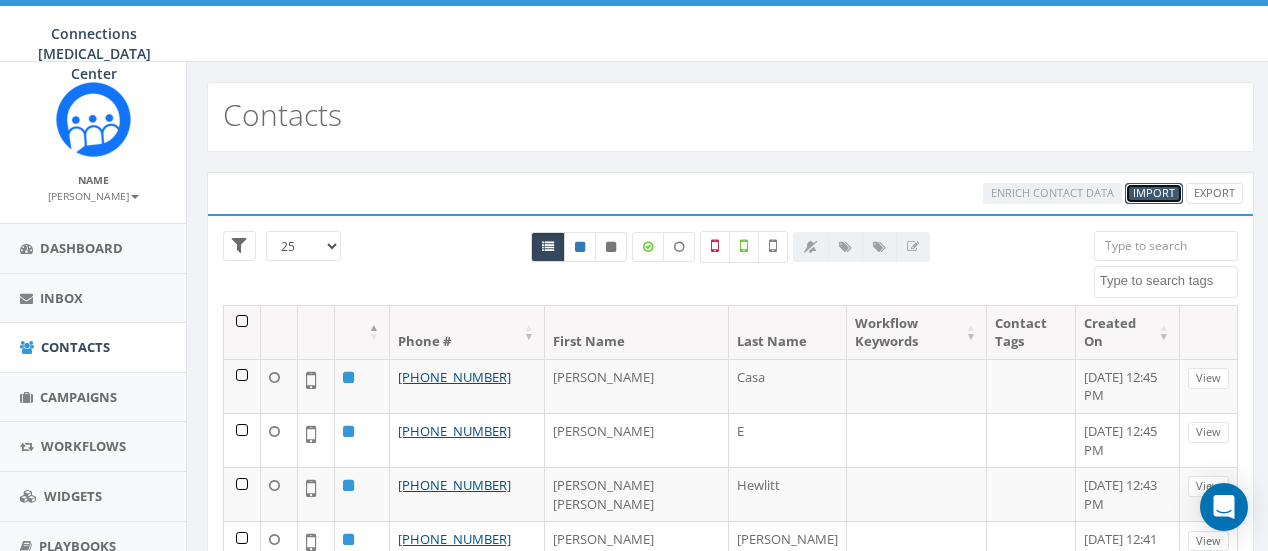 click on "Import" at bounding box center (1154, 192) 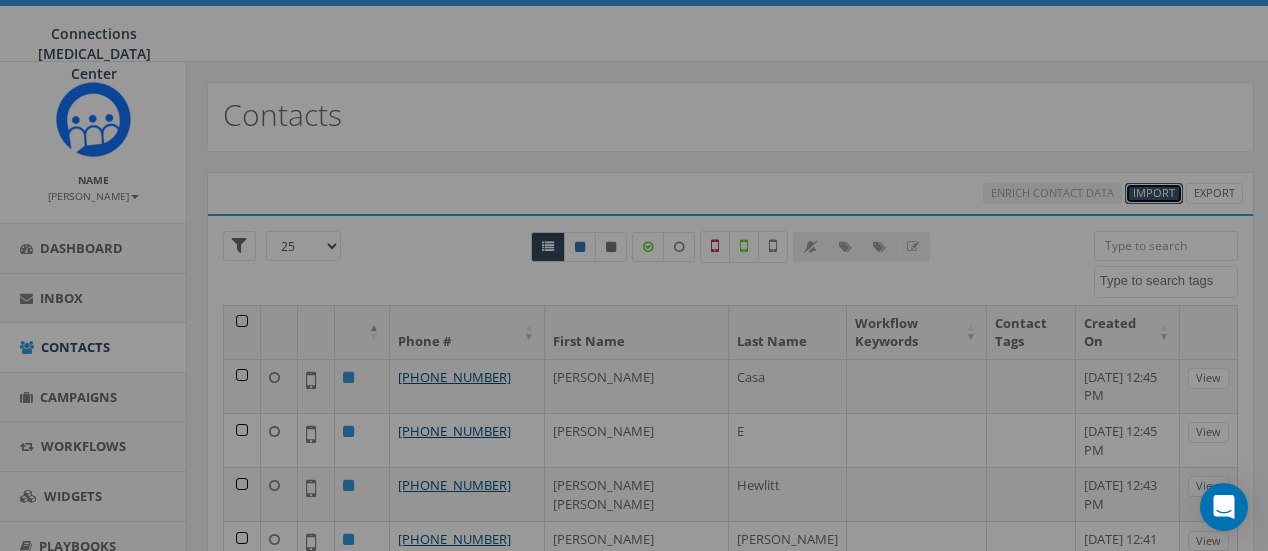 select 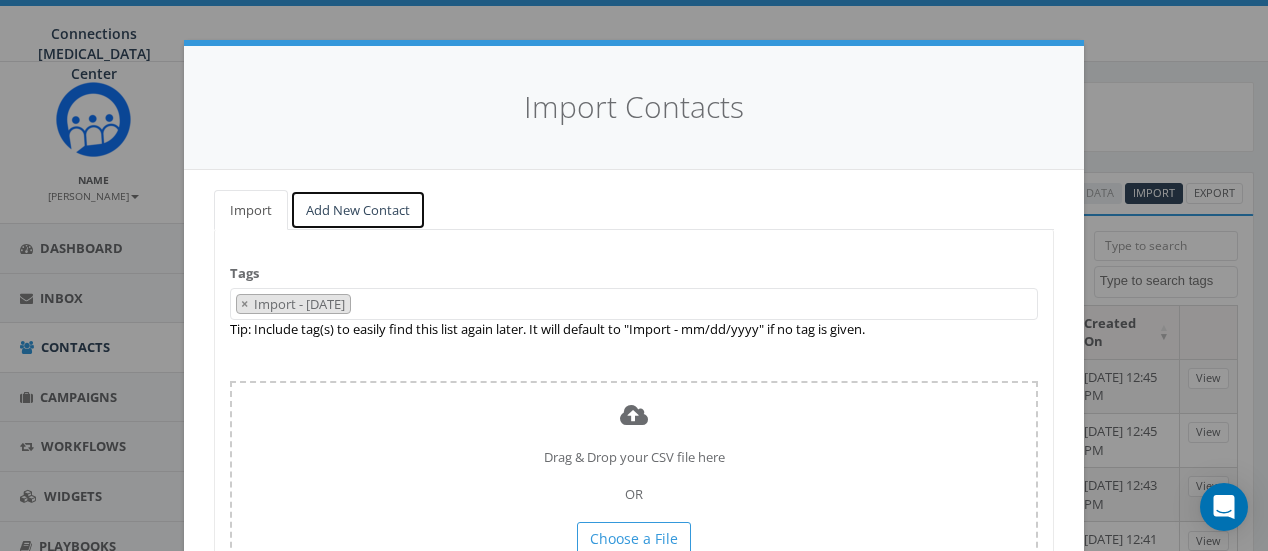 click on "Add New Contact" at bounding box center (358, 210) 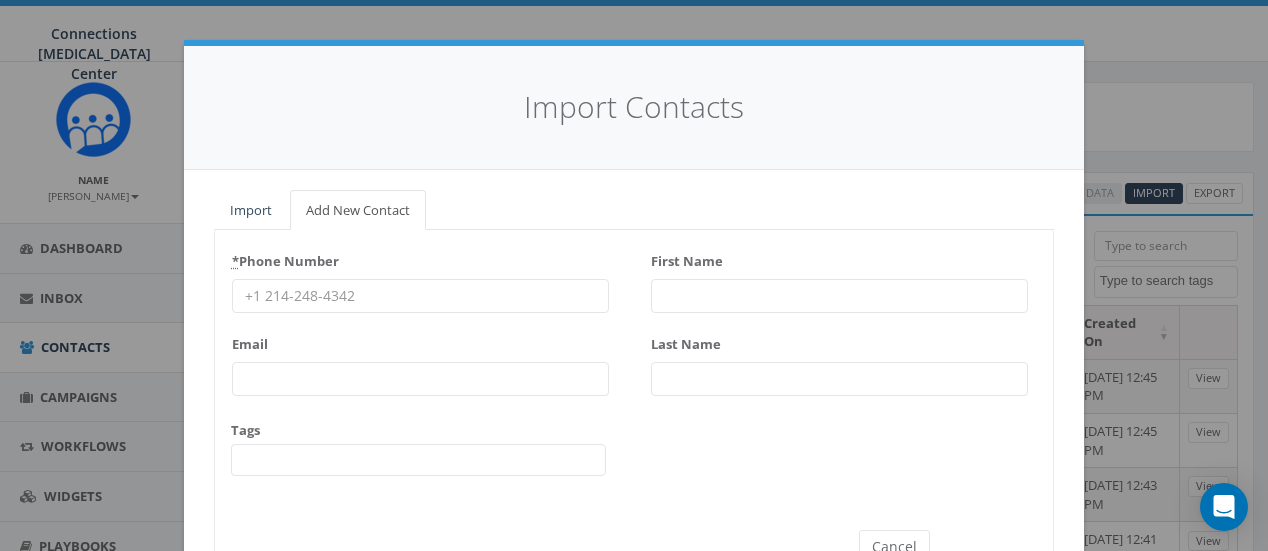 click on "*   Phone Number" at bounding box center [420, 296] 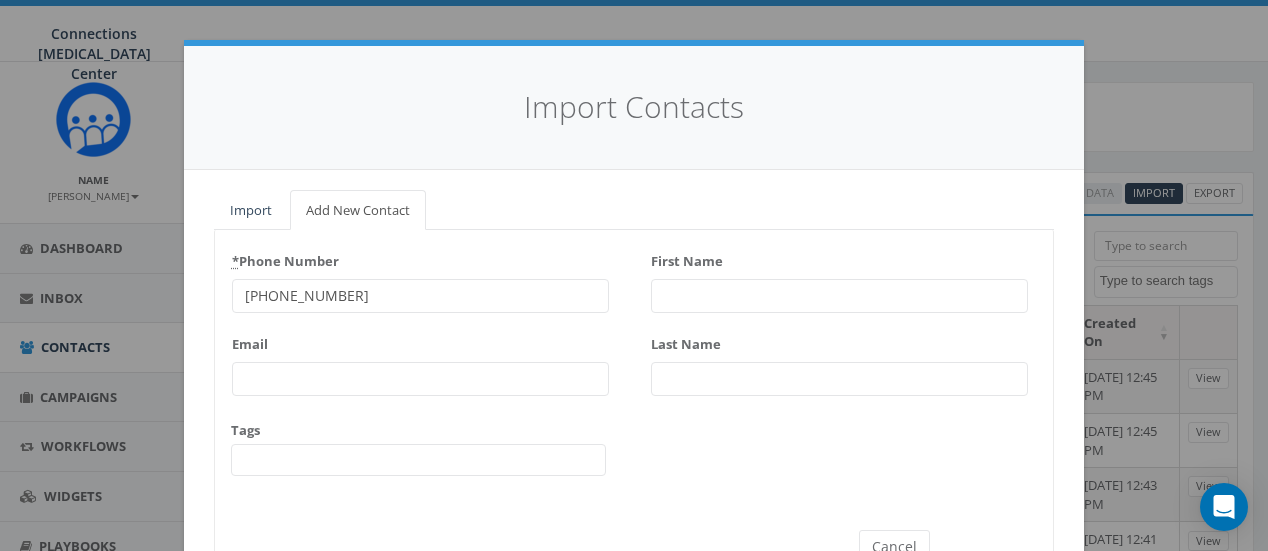 type on "603-918-4327" 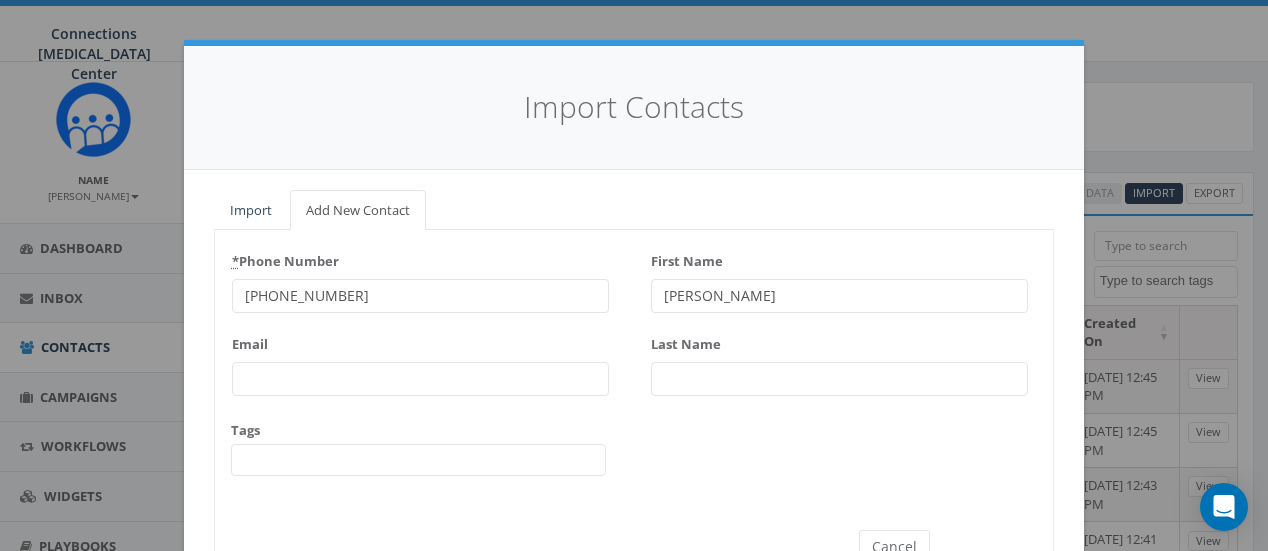 type on "[PERSON_NAME]" 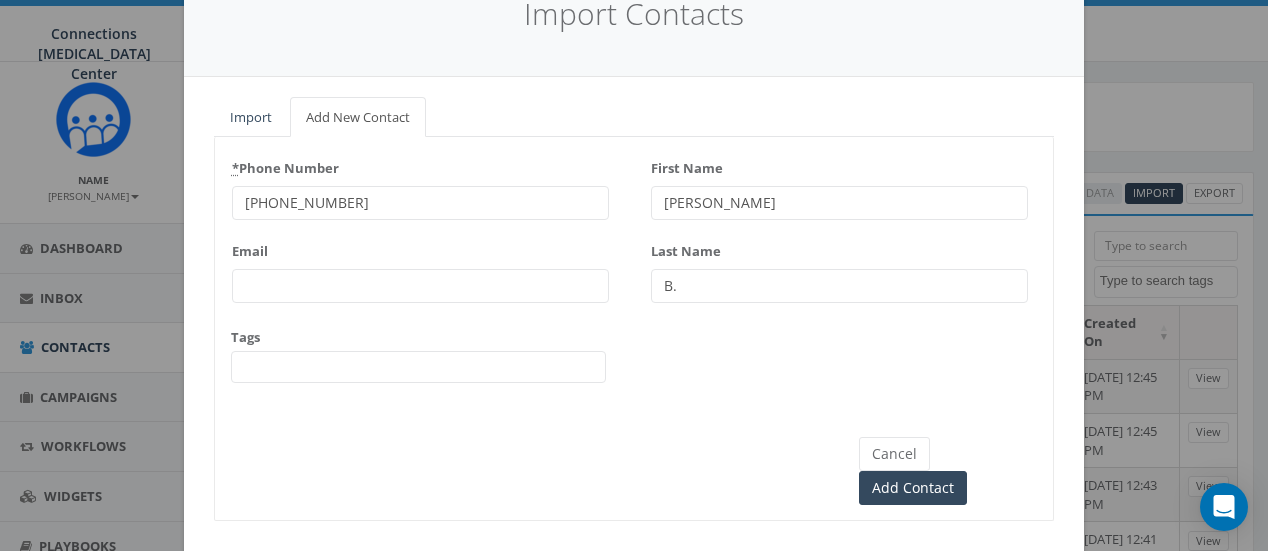 scroll, scrollTop: 94, scrollLeft: 0, axis: vertical 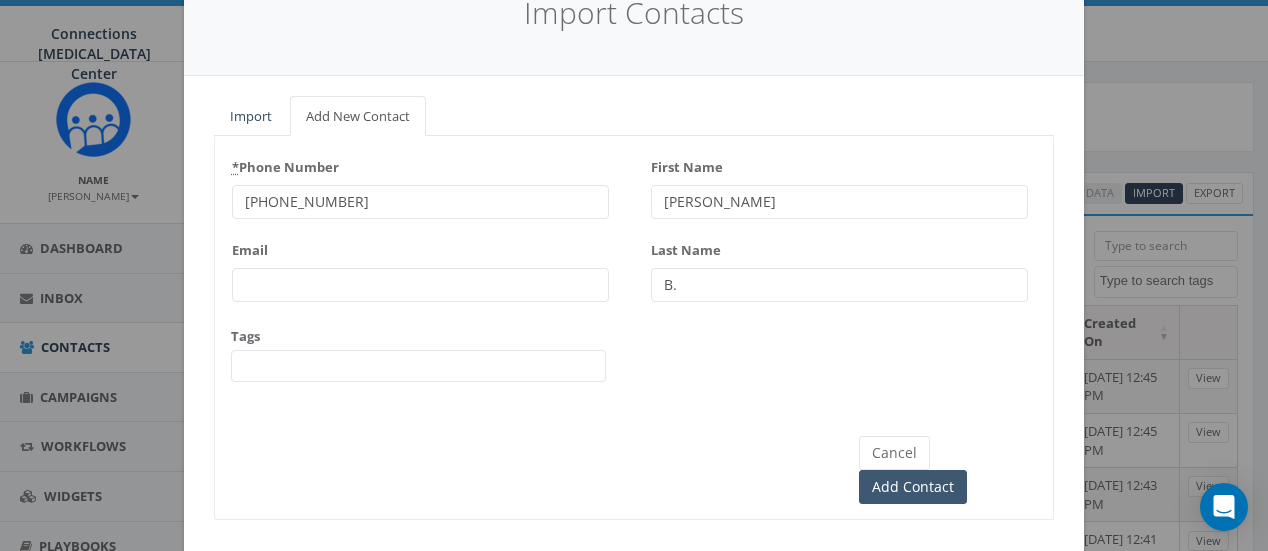 type on "B." 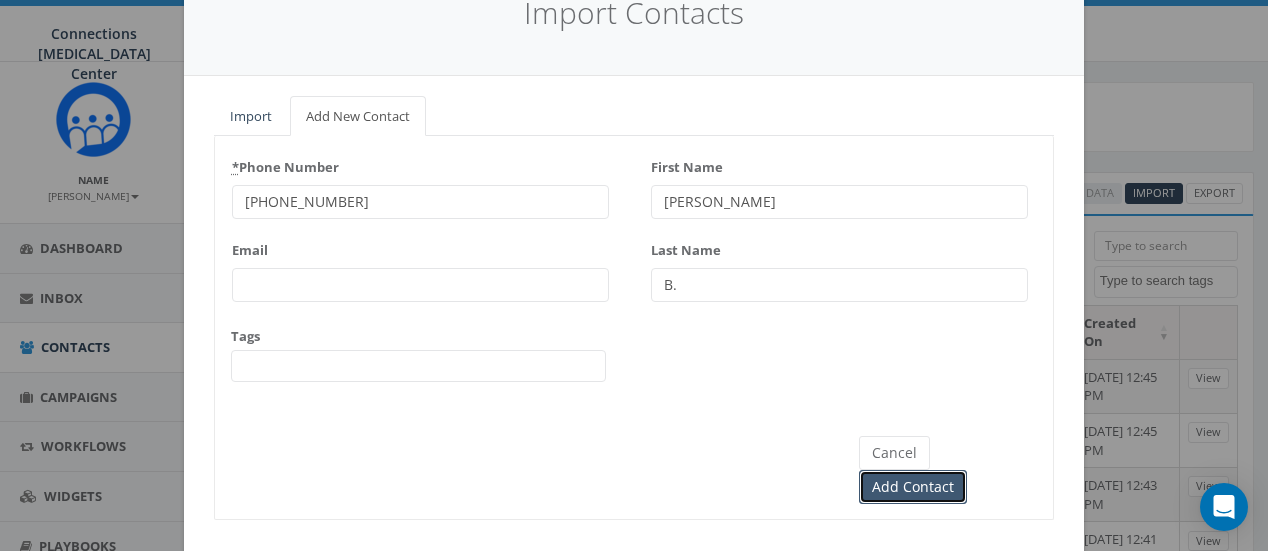 click on "Add Contact" at bounding box center [913, 487] 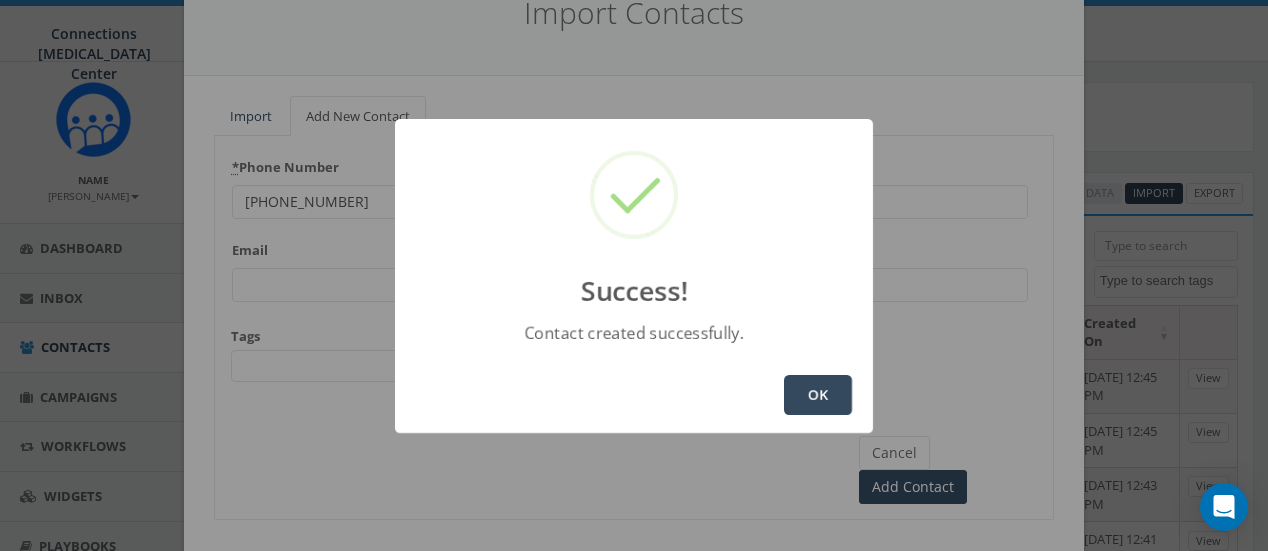 click on "OK" at bounding box center [818, 395] 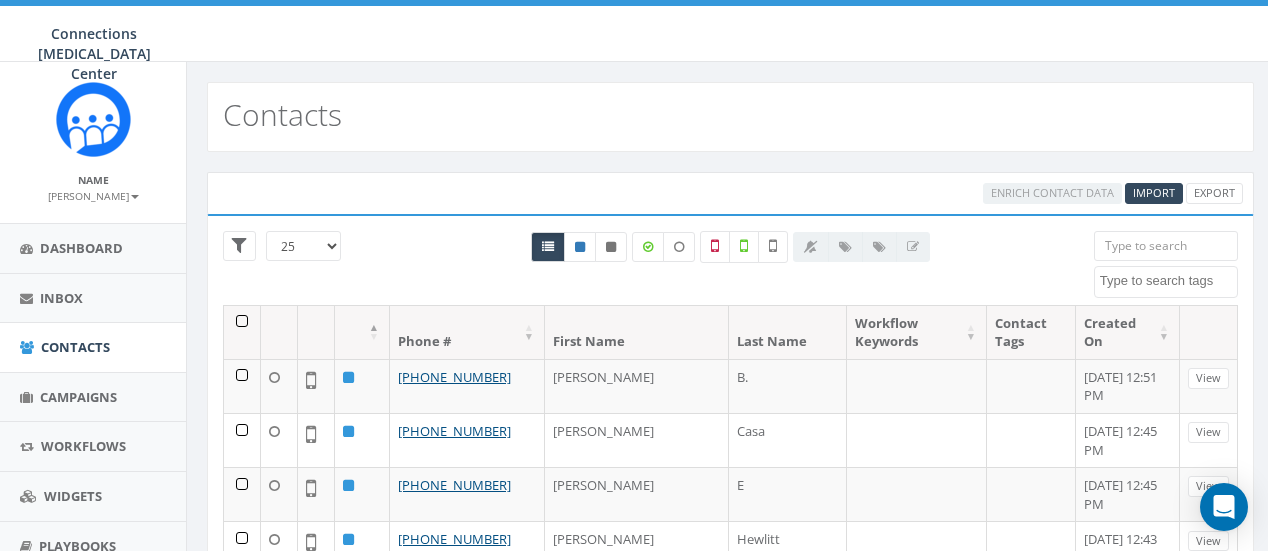 select 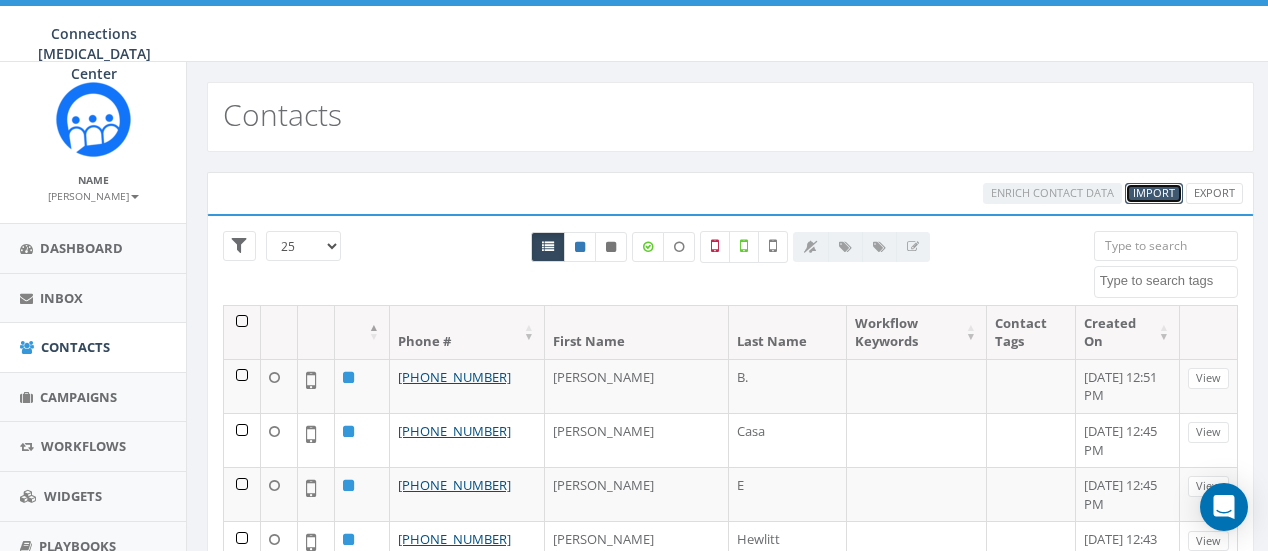 click on "Import" at bounding box center [1154, 192] 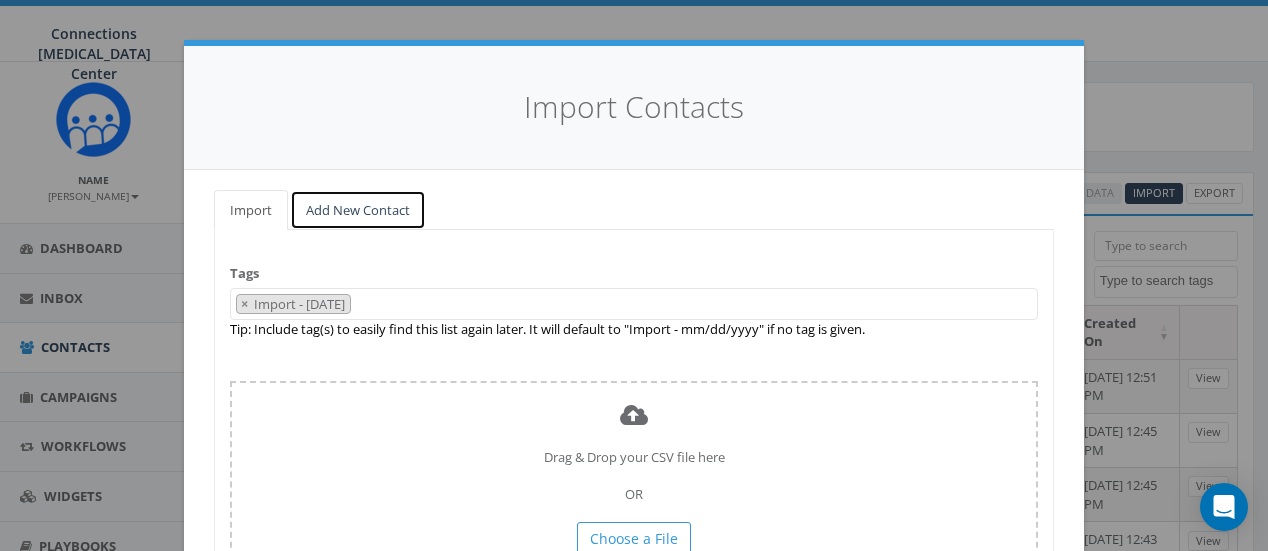 click on "Add New Contact" at bounding box center (358, 210) 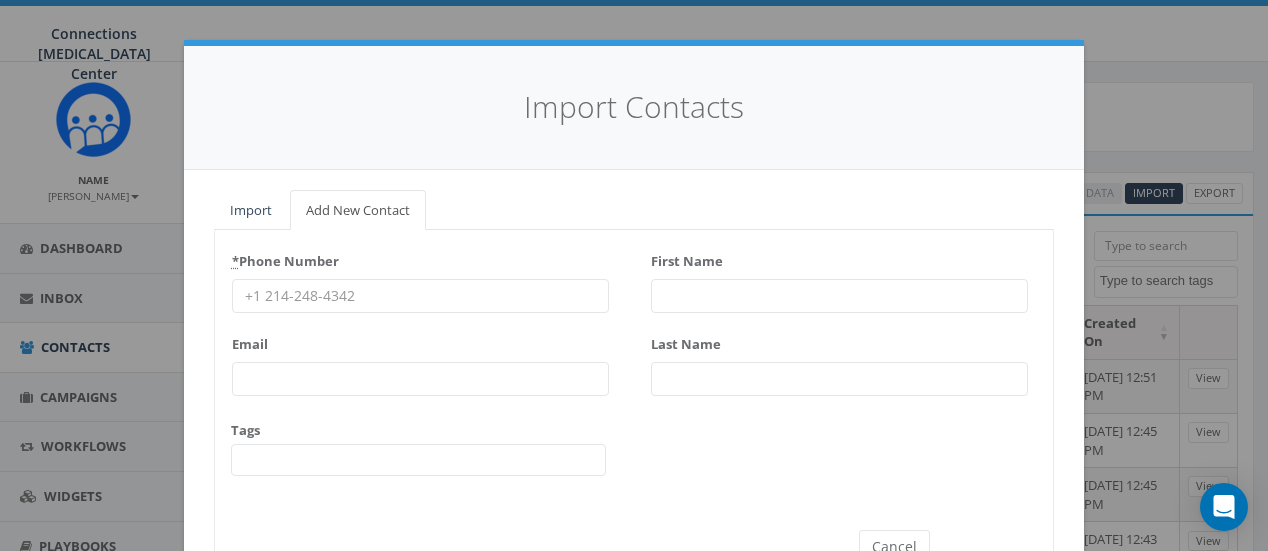 click on "*   Phone Number" at bounding box center [420, 296] 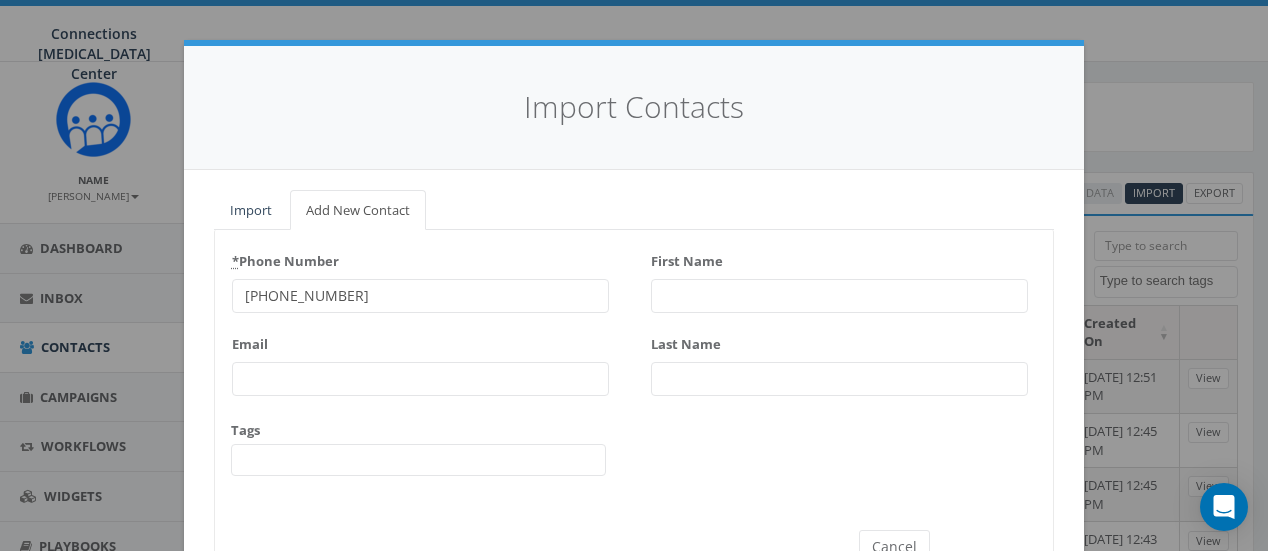 type on "[PHONE_NUMBER]" 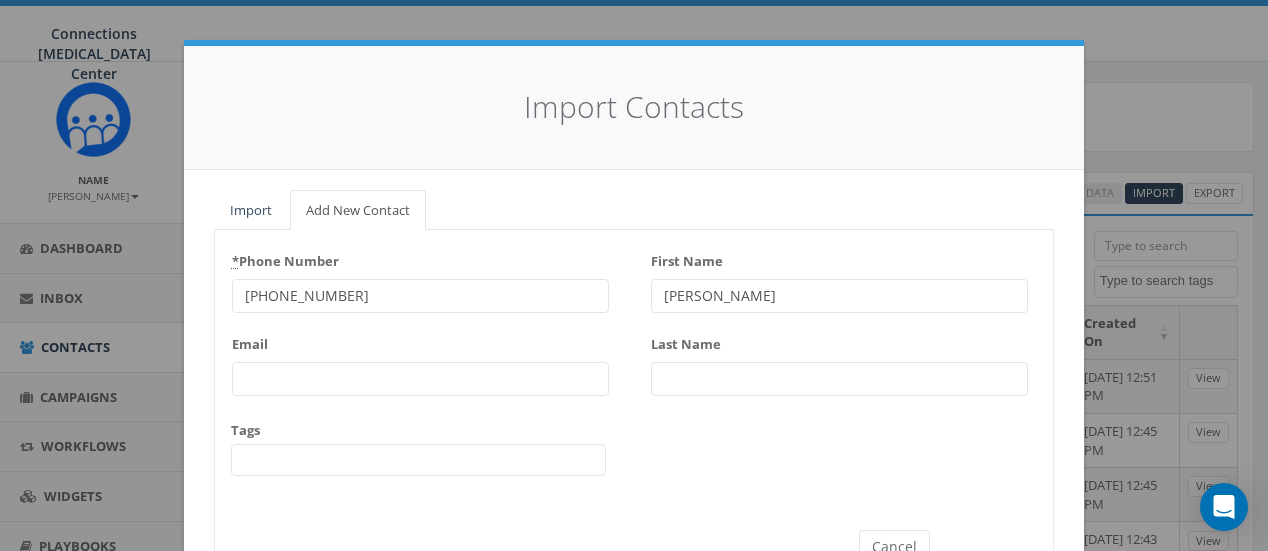 type on "[PERSON_NAME]" 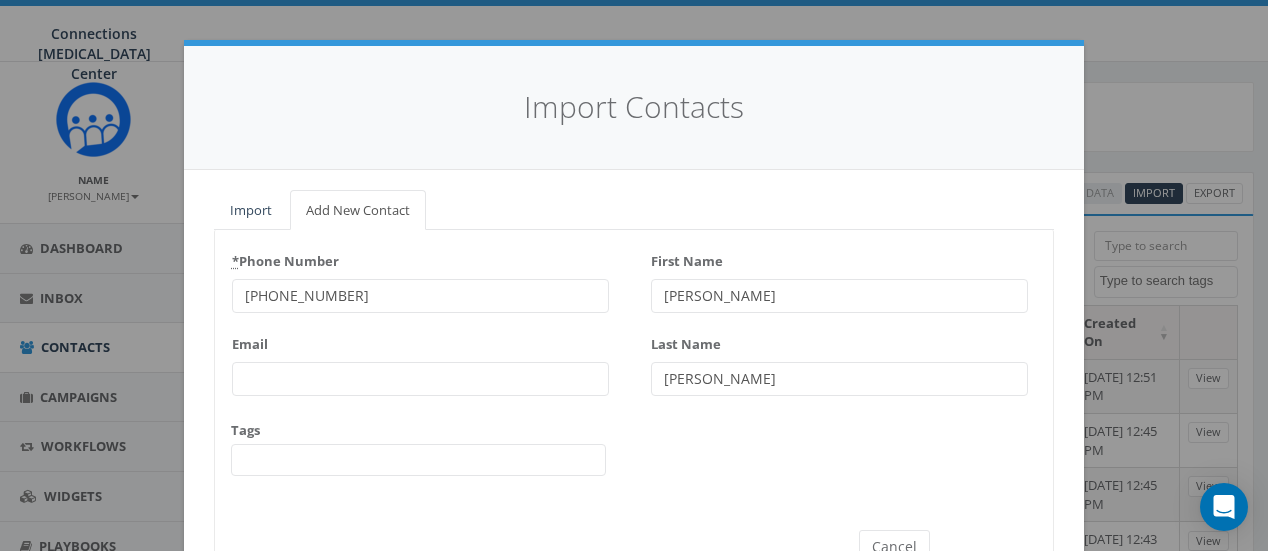 scroll, scrollTop: 44, scrollLeft: 0, axis: vertical 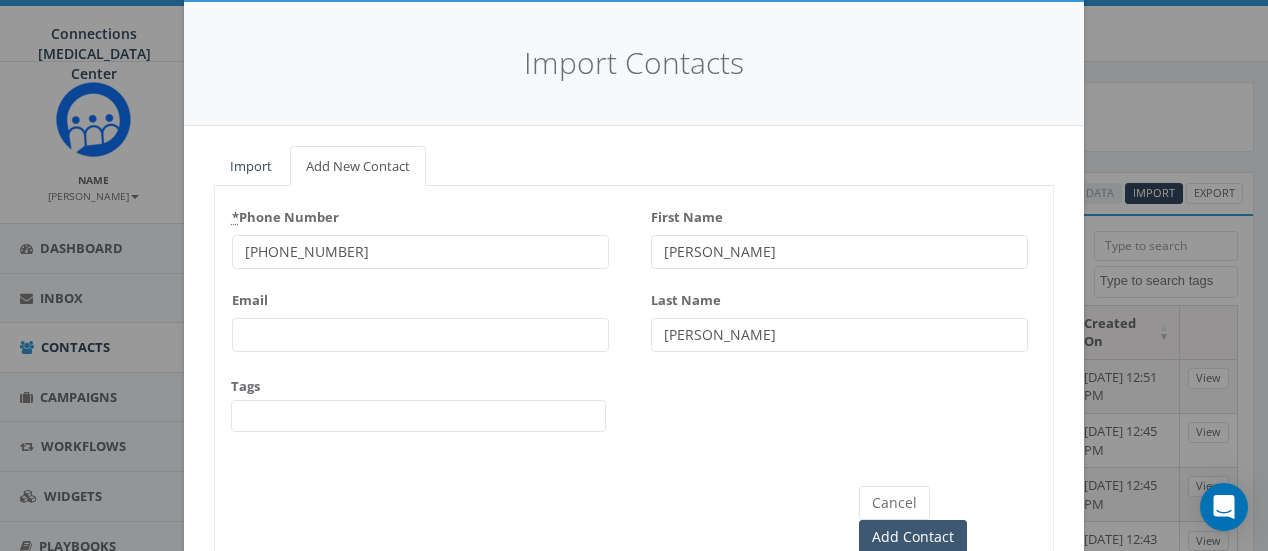 type on "[PERSON_NAME]" 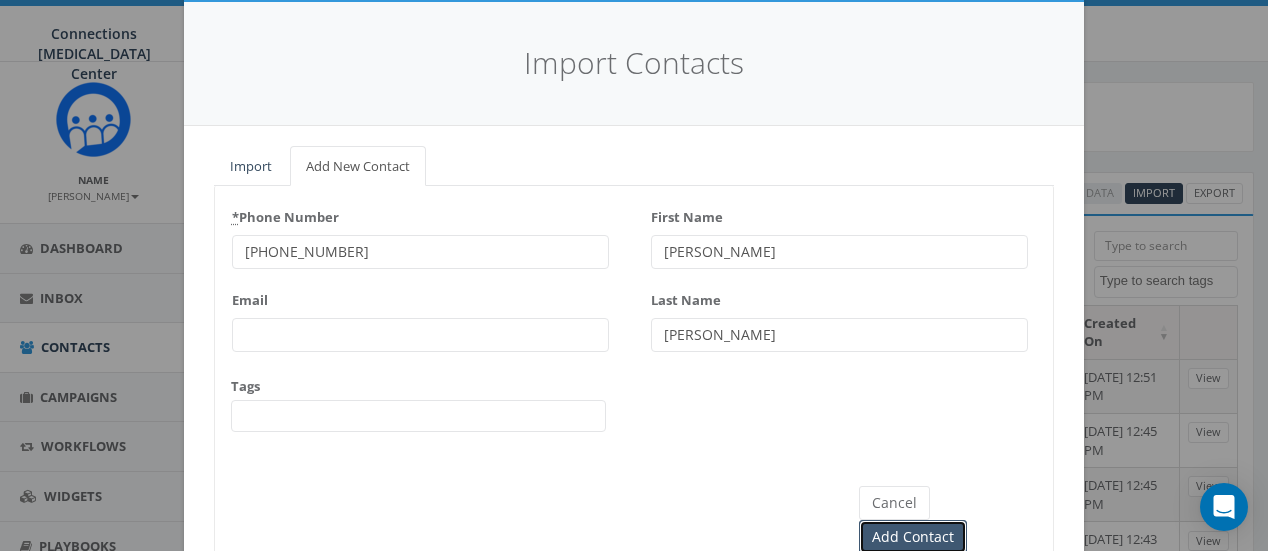 click on "Add Contact" at bounding box center [913, 537] 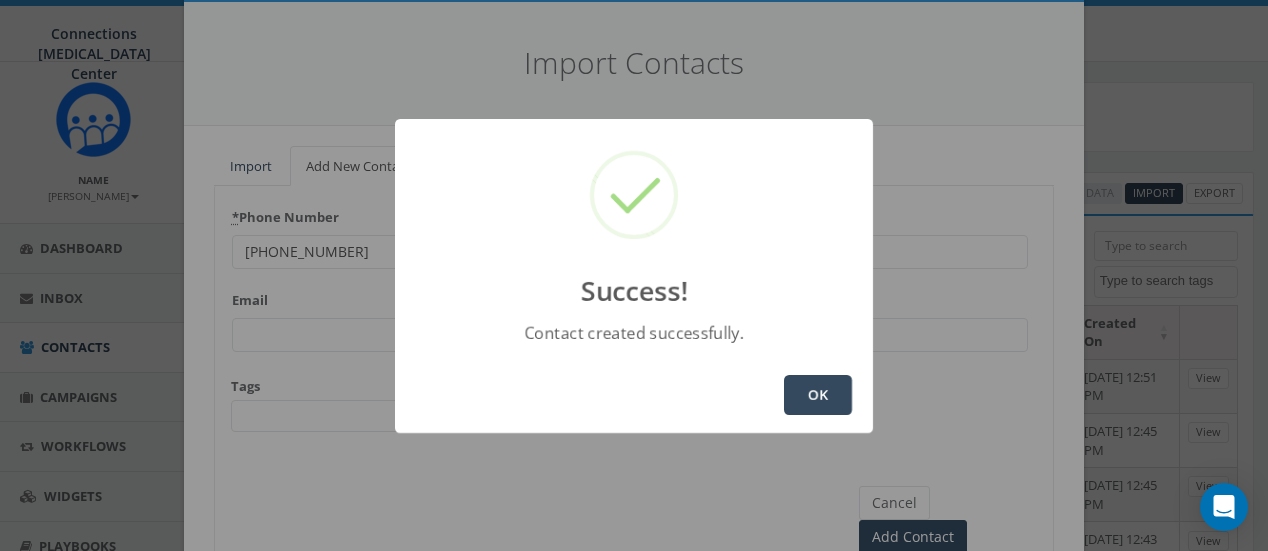click on "OK" at bounding box center [818, 395] 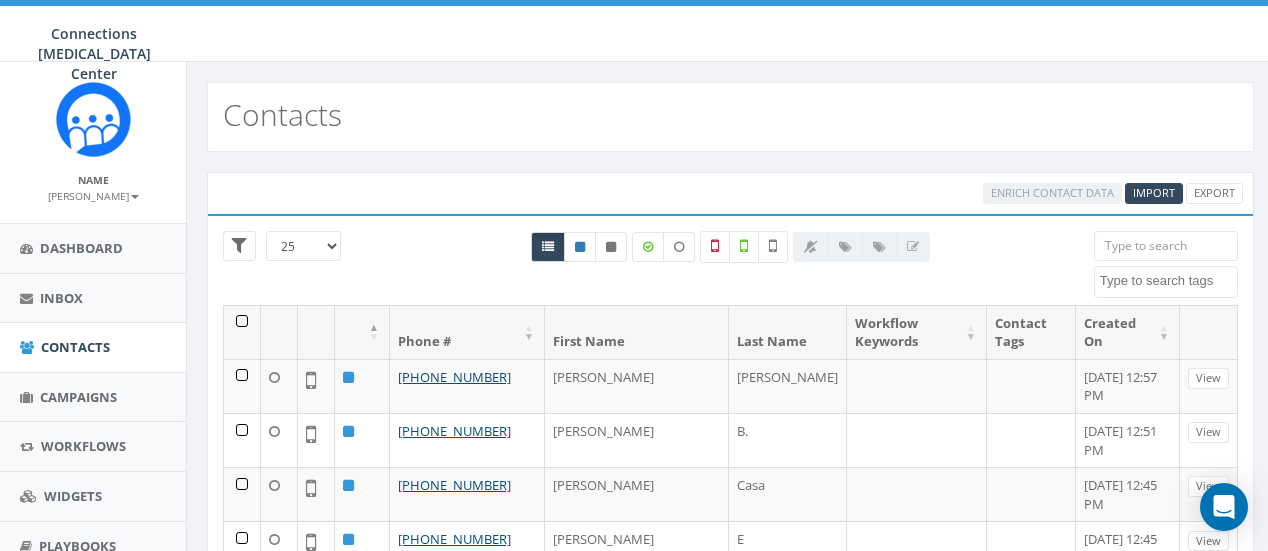 select 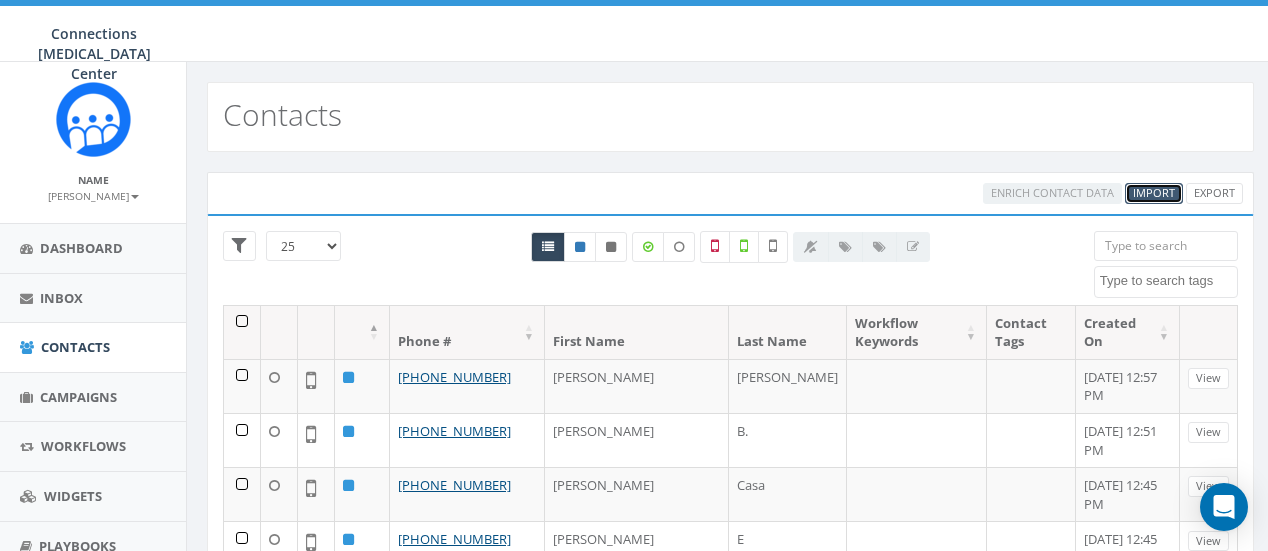 click on "Import" at bounding box center [1154, 192] 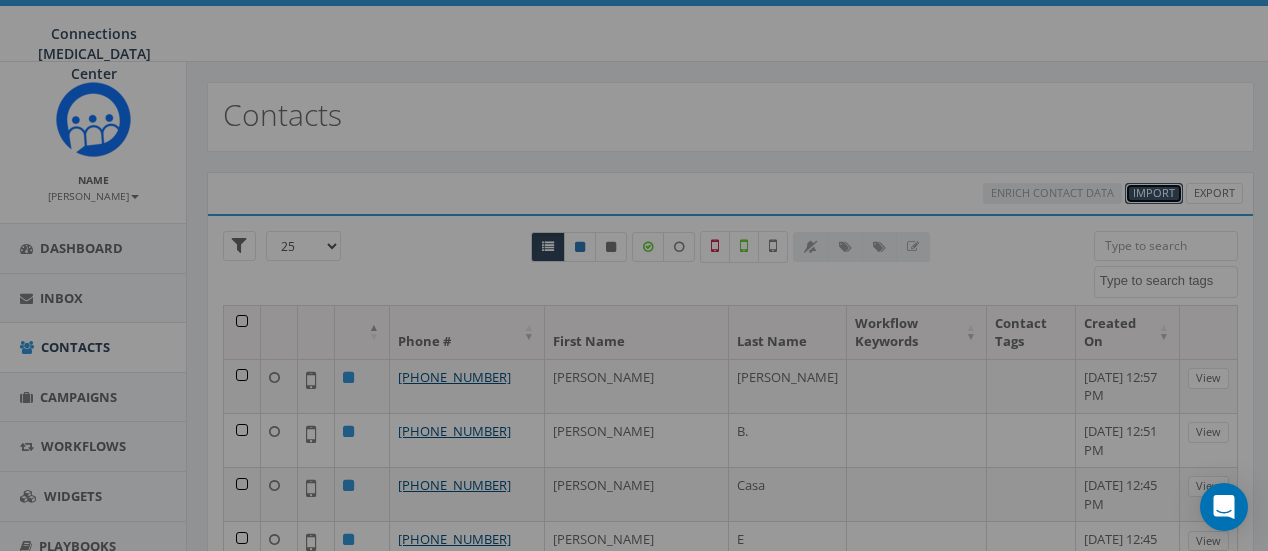 select 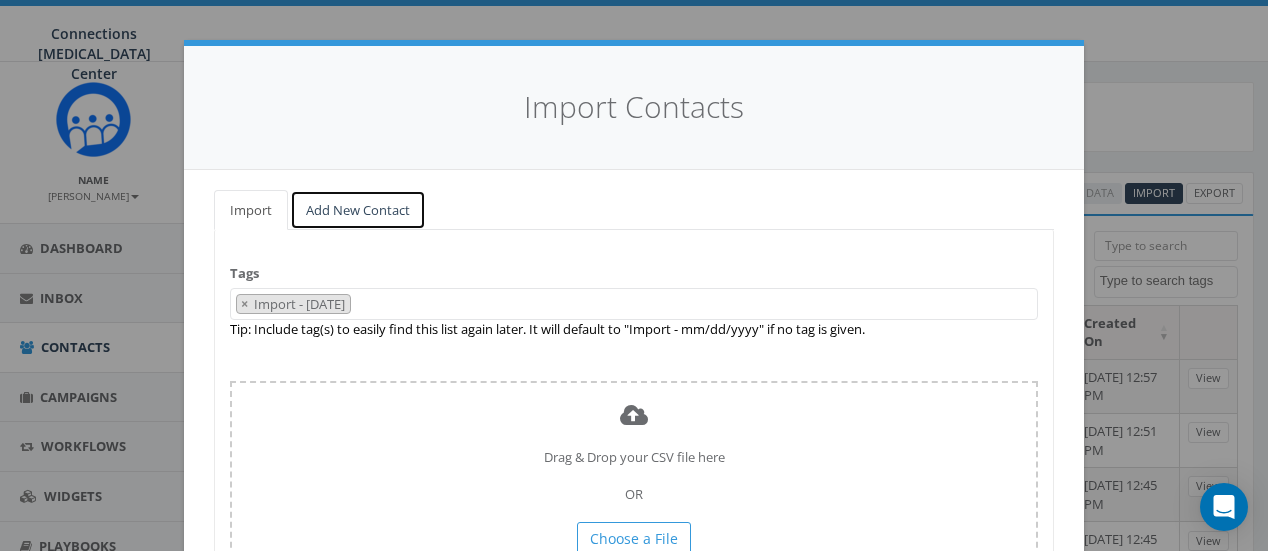click on "Add New Contact" at bounding box center (358, 210) 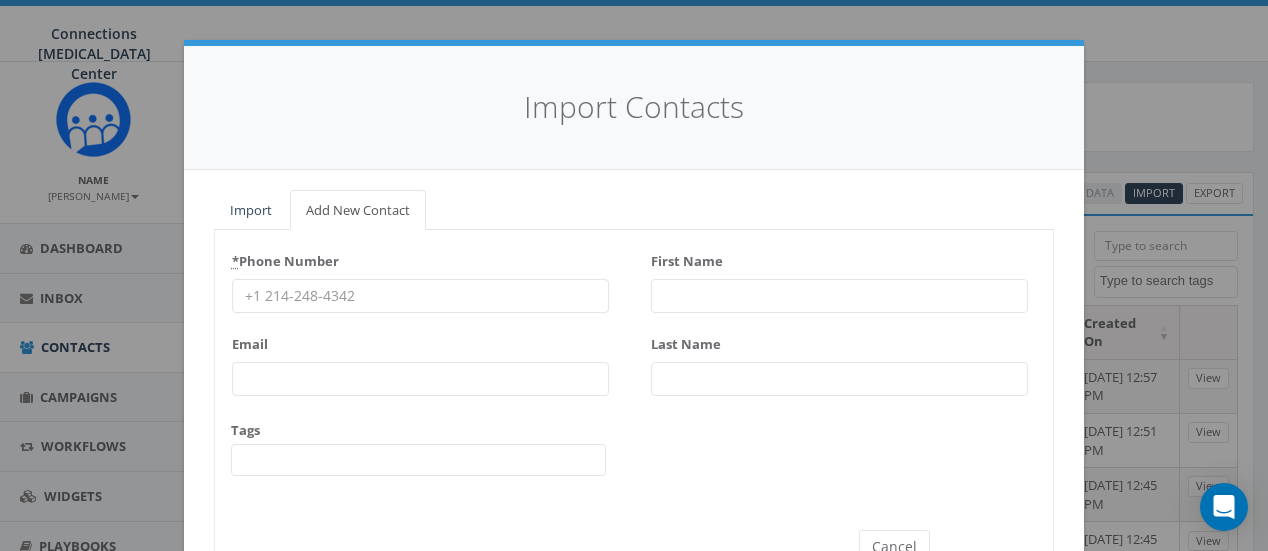 click on "*   Phone Number" at bounding box center (420, 296) 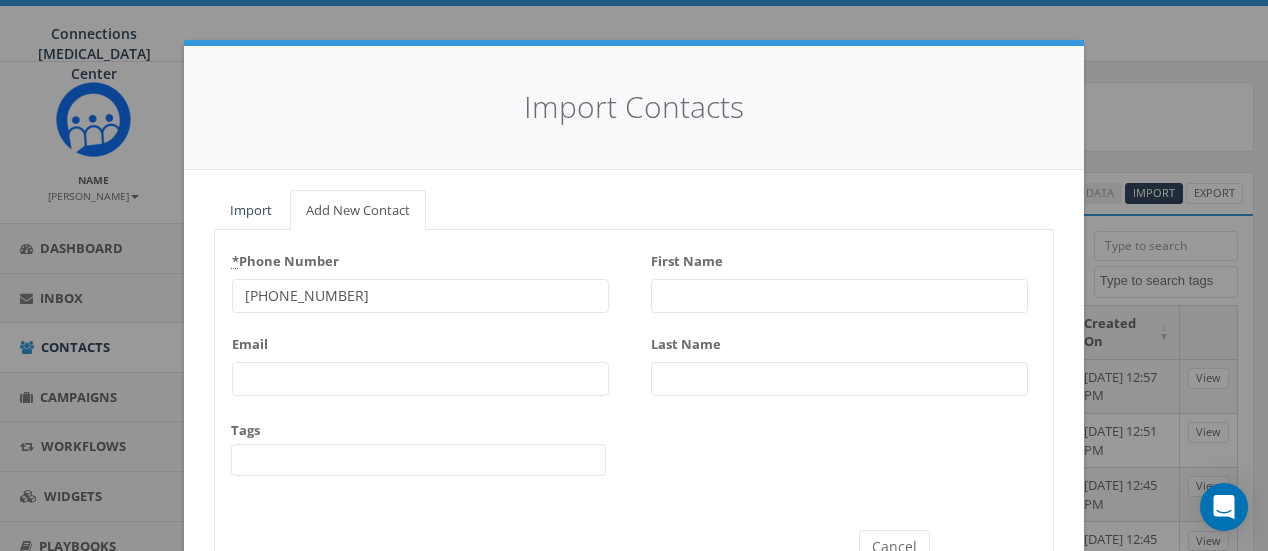 type on "603-433-0901" 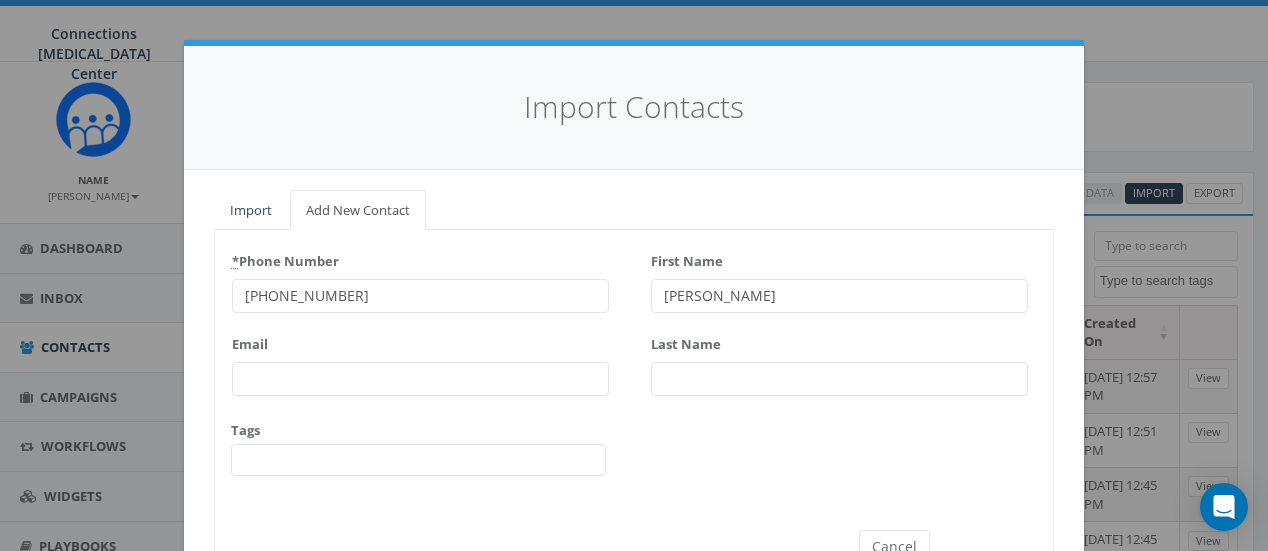 type on "[PERSON_NAME]" 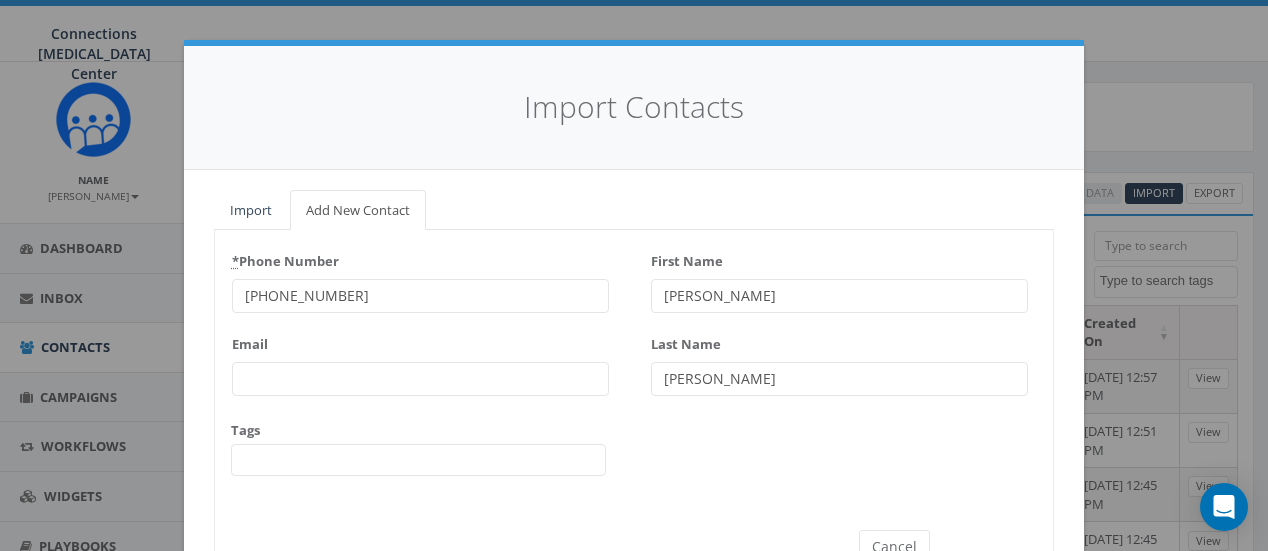 scroll, scrollTop: 40, scrollLeft: 0, axis: vertical 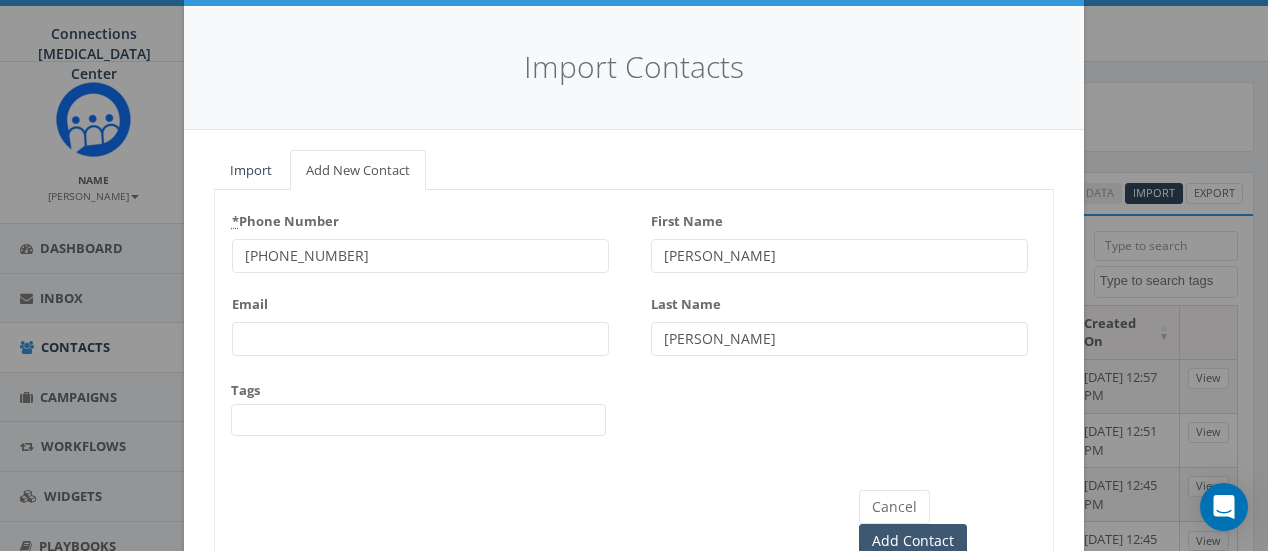 type on "[PERSON_NAME]" 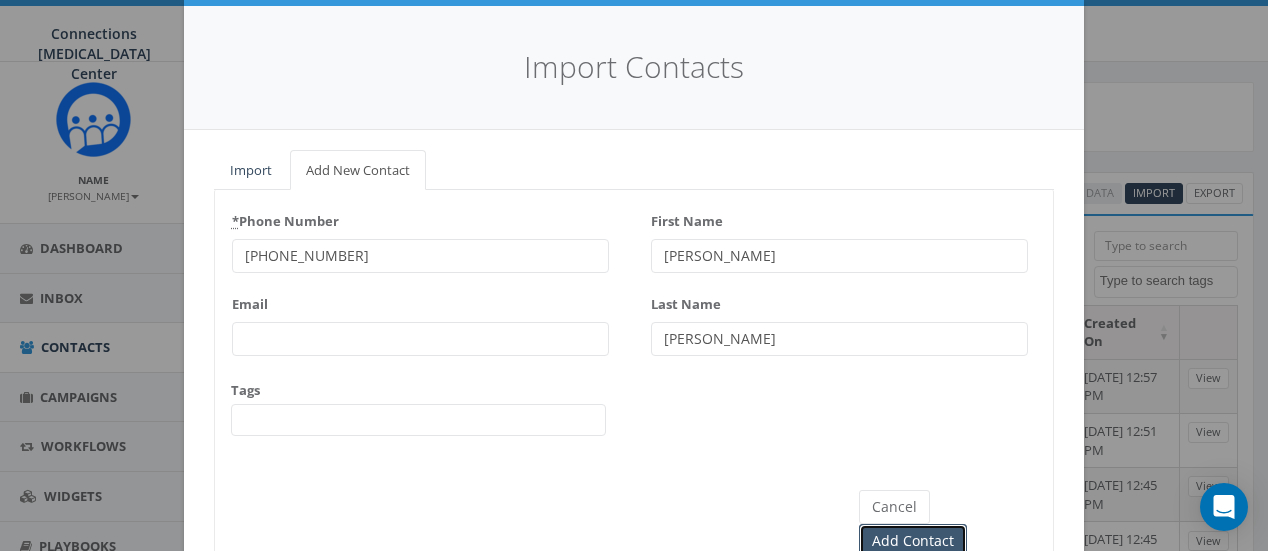 click on "Add Contact" at bounding box center (913, 541) 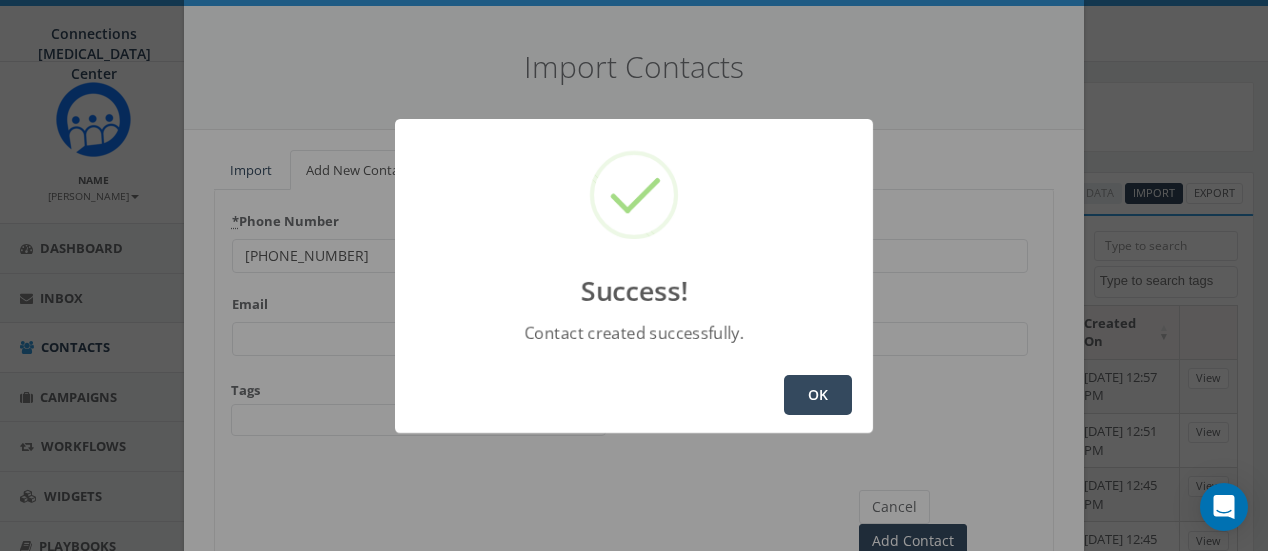 click on "OK" at bounding box center [818, 395] 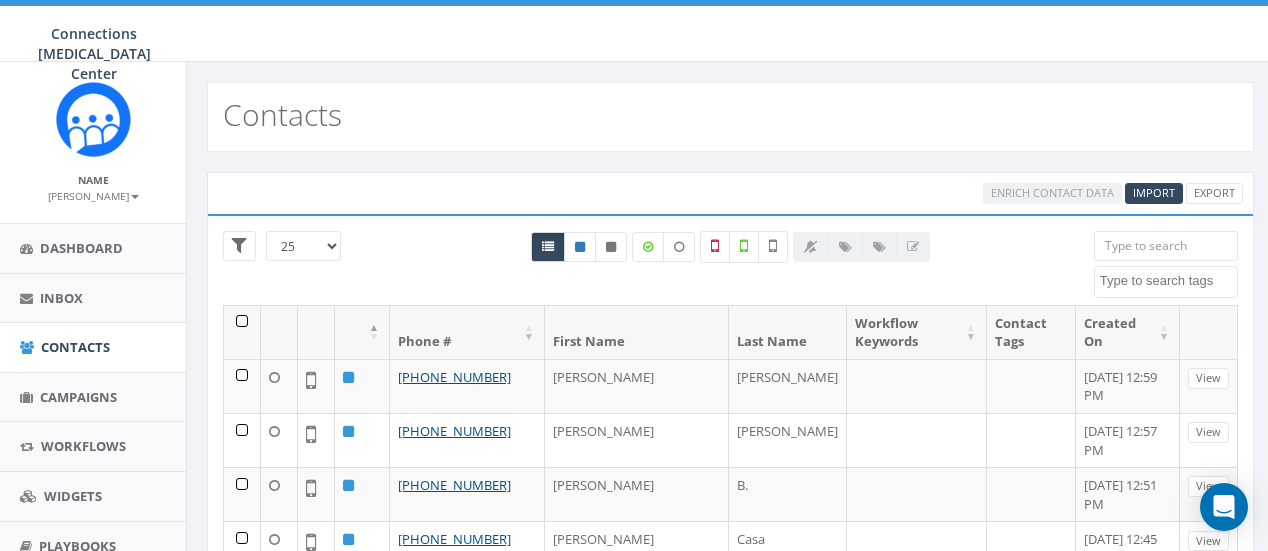select 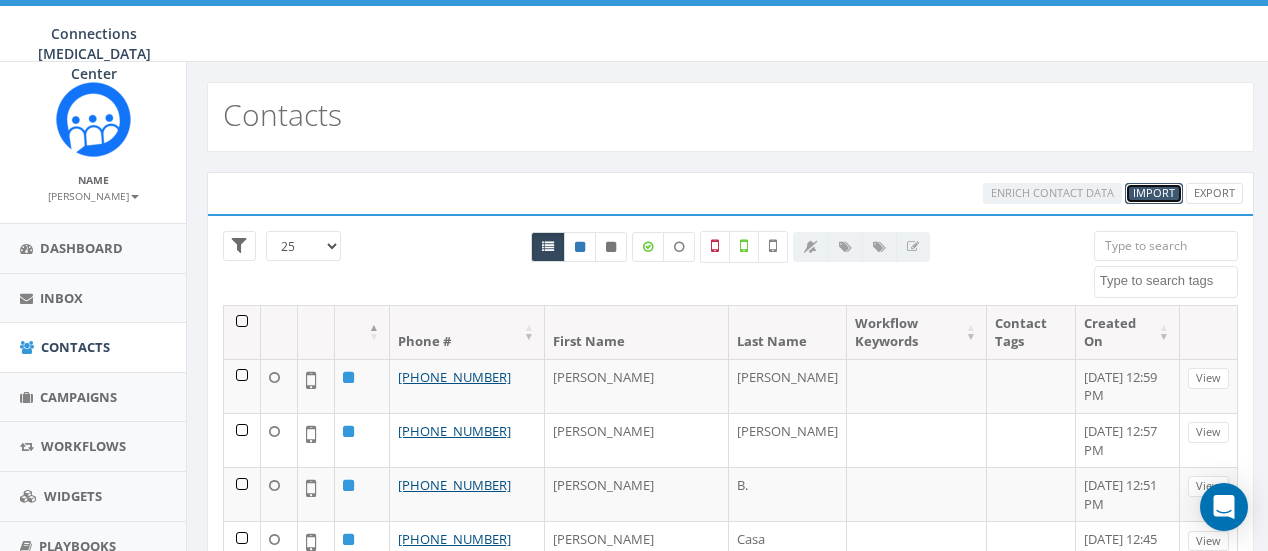 click on "Import" at bounding box center [1154, 192] 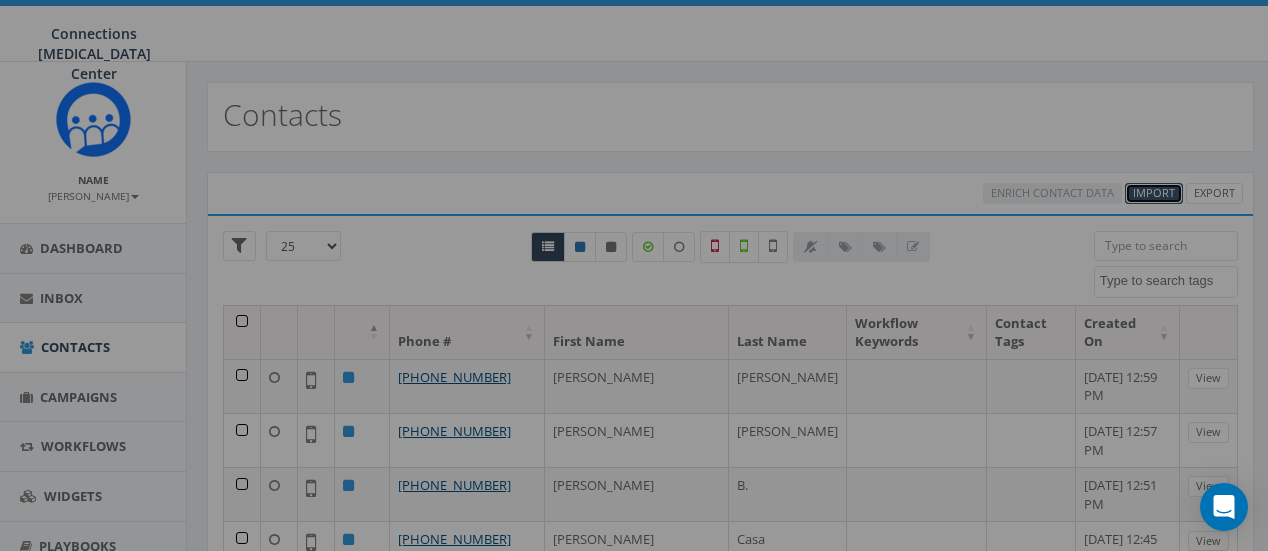 select 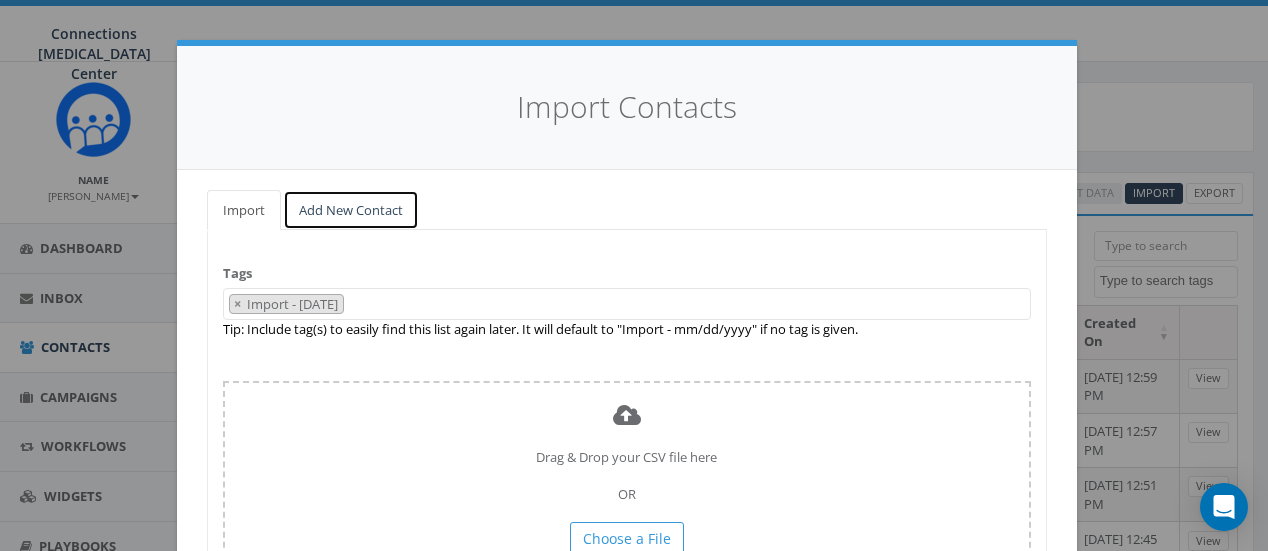 click on "Add New Contact" at bounding box center [351, 210] 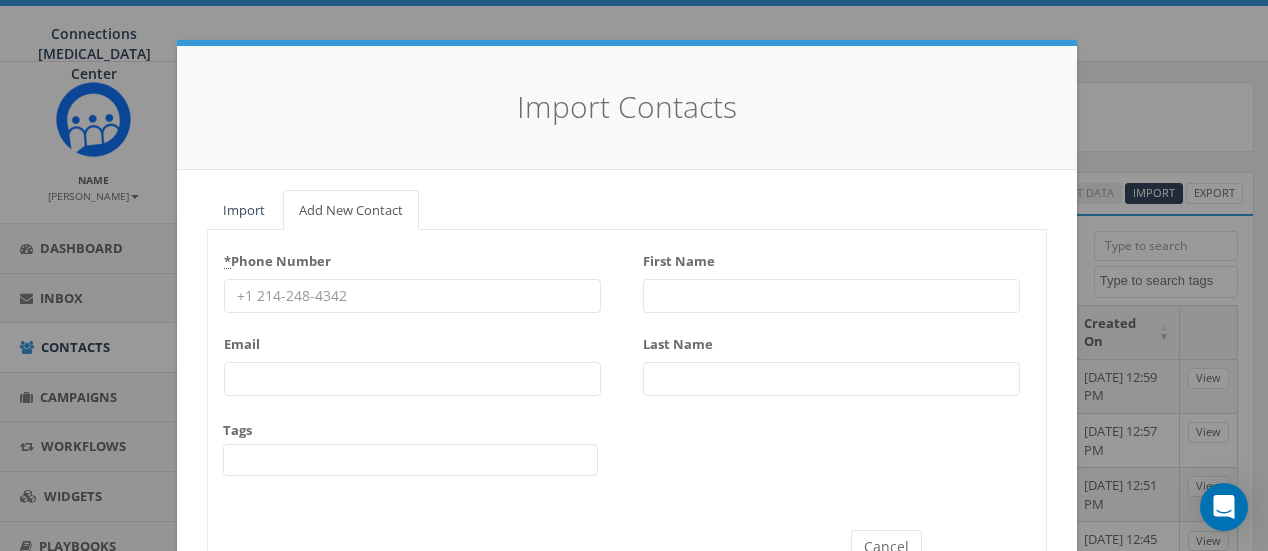 click on "*   Phone Number" at bounding box center [412, 296] 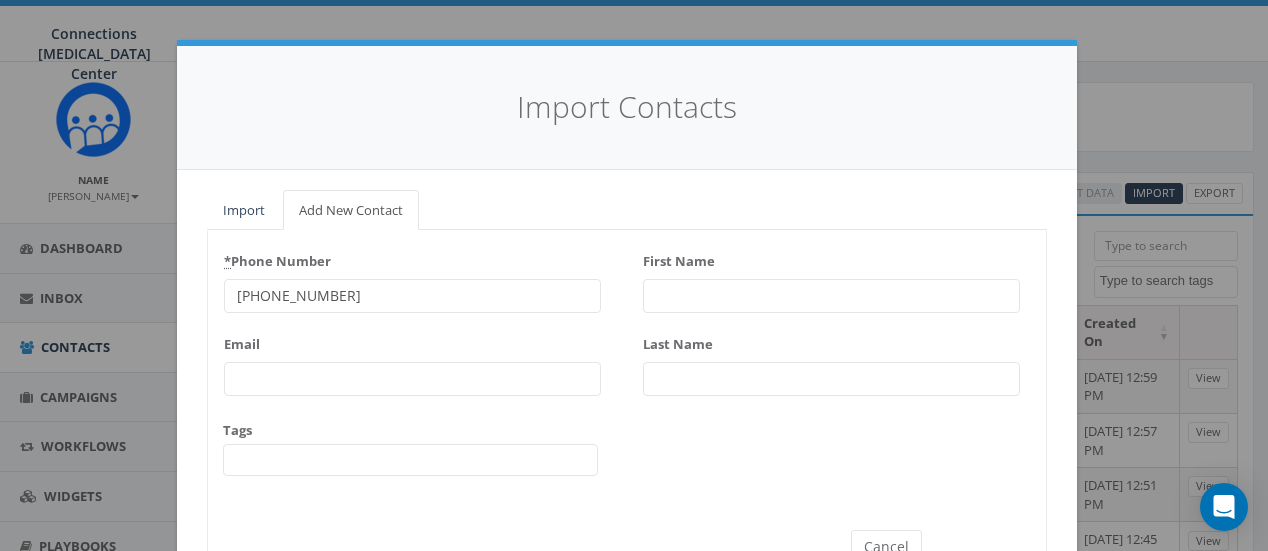 type on "603-583-8426" 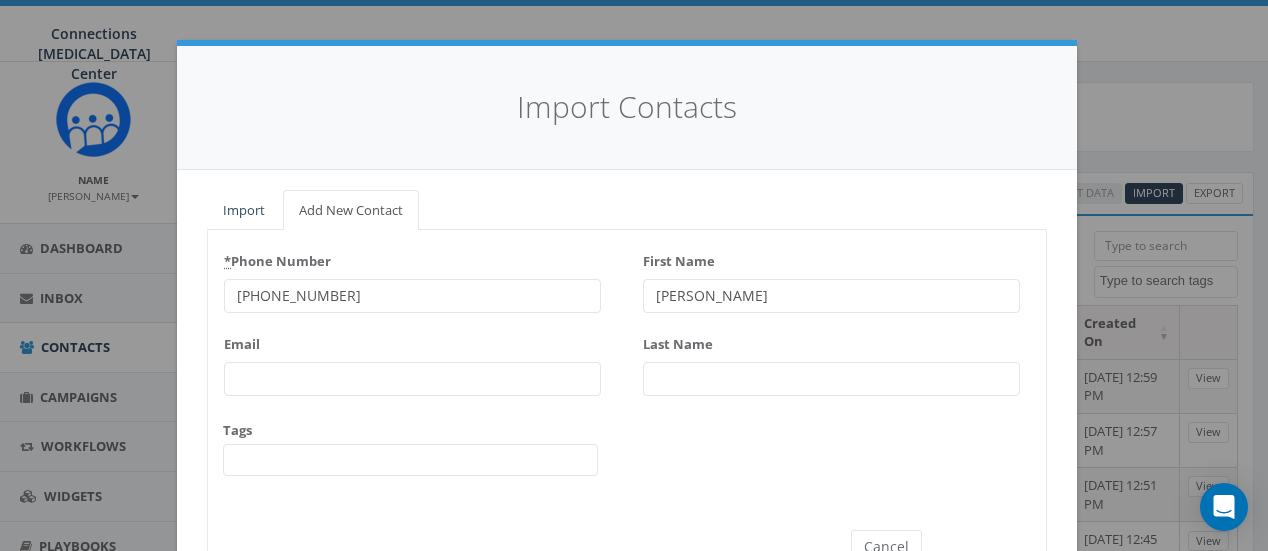 type on "[PERSON_NAME]" 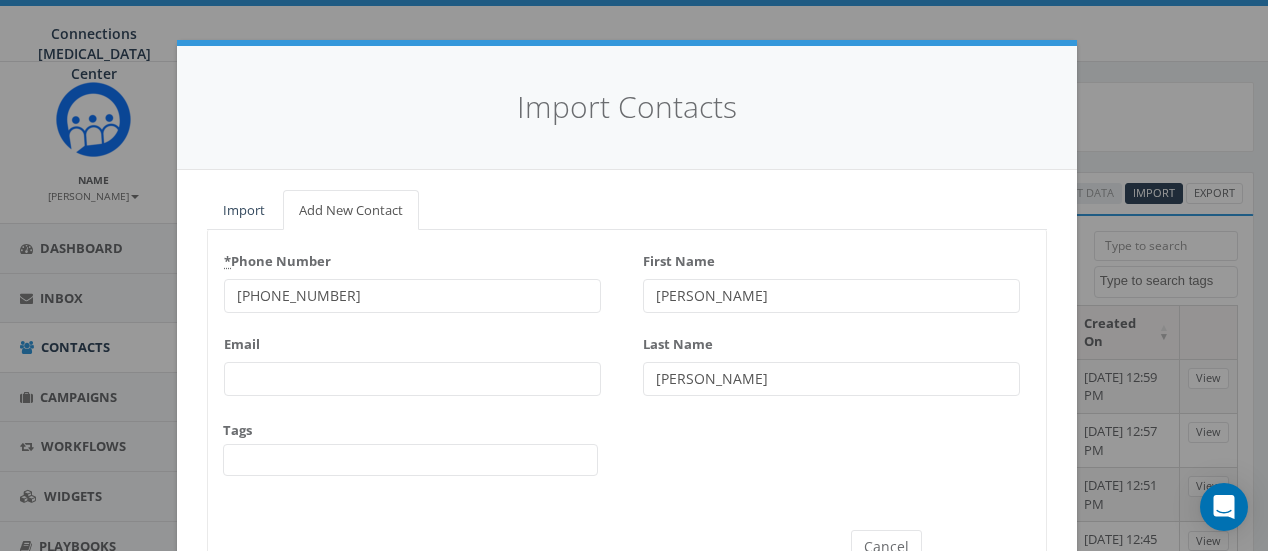 scroll, scrollTop: 58, scrollLeft: 0, axis: vertical 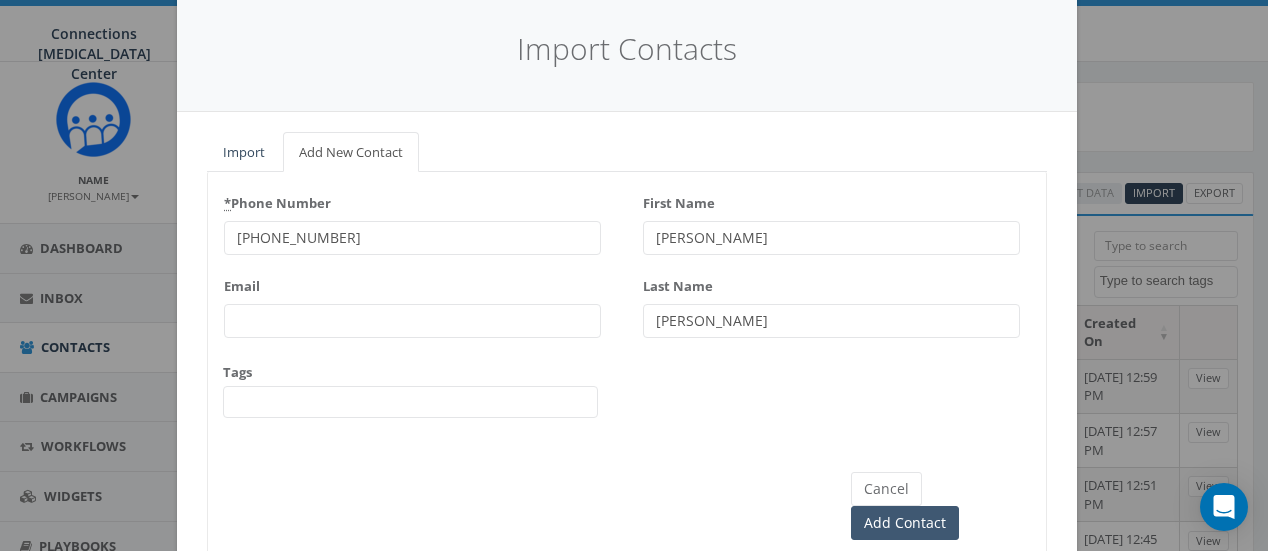 type on "[PERSON_NAME]" 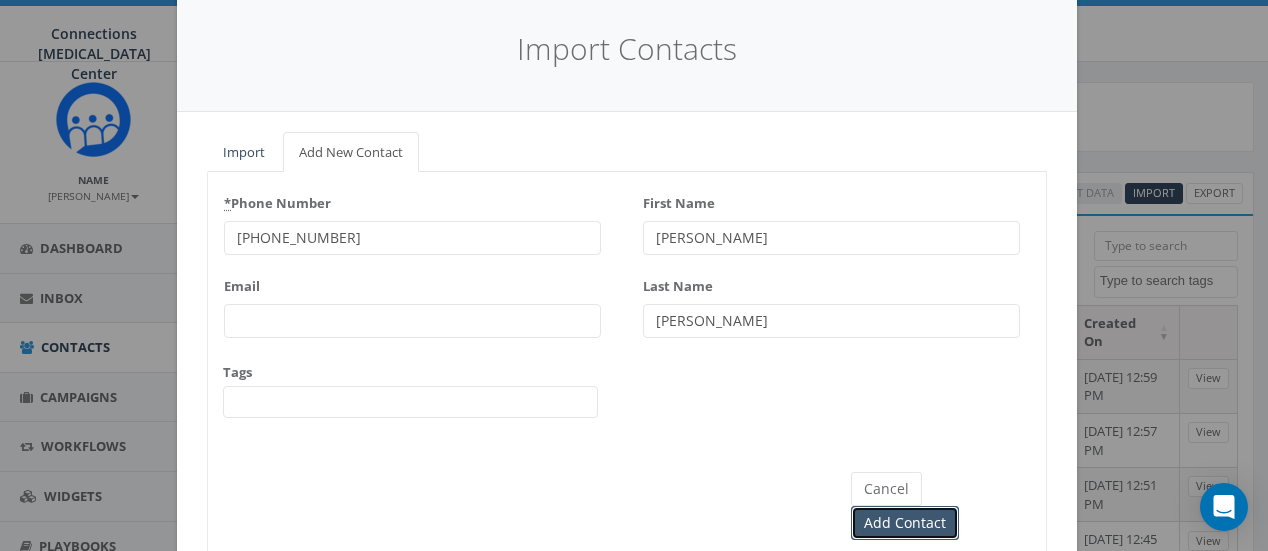 click on "Add Contact" at bounding box center (905, 523) 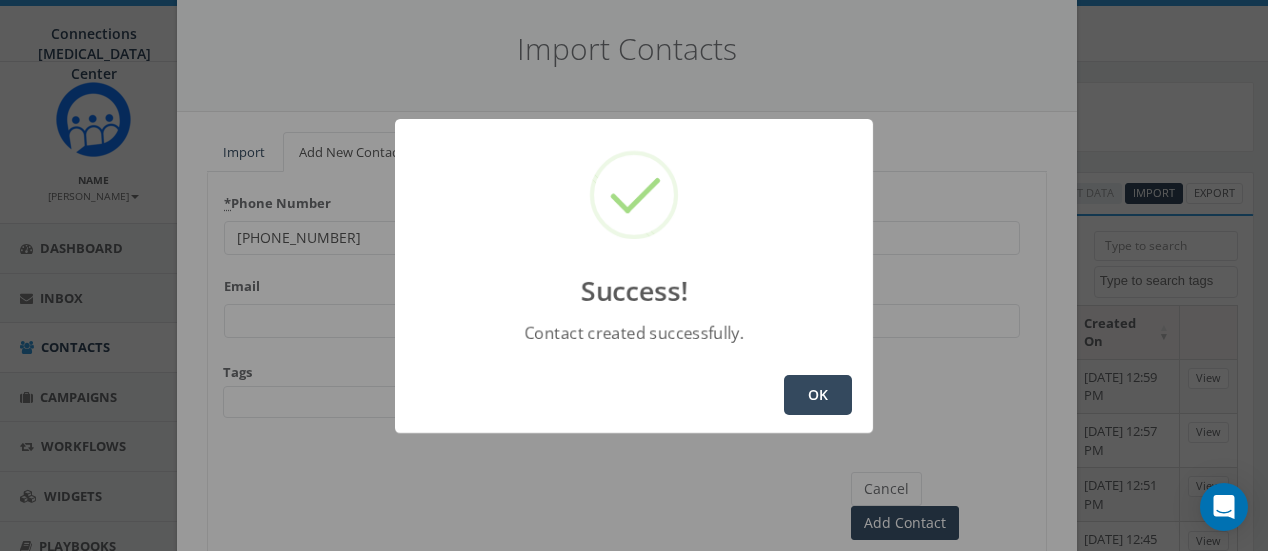 click on "OK" at bounding box center (818, 395) 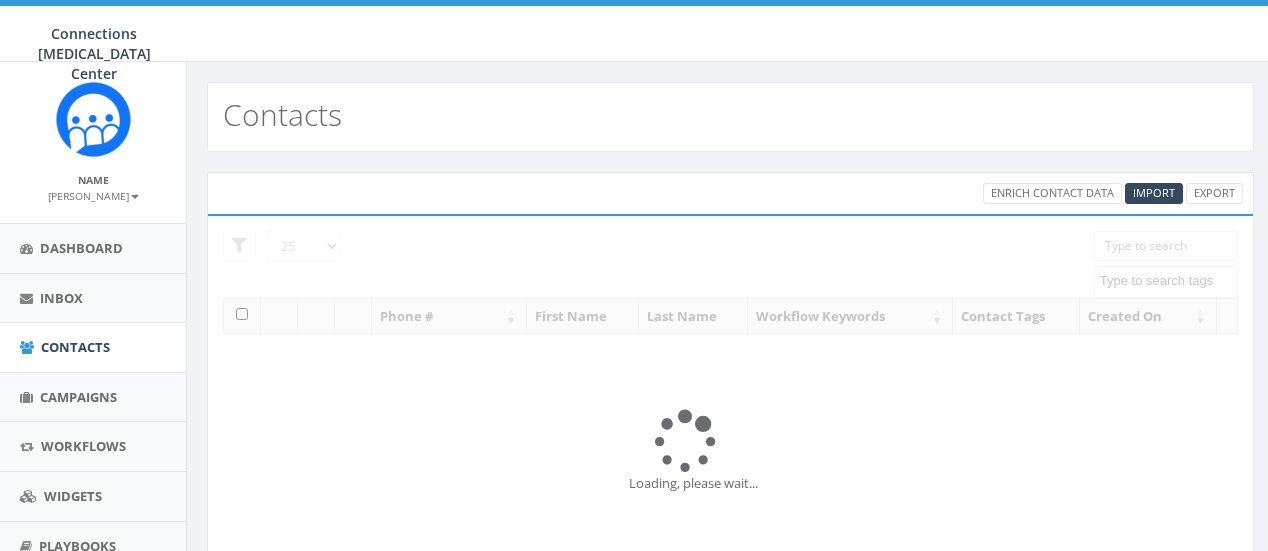 select 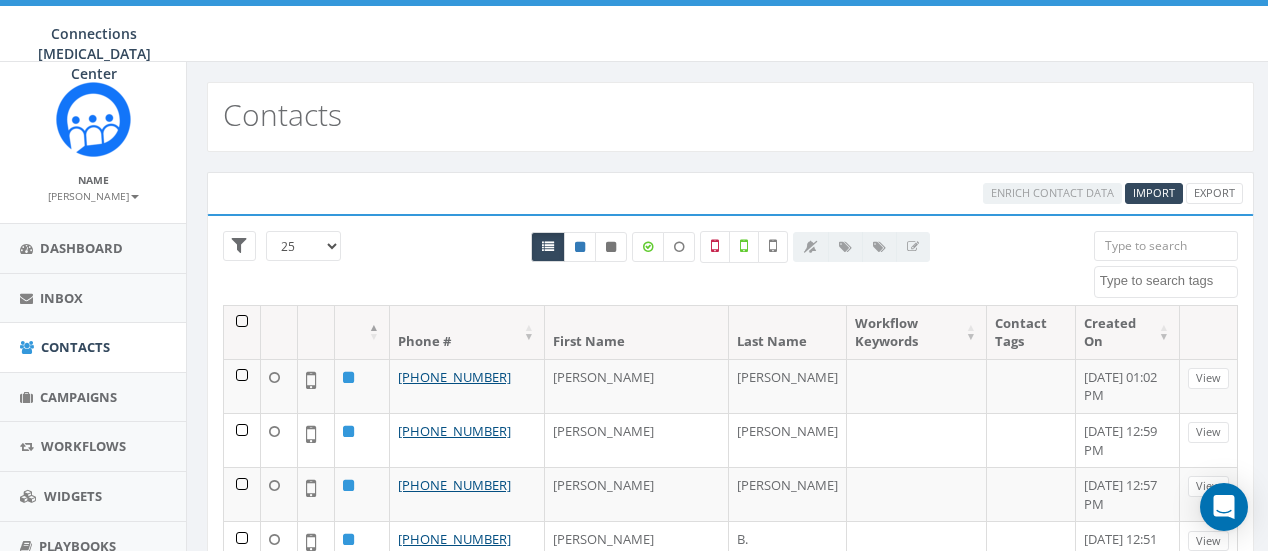 scroll, scrollTop: 0, scrollLeft: 0, axis: both 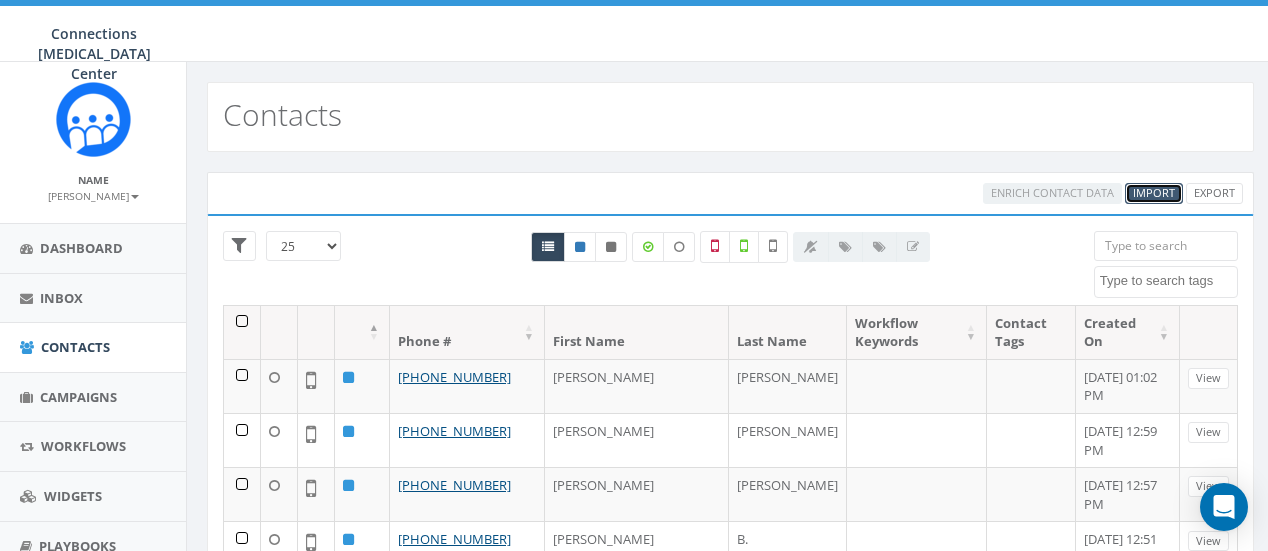 click on "Import" at bounding box center (1154, 192) 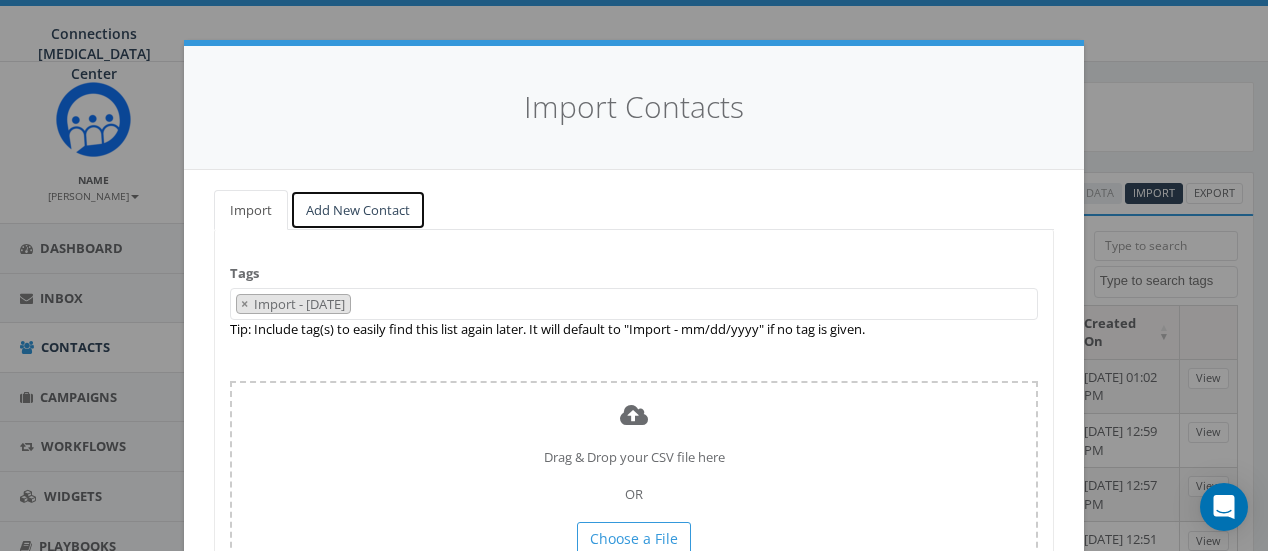click on "Add New Contact" at bounding box center [358, 210] 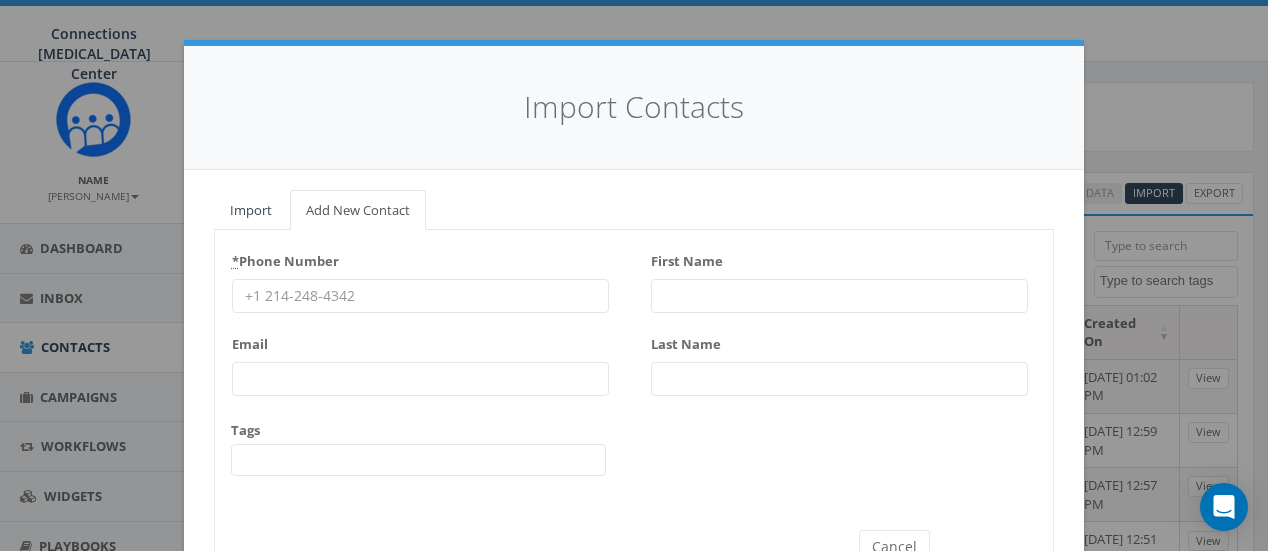 click on "*   Phone Number" at bounding box center (420, 296) 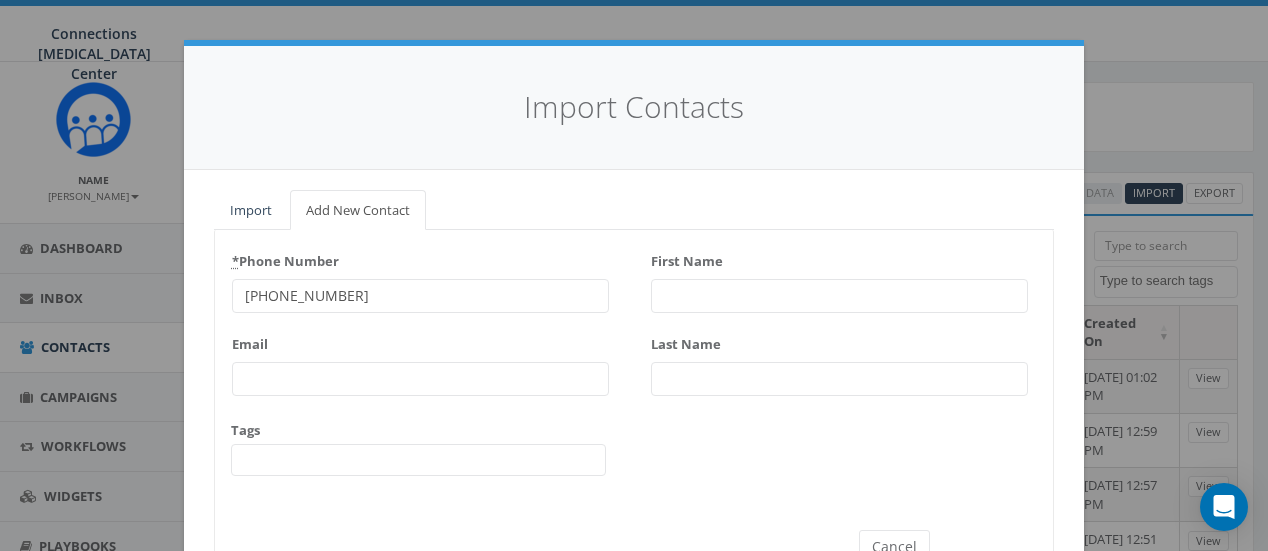 type on "207-551-5344" 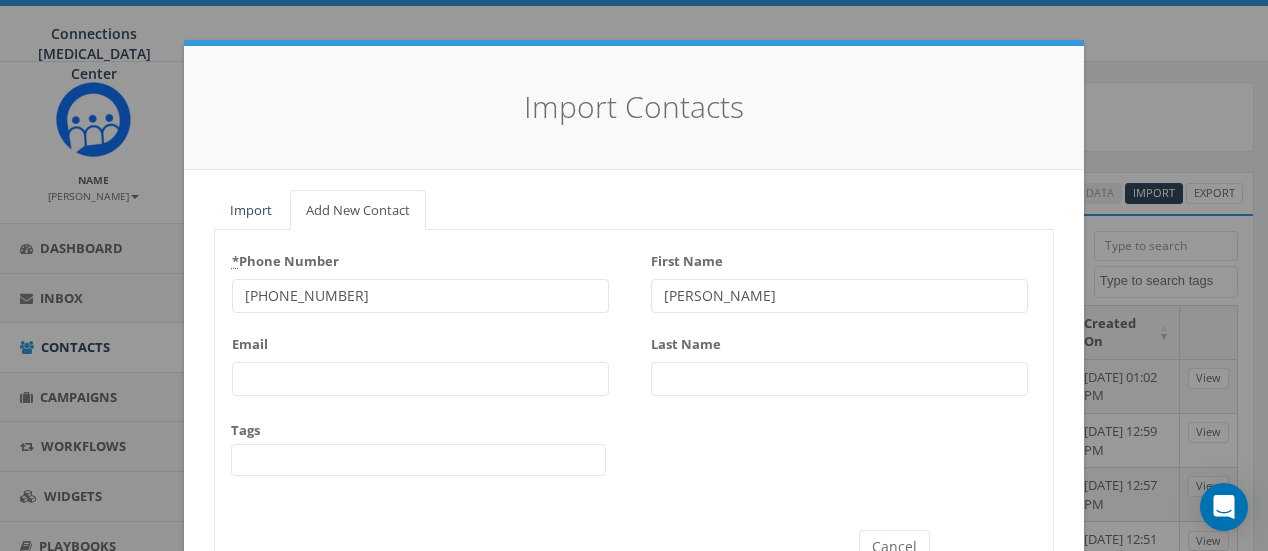type on "[PERSON_NAME]" 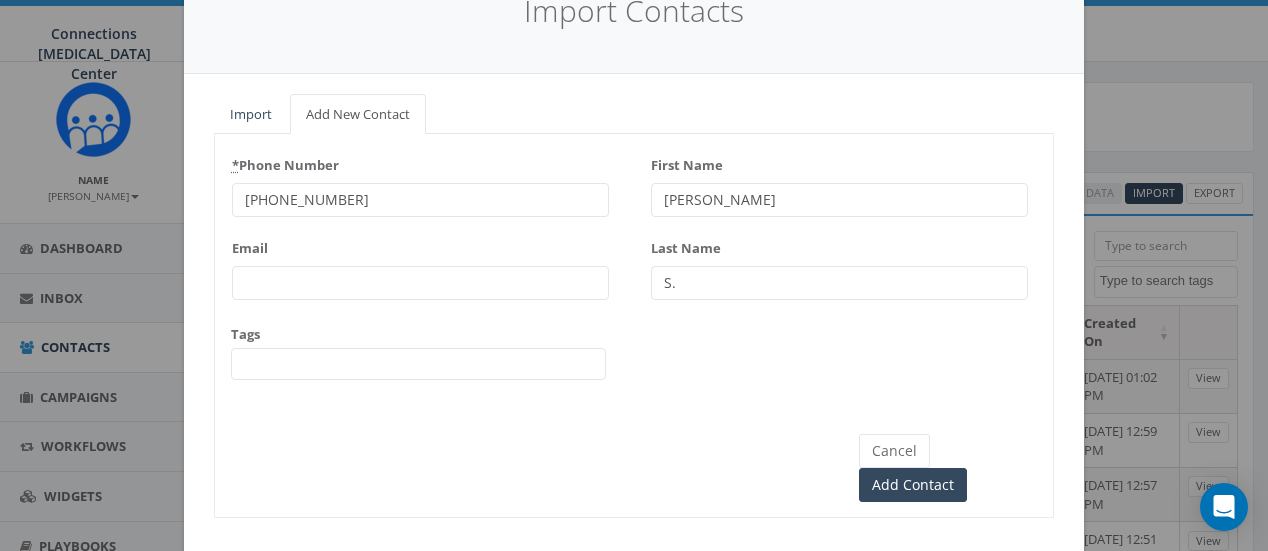 scroll, scrollTop: 101, scrollLeft: 0, axis: vertical 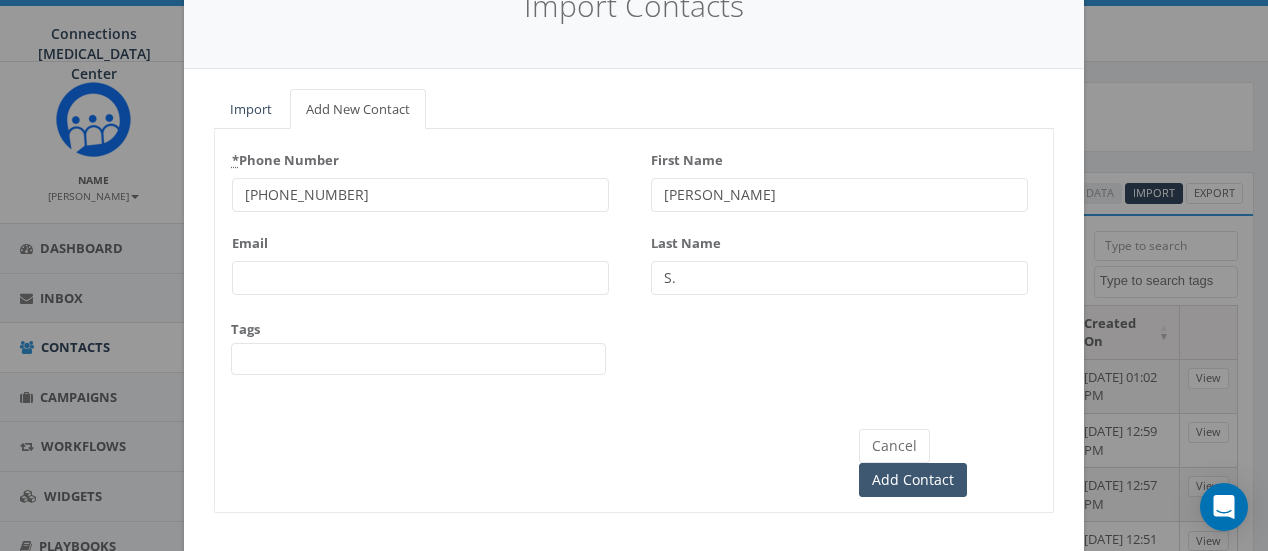 type on "S." 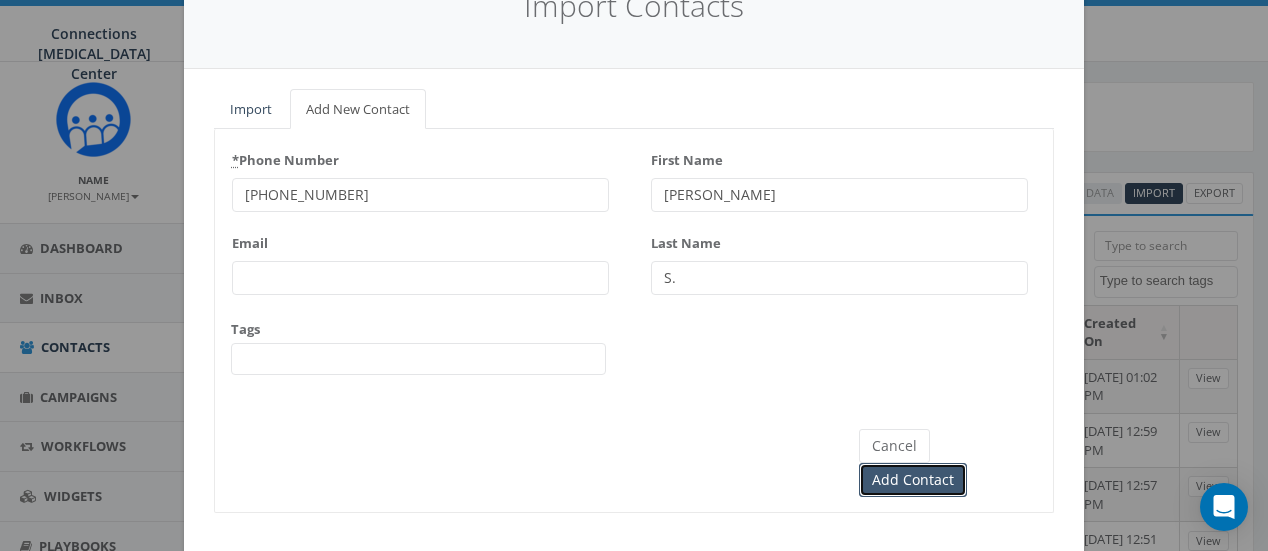 click on "Add Contact" at bounding box center (913, 480) 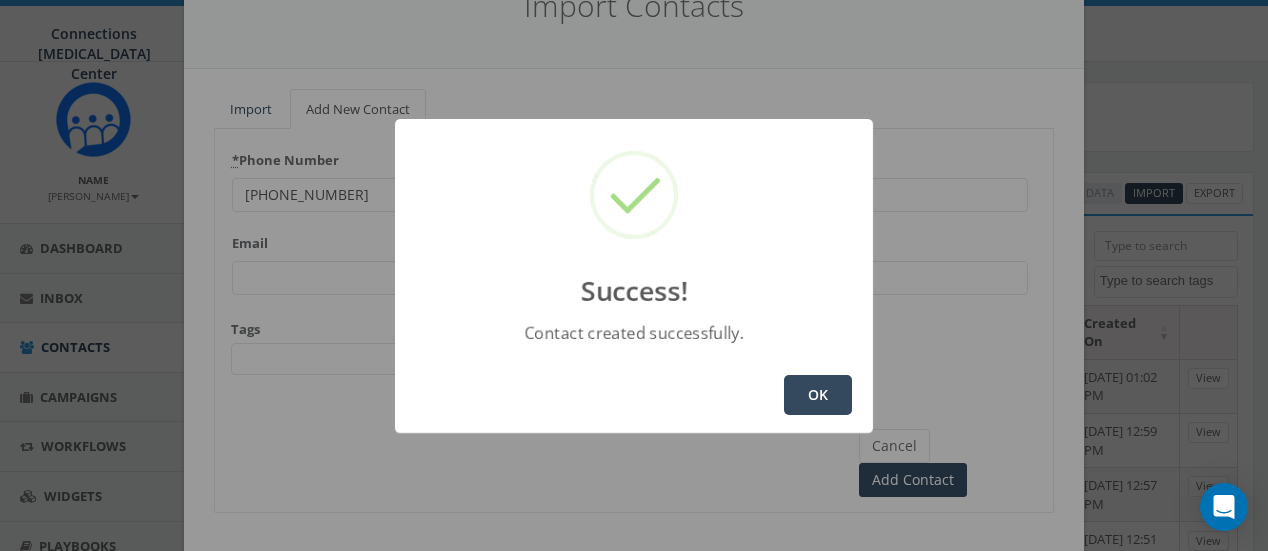 click on "OK" at bounding box center (818, 395) 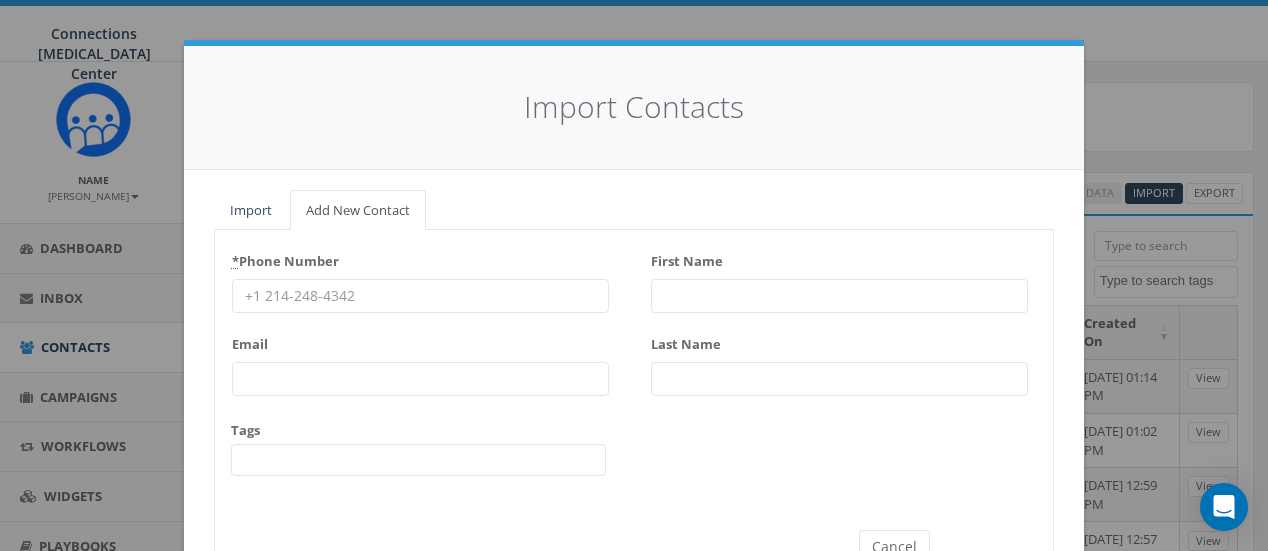 select 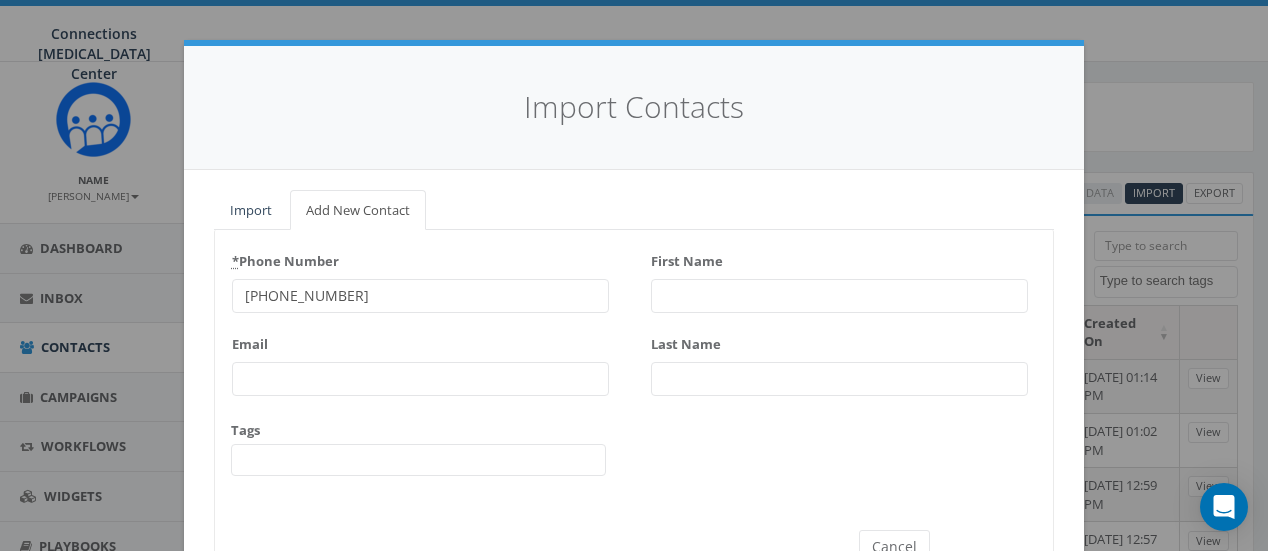 type on "[PHONE_NUMBER]" 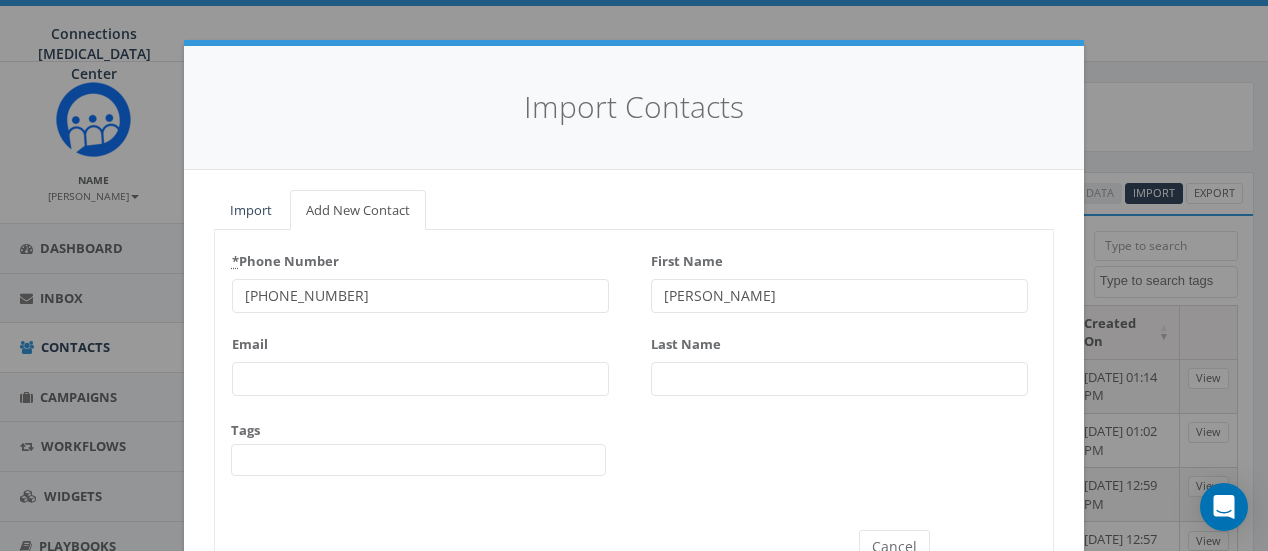 type on "[PERSON_NAME]" 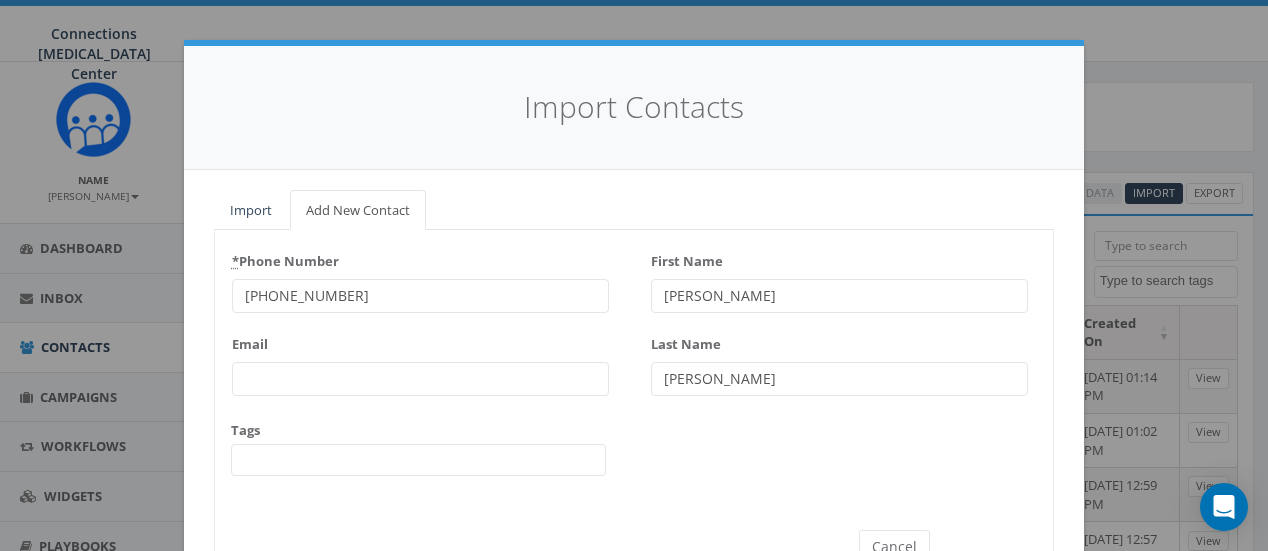 scroll, scrollTop: 34, scrollLeft: 0, axis: vertical 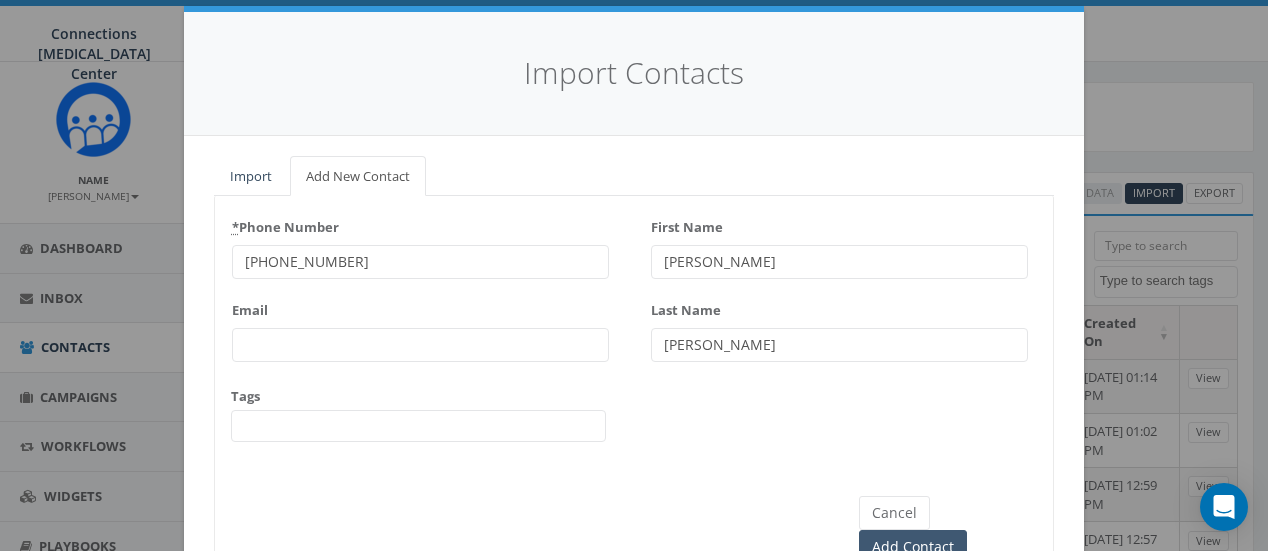 type on "[PERSON_NAME]" 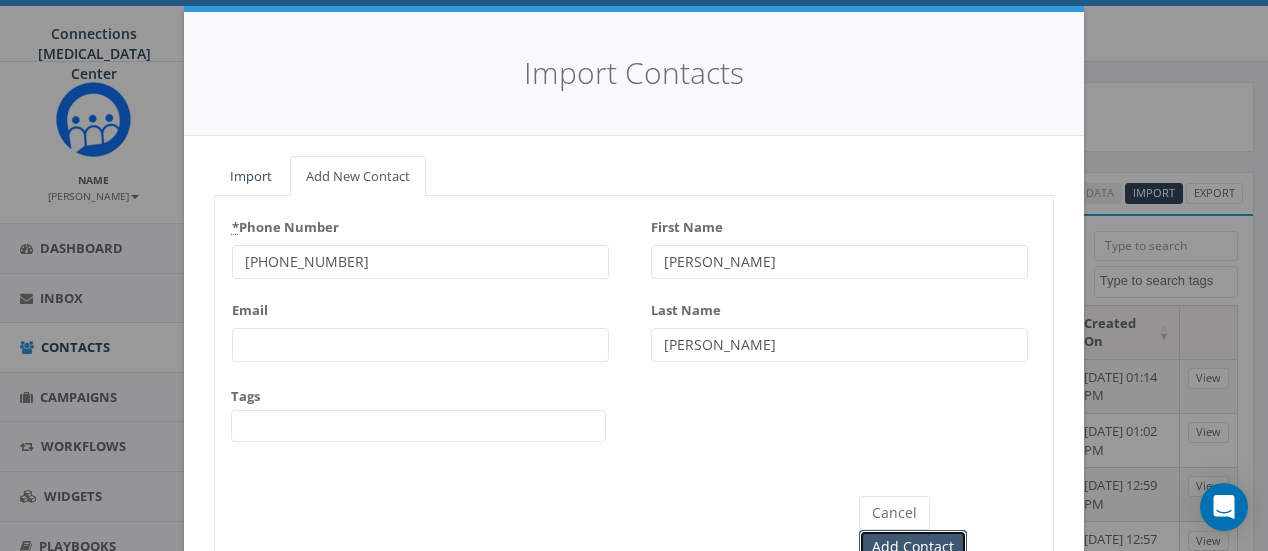 click on "Add Contact" at bounding box center [913, 547] 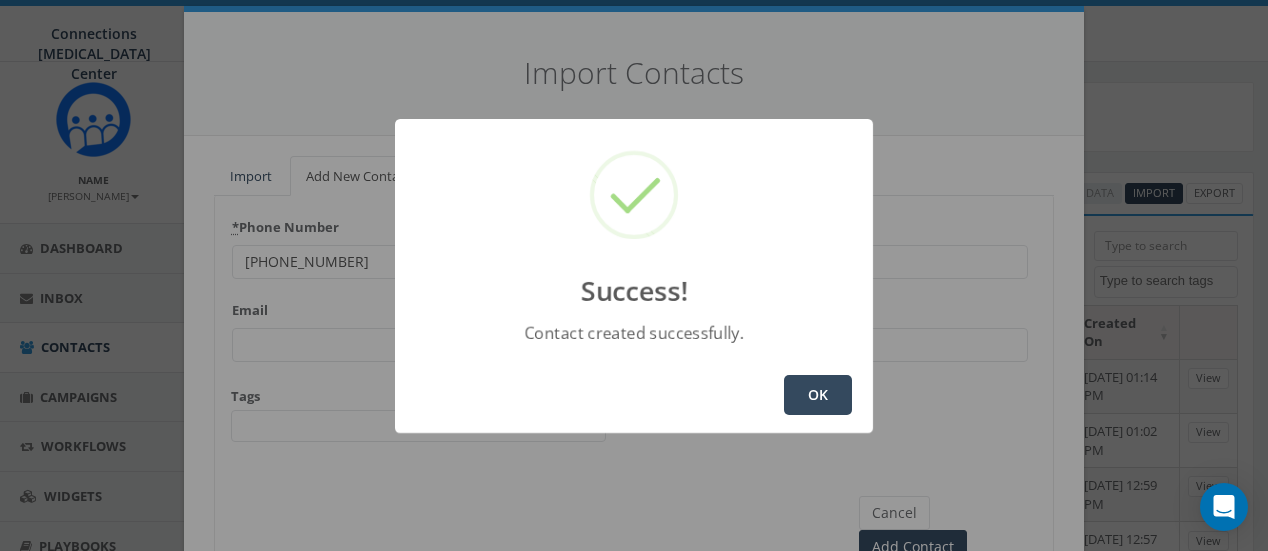 click on "OK" at bounding box center (818, 395) 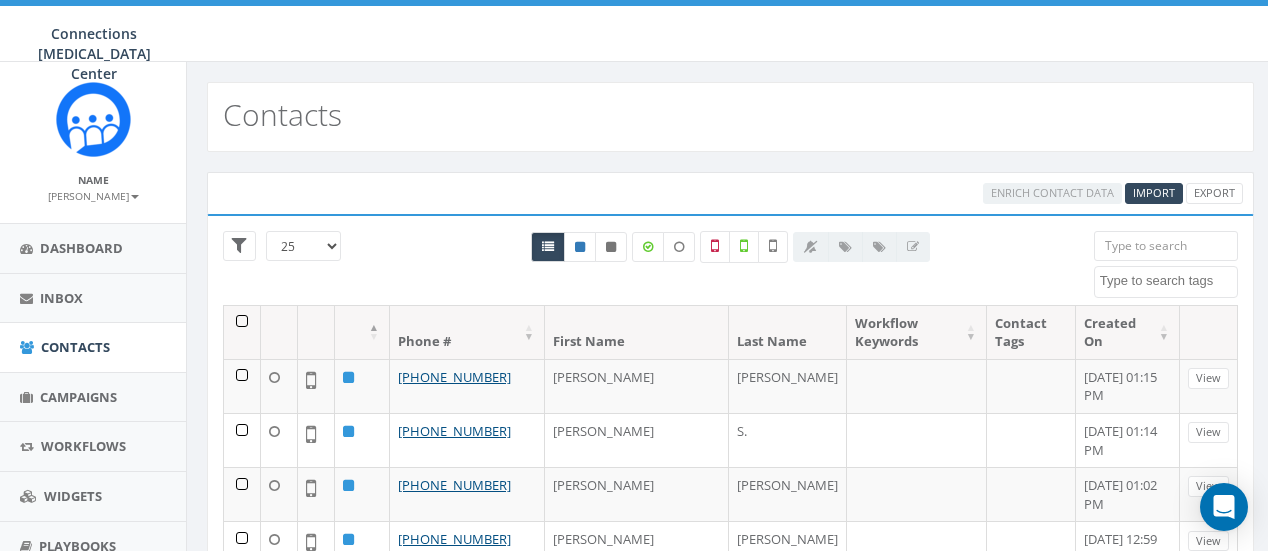 select 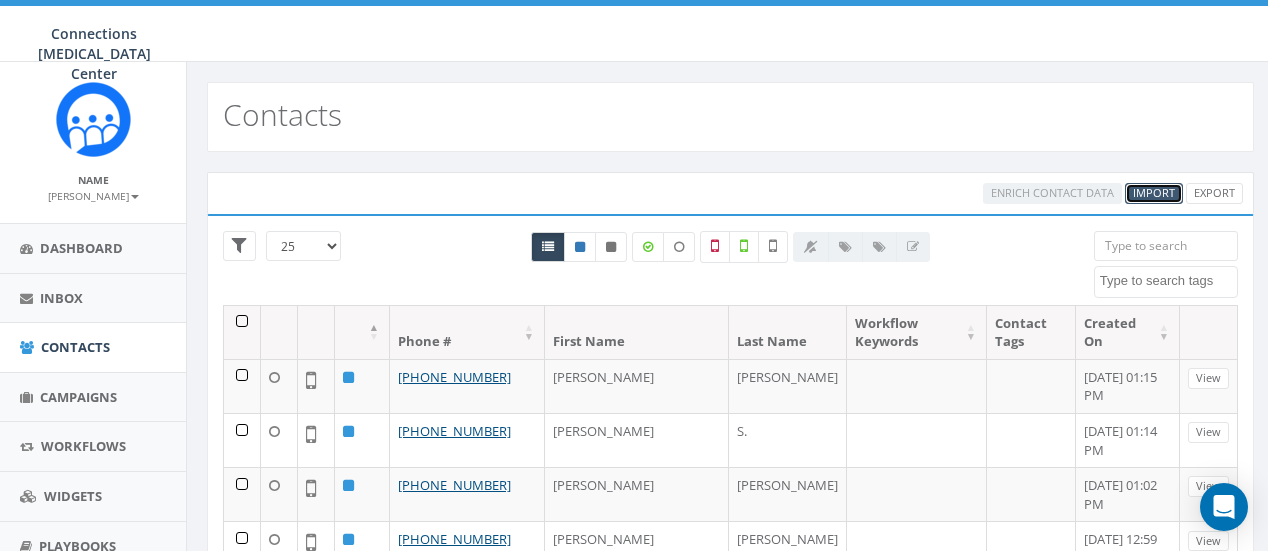 click on "Import" at bounding box center [1154, 192] 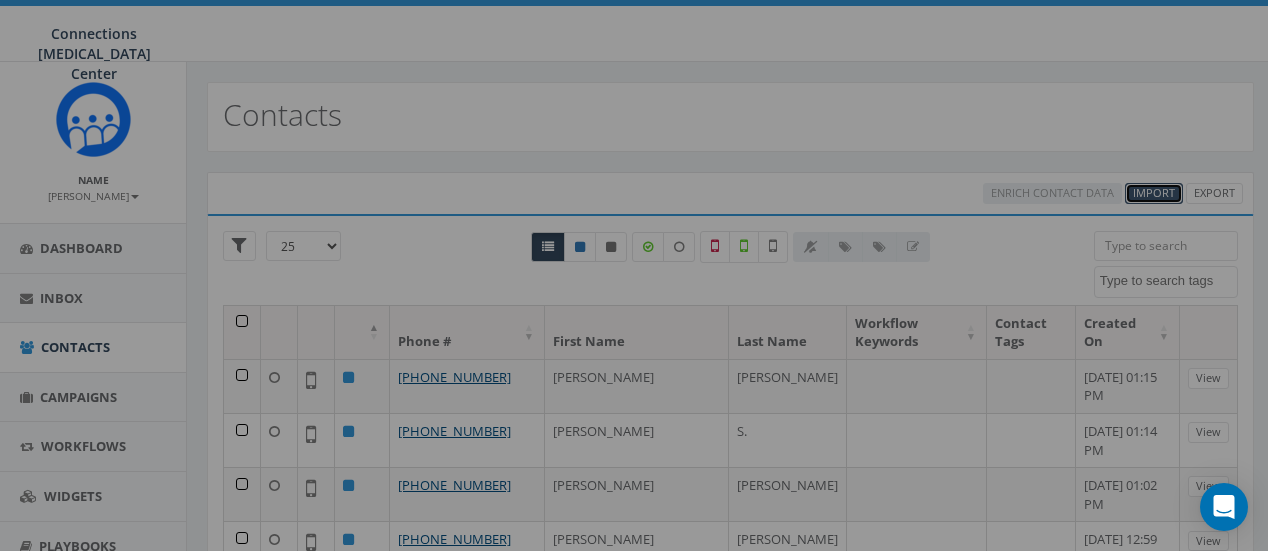 select 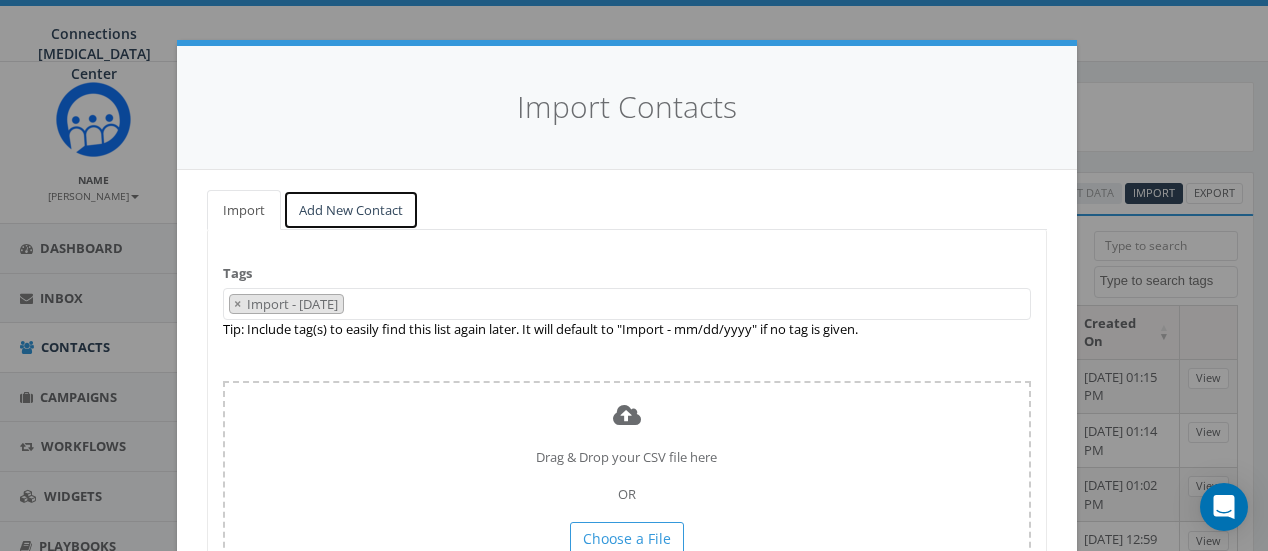 click on "Add New Contact" at bounding box center (351, 210) 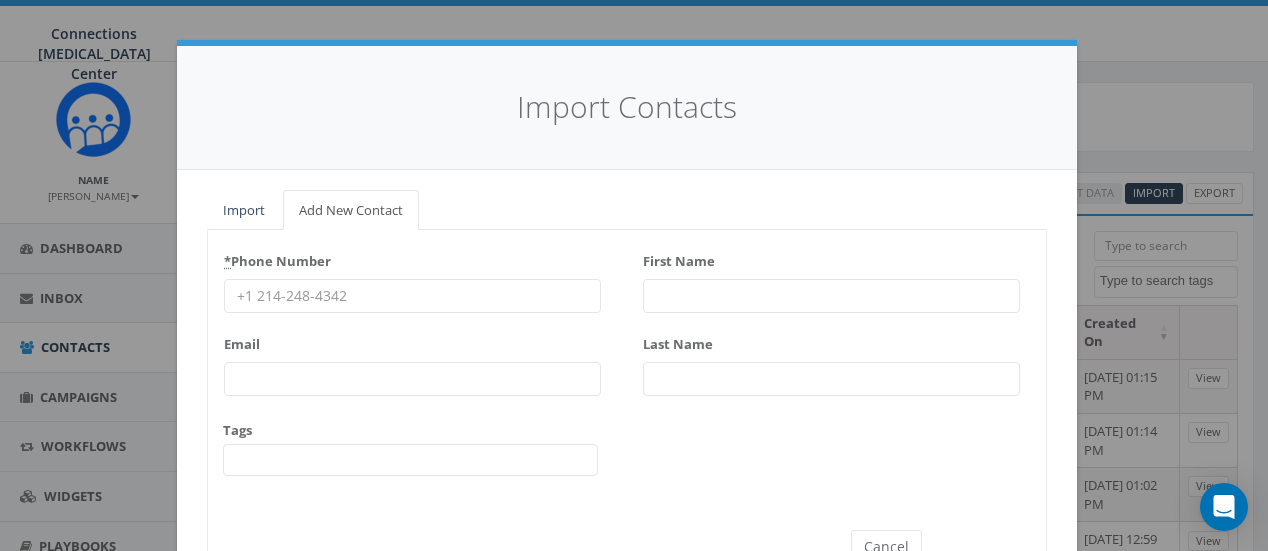 click on "*   Phone Number" at bounding box center (412, 296) 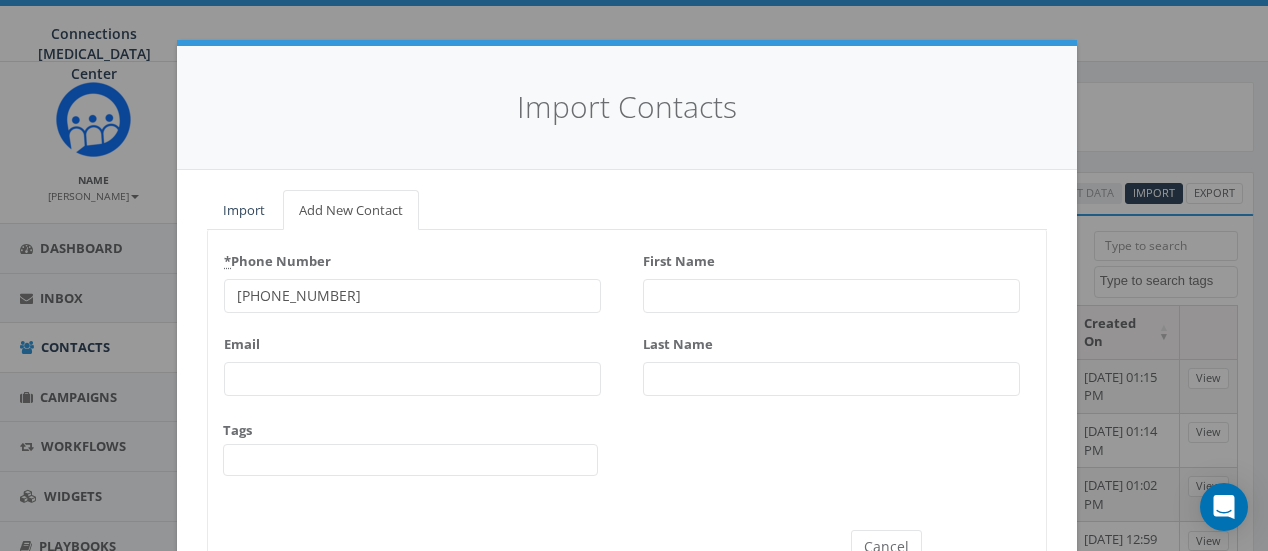 type on "603-427-2515" 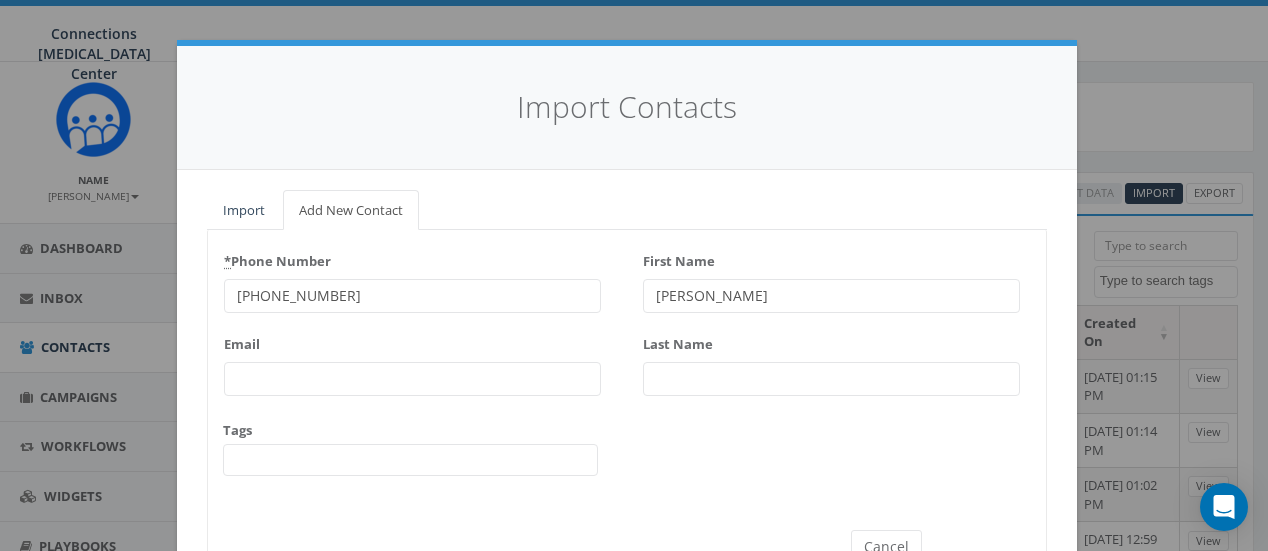 type on "[PERSON_NAME]" 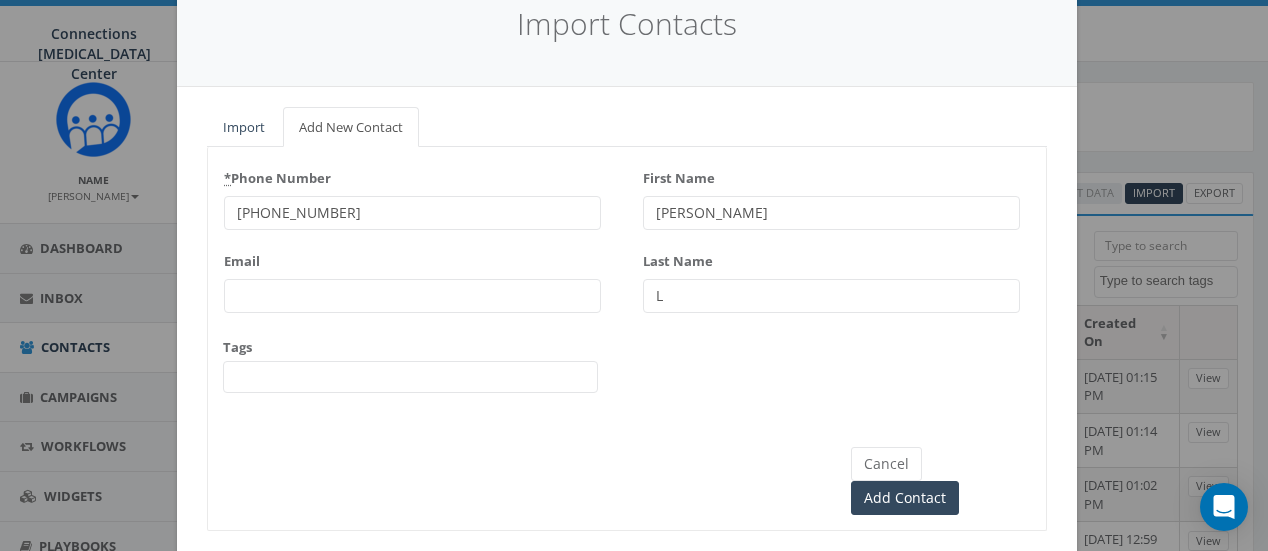 scroll, scrollTop: 84, scrollLeft: 0, axis: vertical 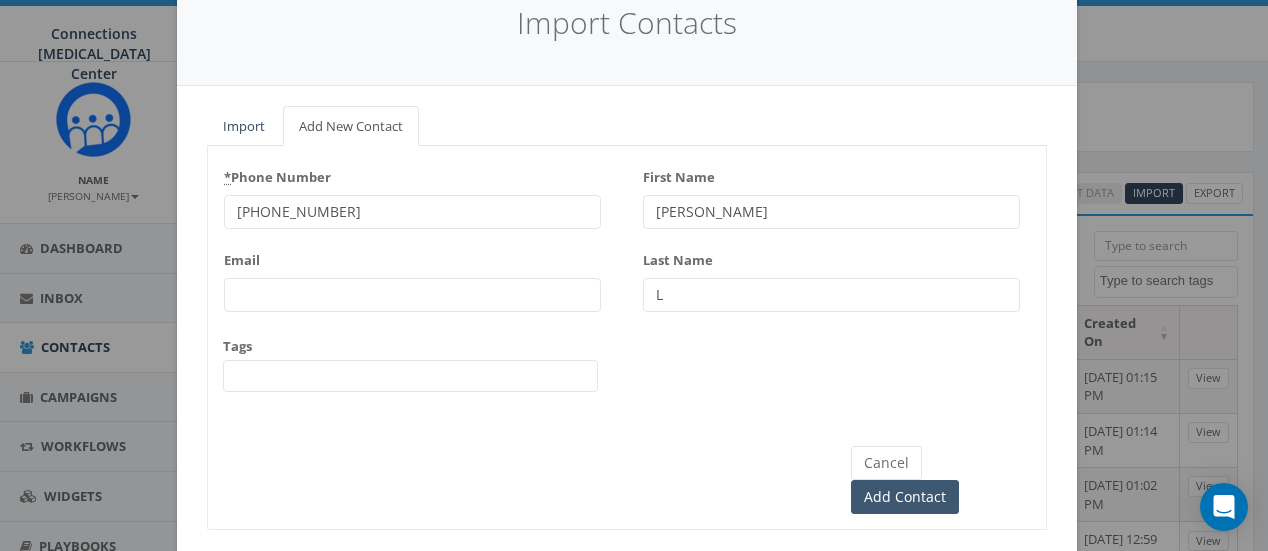 type on "L" 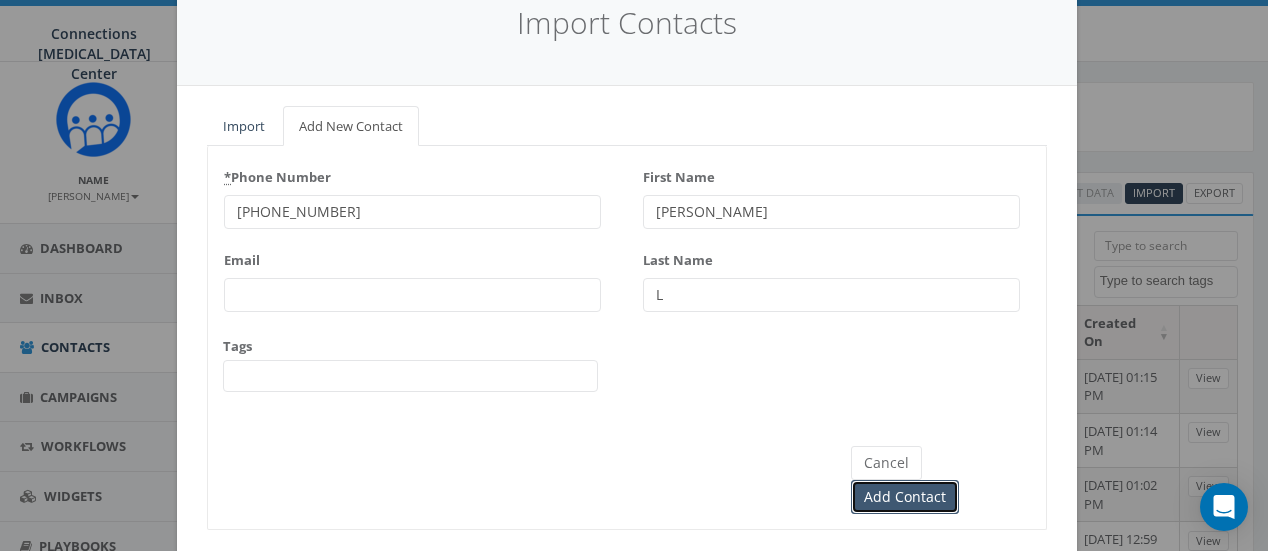 click on "Add Contact" at bounding box center [905, 497] 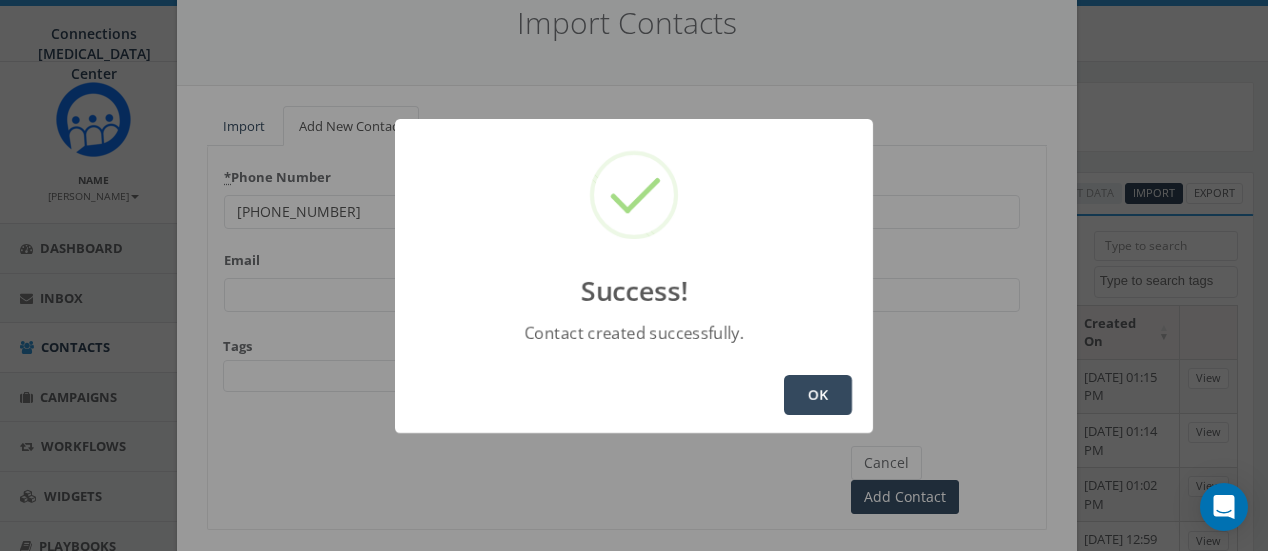 click on "OK" at bounding box center (818, 395) 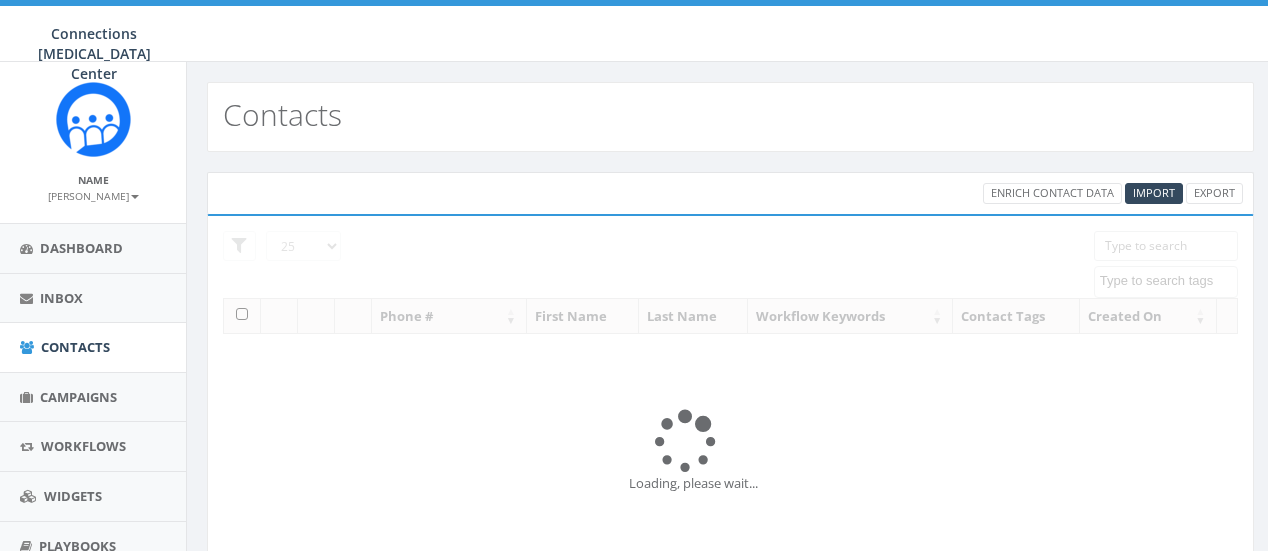 select 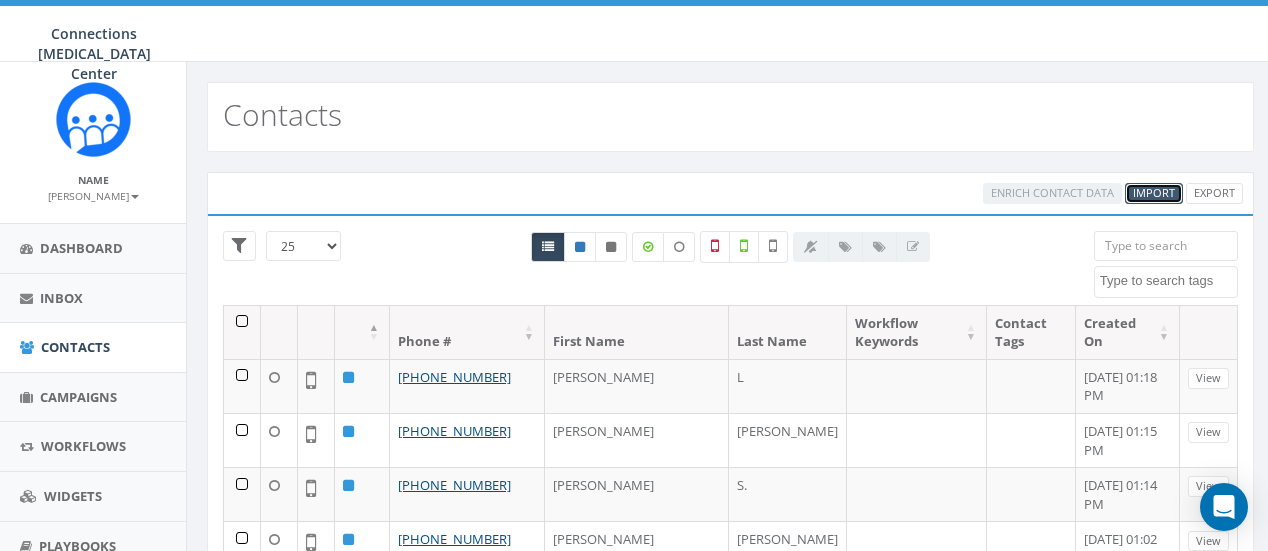click on "Import" at bounding box center (1154, 192) 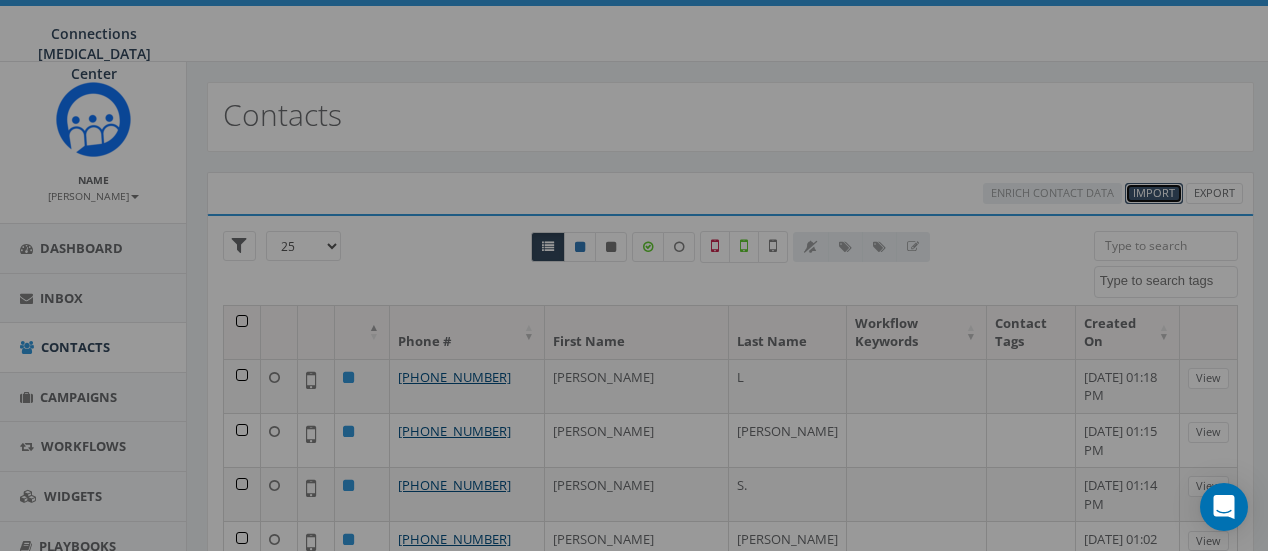 select 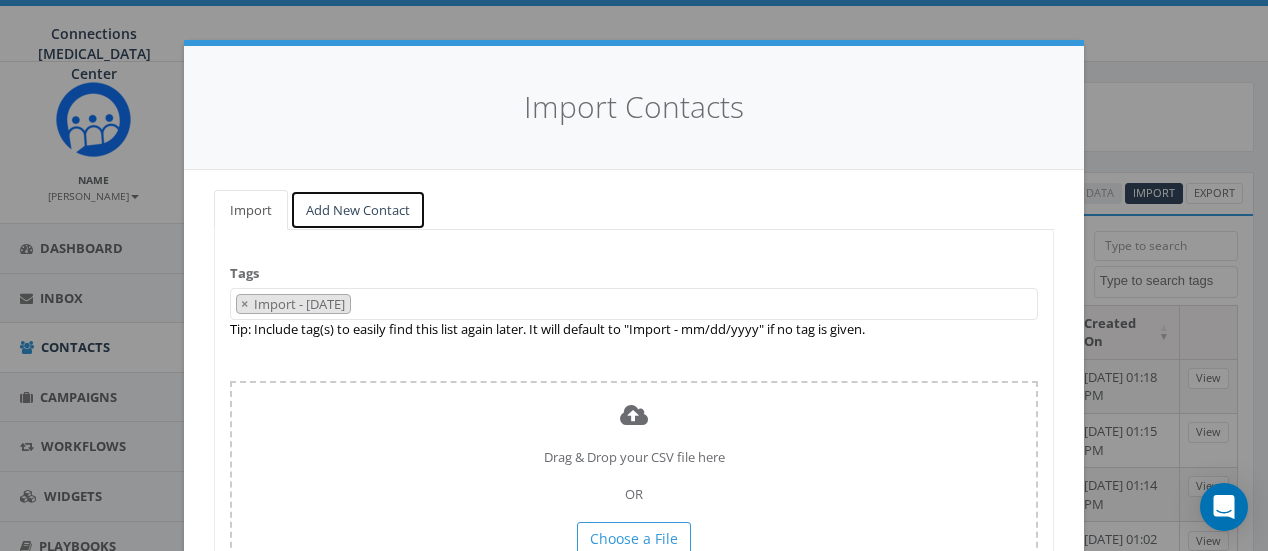 click on "Add New Contact" at bounding box center (358, 210) 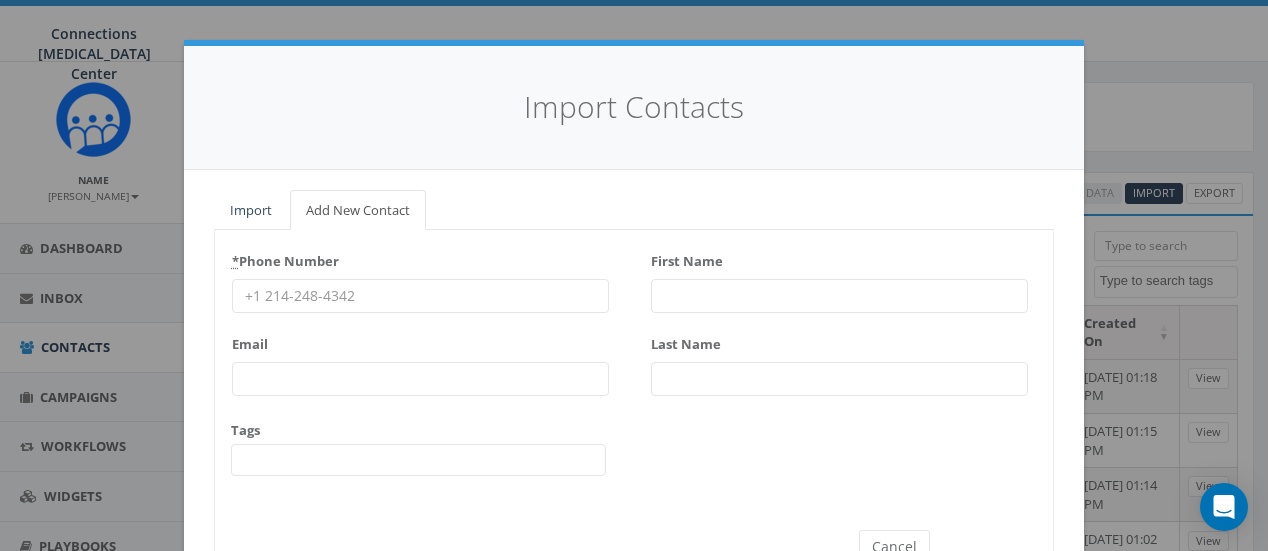 click on "*   Phone Number" at bounding box center [420, 296] 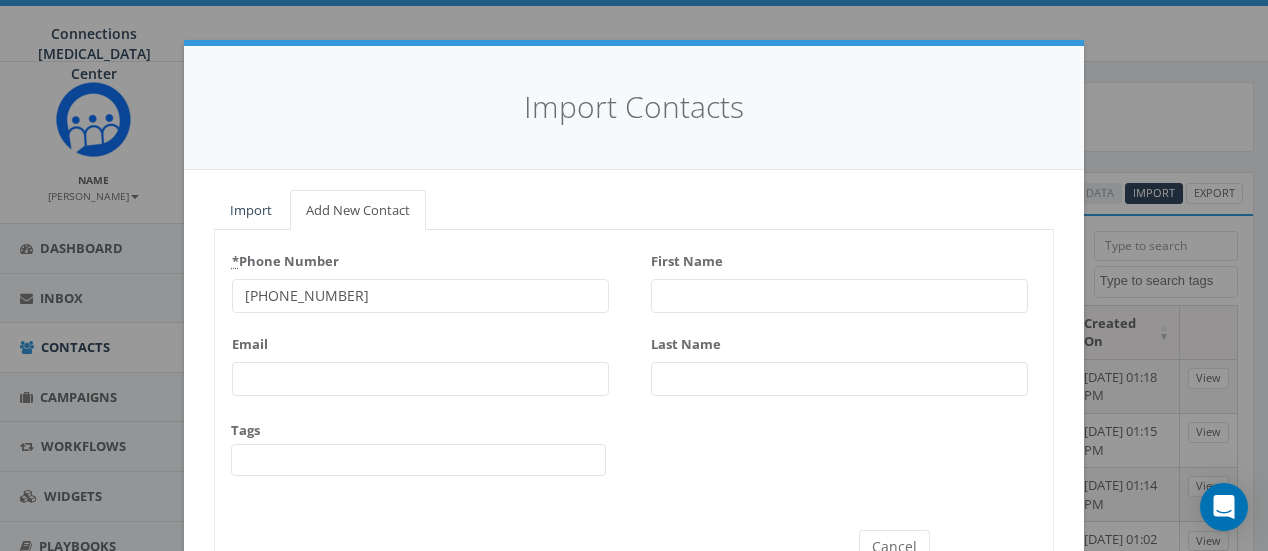 type on "603-418-7365" 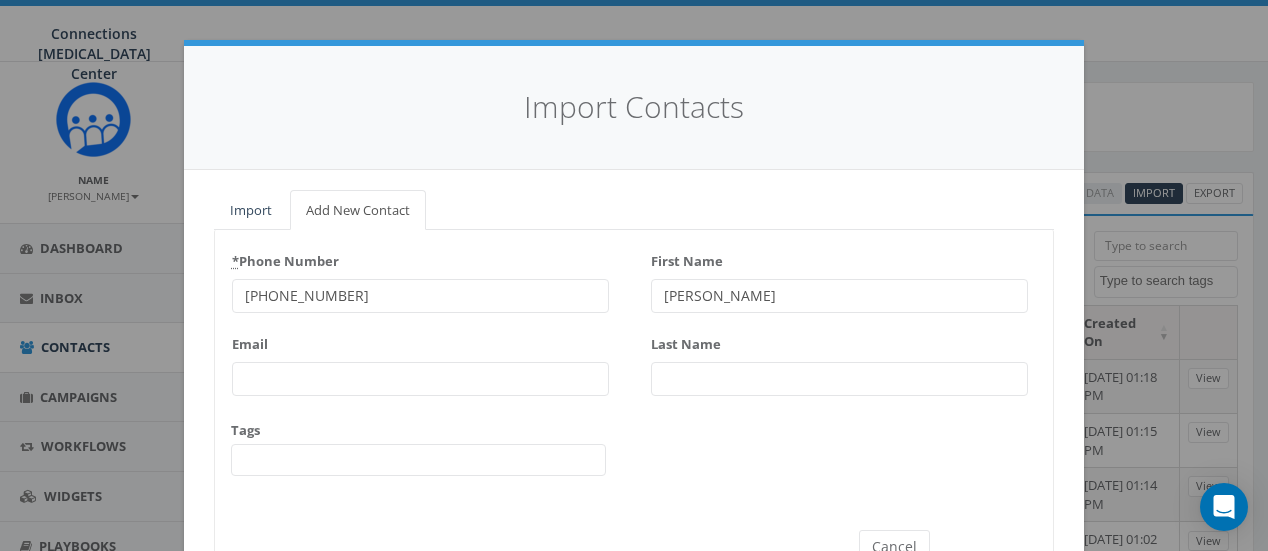 type on "[PERSON_NAME]" 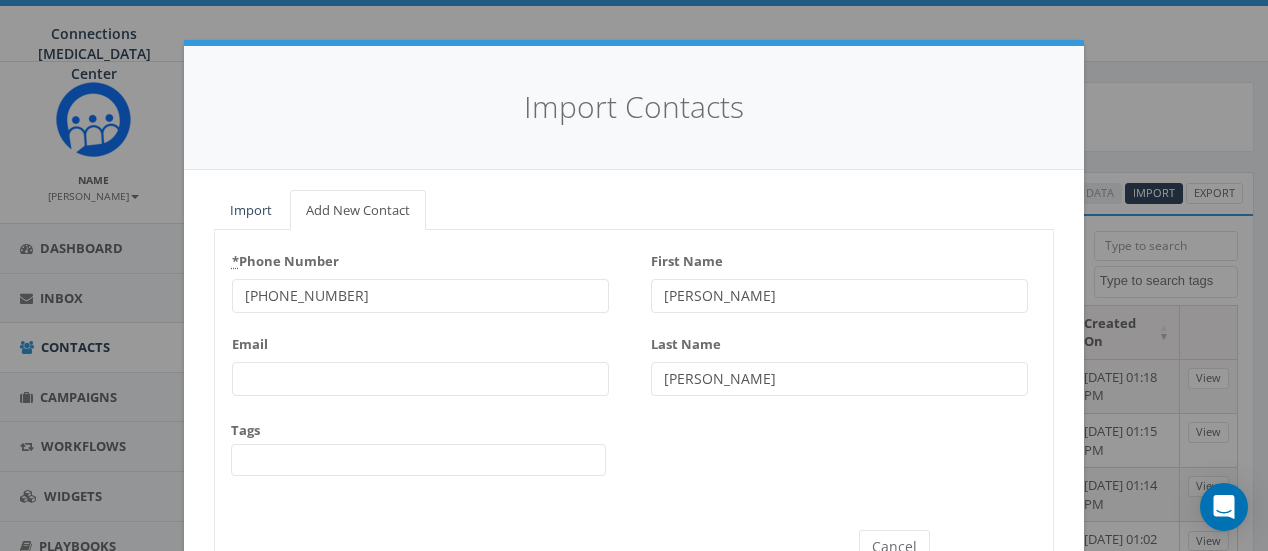 type on "[PERSON_NAME]" 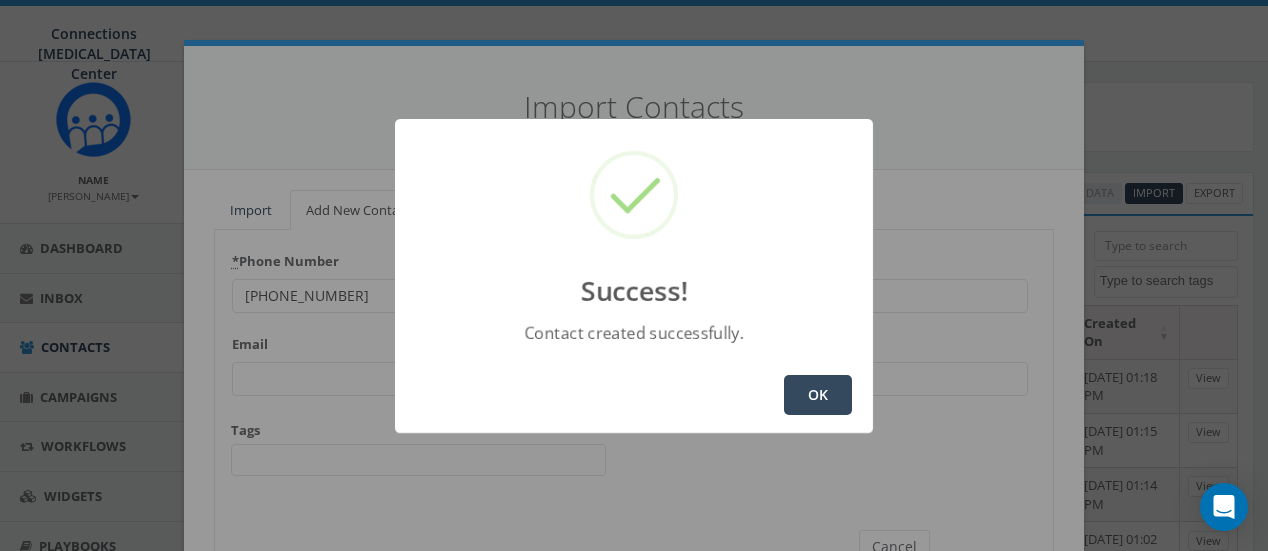 click on "OK" at bounding box center (818, 395) 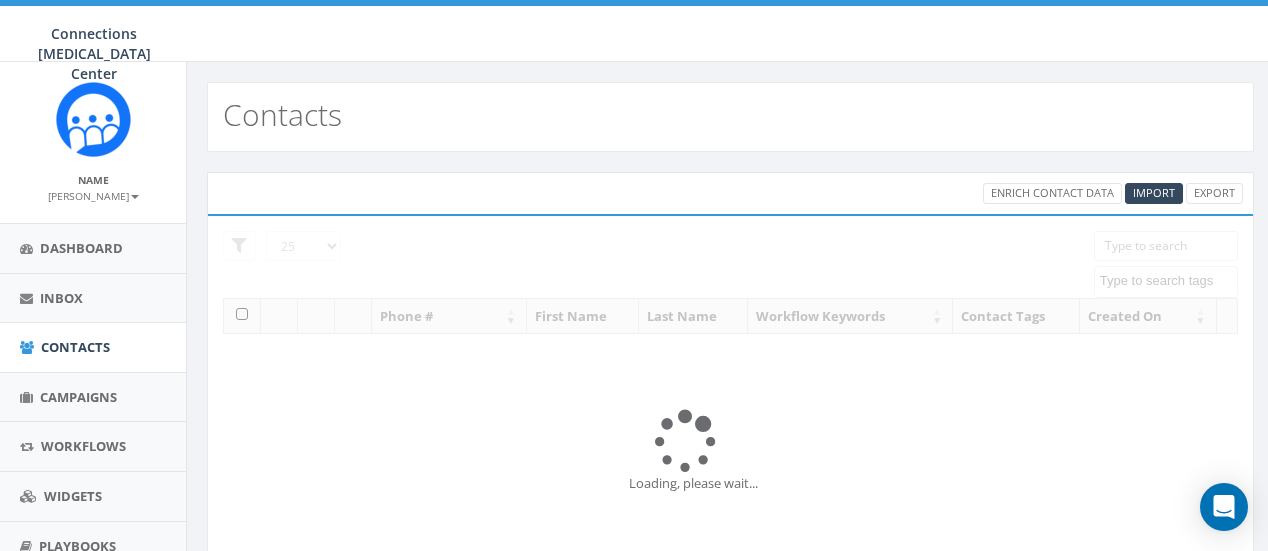 select 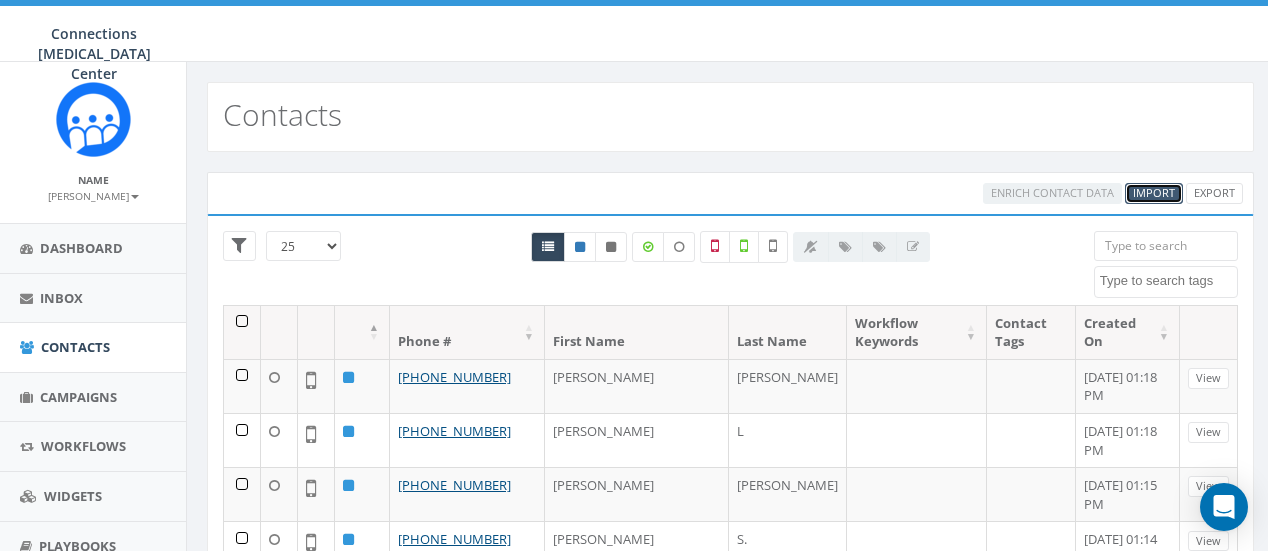 click on "Import" at bounding box center (1154, 192) 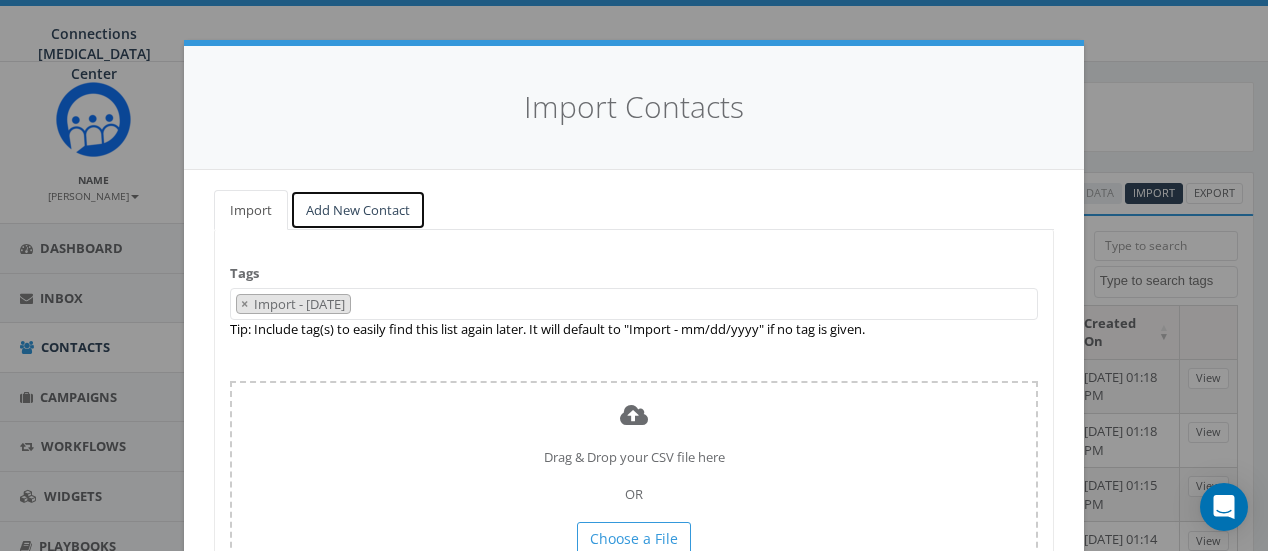 click on "Add New Contact" at bounding box center (358, 210) 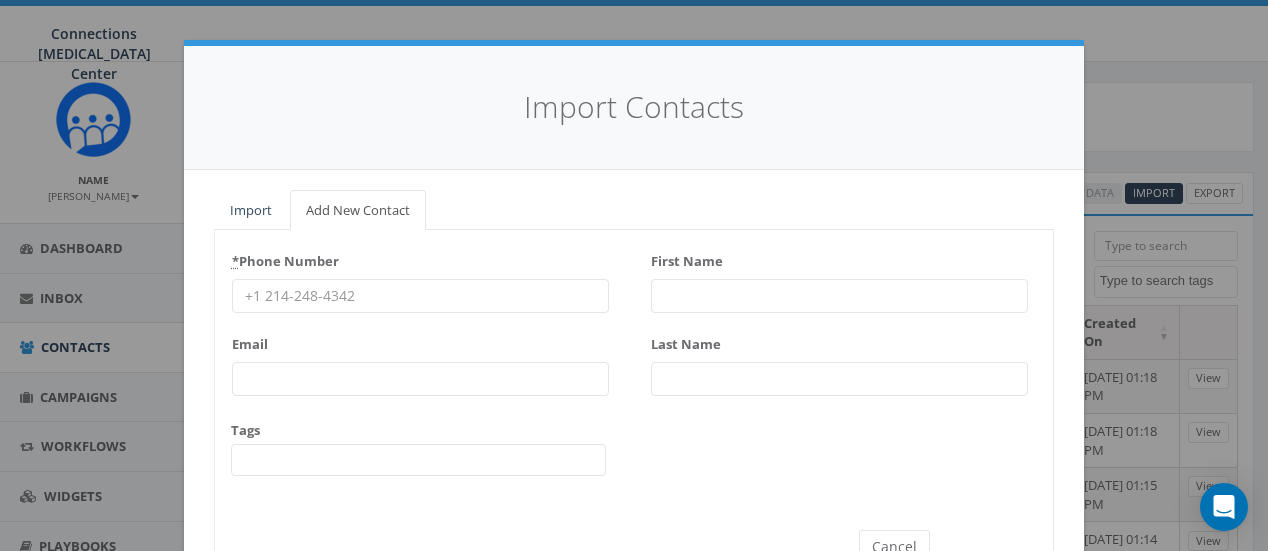 click on "*   Phone Number" at bounding box center (420, 296) 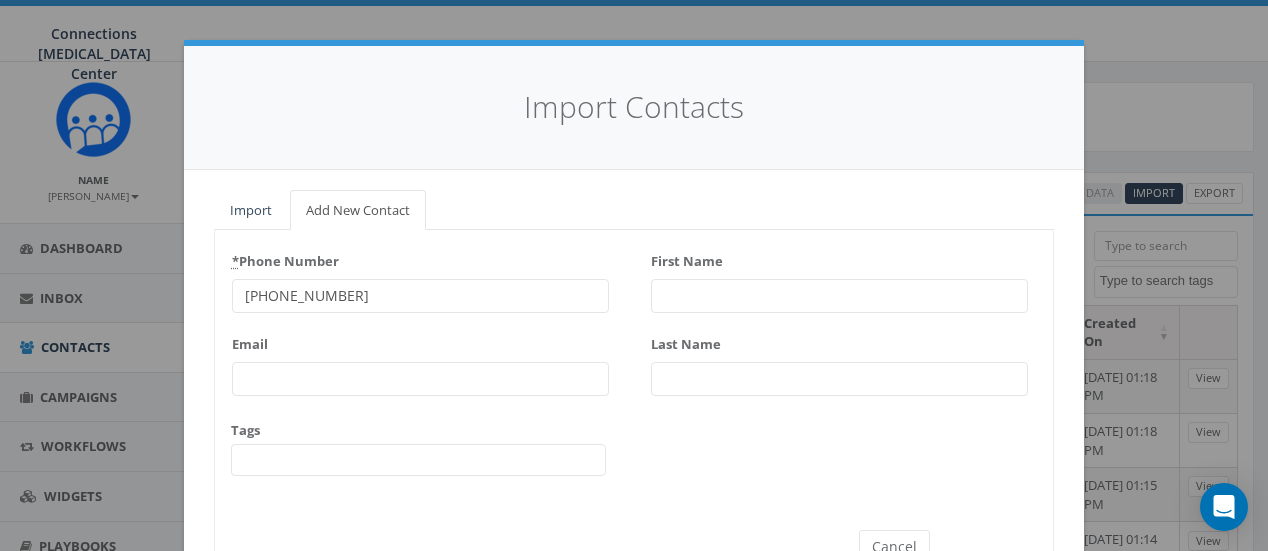 type on "603-989-5639" 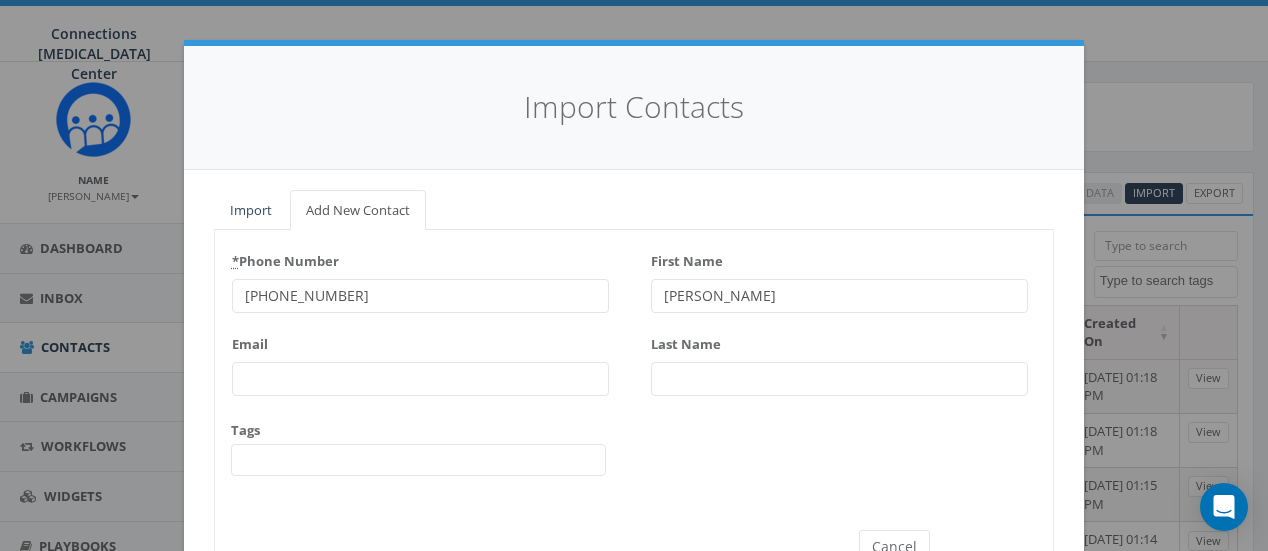 click on "[PERSON_NAME]" at bounding box center (839, 296) 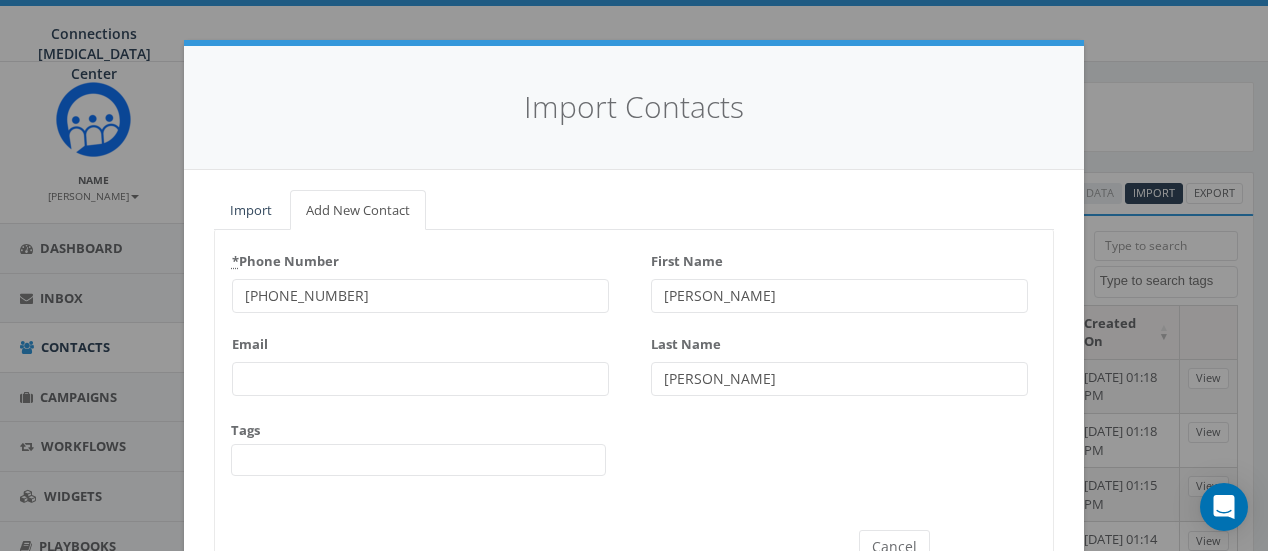 type on "[PERSON_NAME]" 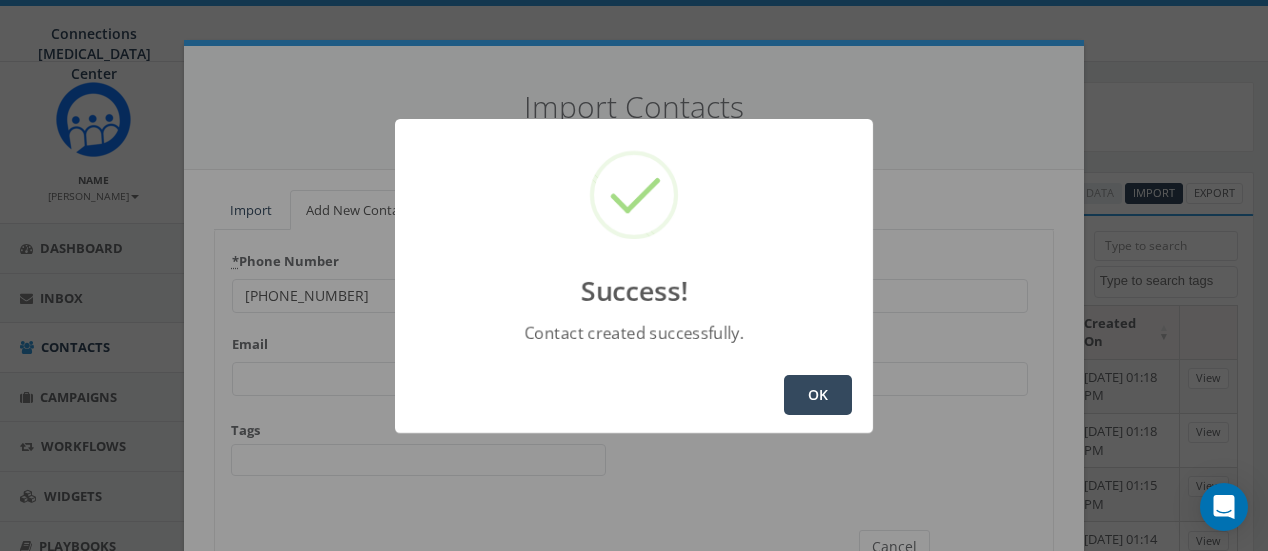 click on "OK" at bounding box center [818, 395] 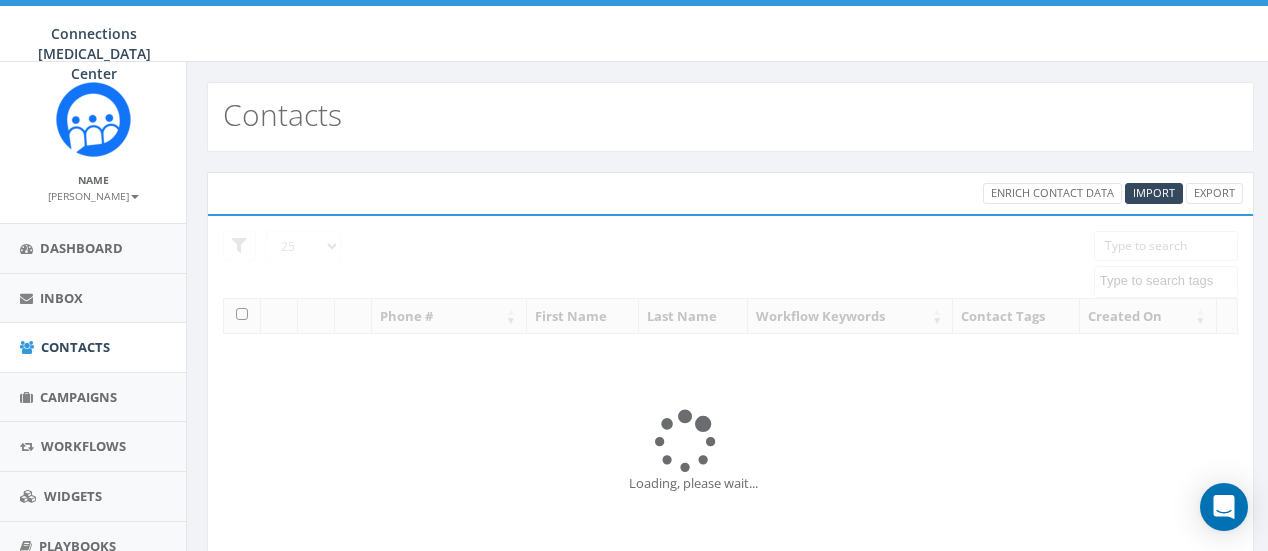 select 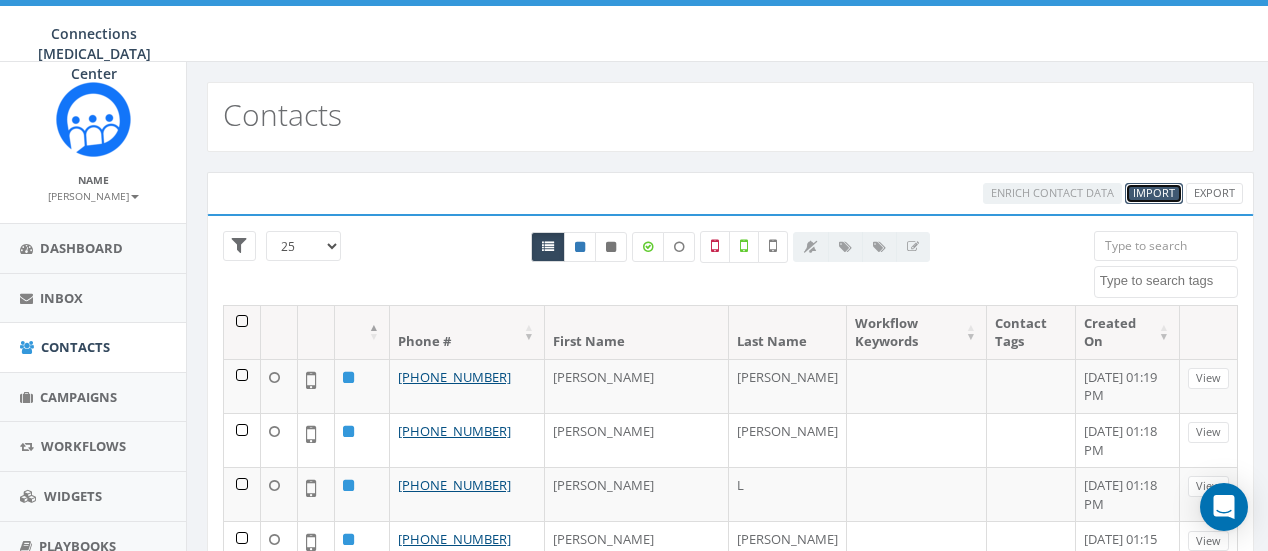 click on "Import" at bounding box center [1154, 192] 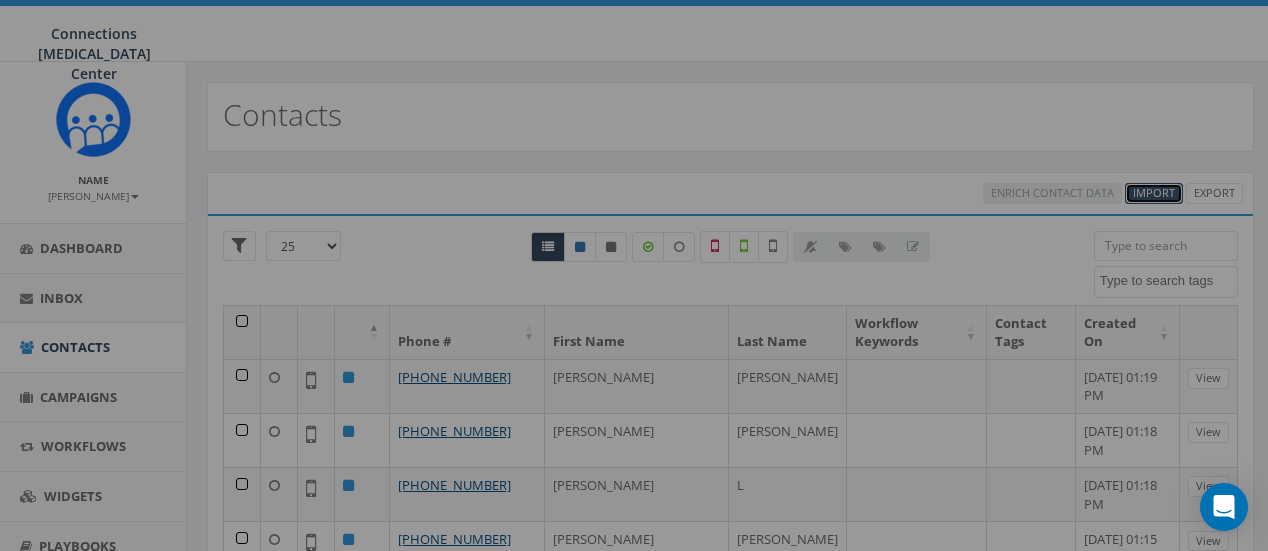 select 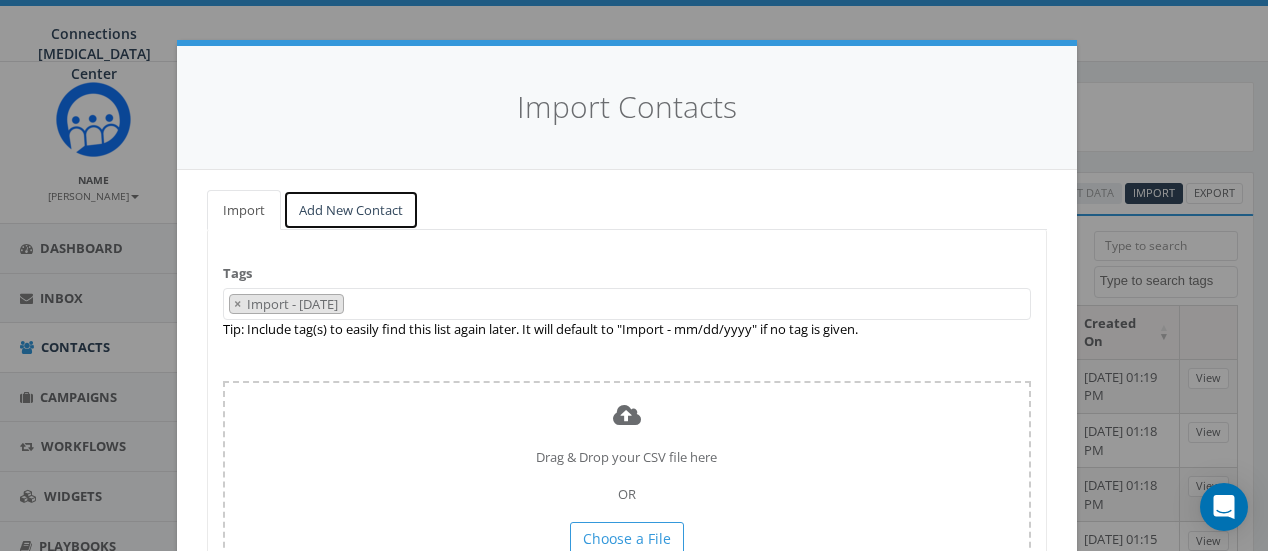 click on "Add New Contact" at bounding box center [351, 210] 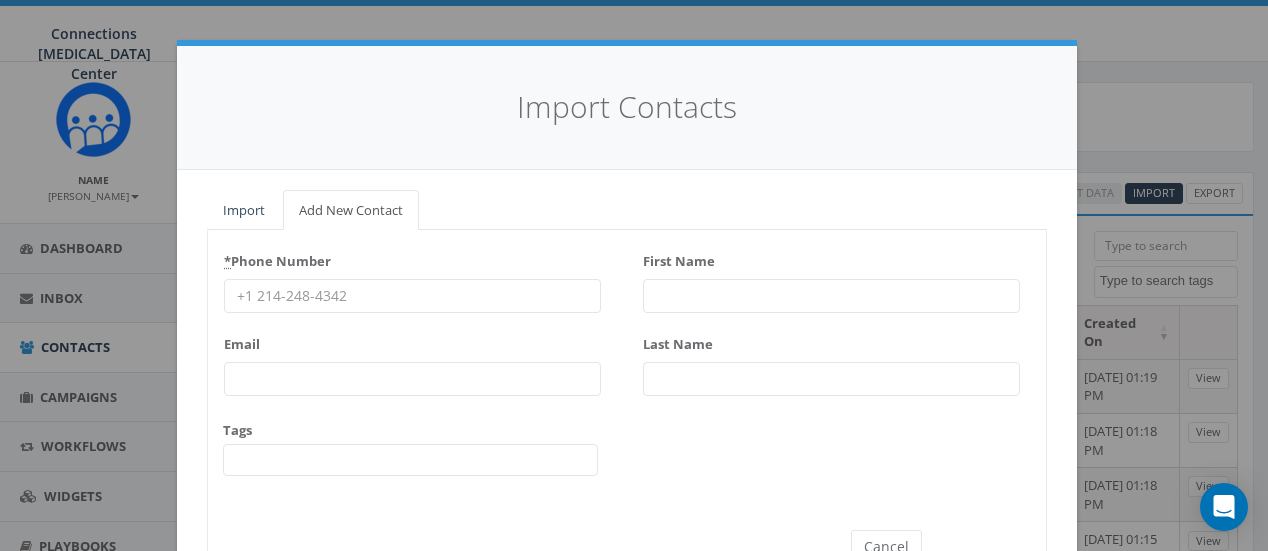 click on "*   Phone Number" at bounding box center [412, 296] 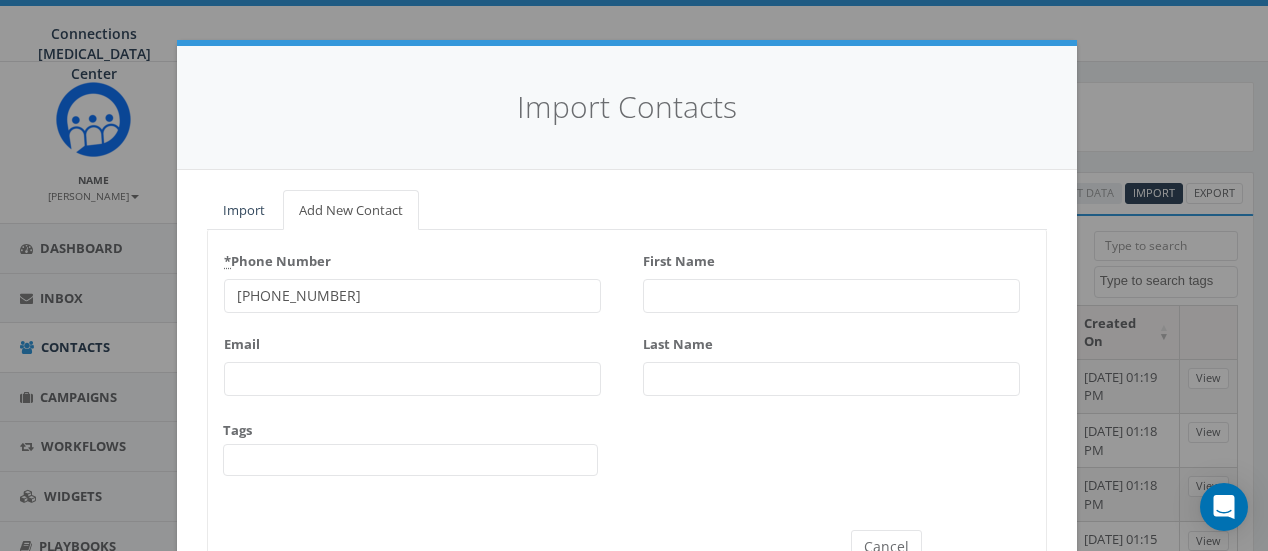 type on "603-559-1430" 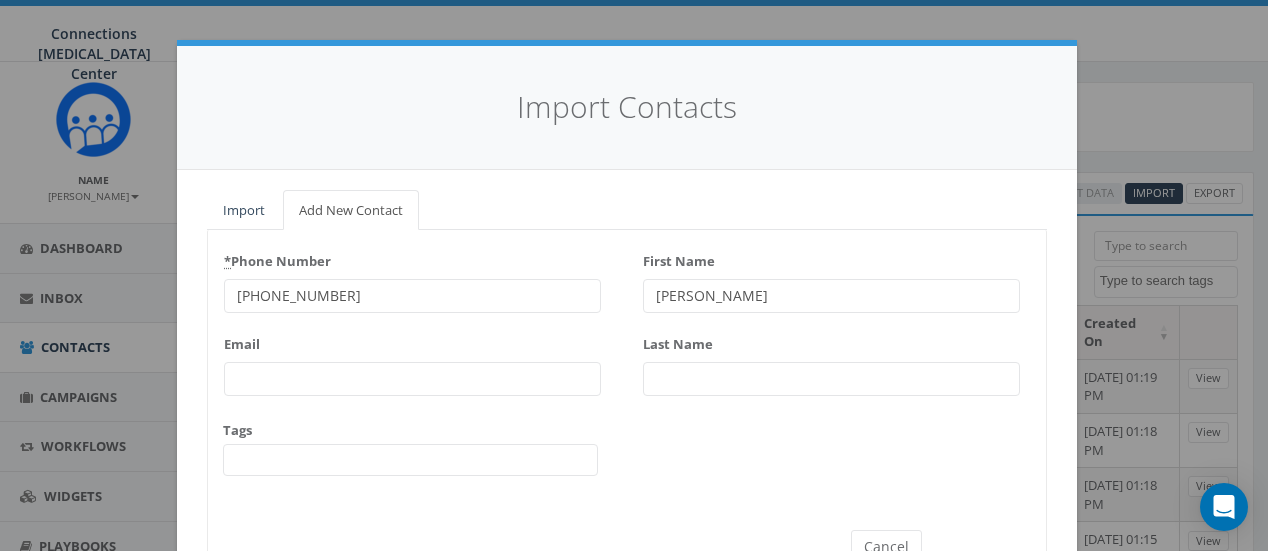 type on "[PERSON_NAME]" 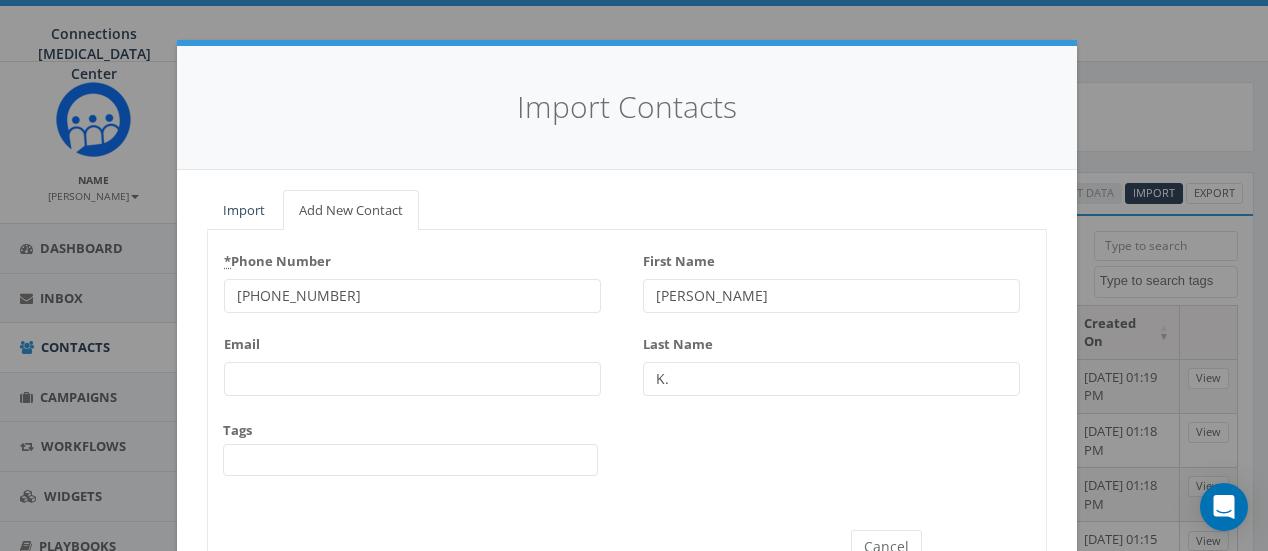 type on "K." 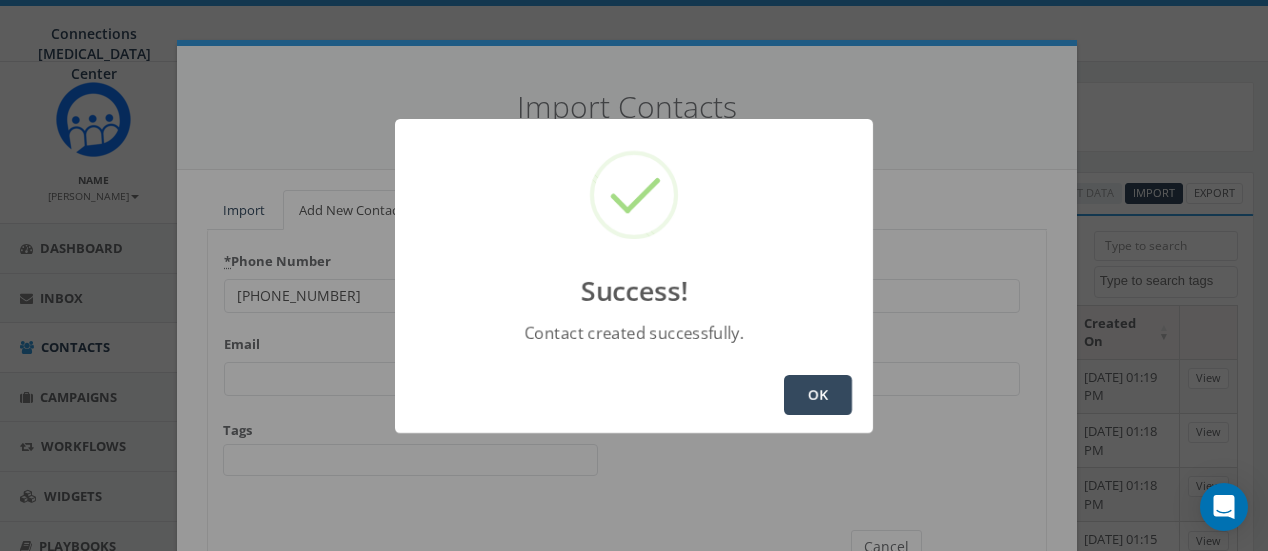 click on "OK" at bounding box center (818, 395) 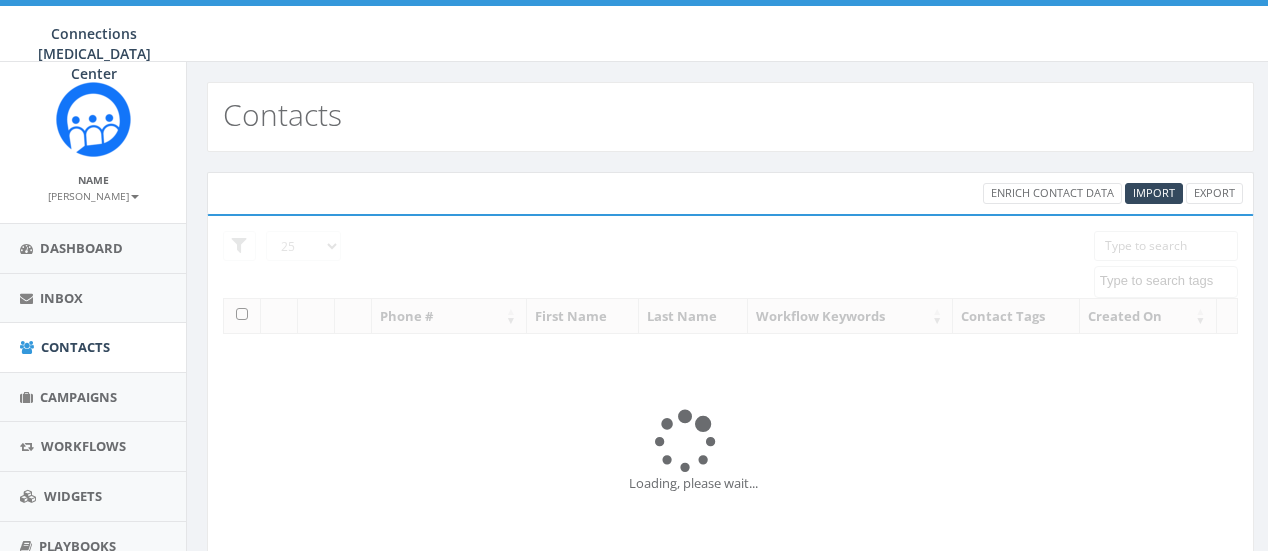 select 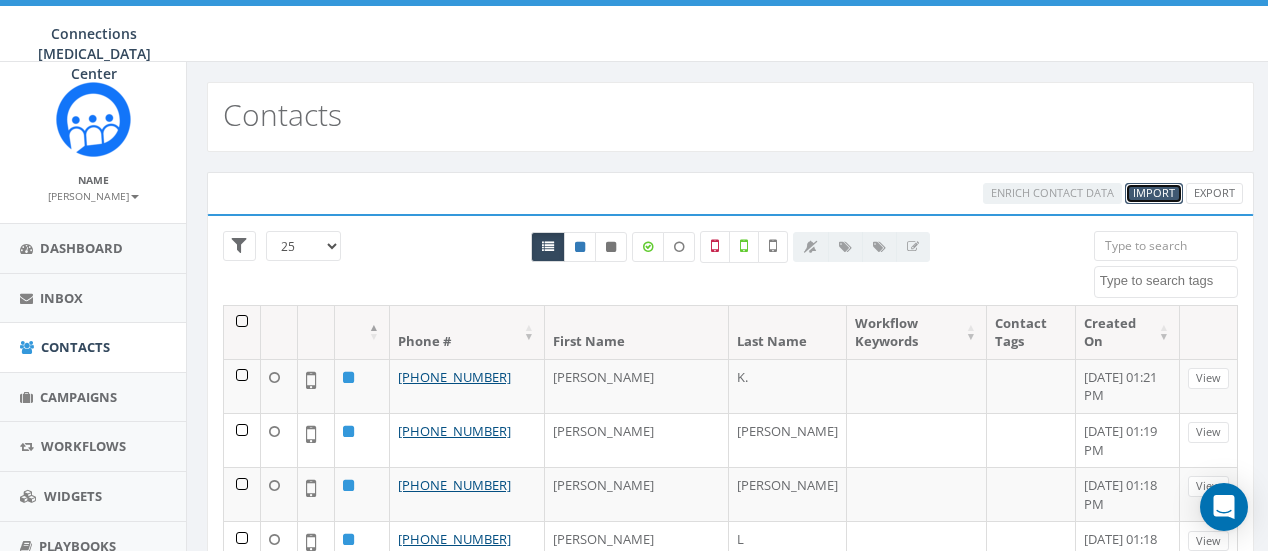 click on "Import" at bounding box center [1154, 192] 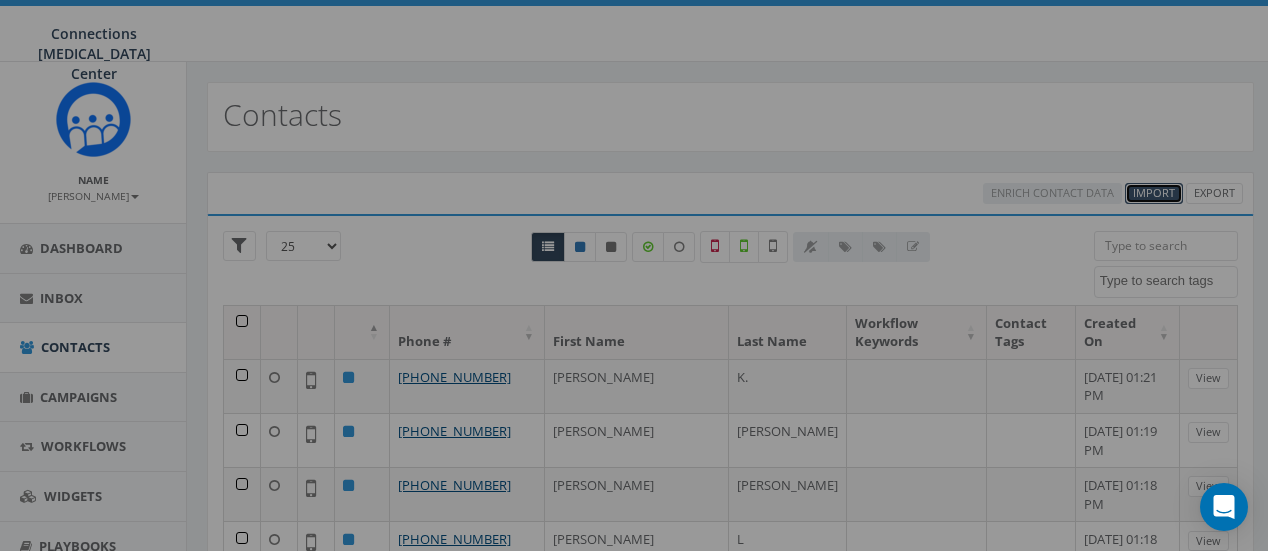 select 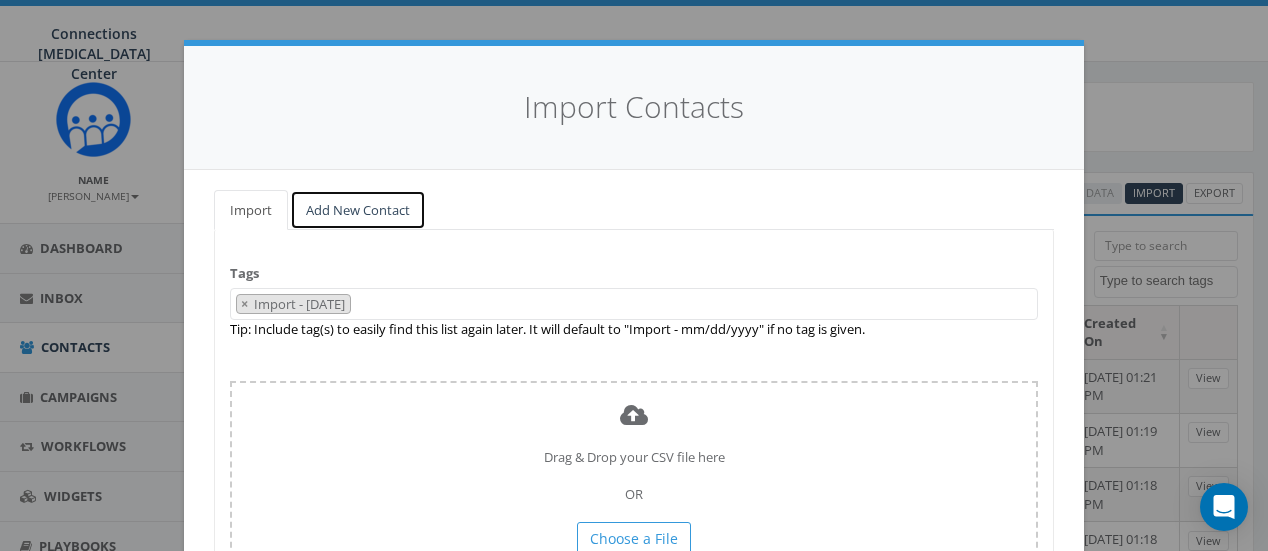click on "Add New Contact" at bounding box center (358, 210) 